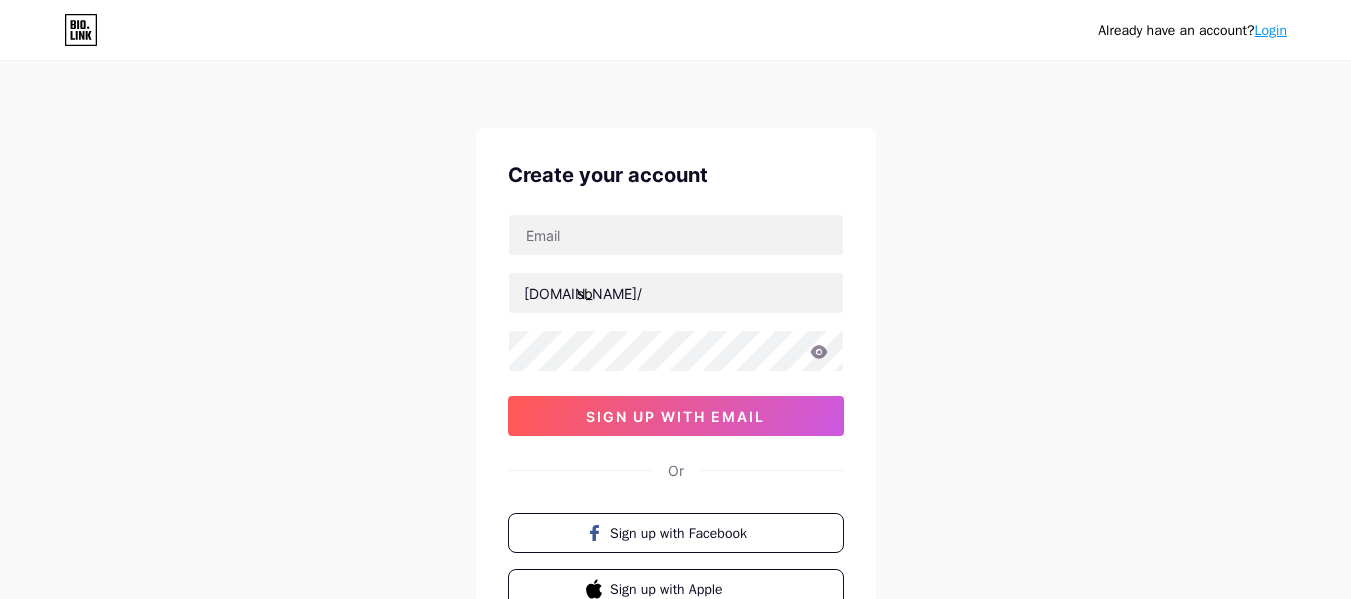 scroll, scrollTop: 0, scrollLeft: 0, axis: both 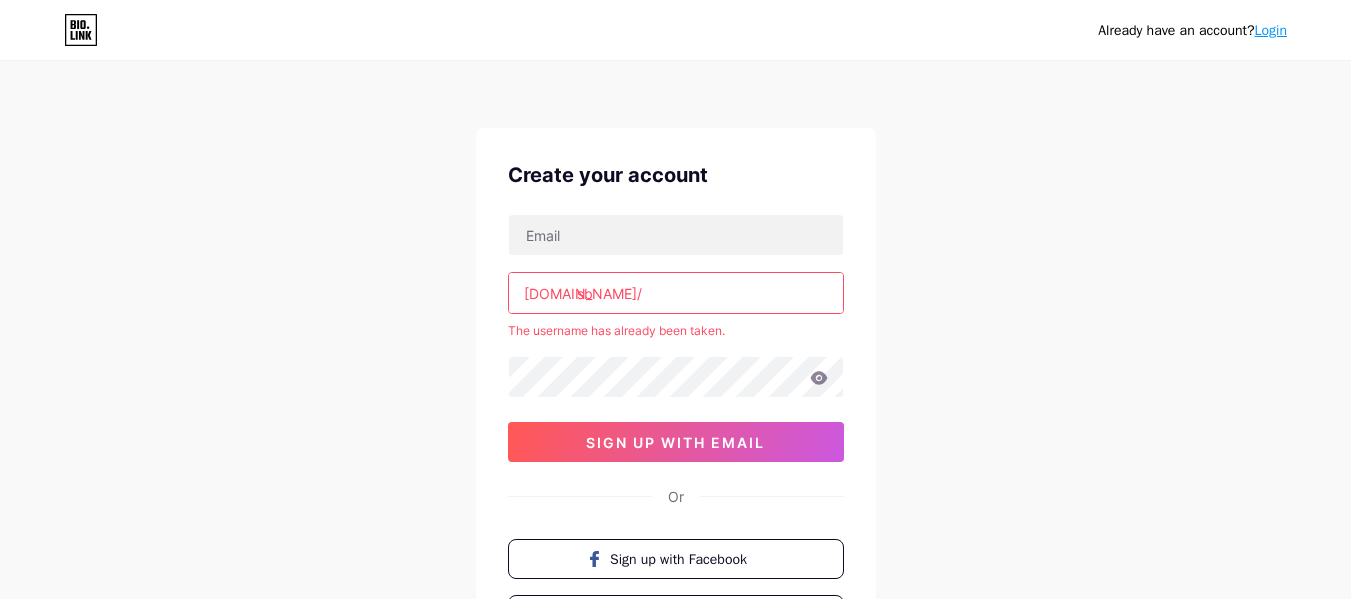 click on "sb" at bounding box center (676, 293) 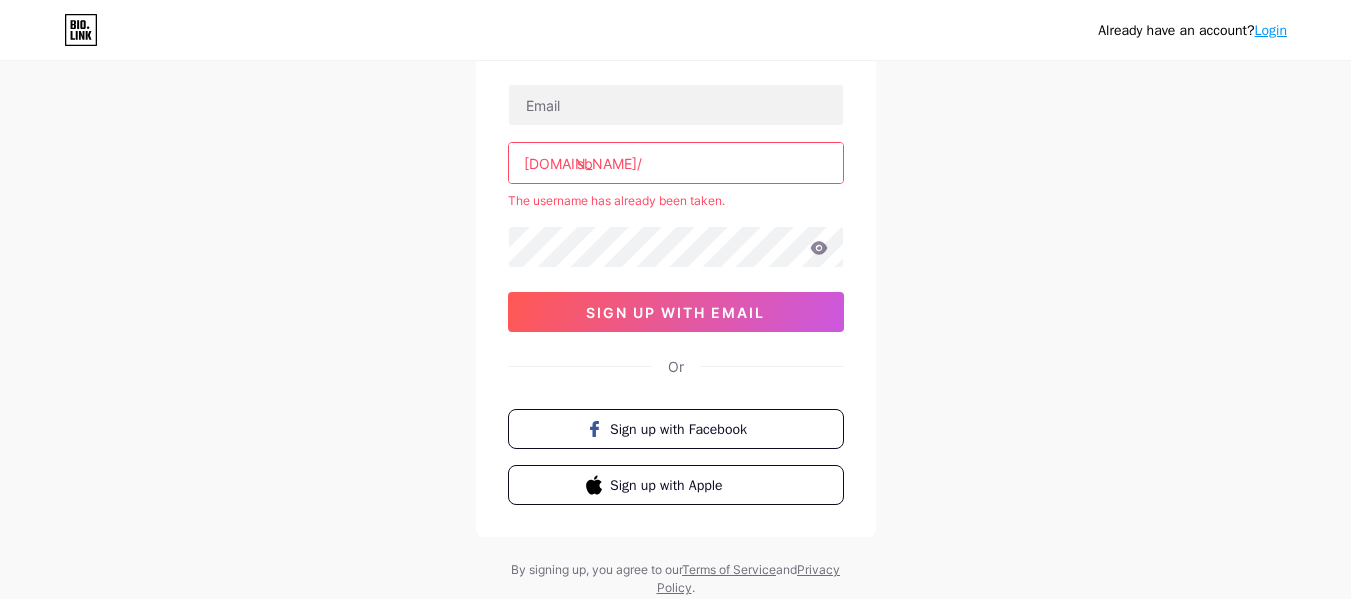 scroll, scrollTop: 192, scrollLeft: 0, axis: vertical 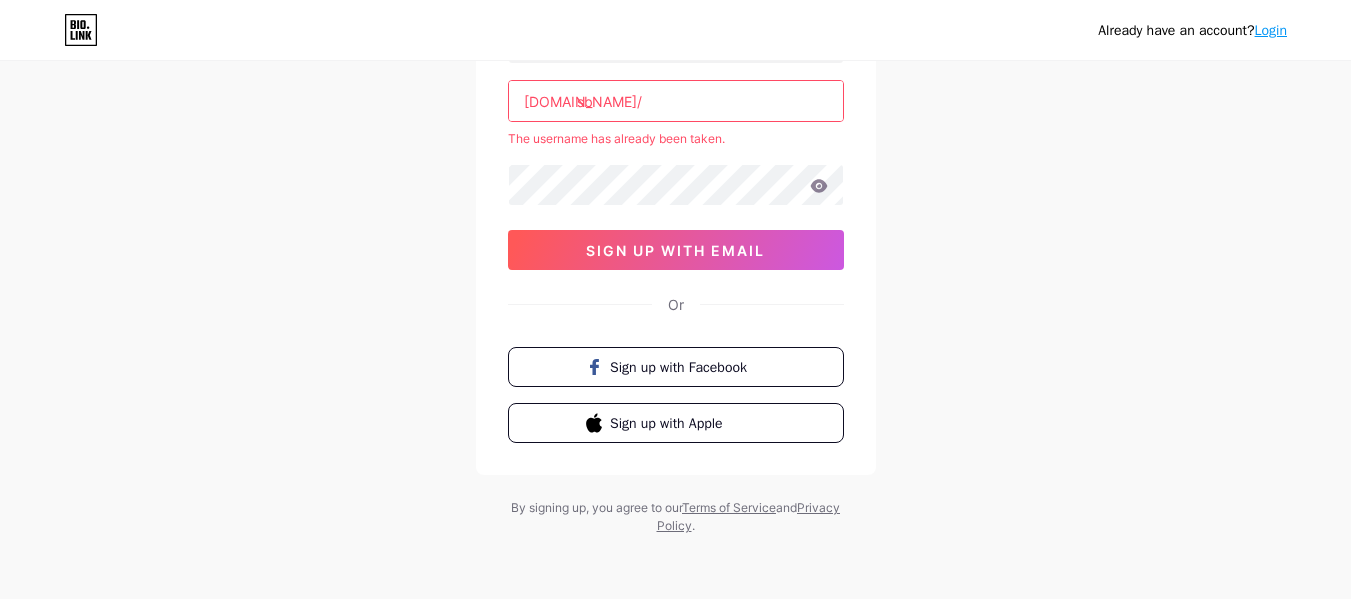 drag, startPoint x: 652, startPoint y: 111, endPoint x: 551, endPoint y: 113, distance: 101.0198 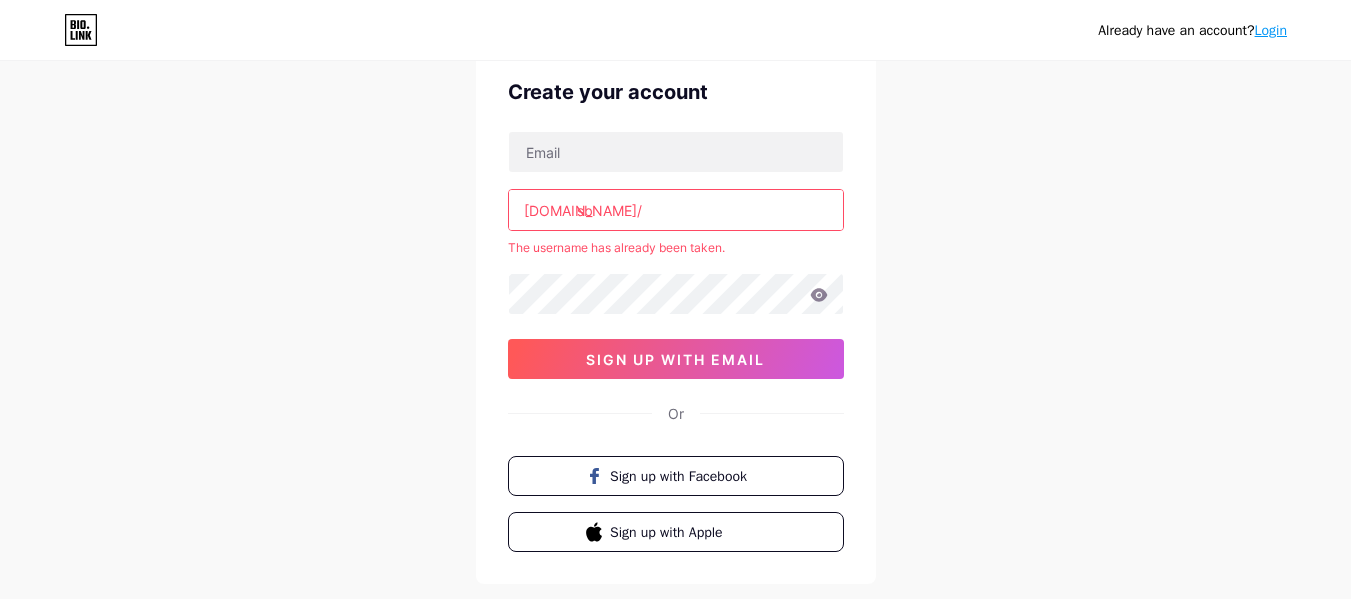 scroll, scrollTop: 3, scrollLeft: 0, axis: vertical 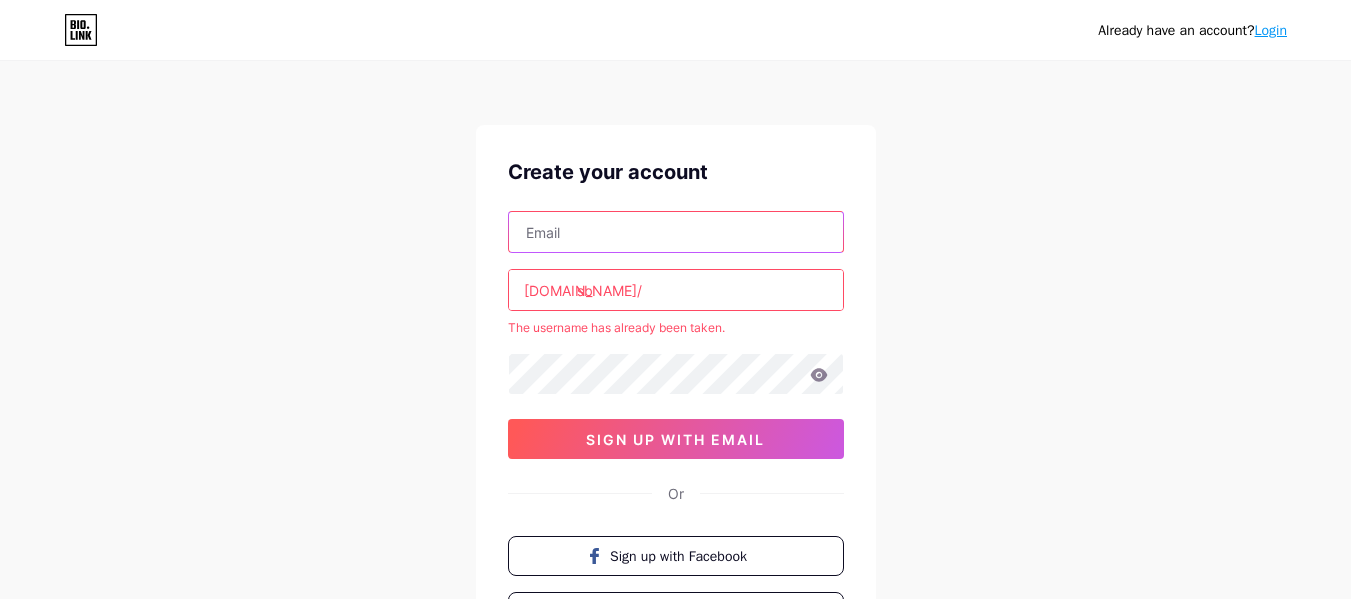 click at bounding box center [676, 232] 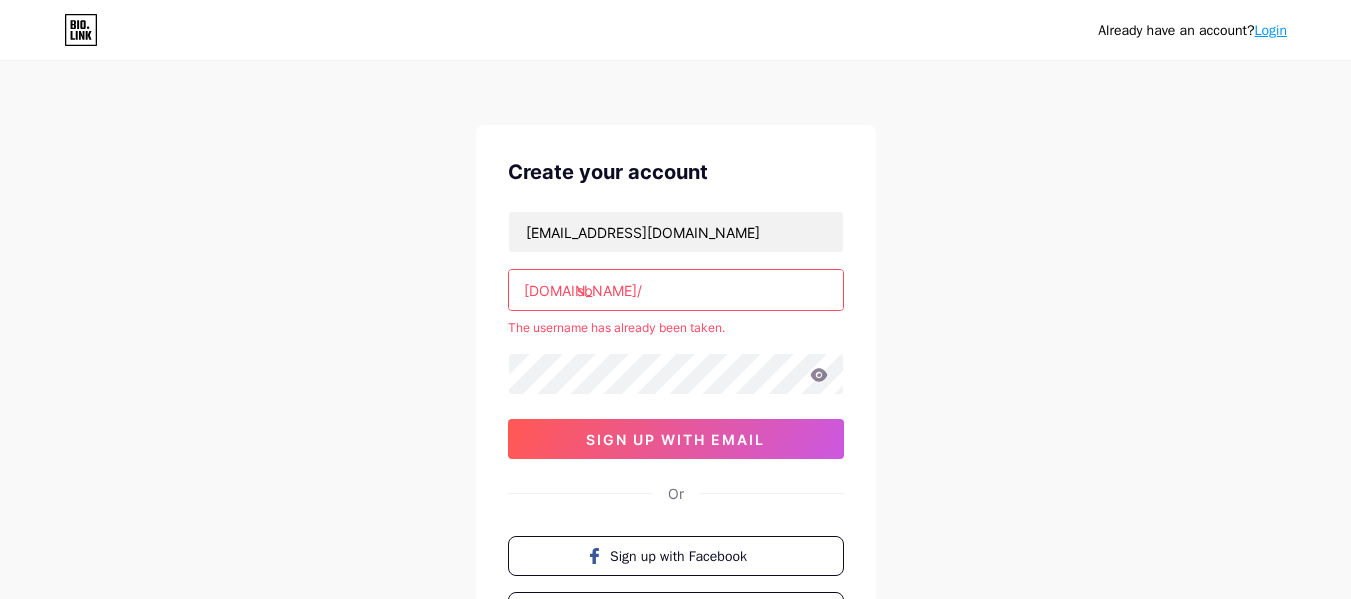 click on "sb" at bounding box center (676, 290) 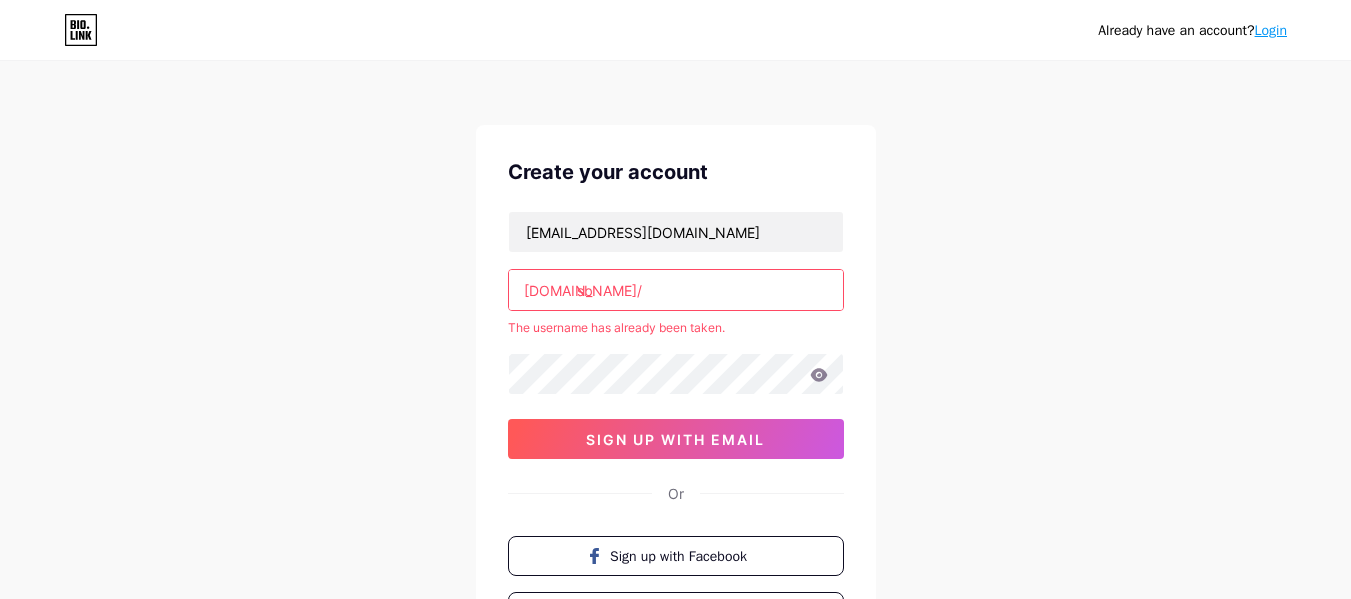type on "s" 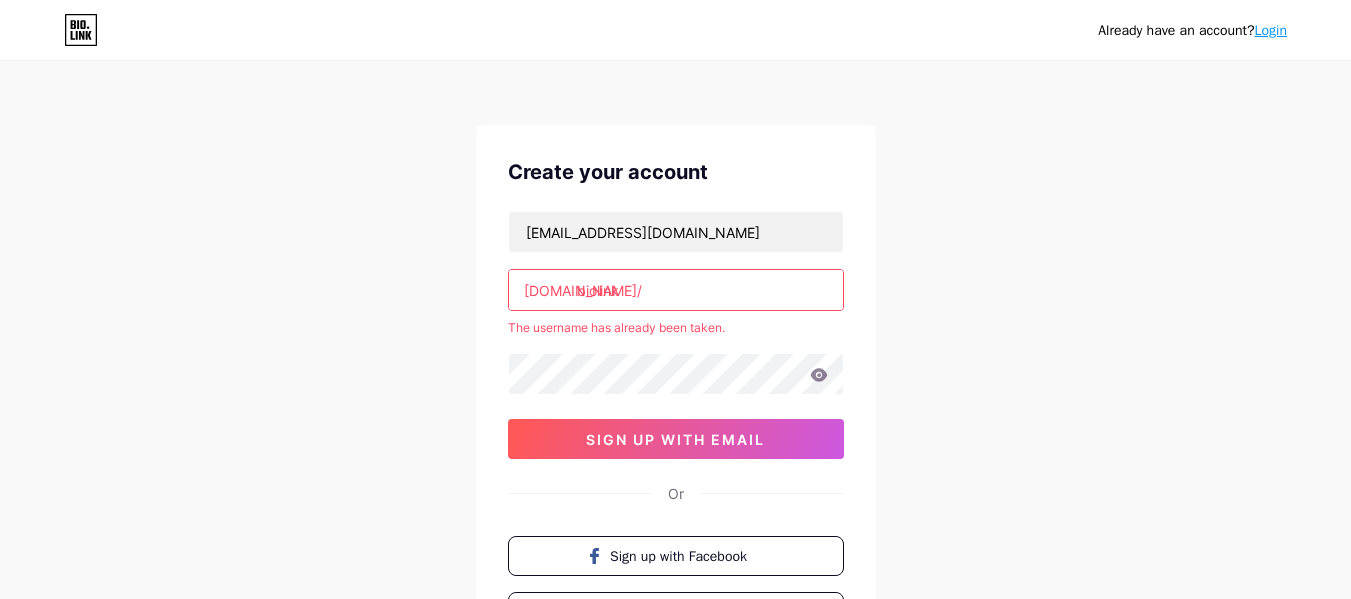 click on "biolink" at bounding box center [676, 290] 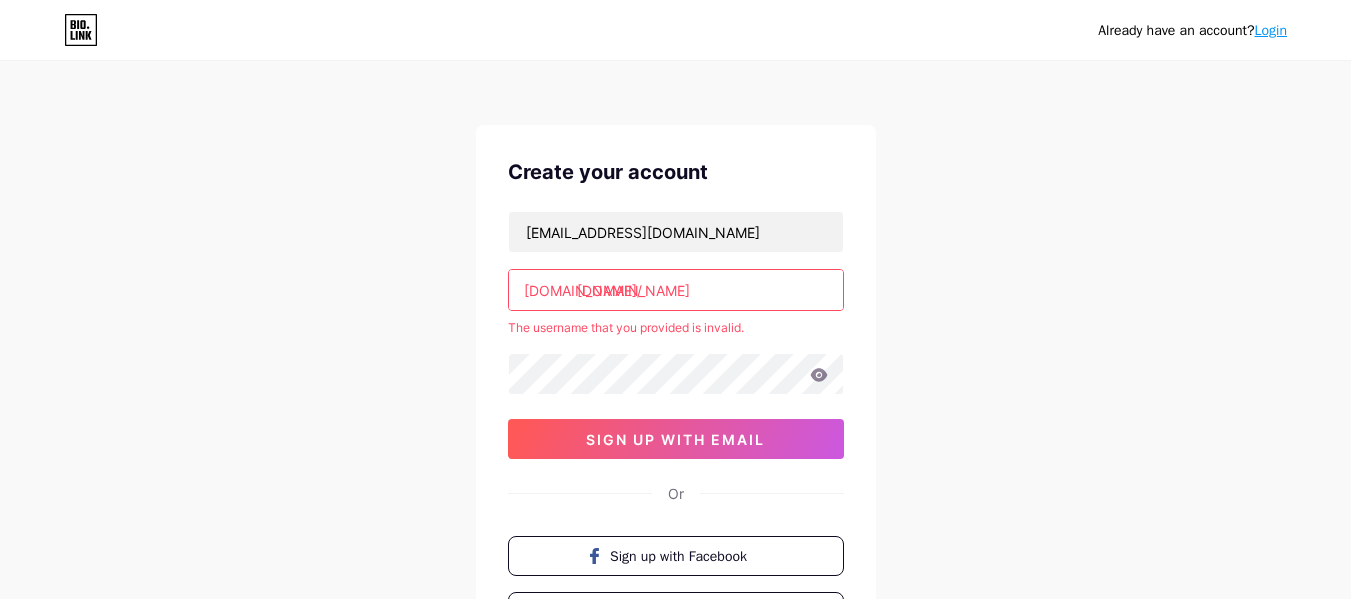 click on "Already have an account?  Login   Create your account     kobitasaha365@gmail.com     bio.link/   bio.link     The username that you provided is invalid.                 sign up with email         Or       Sign up with Facebook
Sign up with Apple
By signing up, you agree to our  Terms of Service  and  Privacy Policy ." at bounding box center (675, 392) 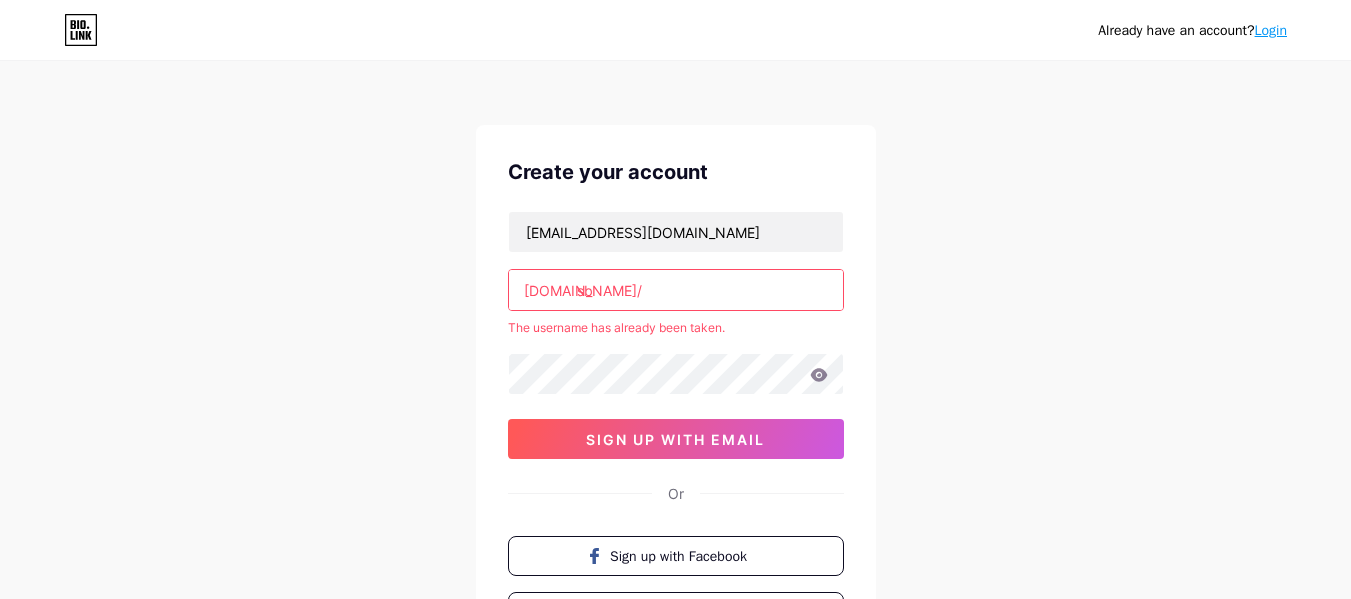 type on "sb" 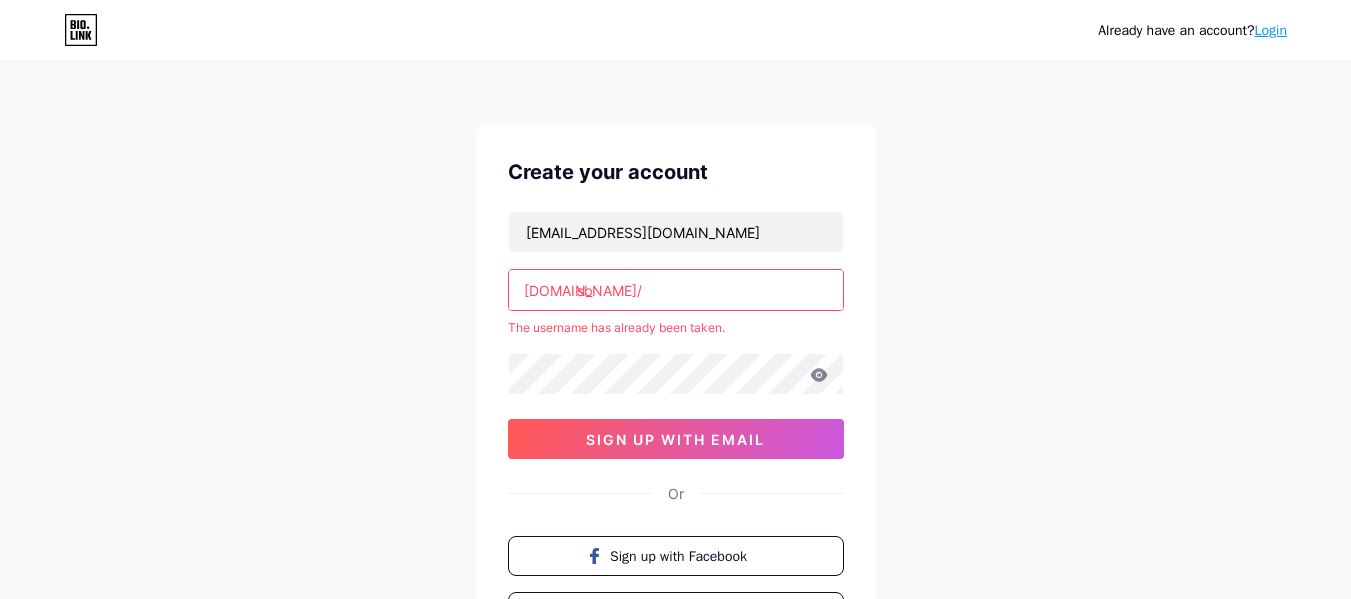 click on "Login" at bounding box center [1271, 30] 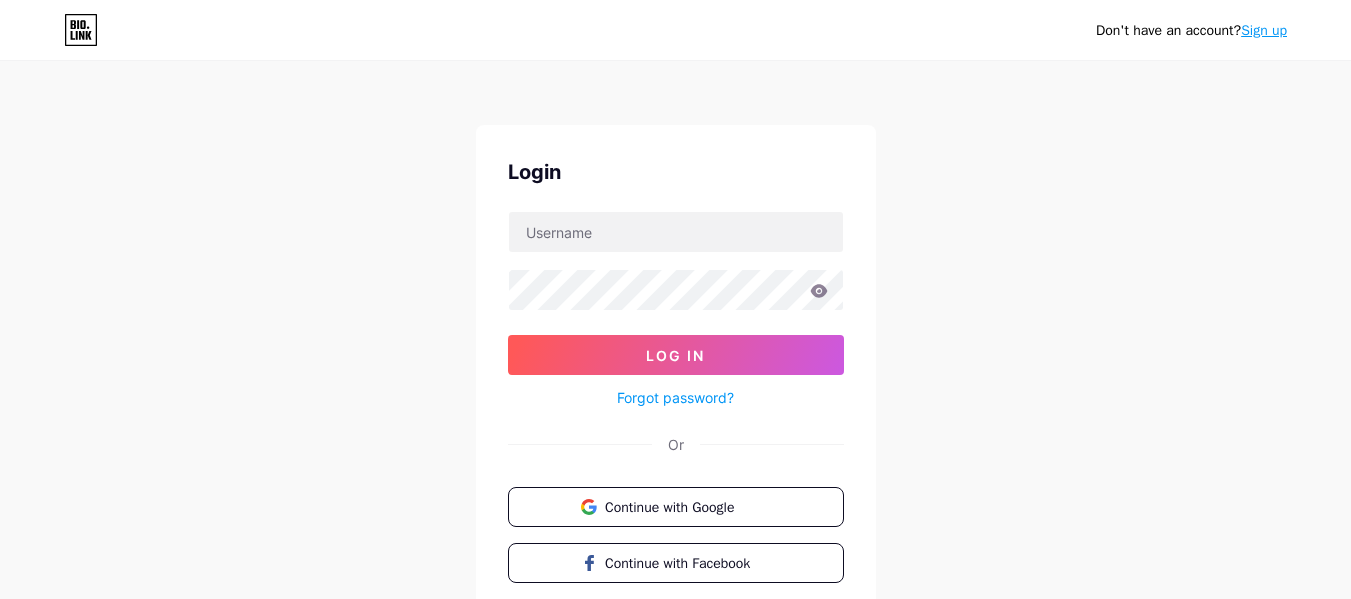 scroll, scrollTop: 0, scrollLeft: 0, axis: both 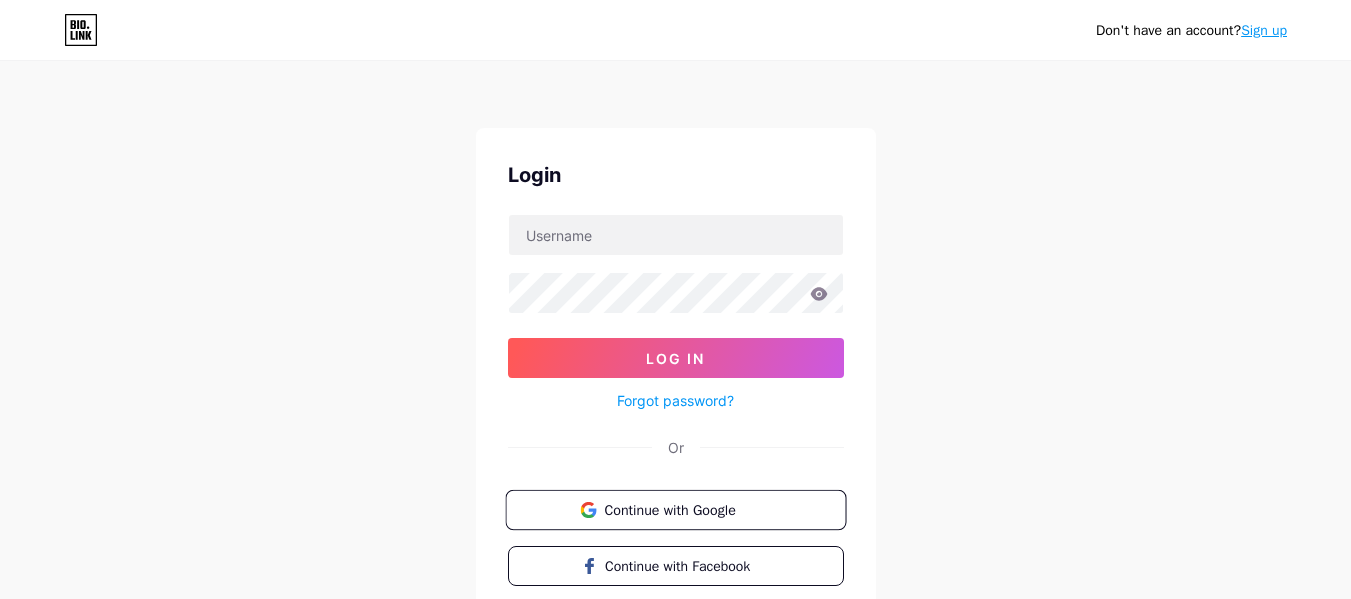 click on "Continue with Google" at bounding box center [687, 509] 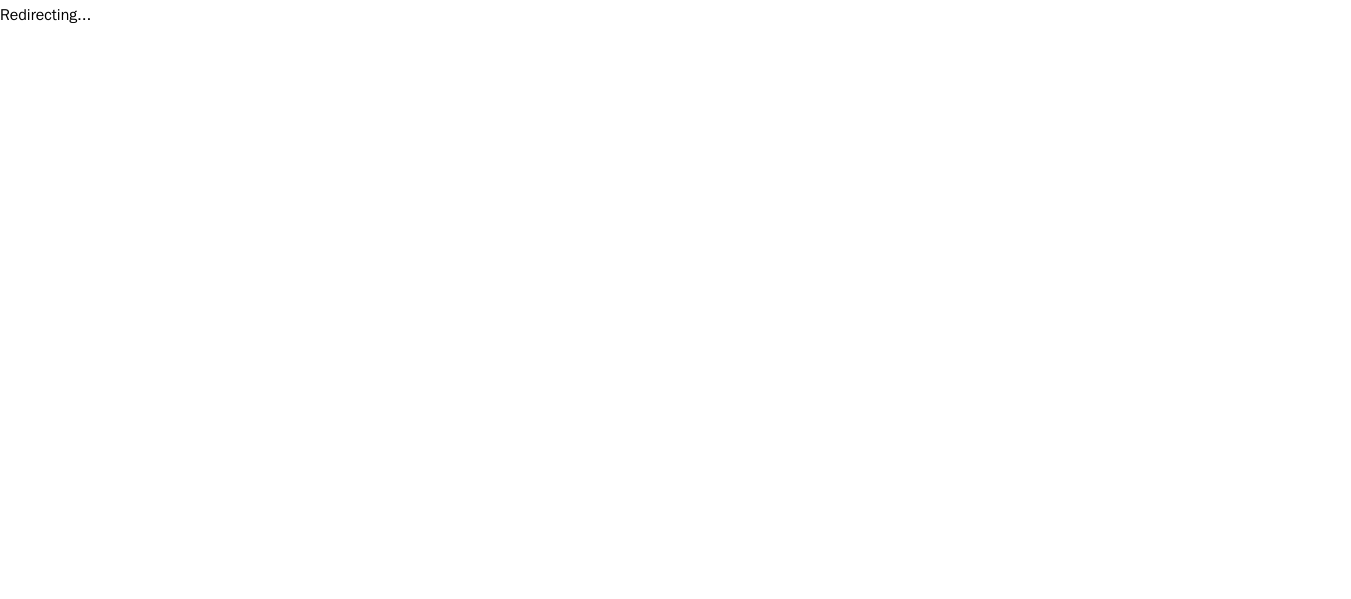scroll, scrollTop: 0, scrollLeft: 0, axis: both 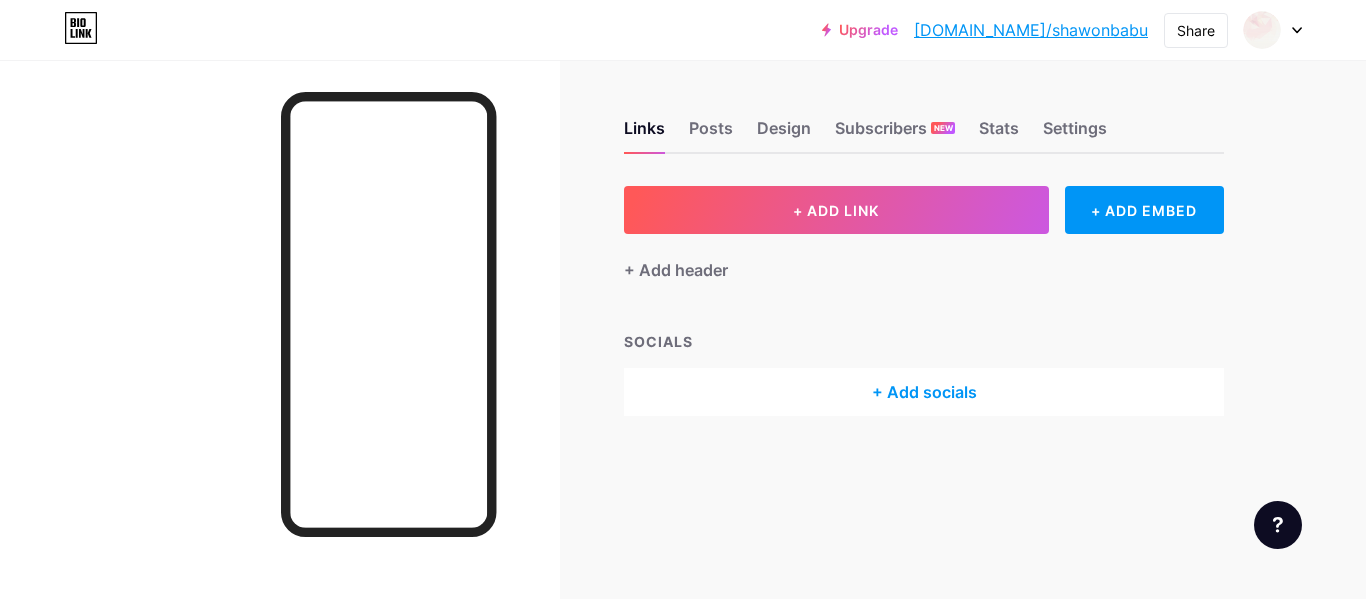 click on "[DOMAIN_NAME]/shawonbabu" at bounding box center [1031, 30] 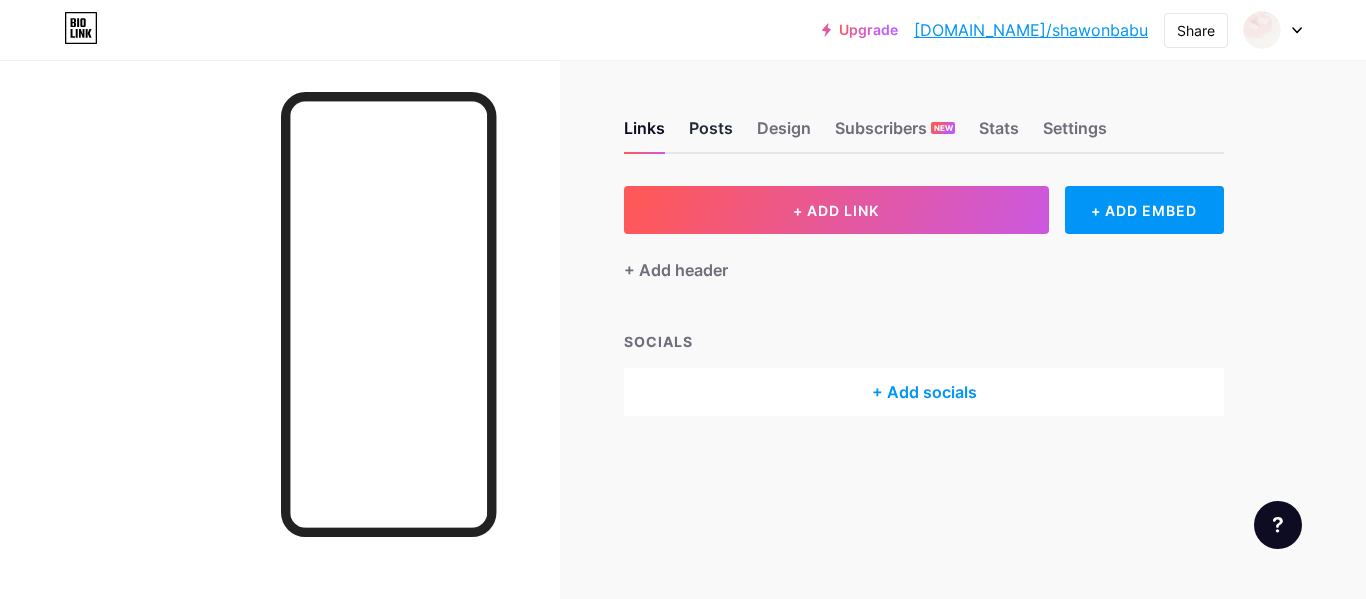 click on "Posts" at bounding box center (711, 134) 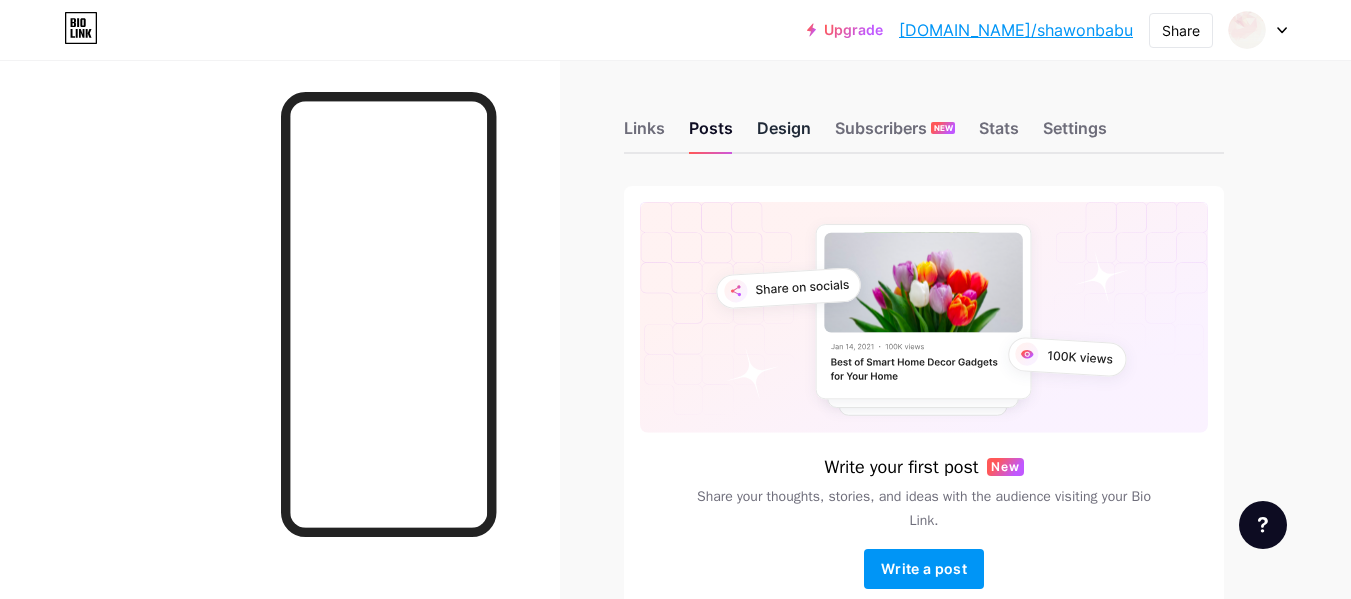 click on "Design" at bounding box center [784, 134] 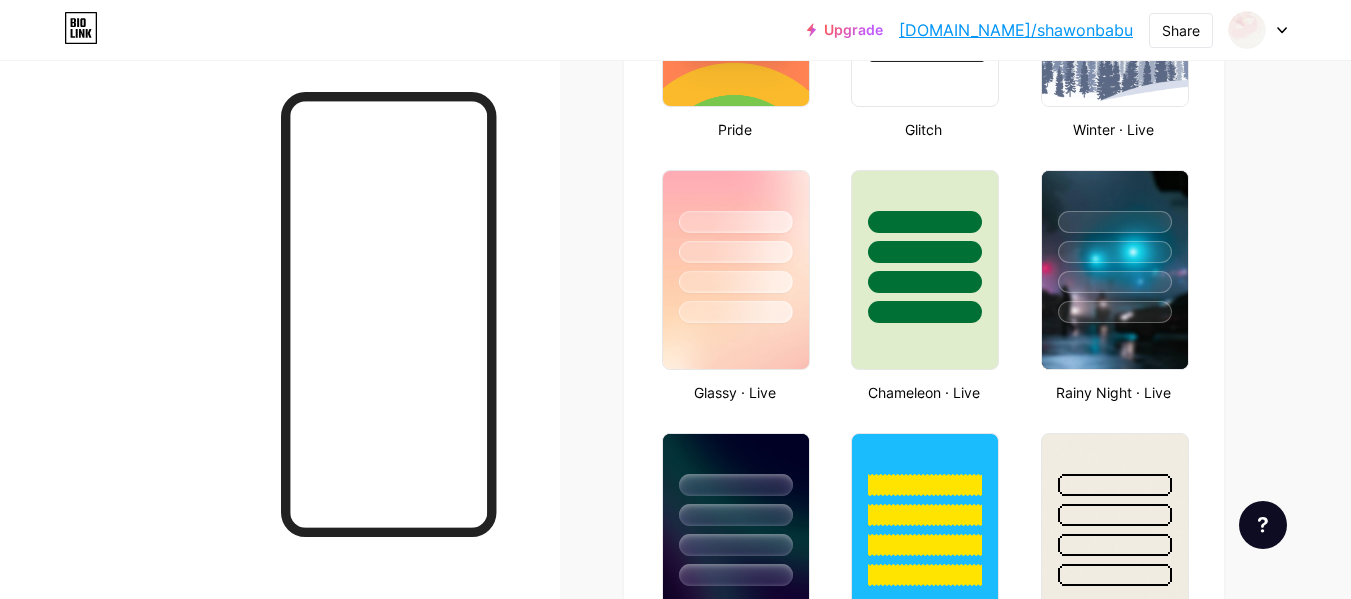scroll, scrollTop: 965, scrollLeft: 0, axis: vertical 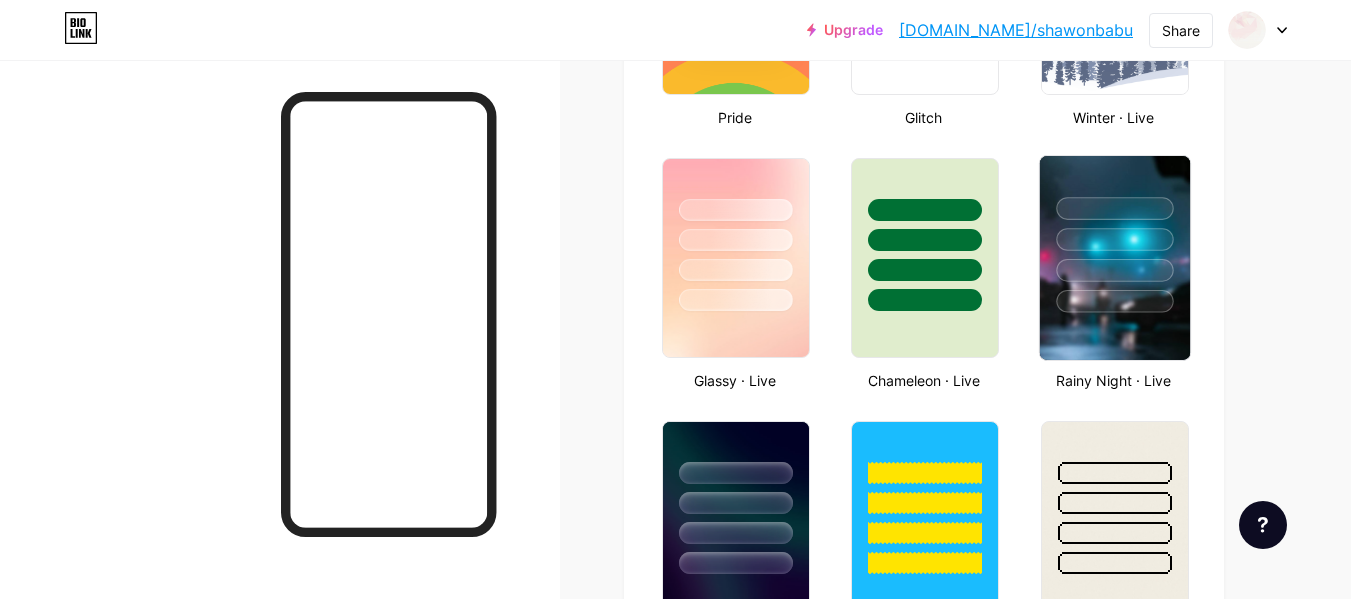 click at bounding box center [1114, 270] 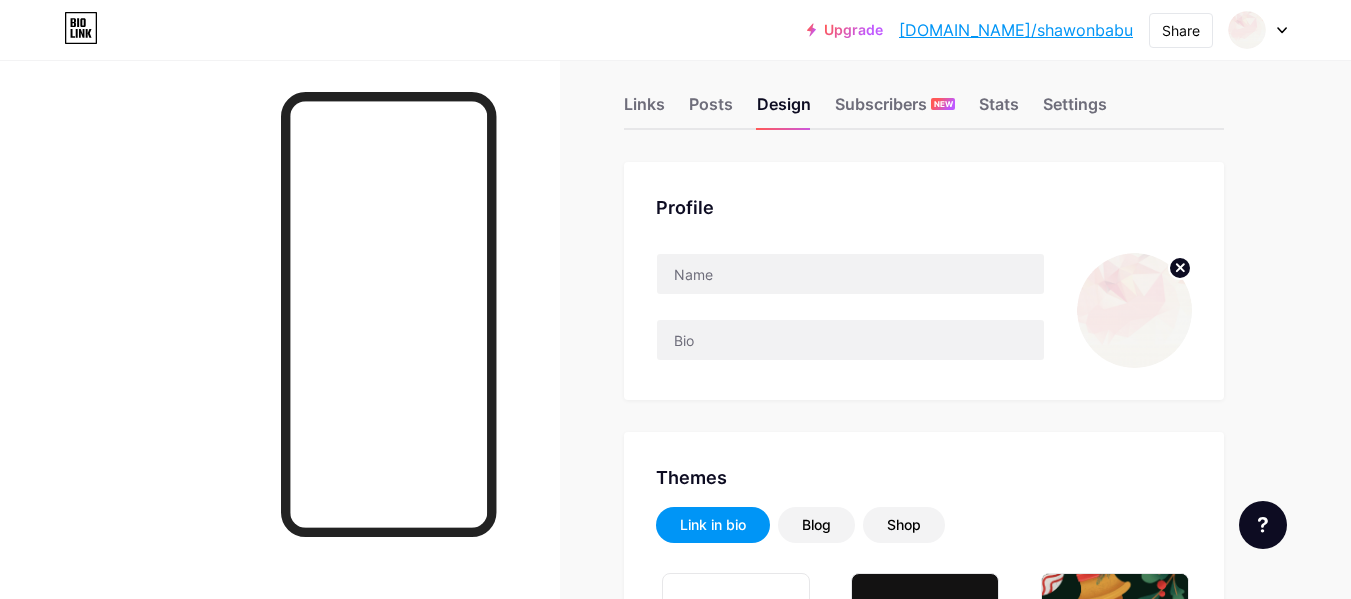 scroll, scrollTop: 0, scrollLeft: 0, axis: both 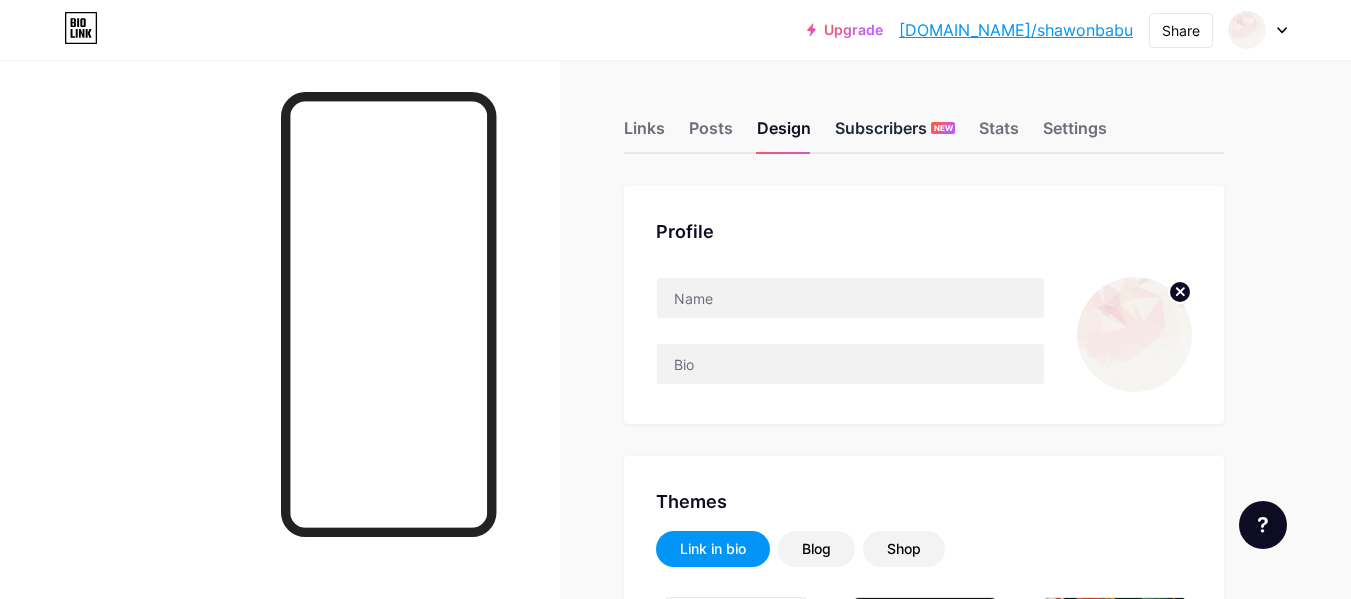 click on "Subscribers
NEW" at bounding box center (895, 134) 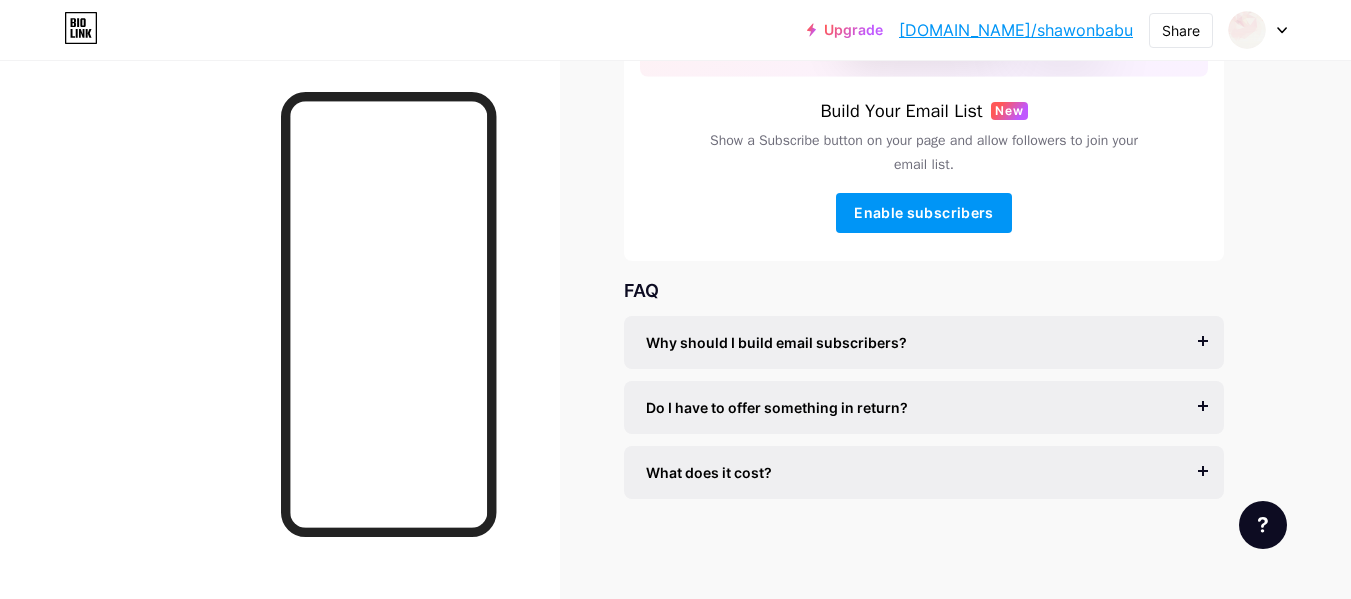 scroll, scrollTop: 0, scrollLeft: 0, axis: both 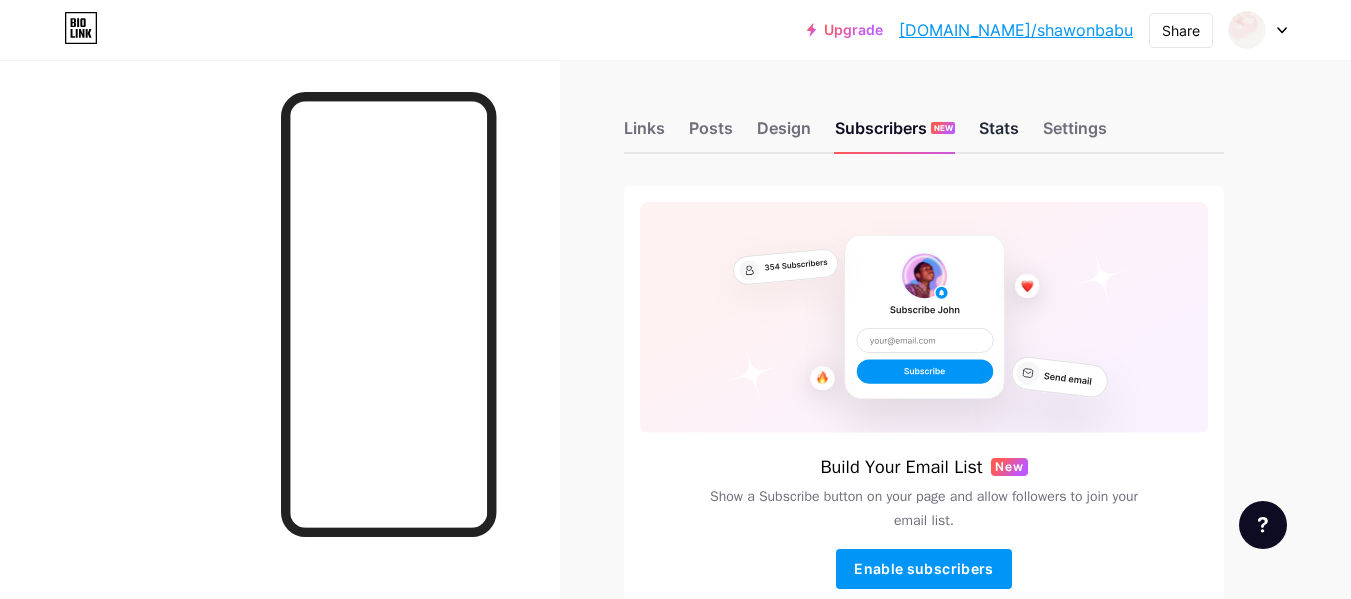 click on "Stats" at bounding box center [999, 134] 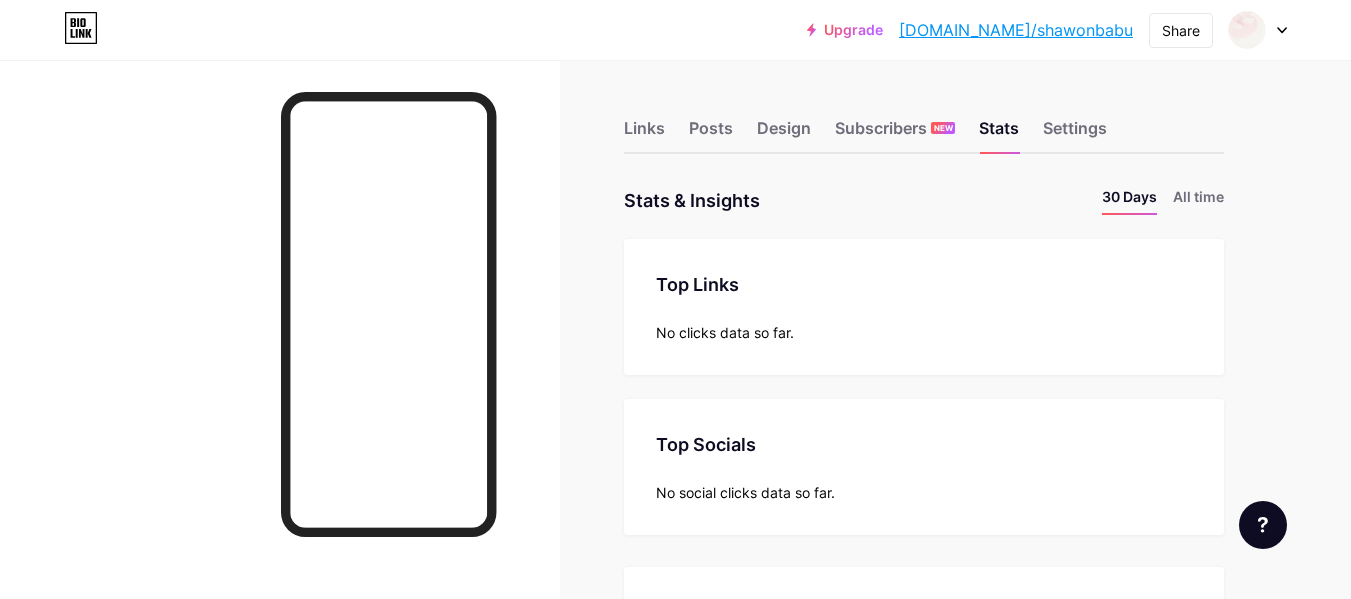 scroll, scrollTop: 999401, scrollLeft: 998649, axis: both 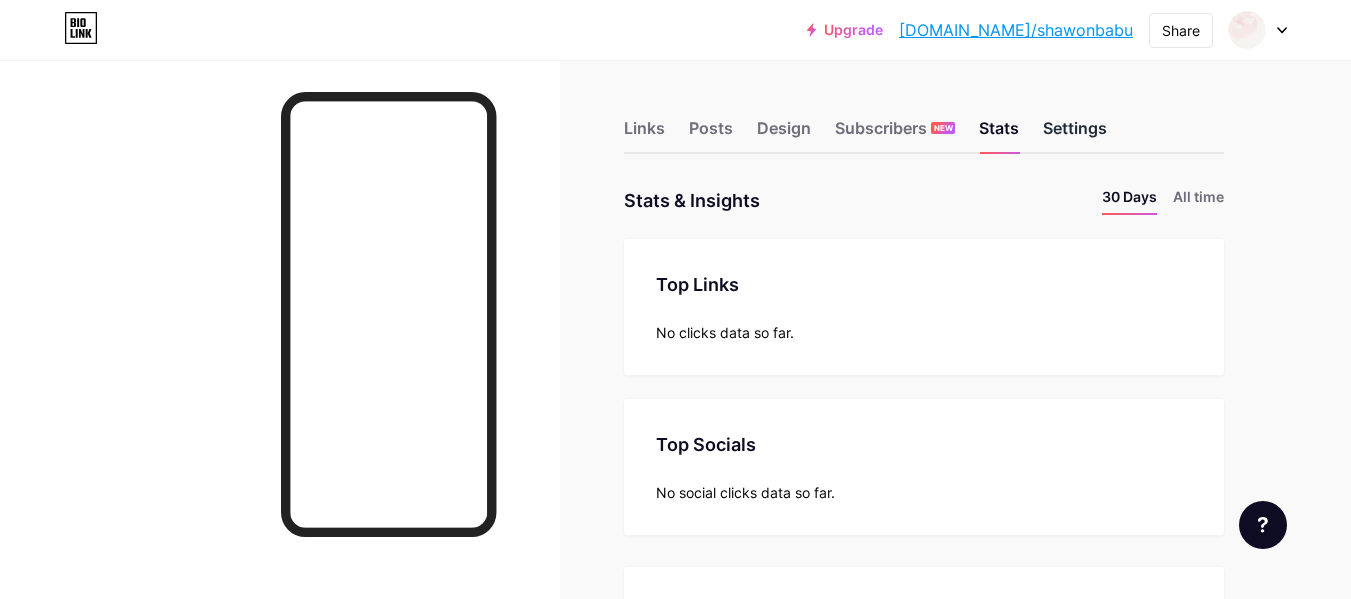 click on "Settings" at bounding box center [1075, 134] 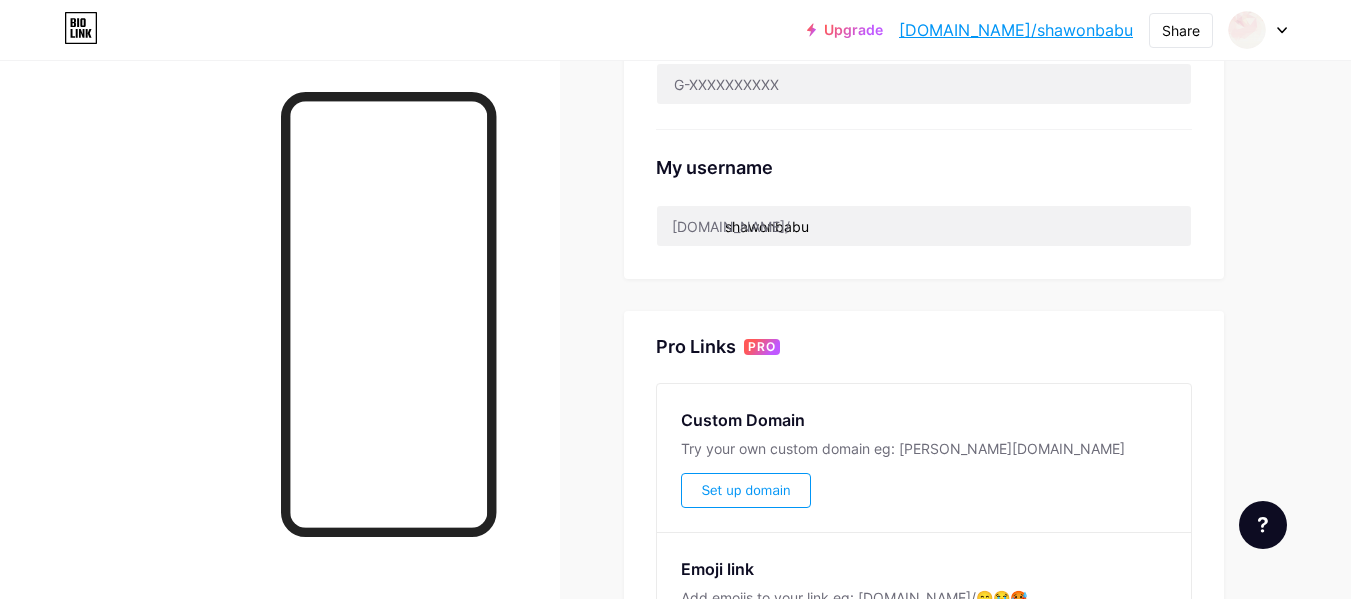 scroll, scrollTop: 717, scrollLeft: 0, axis: vertical 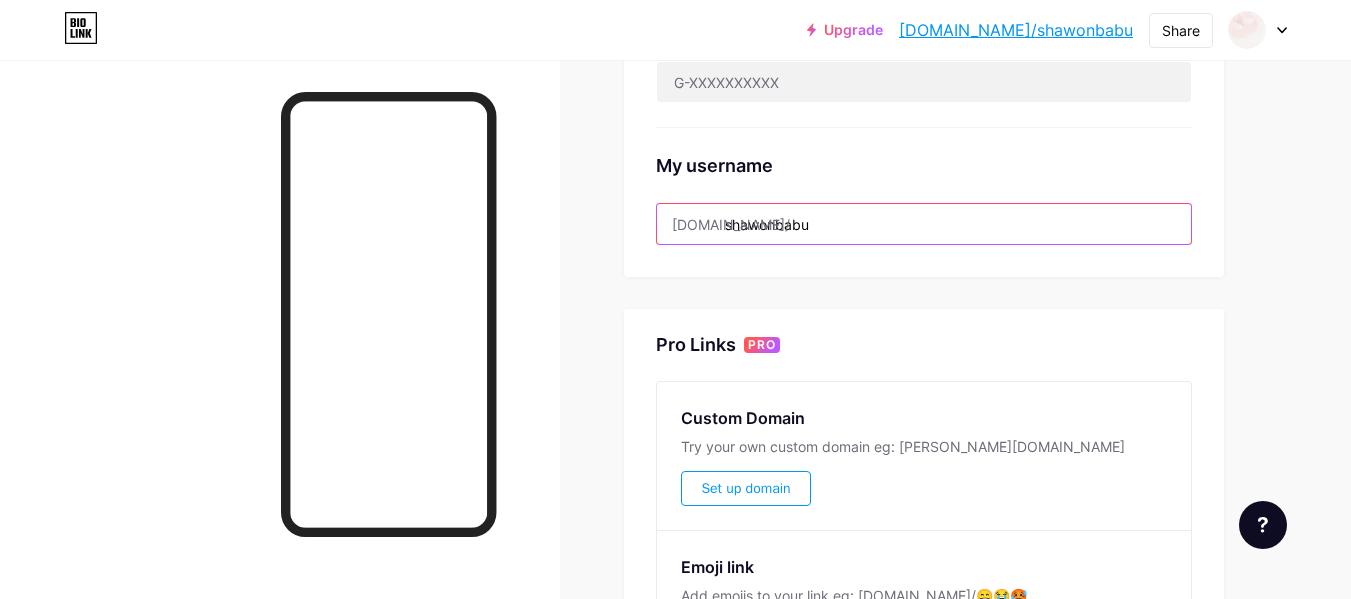 click on "shawonbabu" at bounding box center [924, 224] 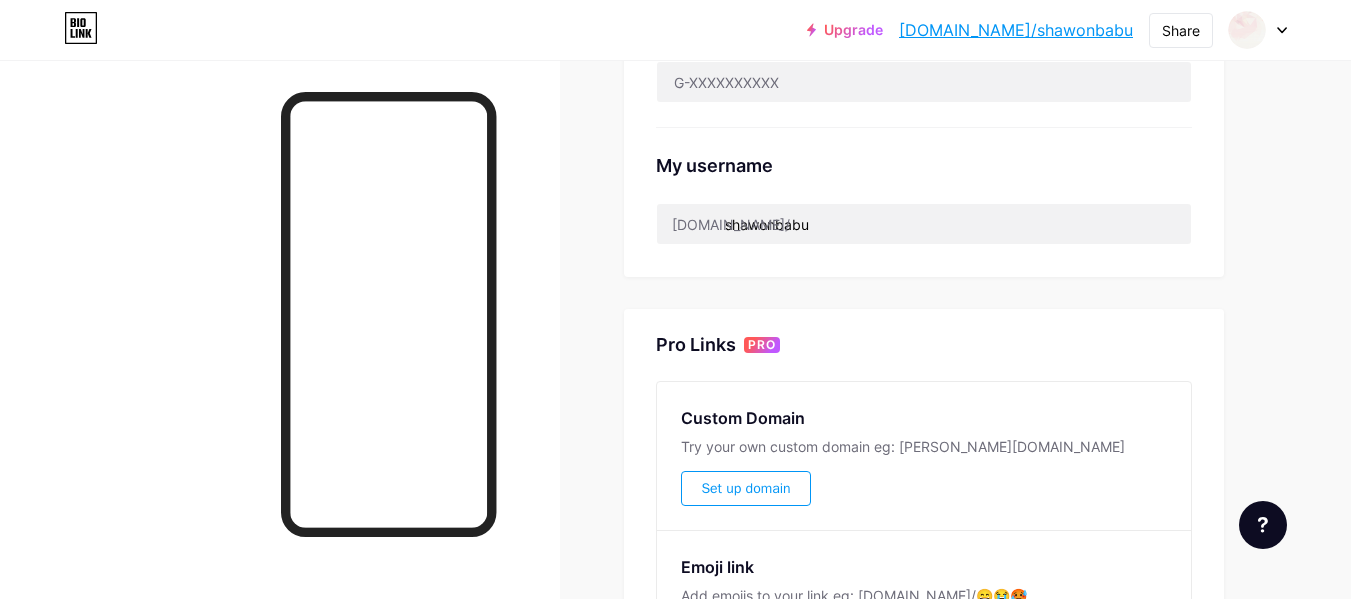 click on "Links
Posts
Design
Subscribers
NEW
Stats
Settings     Preferred link   This is an aesthetic choice. Both links are usable.
bio.link/ shawonbabu       shawonbabu .bio.link
NSFW warning       Show a warning before displaying your page.     SEO   Choose the title and description to appear on search engines and social posts.           Google Analytics       My username   bio.link/   shawonbabu           Pro Links   PRO   Custom Domain   Try your own custom domain eg: jaseem.com   Set
up domain             Emoji link   Add emojis to your link eg: bio.link/😄😭🥵   Create
Go to  Help Center  to learn more or to contact support.   Changes saved           Feature requests             Help center         Contact support" at bounding box center (654, 96) 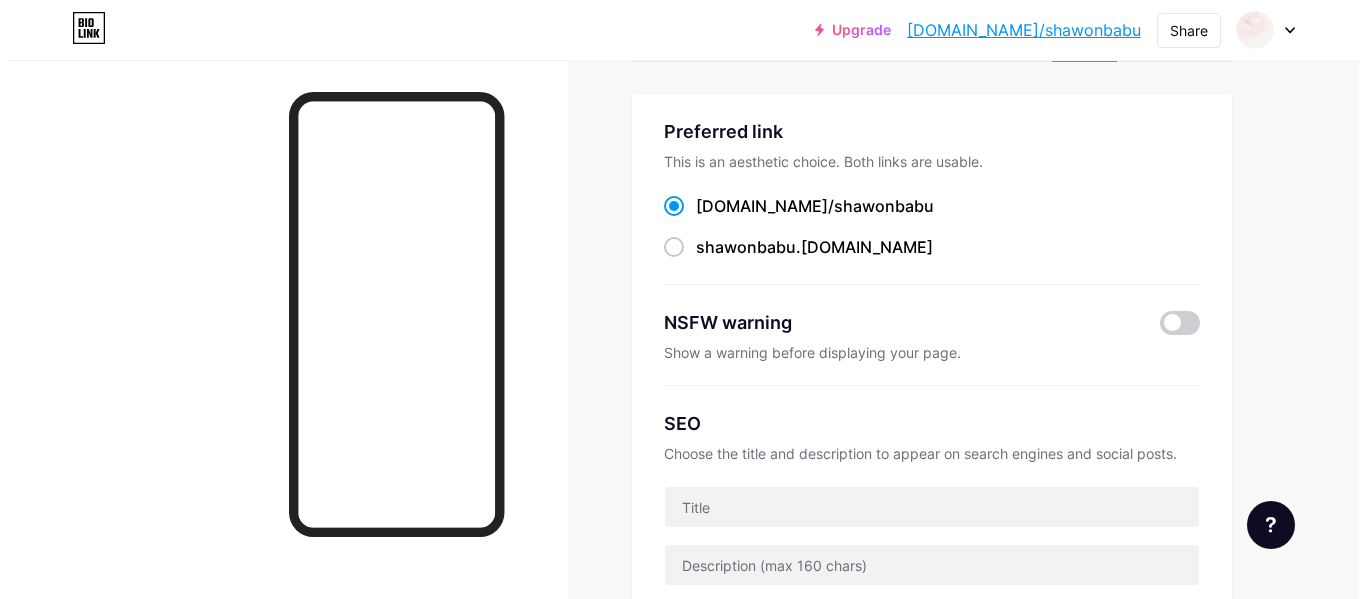 scroll, scrollTop: 0, scrollLeft: 0, axis: both 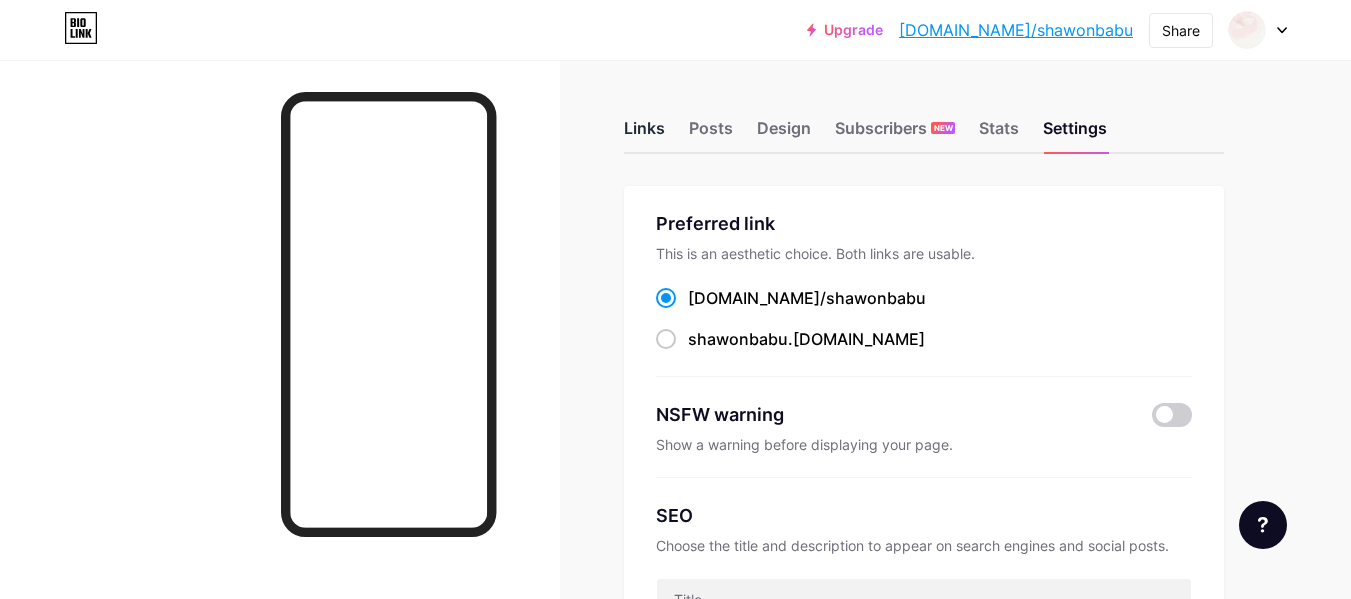 click on "Links" at bounding box center (644, 134) 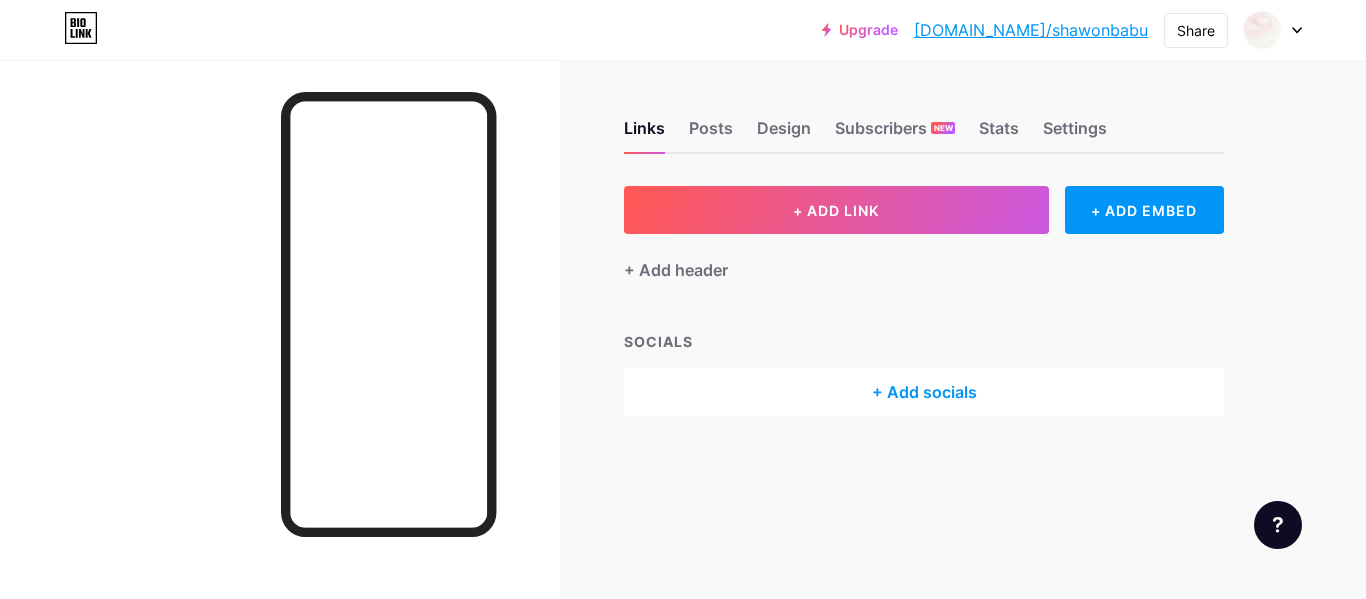 click on "+ Add socials" at bounding box center (924, 392) 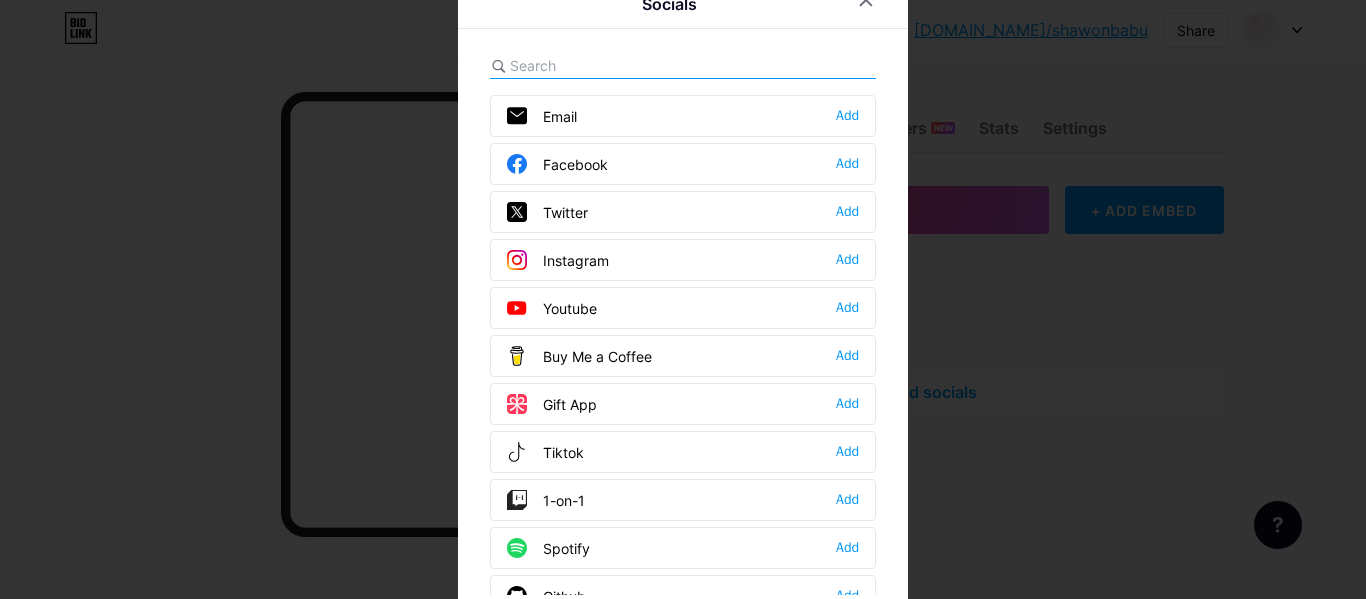 scroll, scrollTop: 28, scrollLeft: 0, axis: vertical 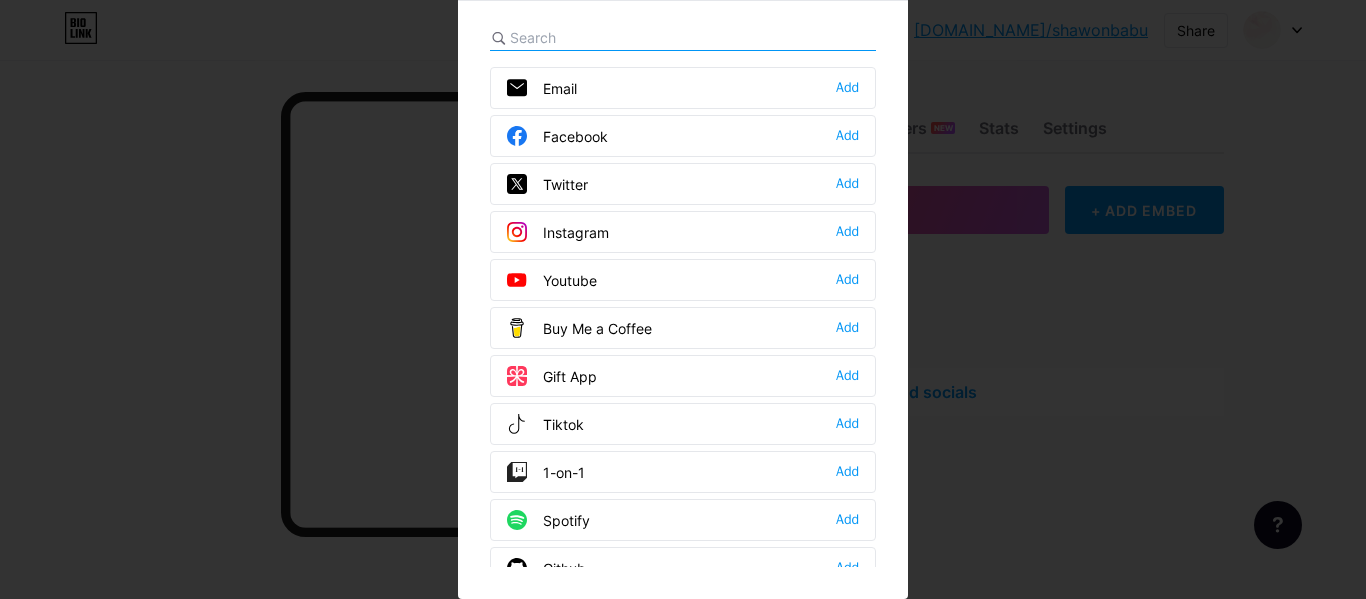 click on "Twitter
Add" at bounding box center (683, 184) 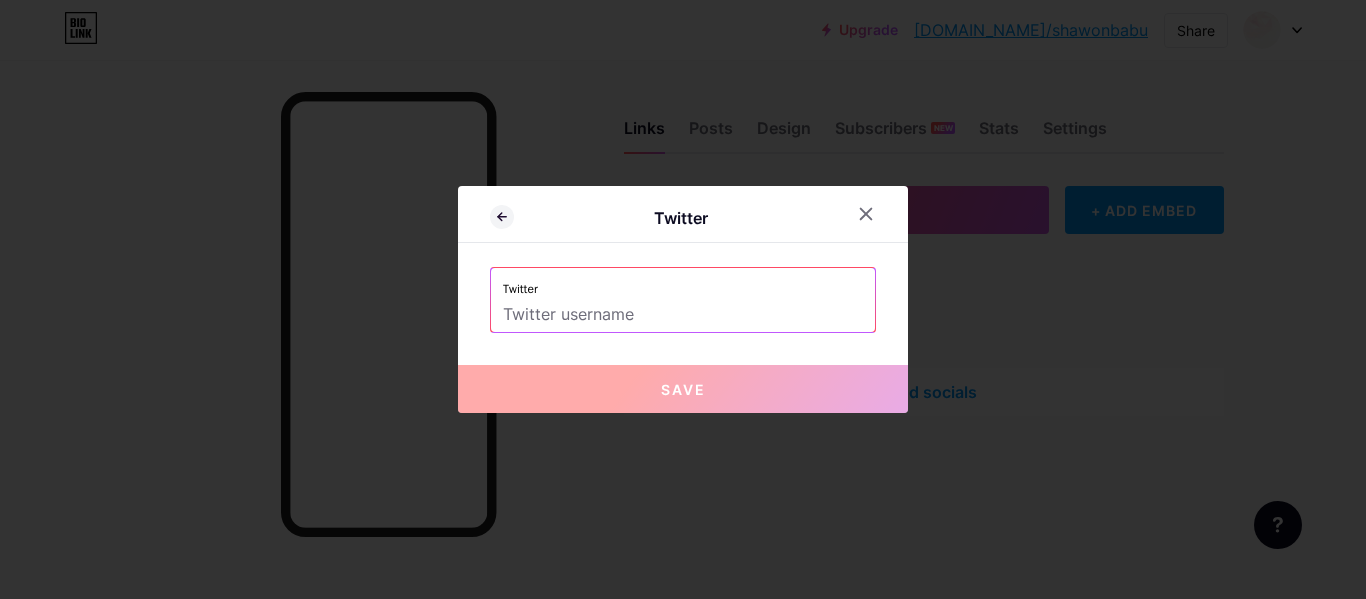 scroll, scrollTop: 0, scrollLeft: 0, axis: both 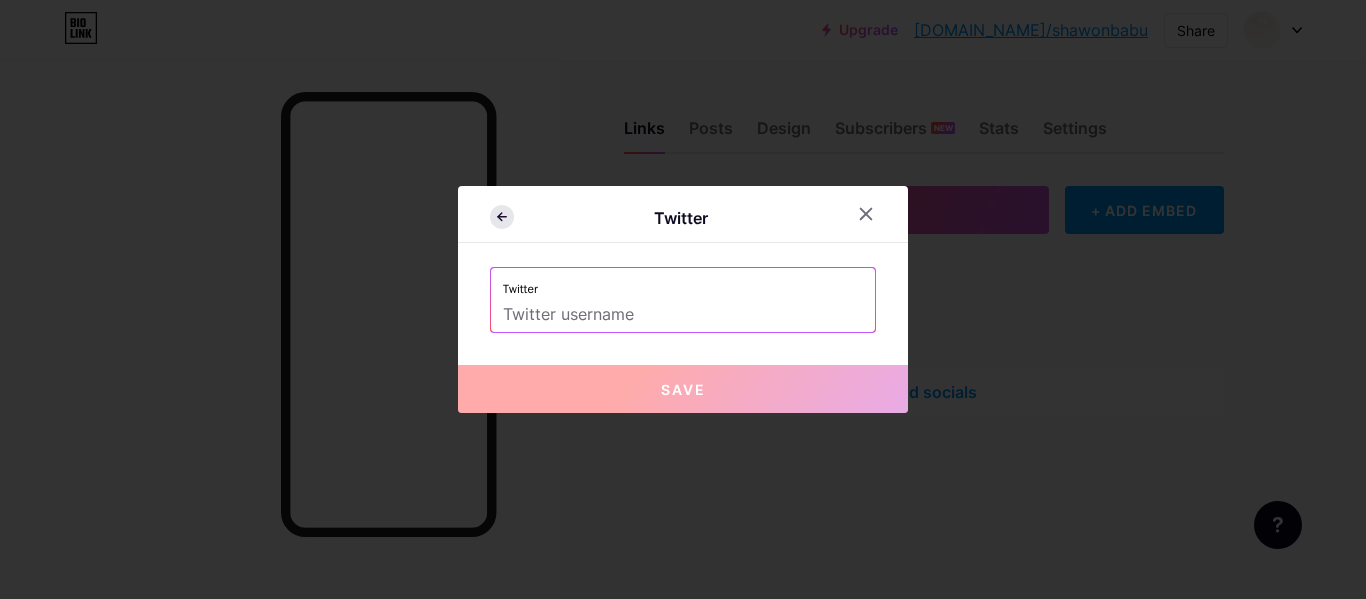 click 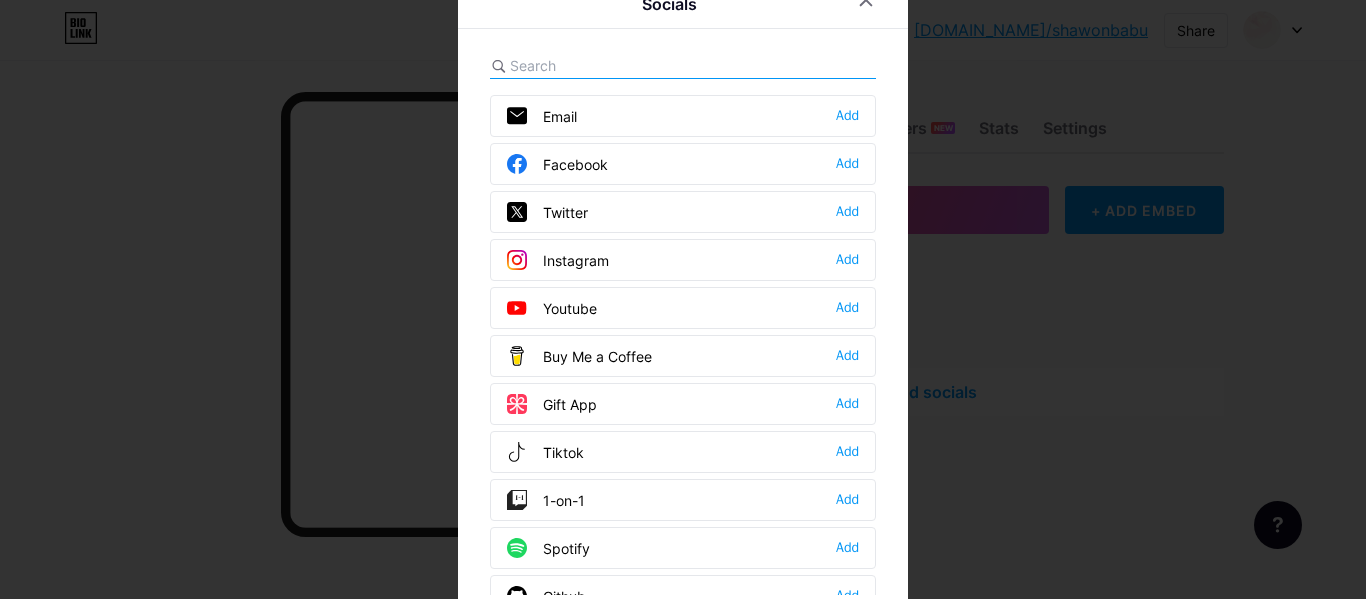 click at bounding box center [683, 299] 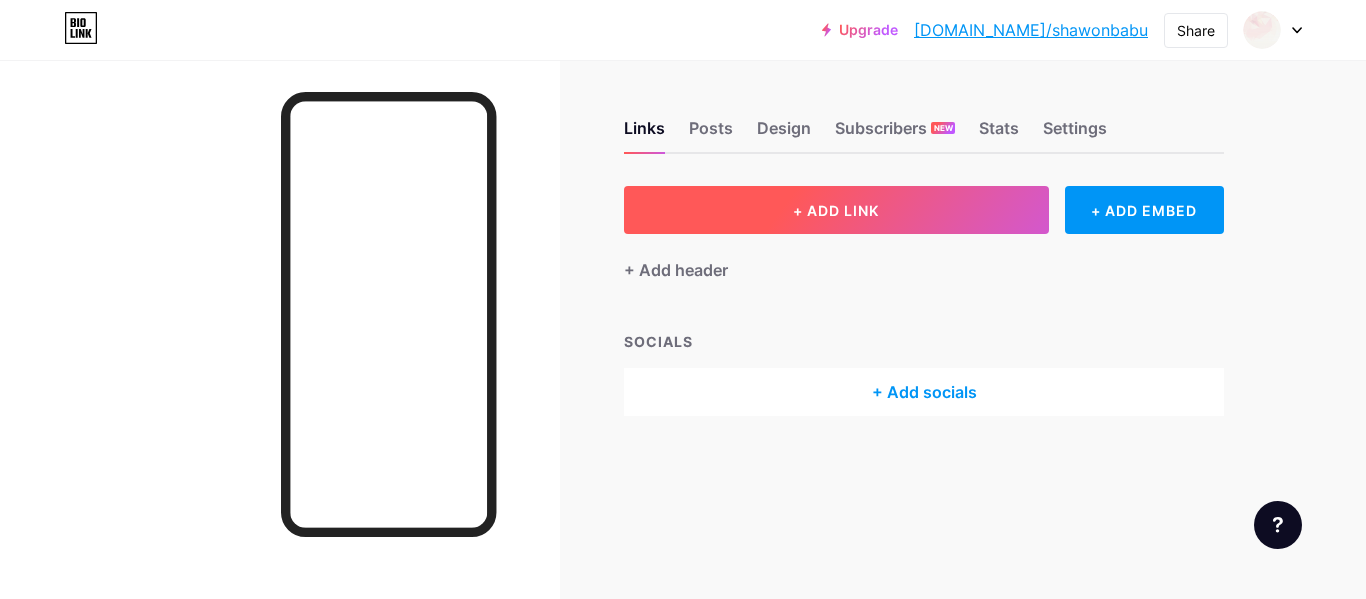 click on "+ ADD LINK" at bounding box center (836, 210) 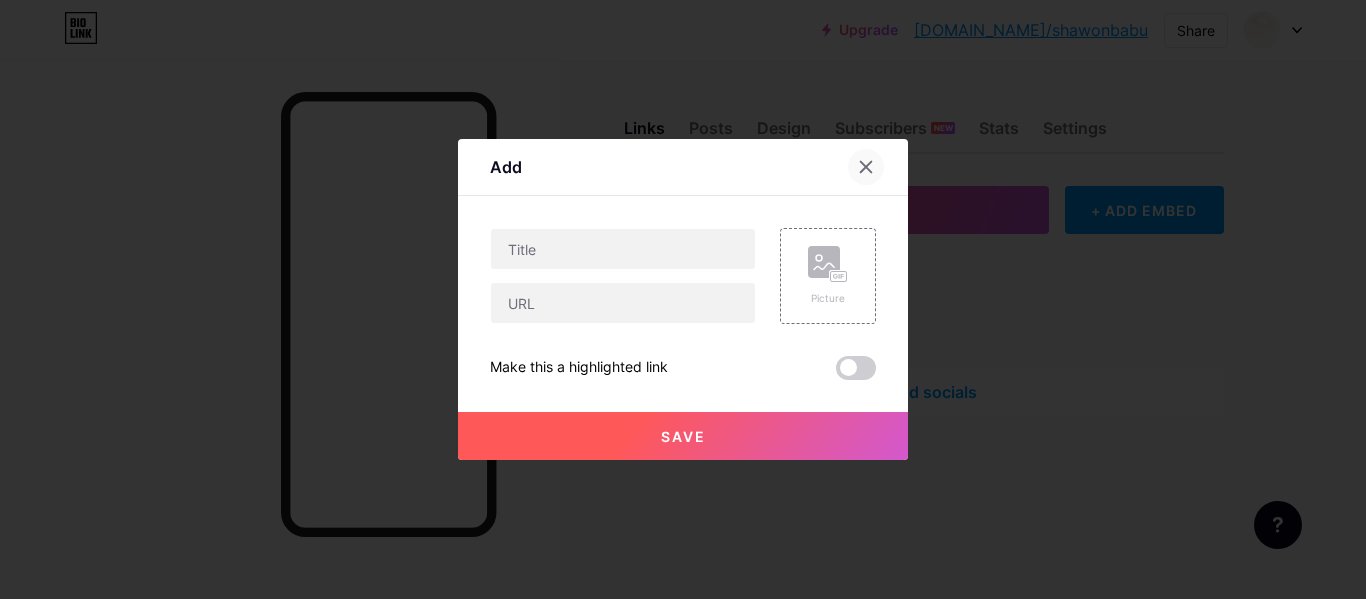 click 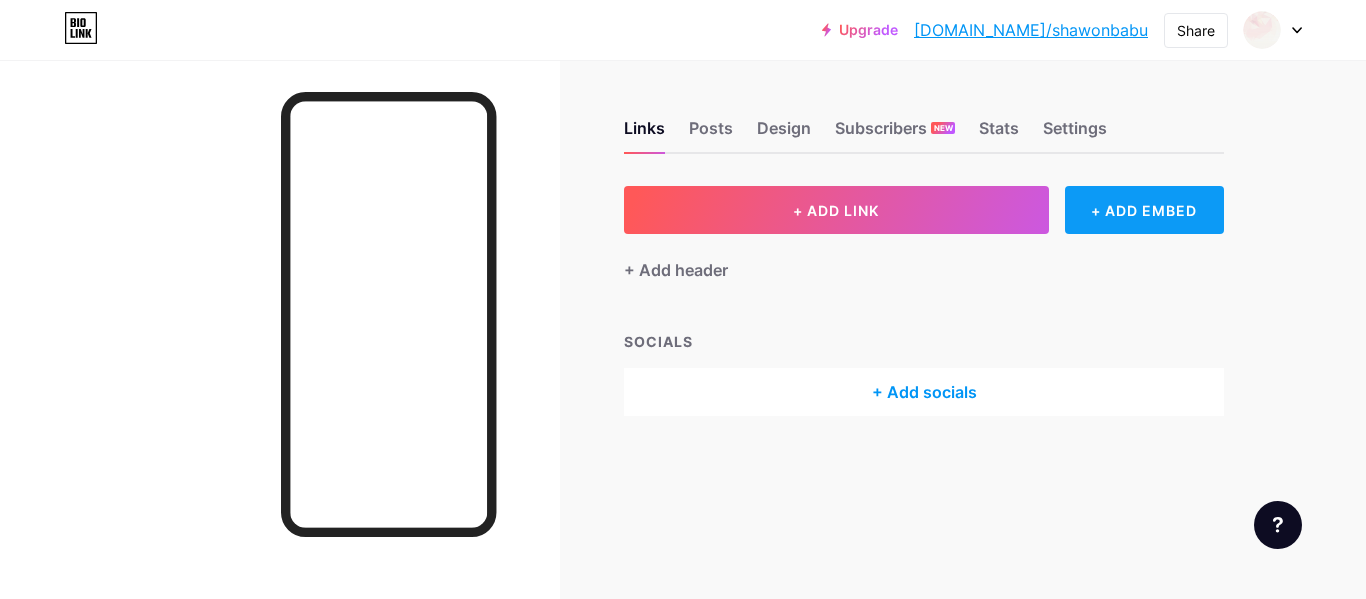 click on "+ ADD EMBED" at bounding box center (1144, 210) 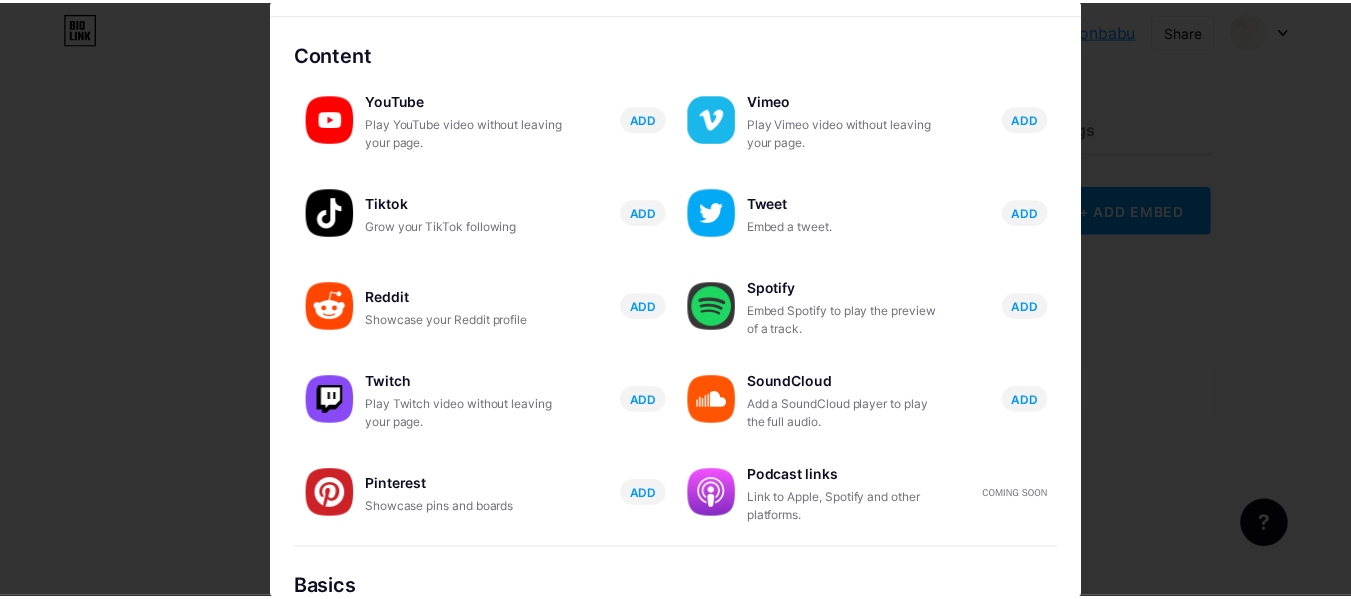 scroll, scrollTop: 0, scrollLeft: 0, axis: both 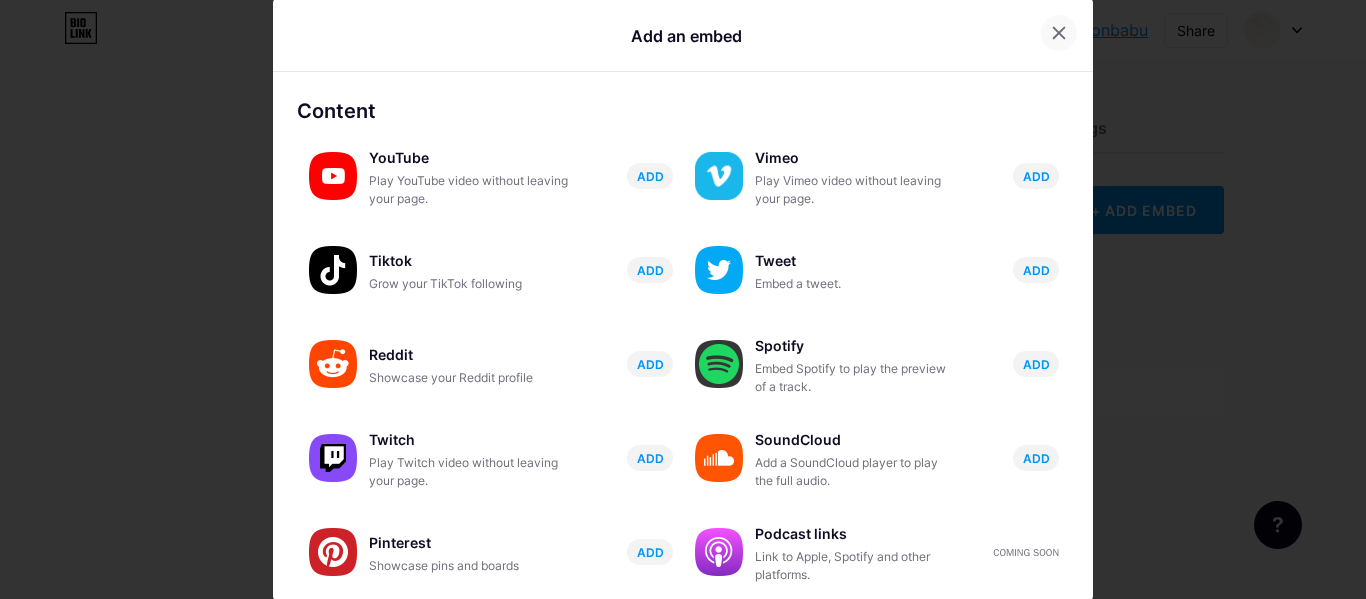click at bounding box center (1059, 33) 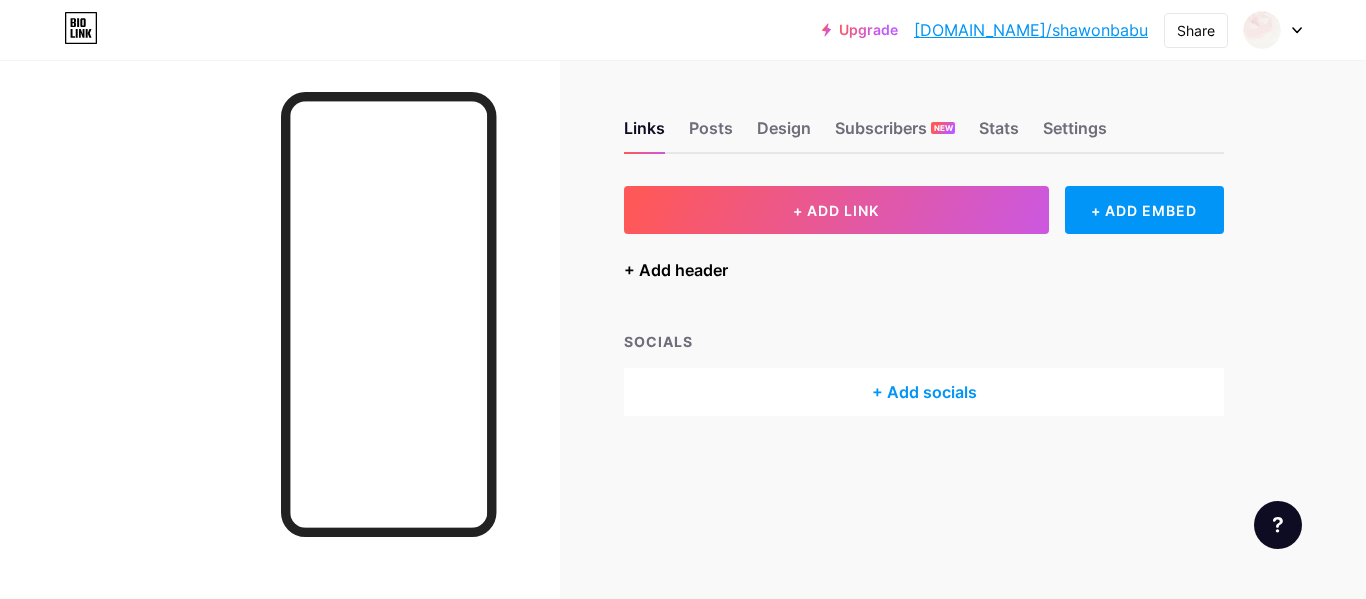 click on "+ Add header" at bounding box center (676, 270) 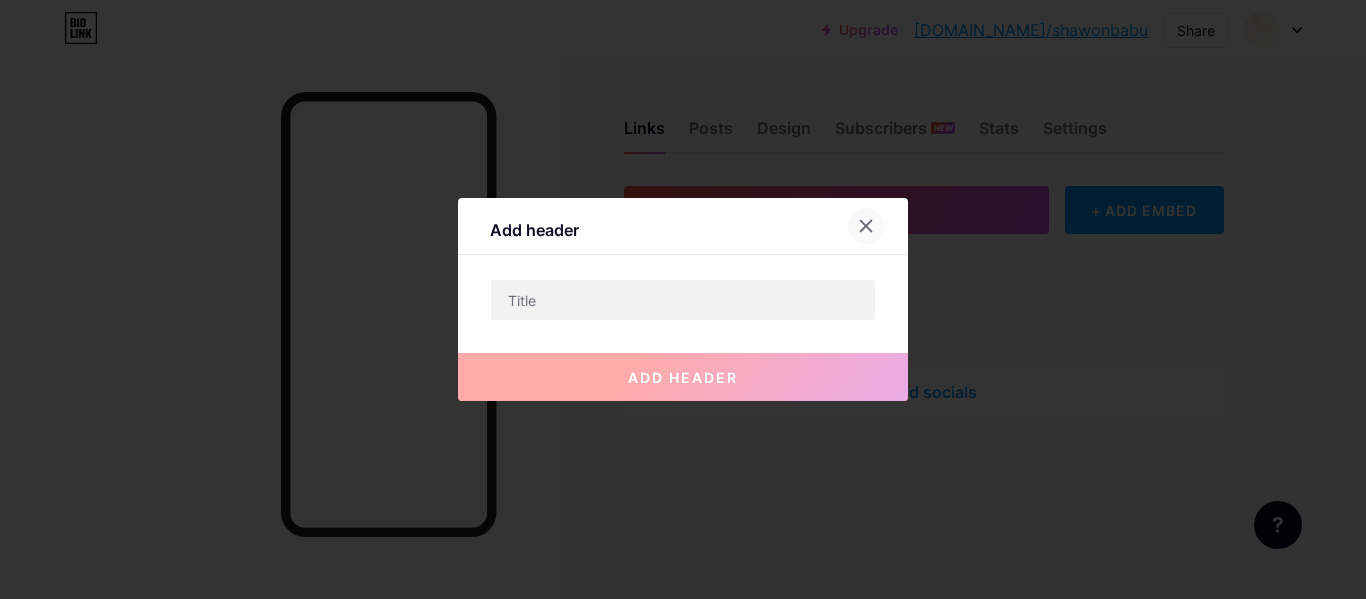 click 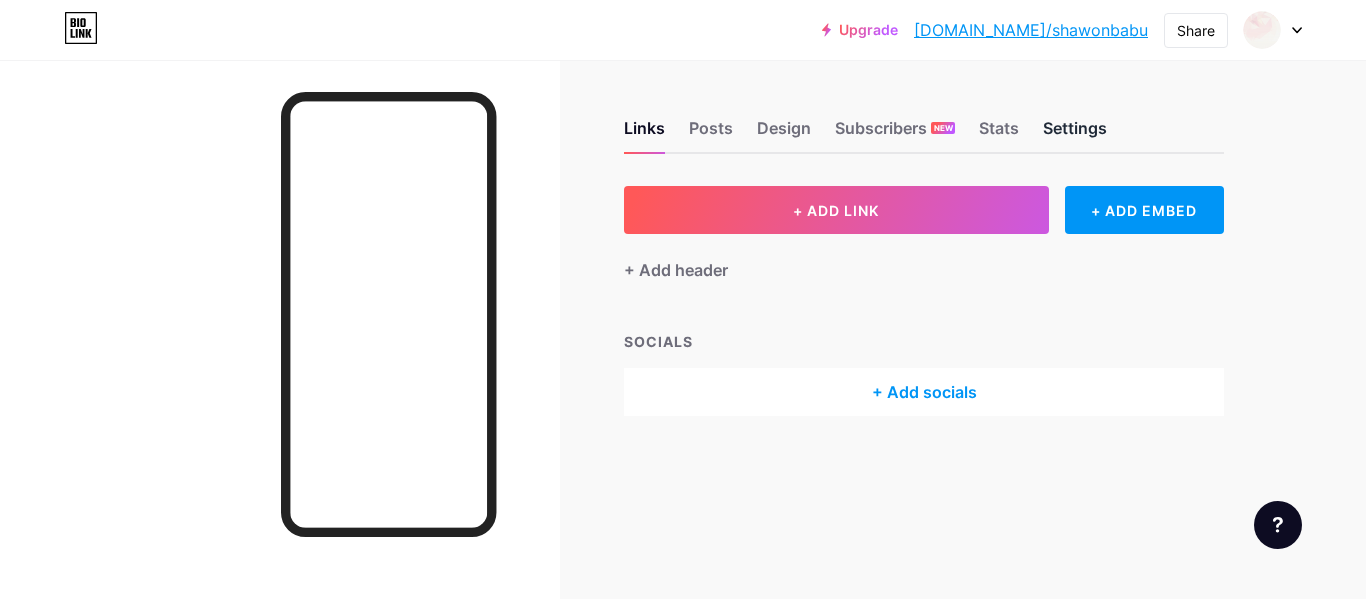 click on "Settings" at bounding box center [1075, 134] 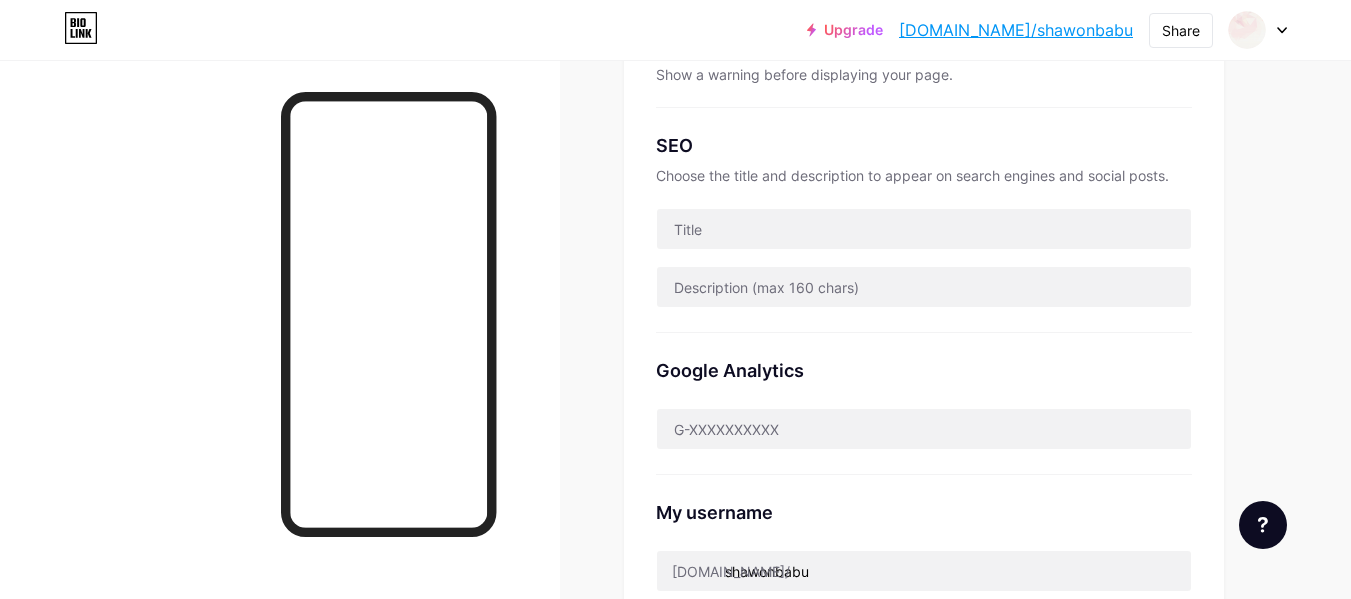 scroll, scrollTop: 359, scrollLeft: 0, axis: vertical 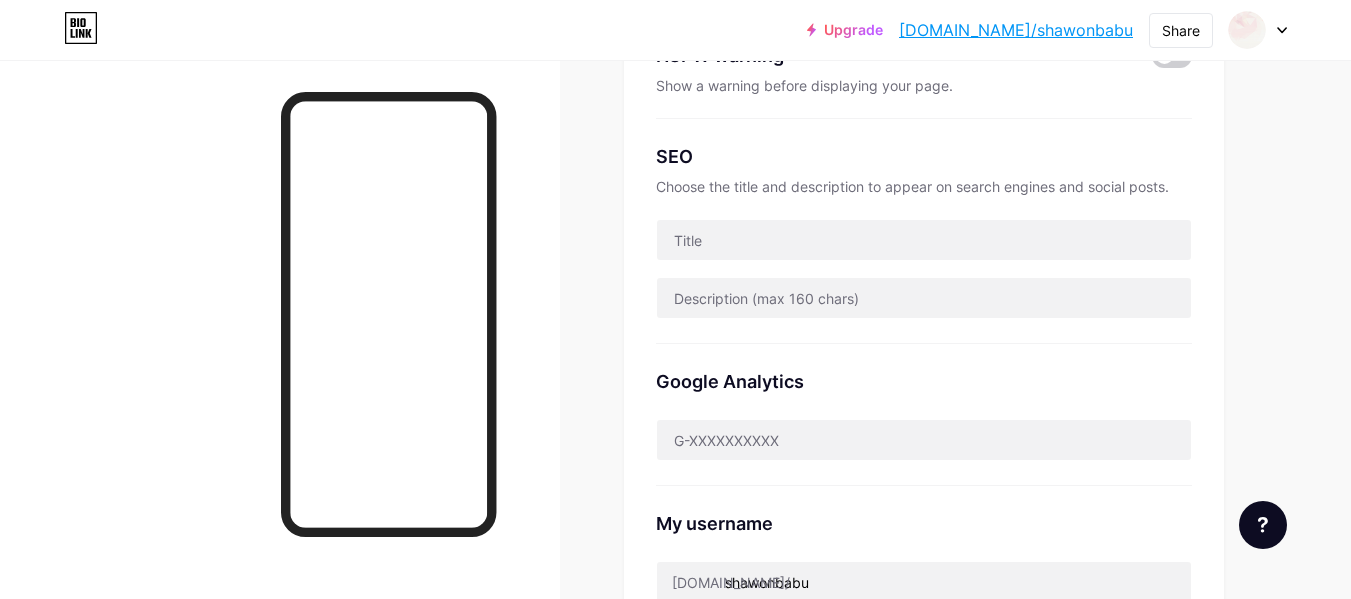 click on "SEO   Choose the title and description to appear on search engines and social posts." at bounding box center [924, 231] 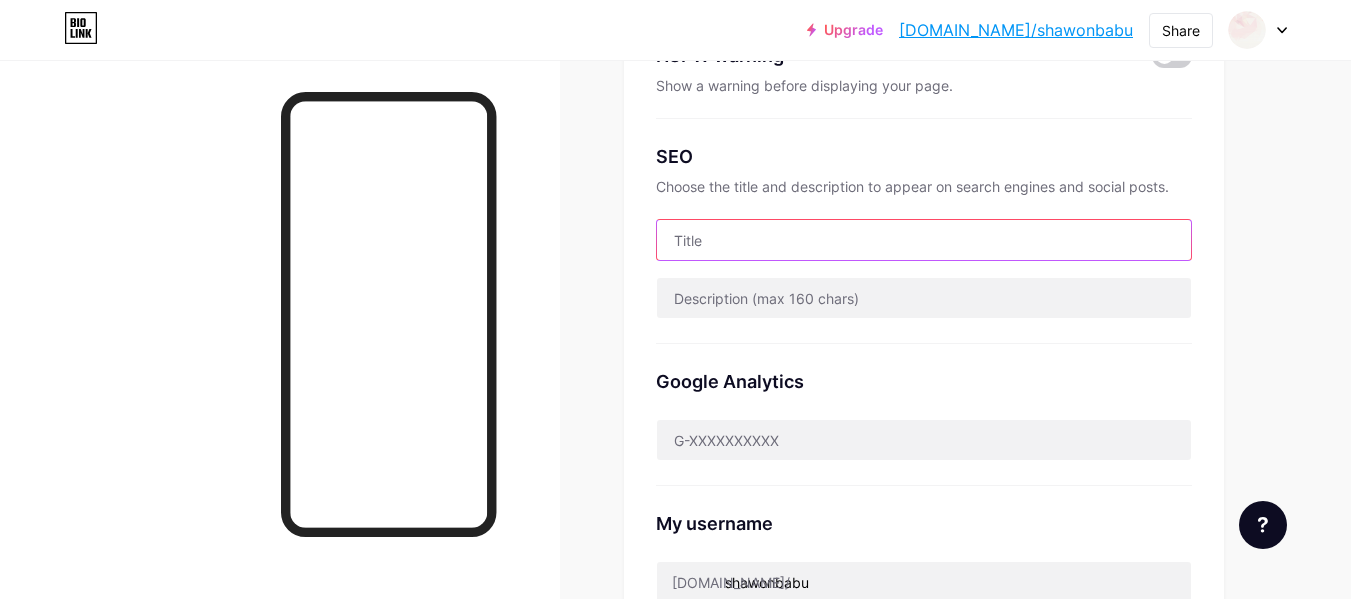 click at bounding box center [924, 240] 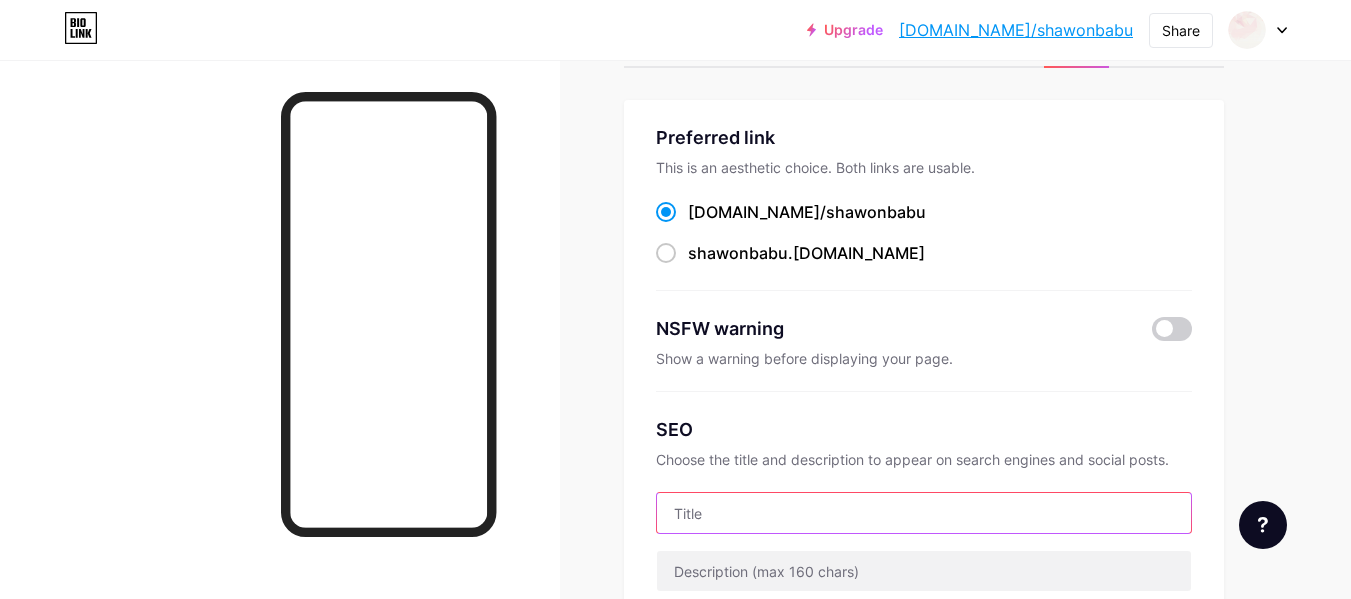 scroll, scrollTop: 0, scrollLeft: 0, axis: both 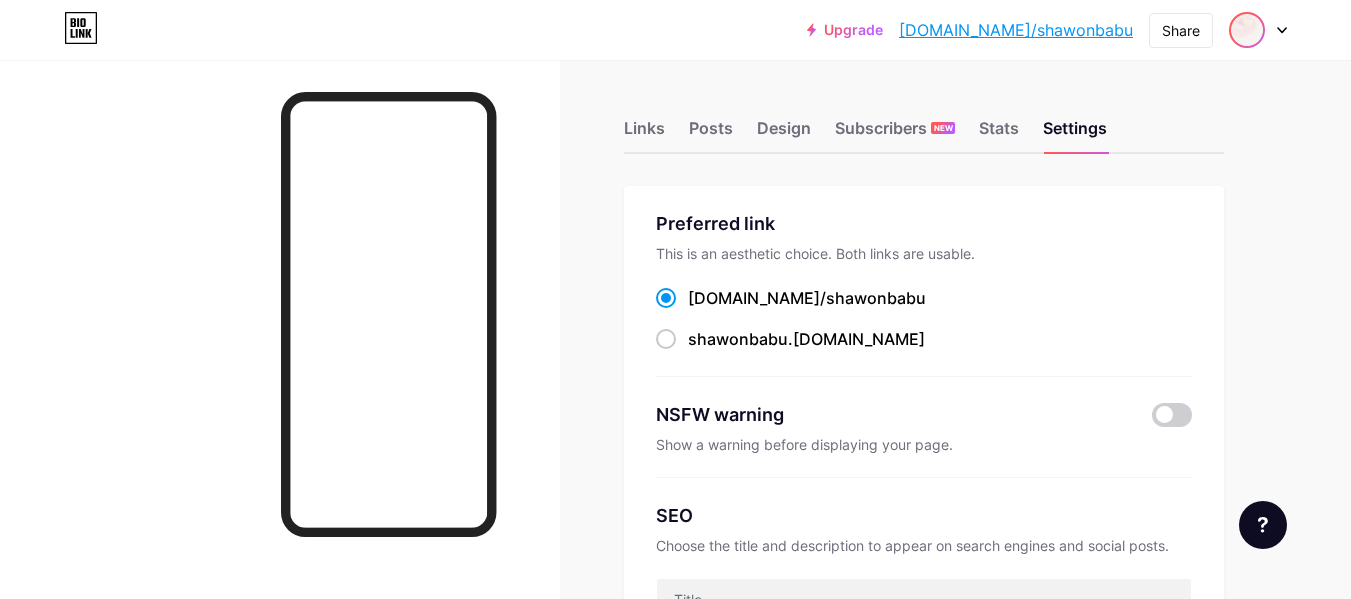 click at bounding box center [1247, 30] 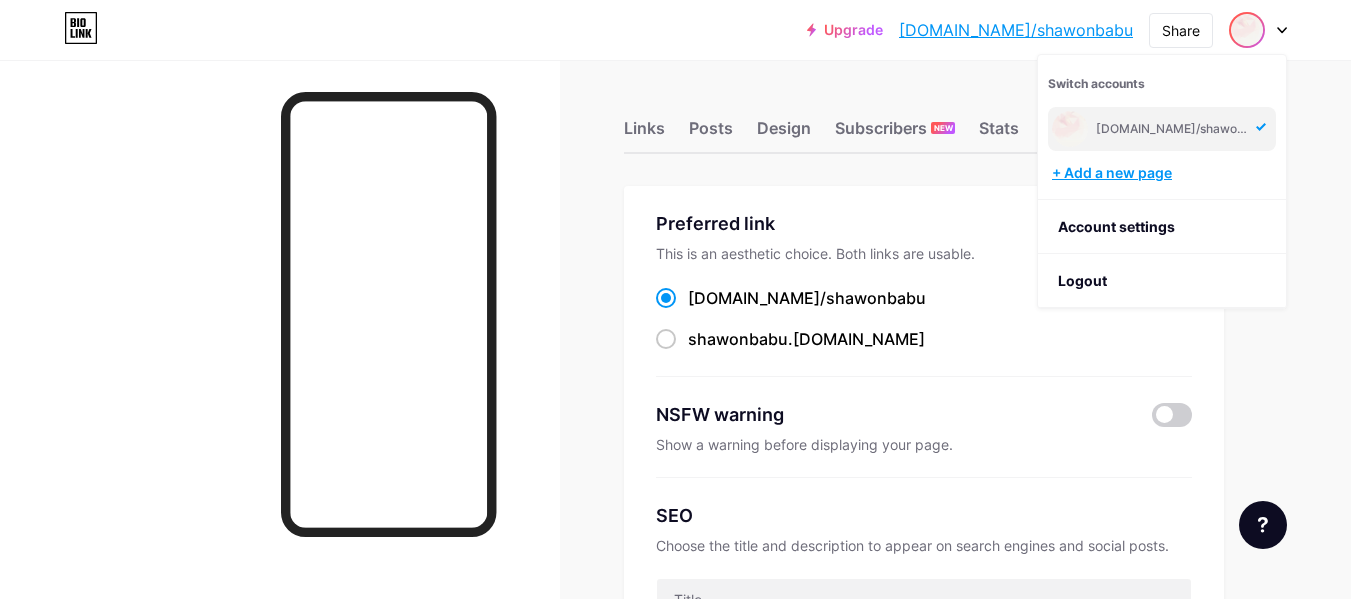 click on "+ Add a new page" at bounding box center (1164, 173) 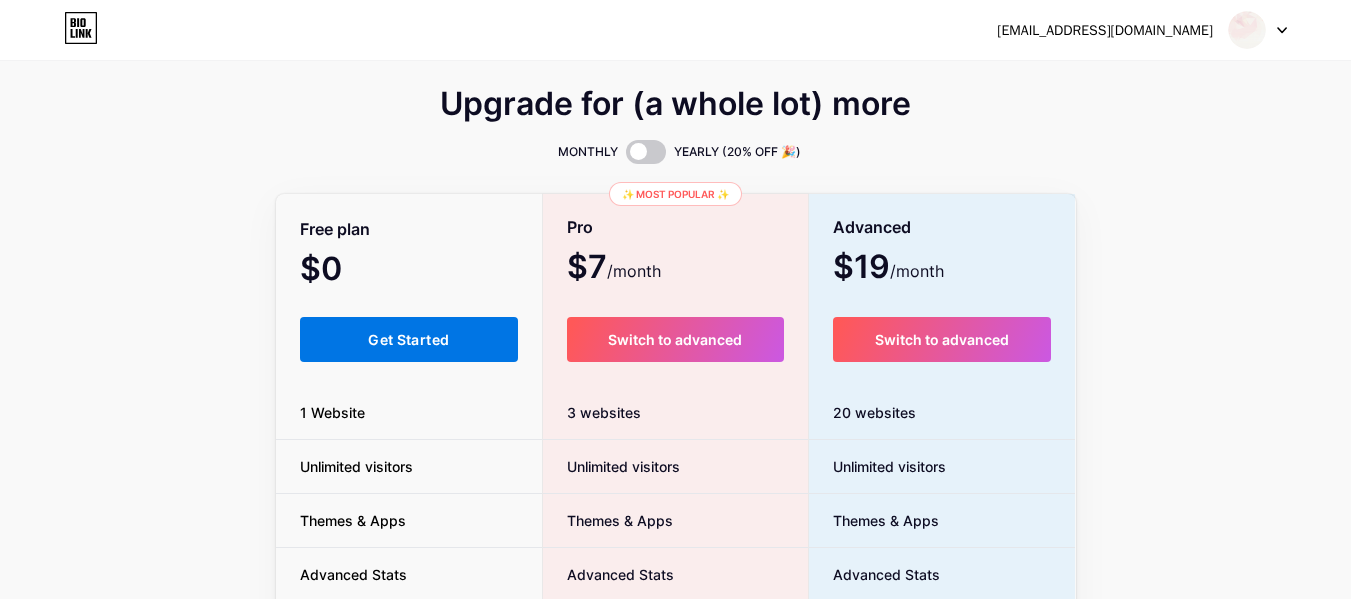 click on "Get Started" at bounding box center (409, 339) 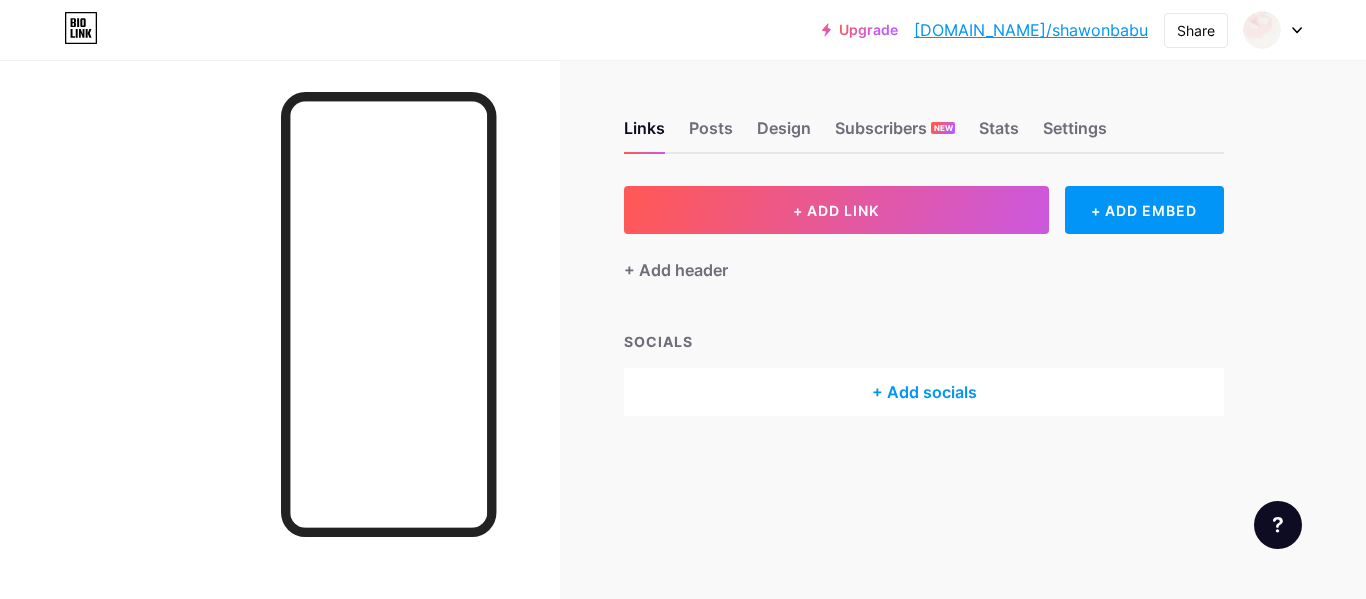 click on "Upgrade   bio.link/shawon...   bio.link/shawonbabu   Share               Switch accounts       bio.link/shawonbabu       + Add a new page        Account settings   Logout" at bounding box center (683, 30) 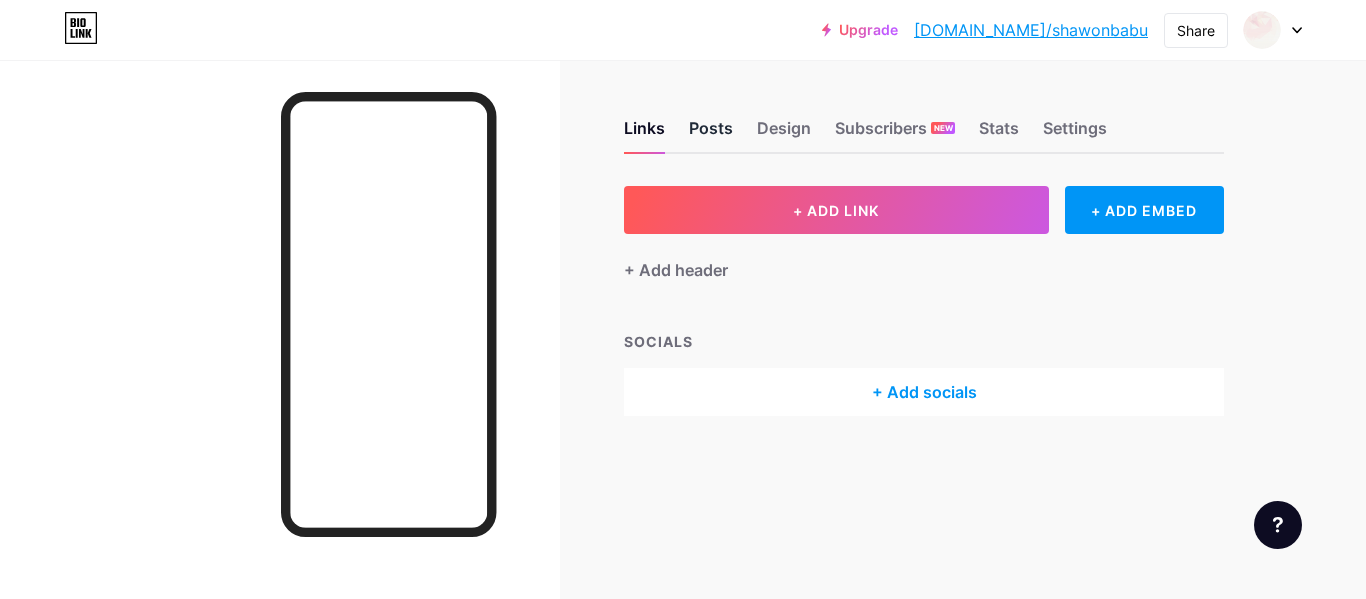 click on "Posts" at bounding box center [711, 134] 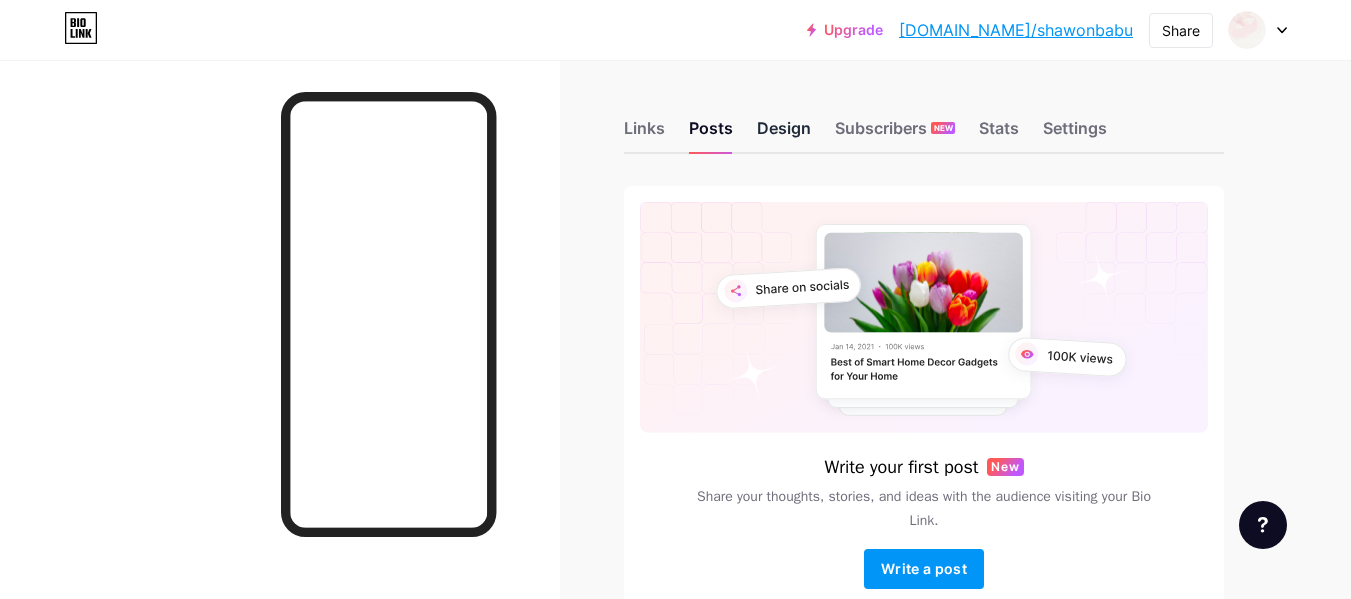 click on "Design" at bounding box center (784, 134) 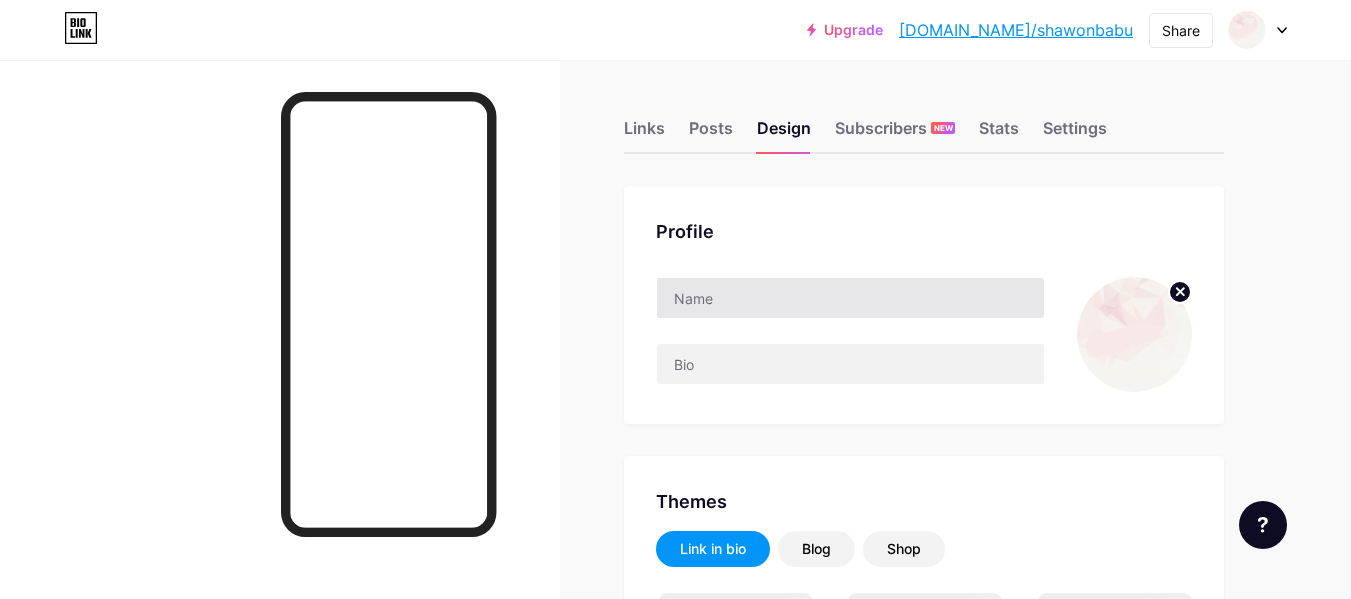 drag, startPoint x: 780, startPoint y: 320, endPoint x: 773, endPoint y: 301, distance: 20.248457 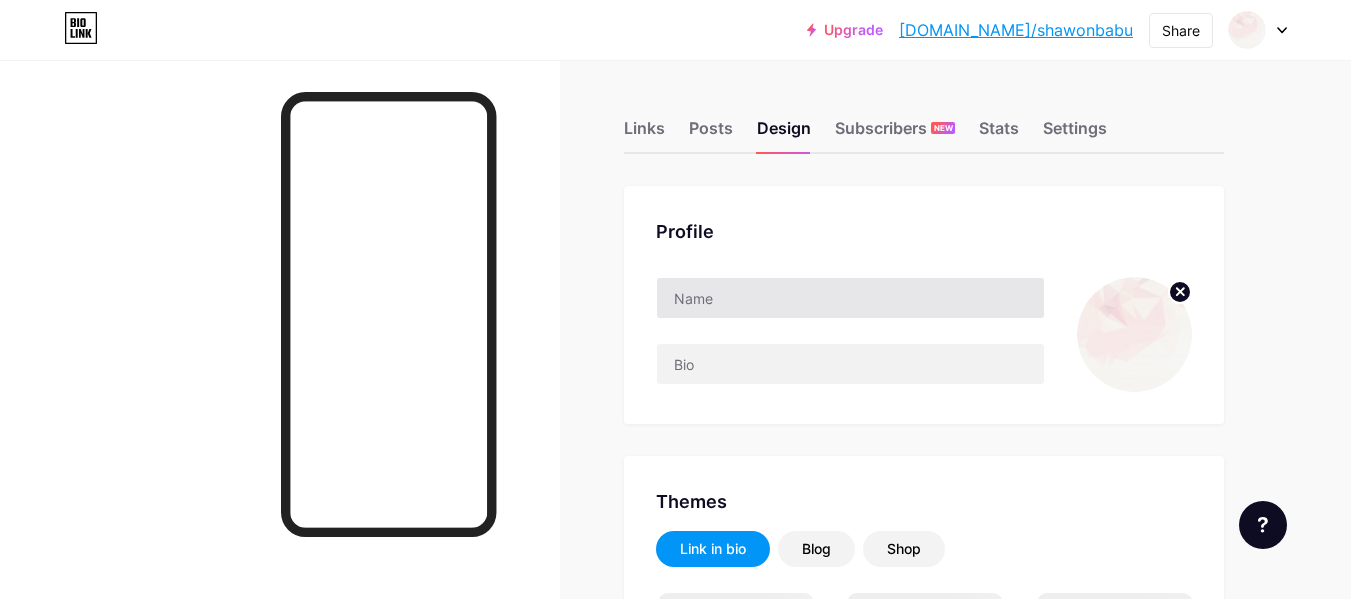 click at bounding box center (850, 334) 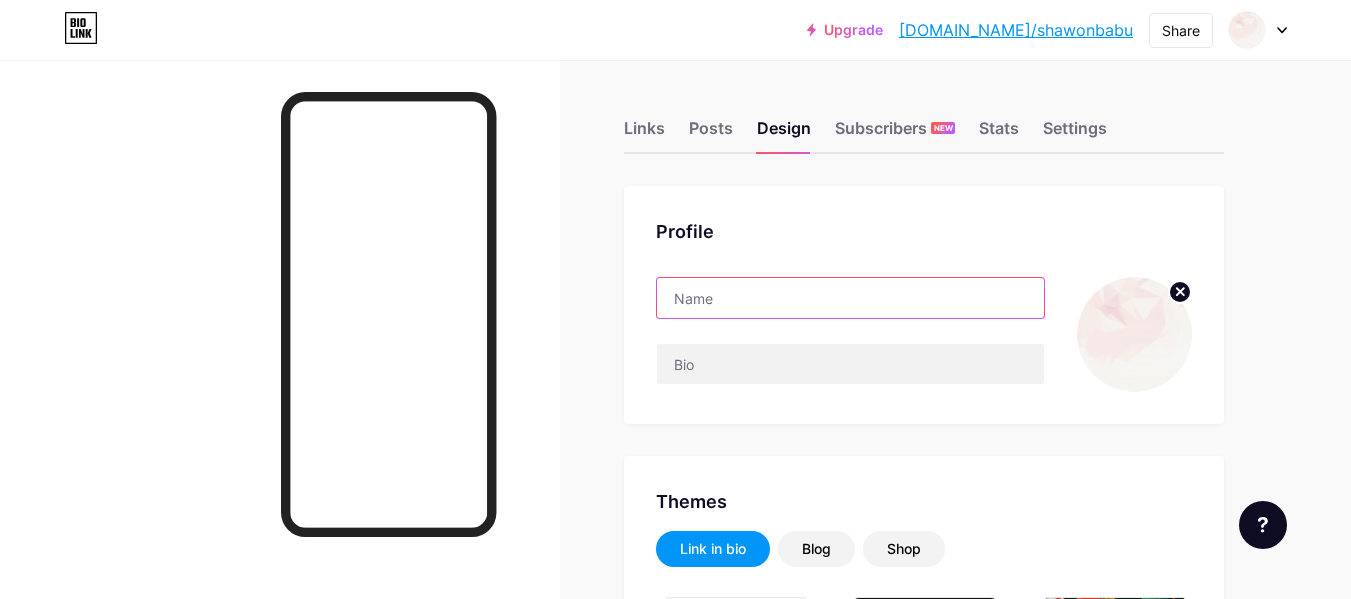click at bounding box center (850, 298) 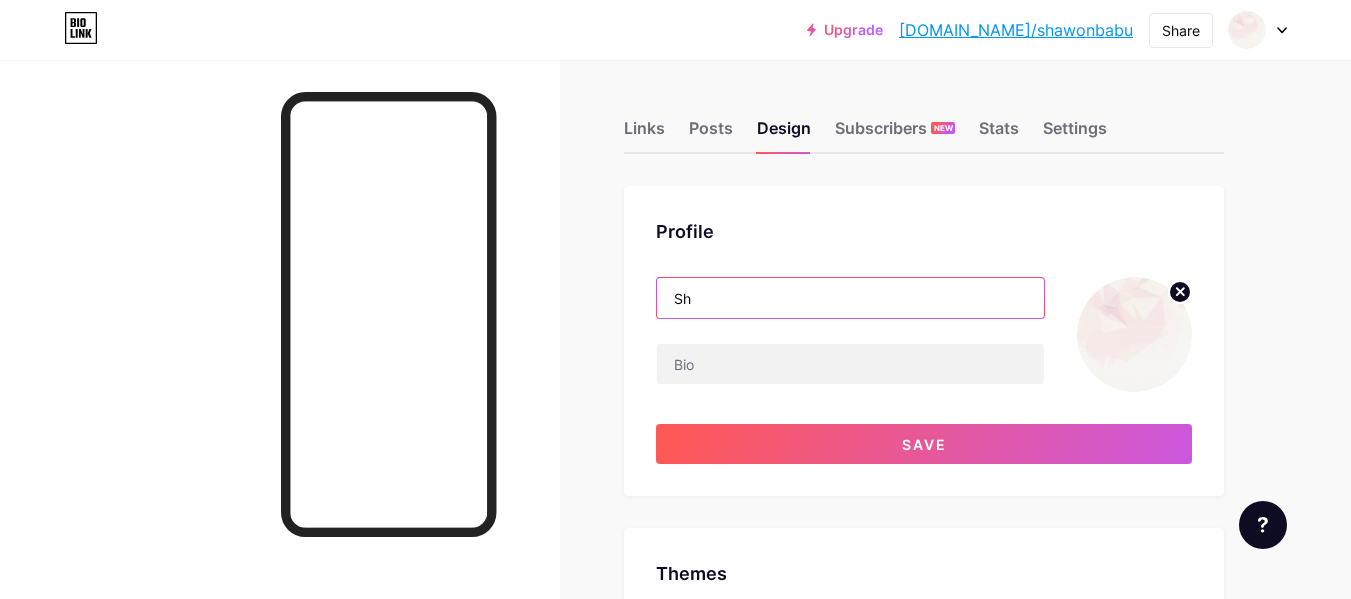 type on "S" 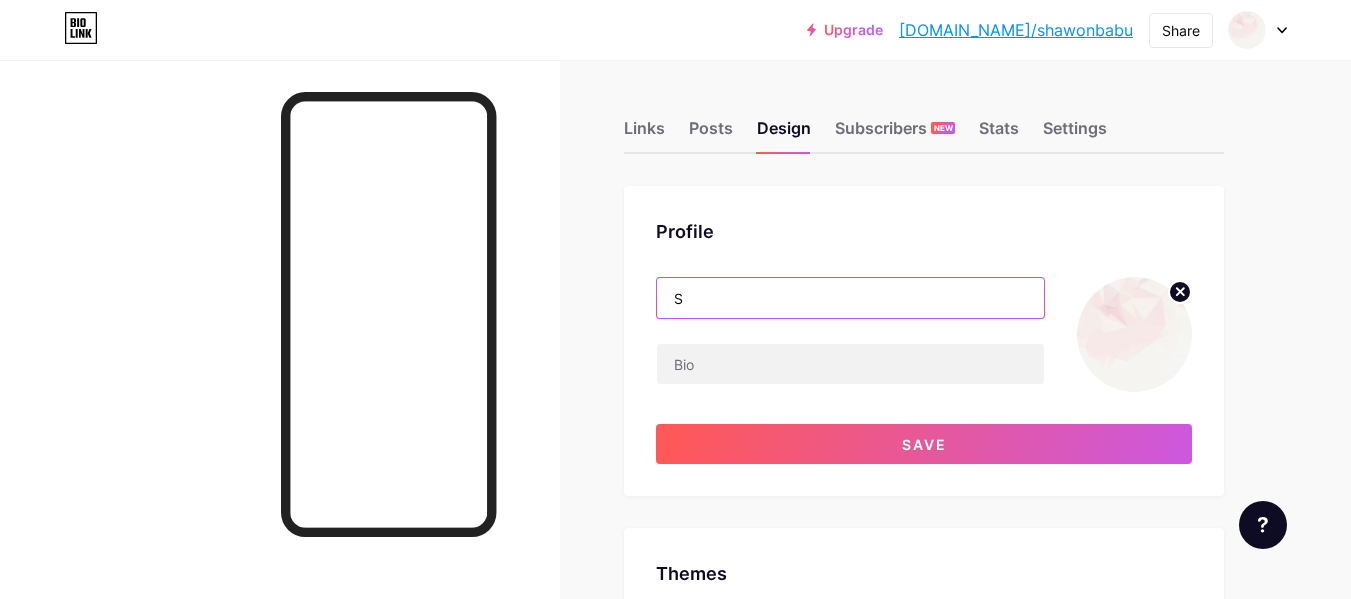 type 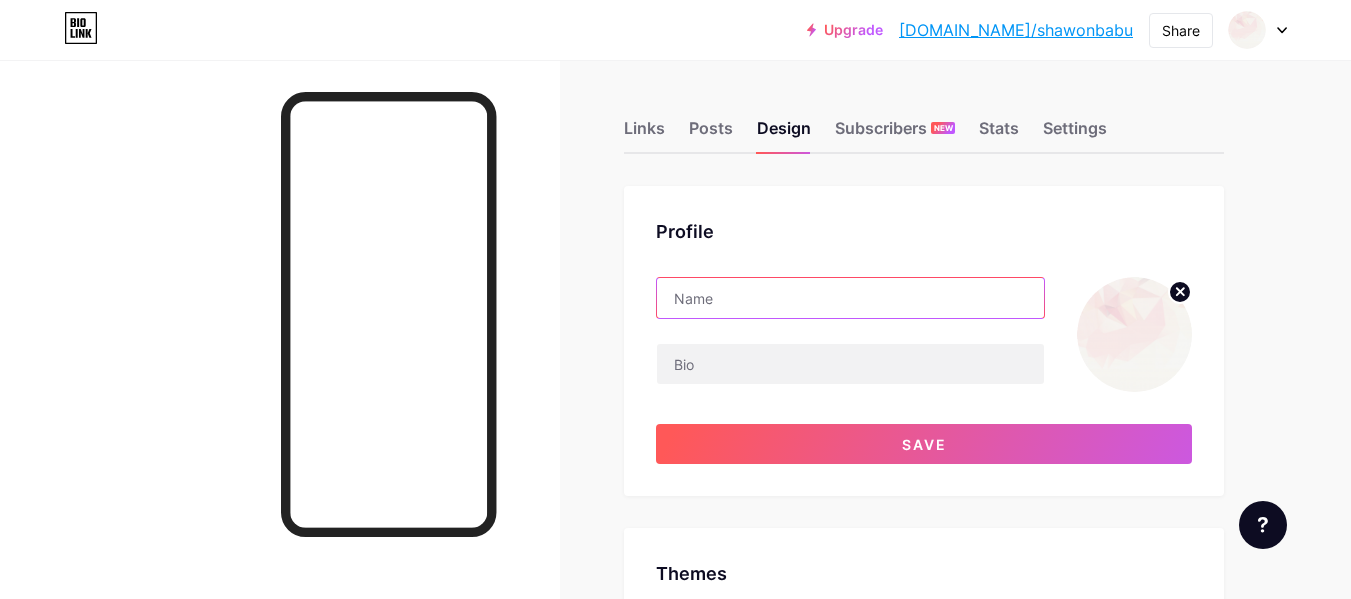 click at bounding box center (850, 298) 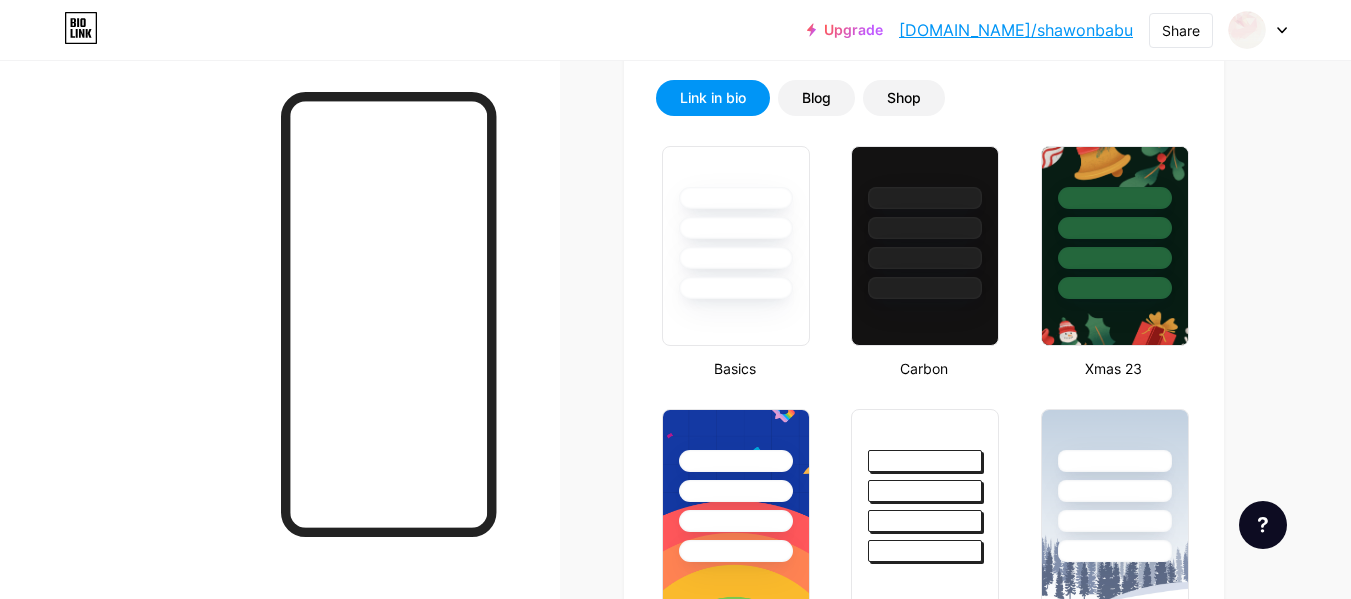 scroll, scrollTop: 0, scrollLeft: 0, axis: both 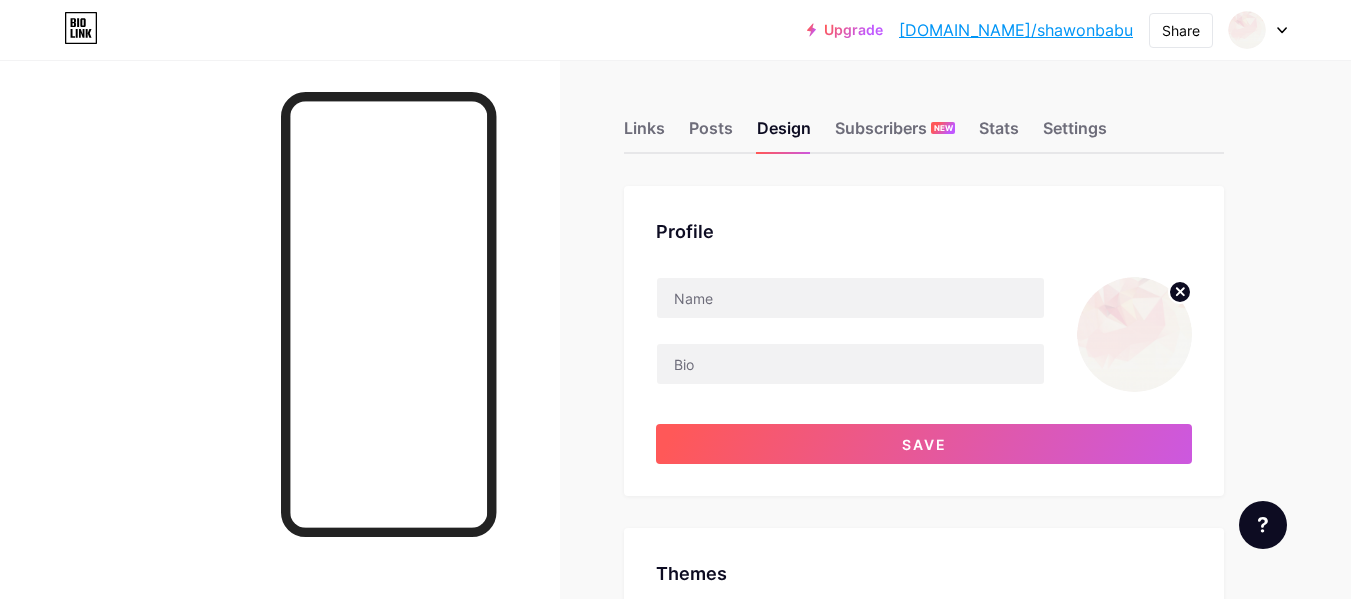 click 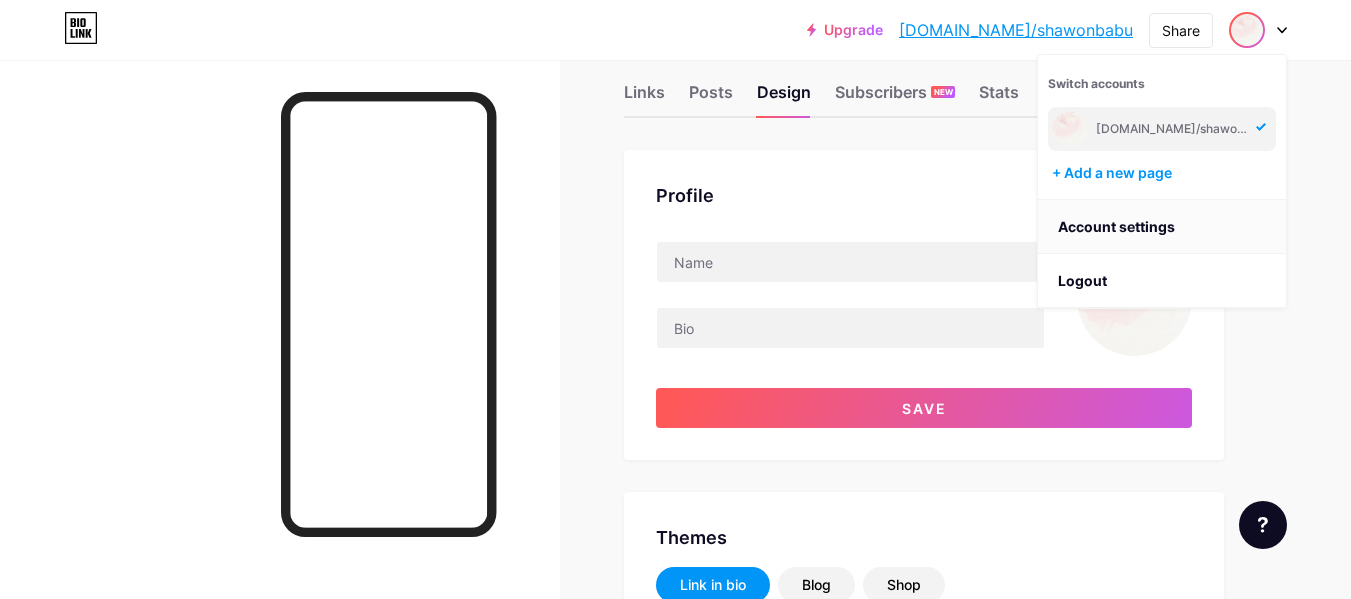 scroll, scrollTop: 100, scrollLeft: 0, axis: vertical 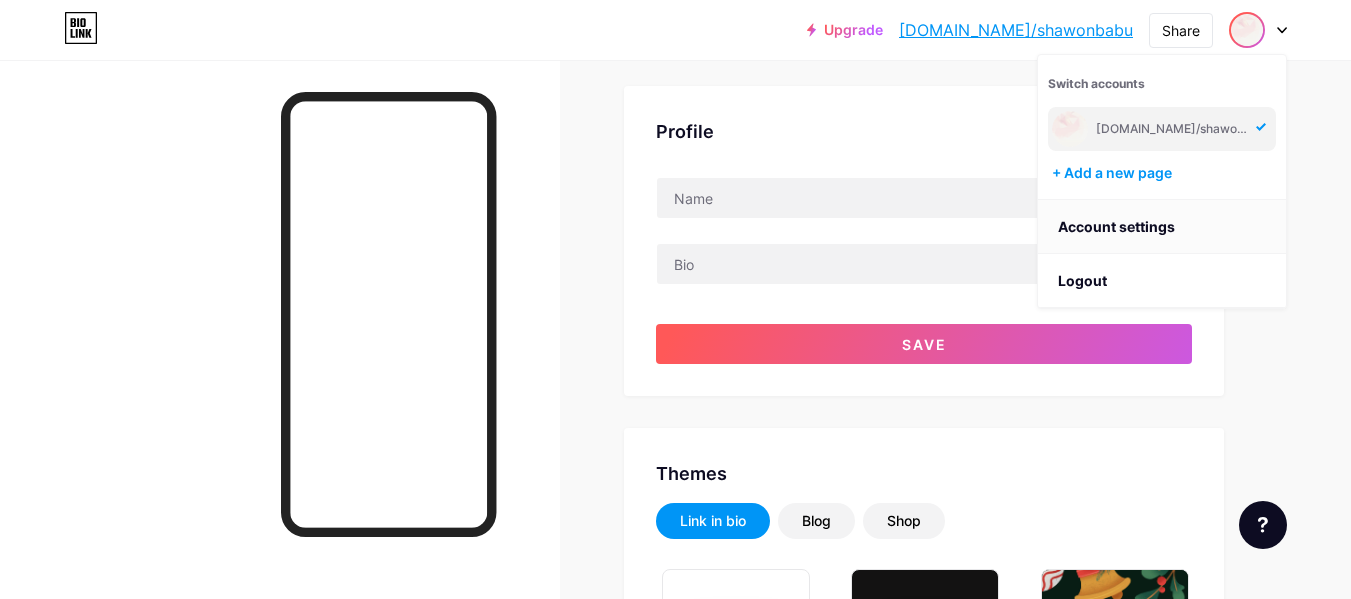 click on "Account settings" at bounding box center (1162, 227) 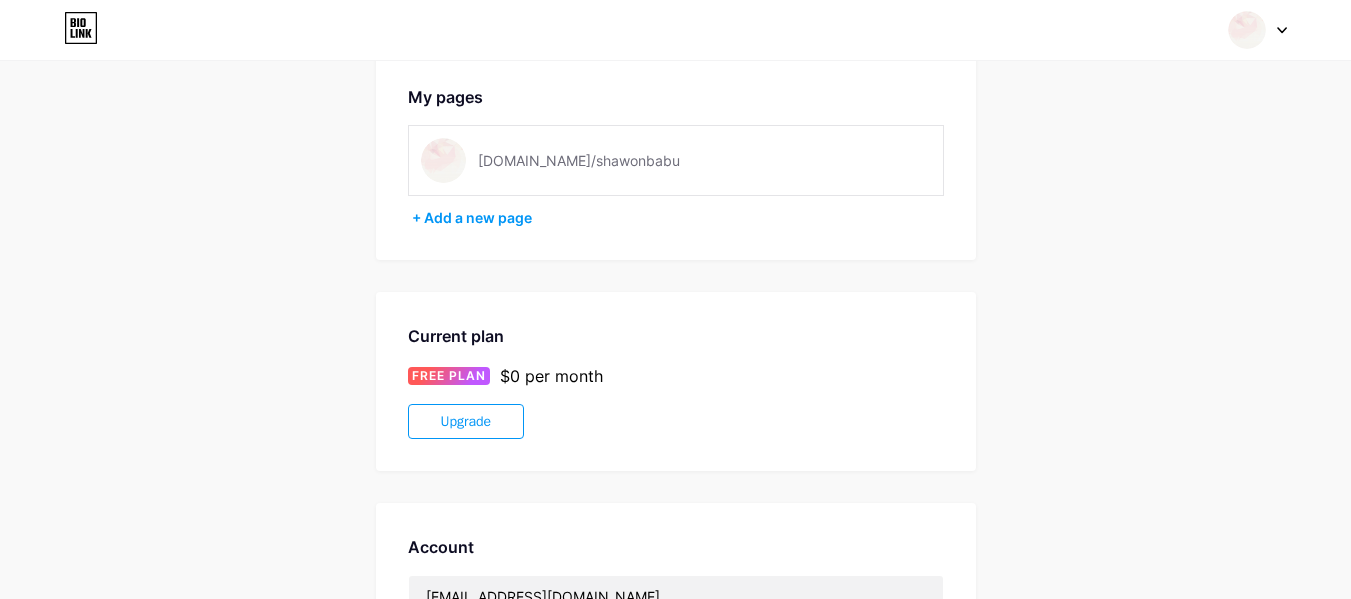 scroll, scrollTop: 100, scrollLeft: 0, axis: vertical 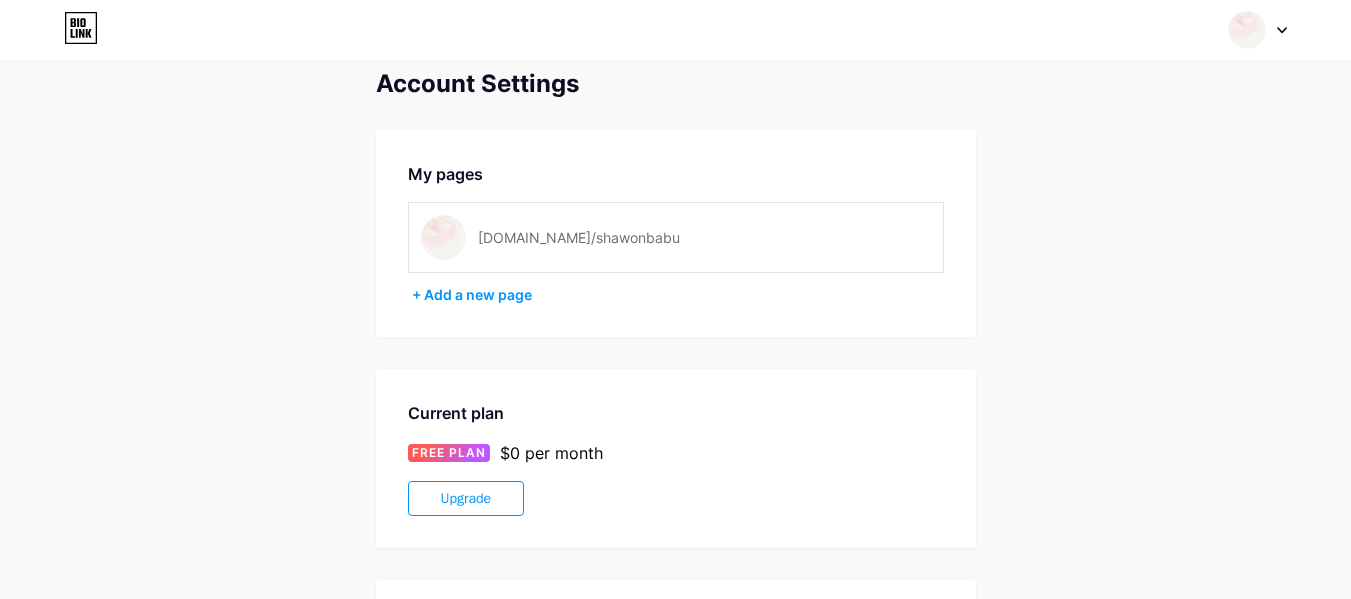 click on "My pages       bio.link/shawonbabu      + Add a new page" at bounding box center (676, 233) 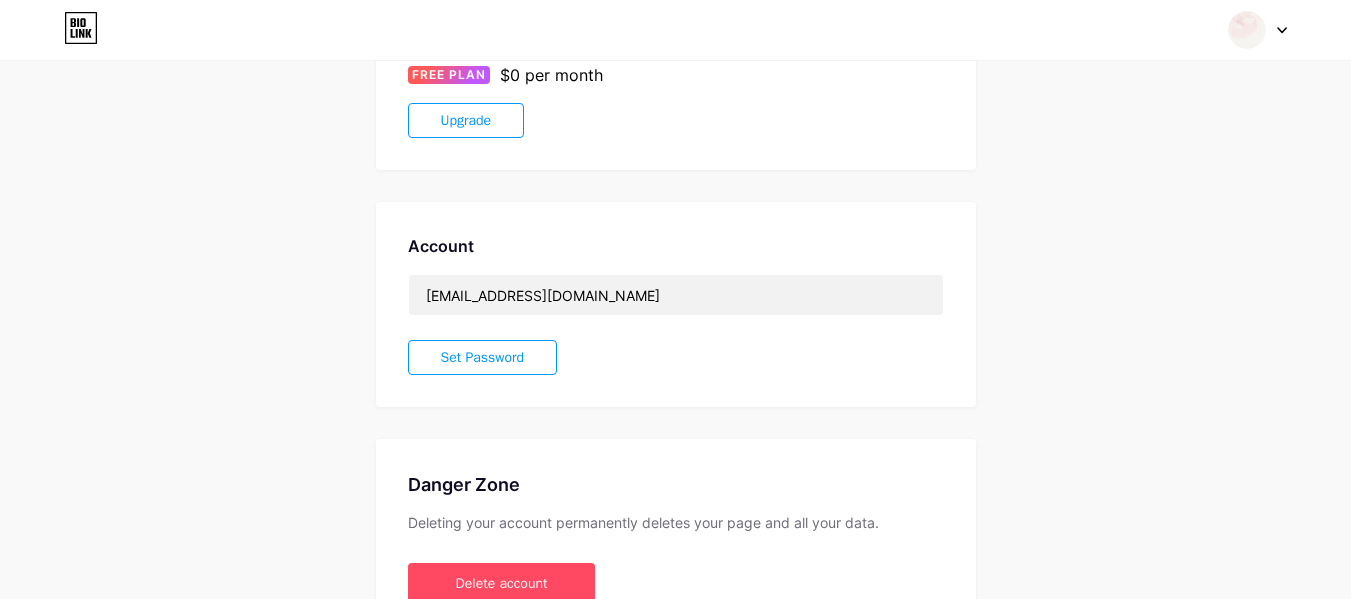 click on "Account   kobitasaha365@gmail.com
Set Password" at bounding box center (676, 304) 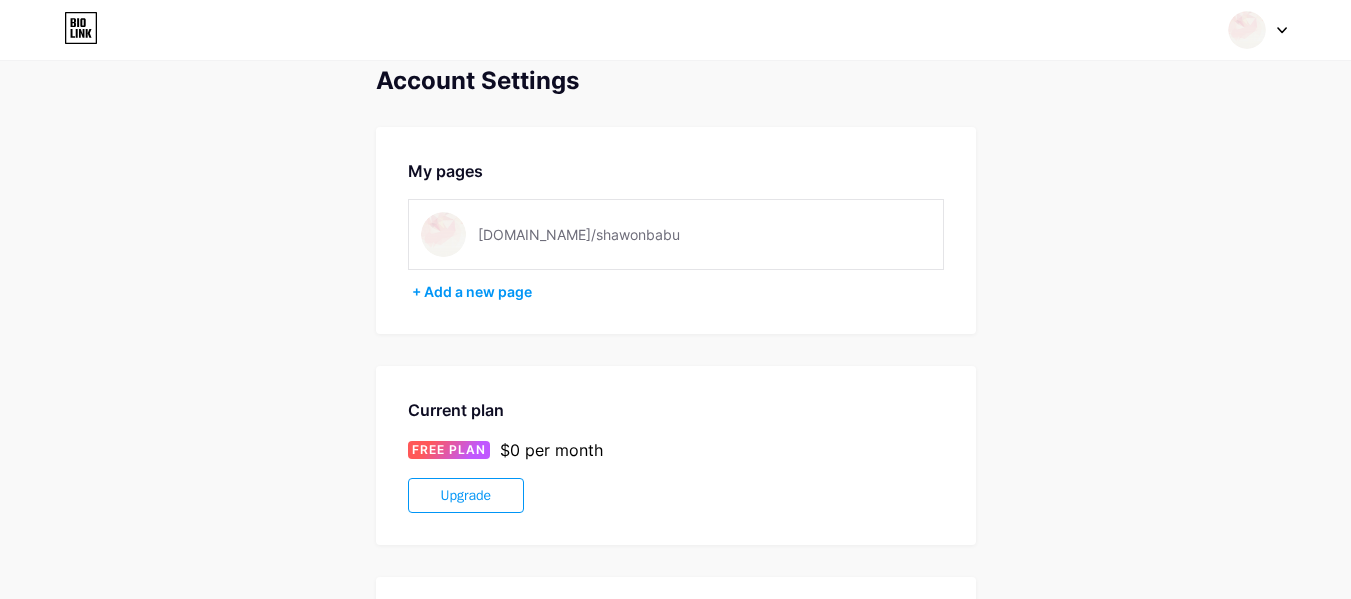 scroll, scrollTop: 0, scrollLeft: 0, axis: both 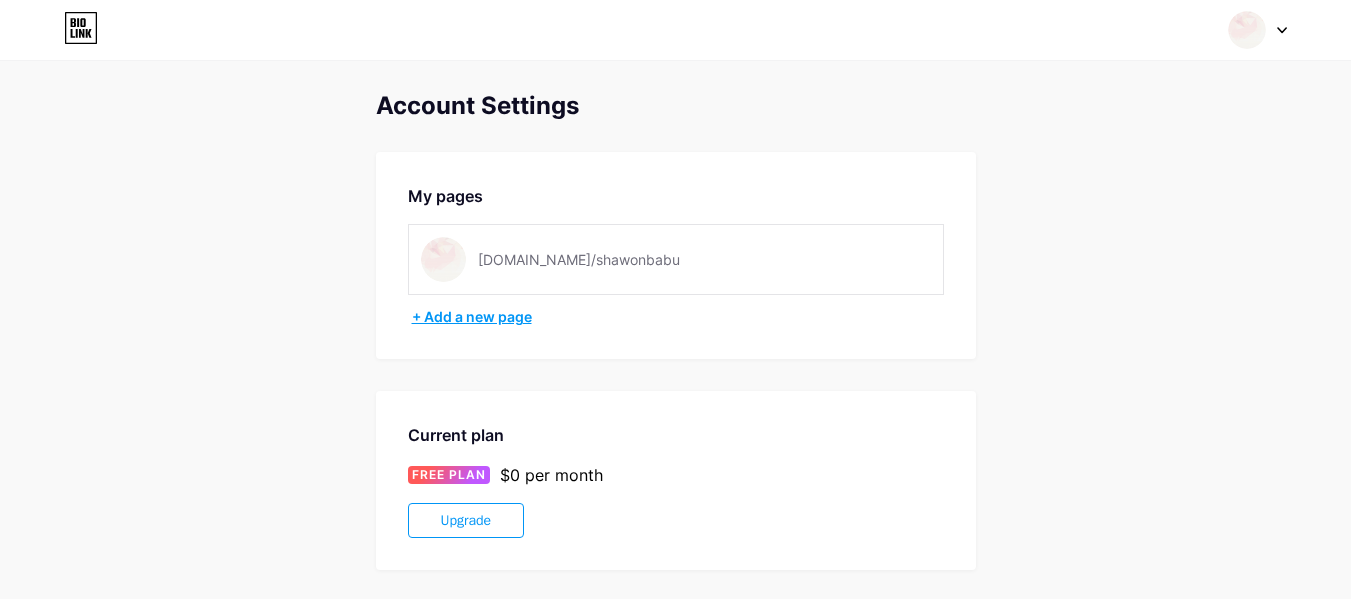 click on "+ Add a new page" at bounding box center (678, 317) 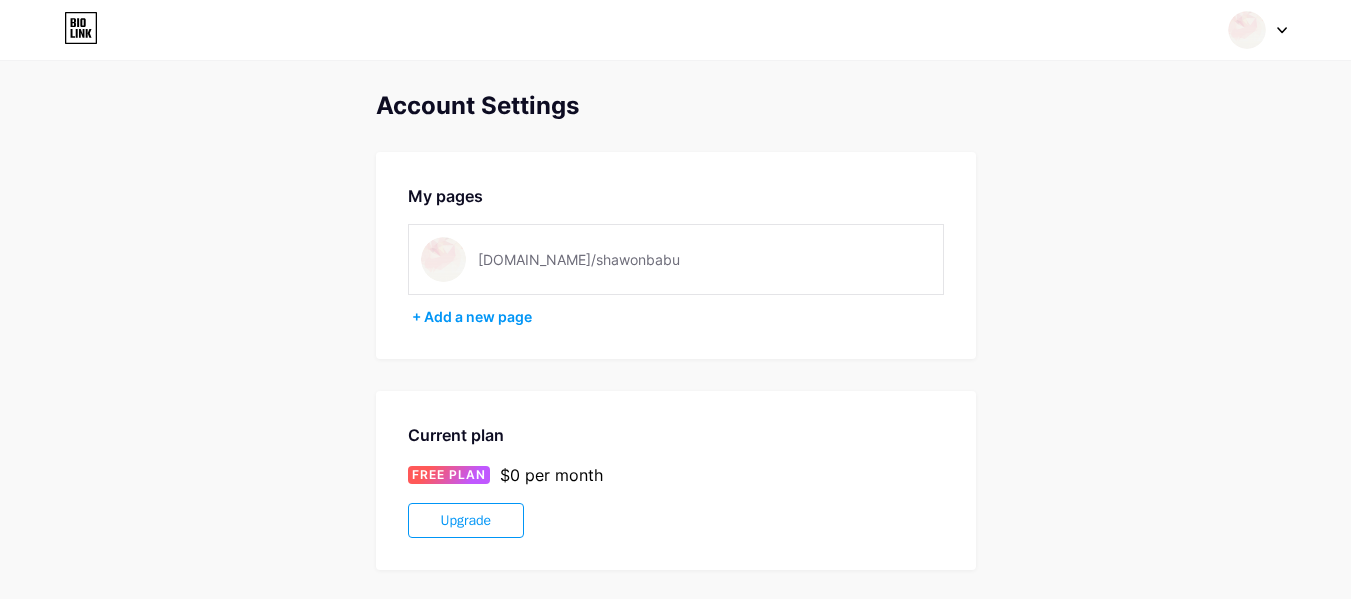 click on "[DOMAIN_NAME]/shawonbabu" at bounding box center [579, 259] 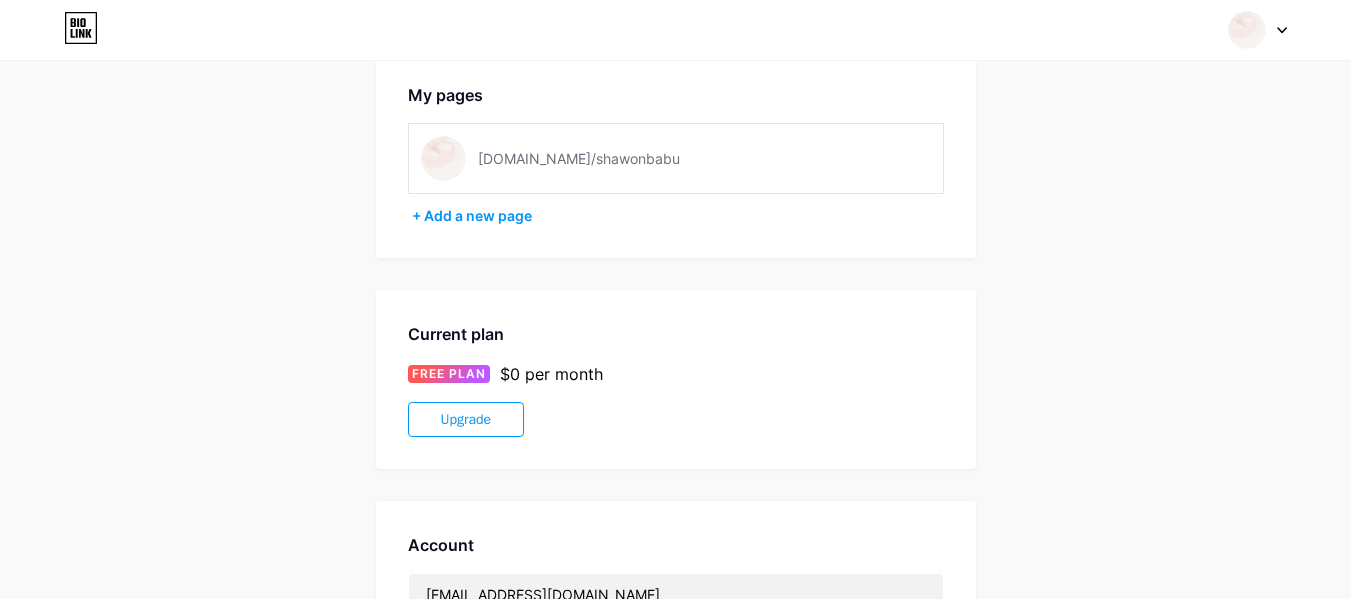 scroll, scrollTop: 0, scrollLeft: 0, axis: both 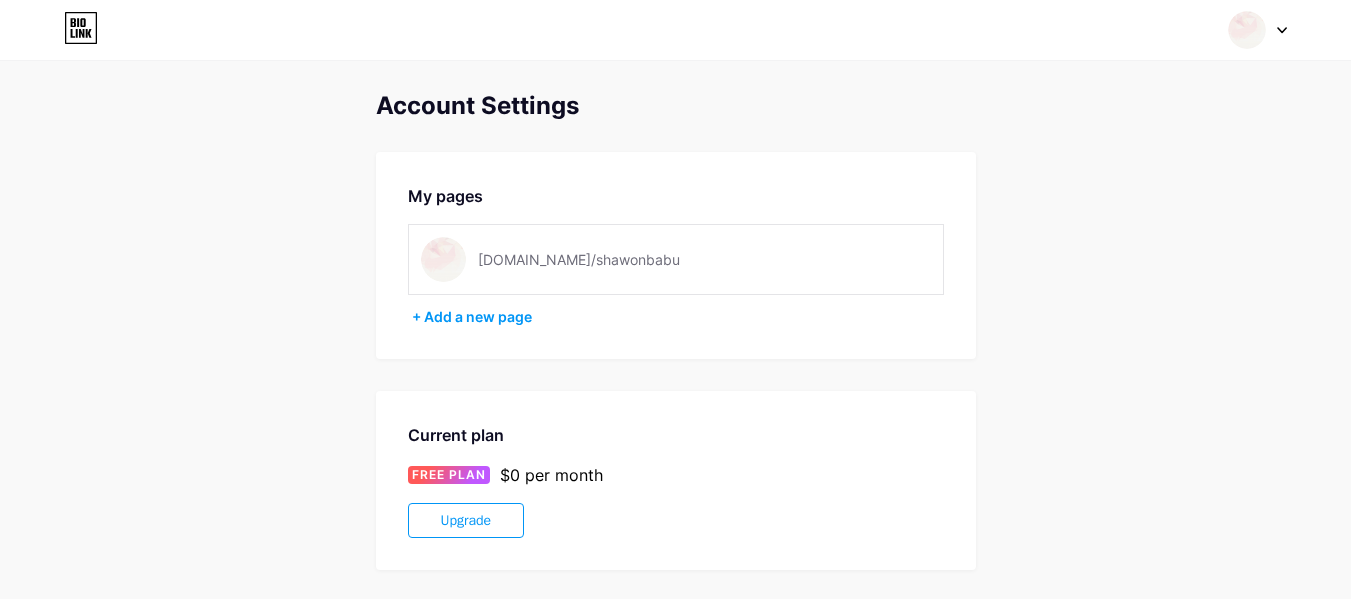 click at bounding box center (1258, 30) 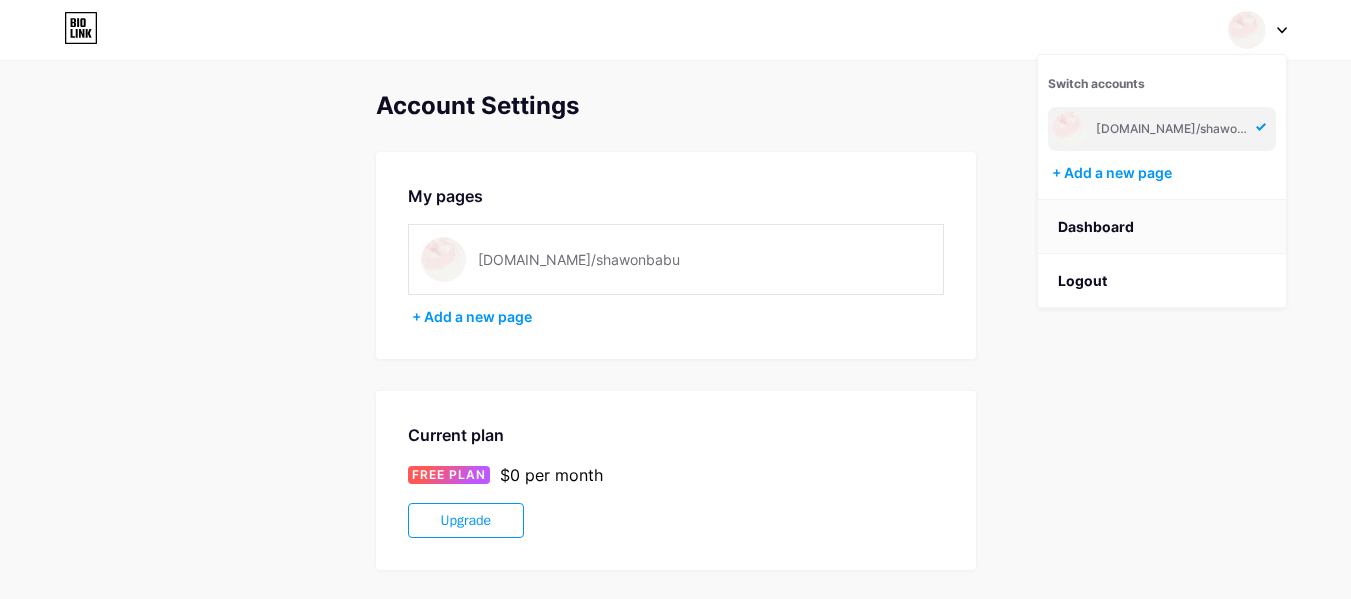 click on "Dashboard" at bounding box center (1162, 227) 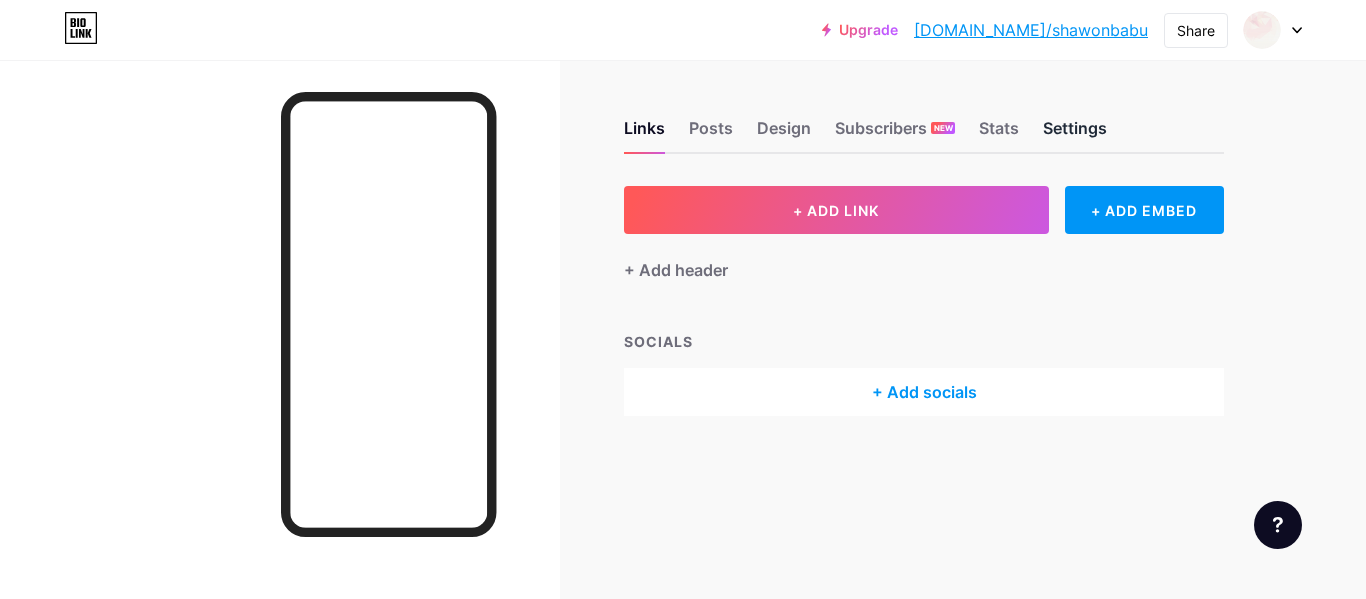 click on "Settings" at bounding box center [1075, 134] 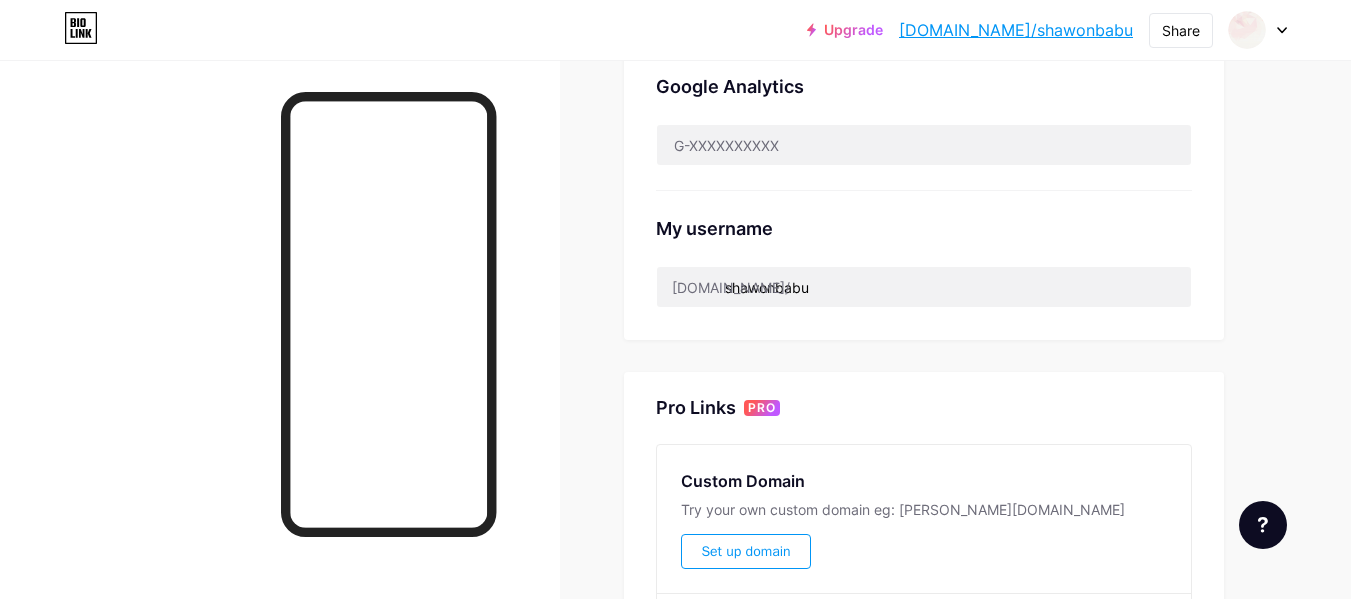 scroll, scrollTop: 637, scrollLeft: 0, axis: vertical 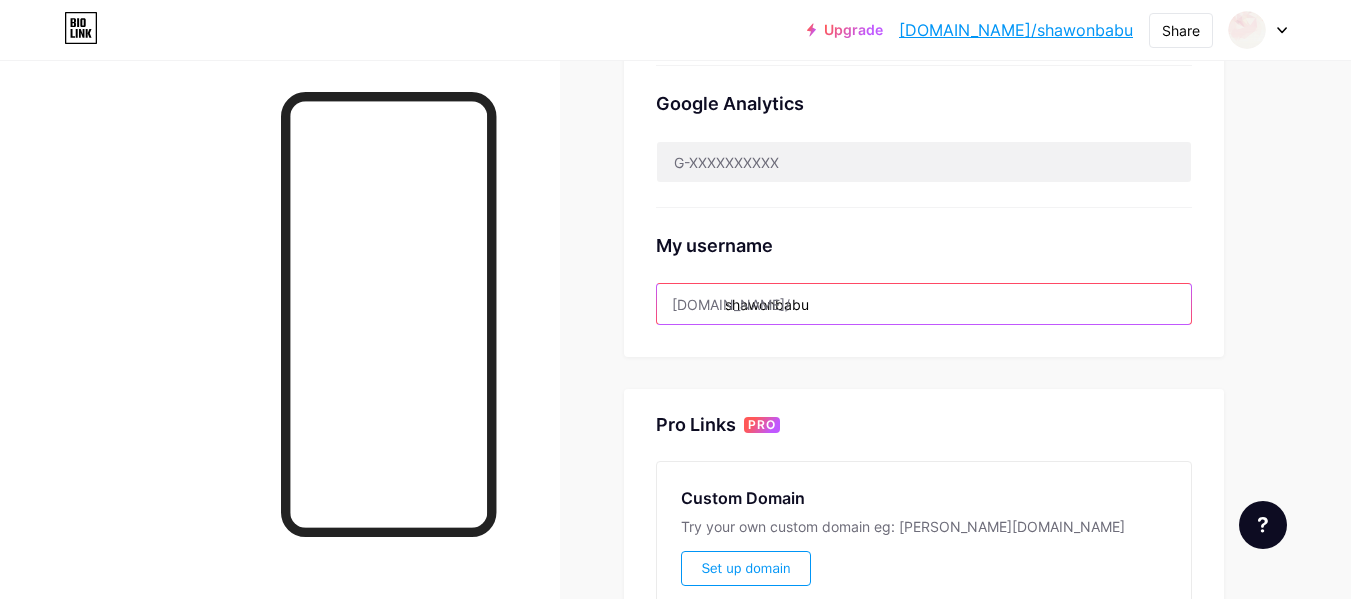 click on "shawonbabu" at bounding box center [924, 304] 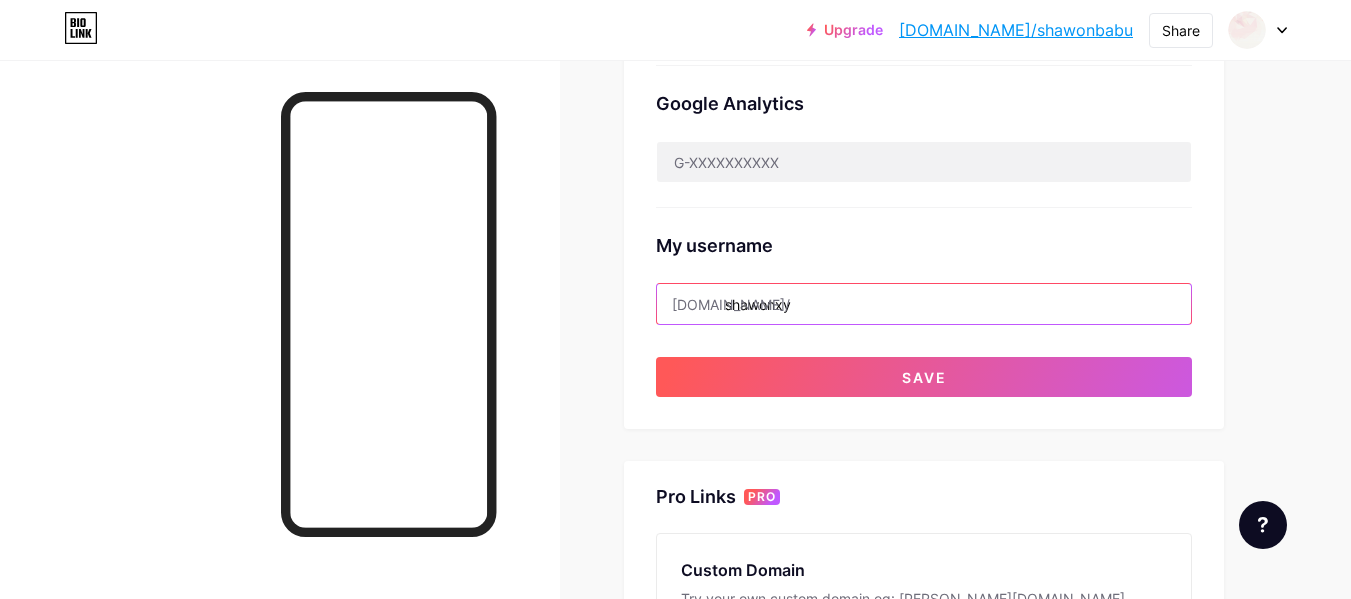type on "shawonxyz" 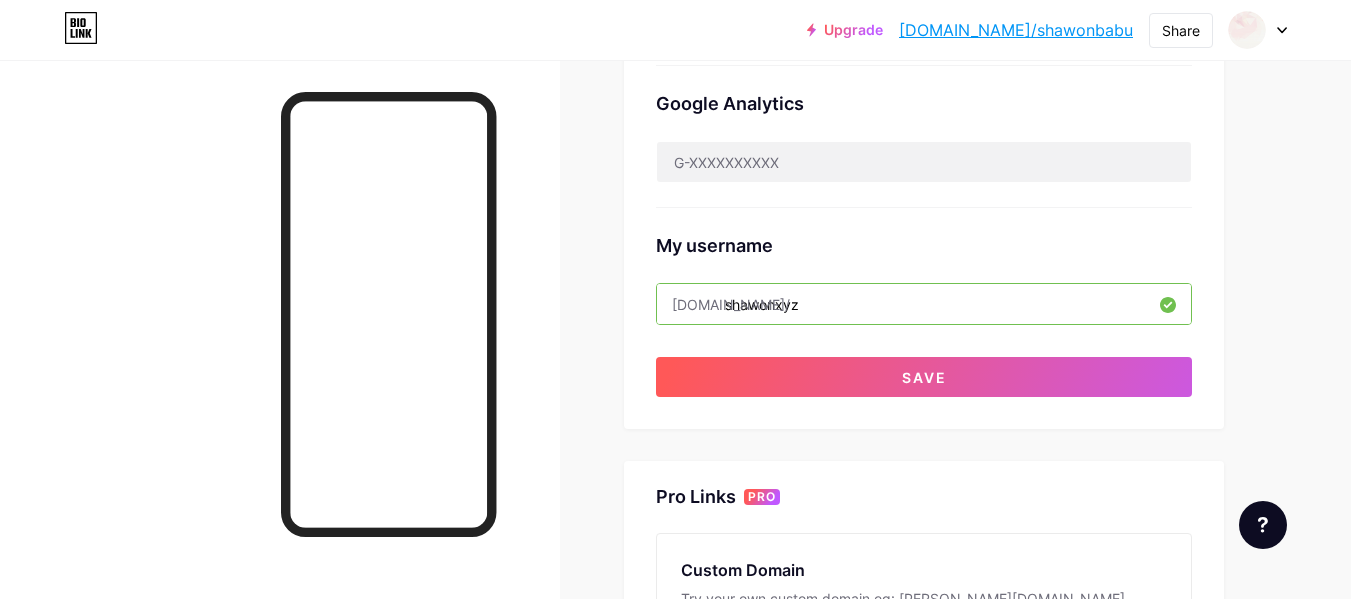 scroll, scrollTop: 0, scrollLeft: 0, axis: both 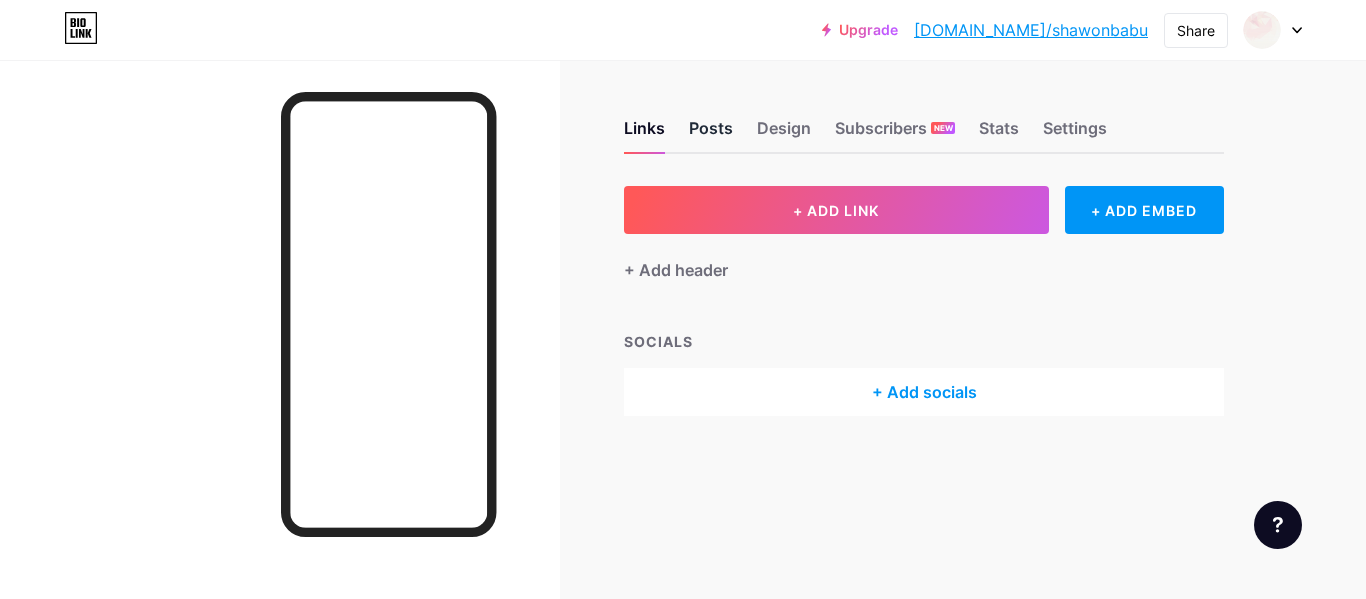 click on "Posts" at bounding box center [711, 134] 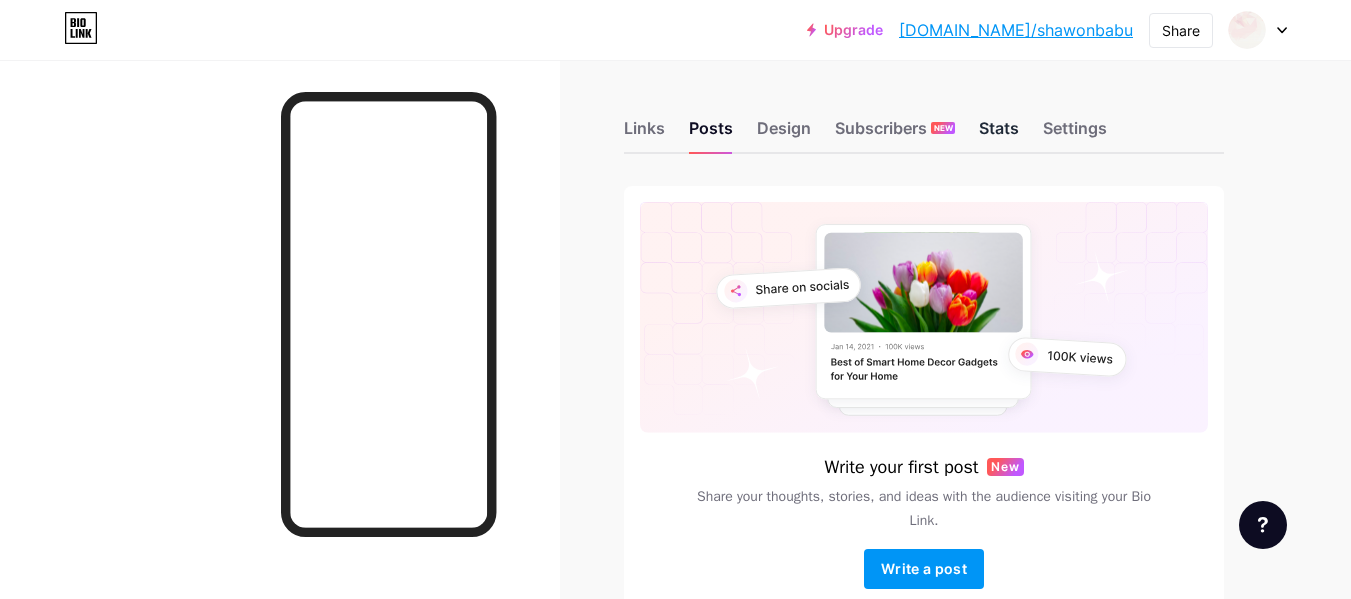 click on "Stats" at bounding box center [999, 134] 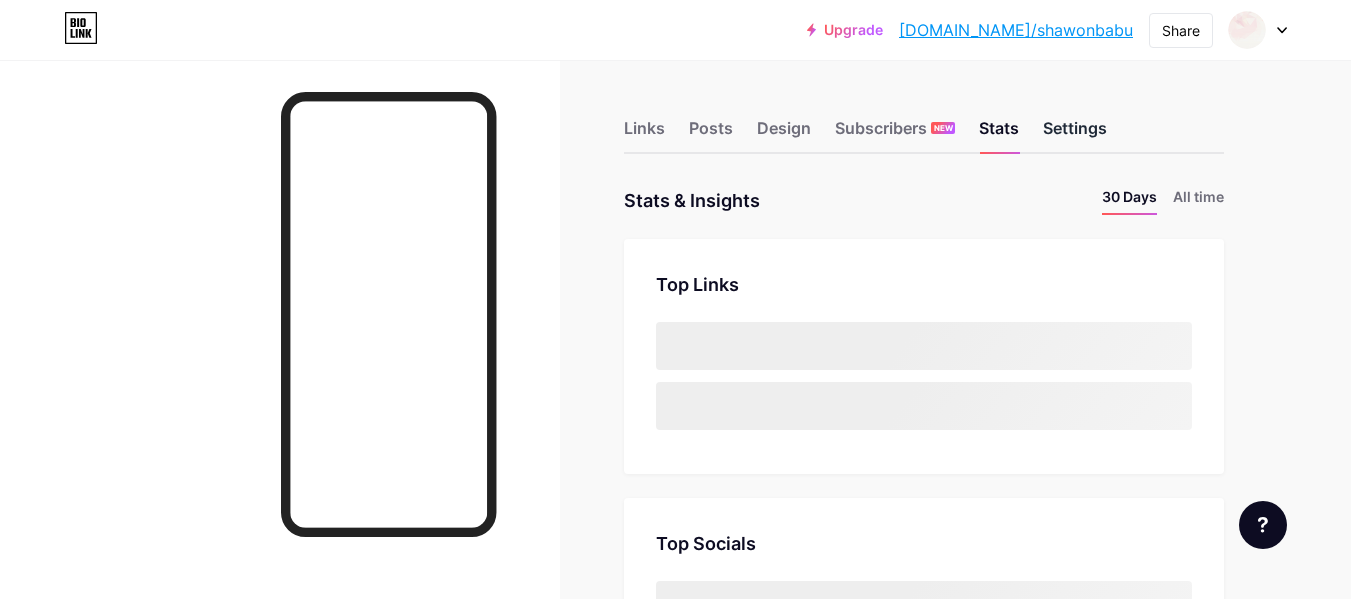 click on "Settings" at bounding box center (1075, 134) 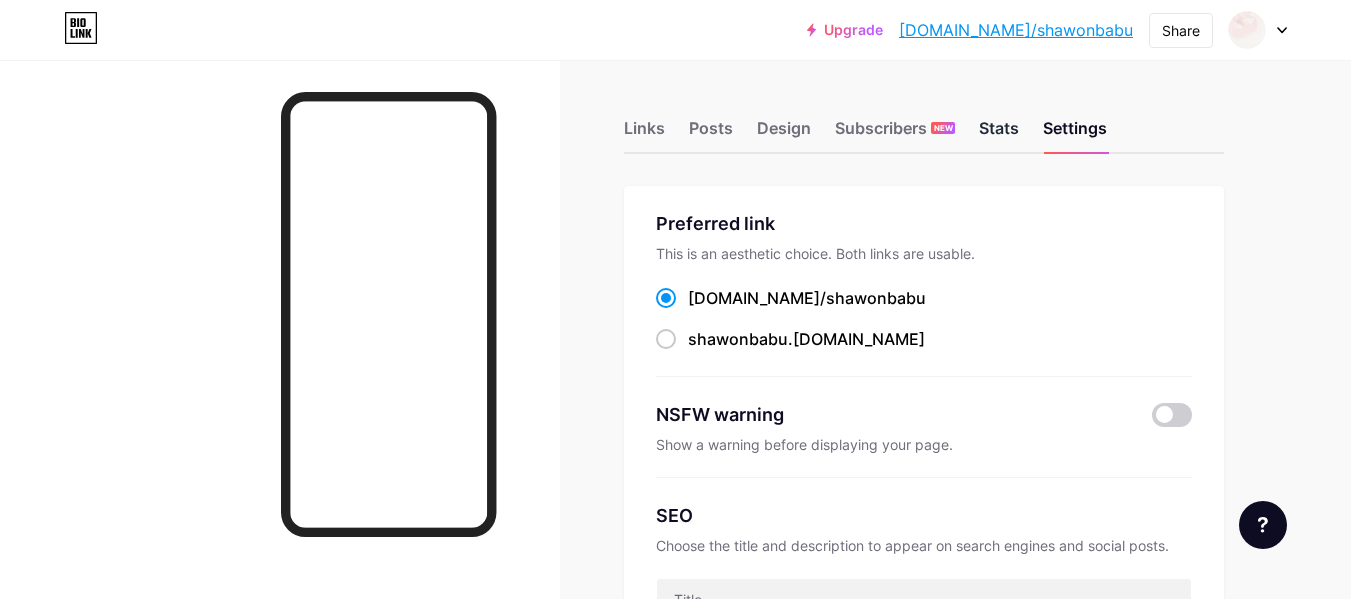 click on "Stats" at bounding box center (999, 134) 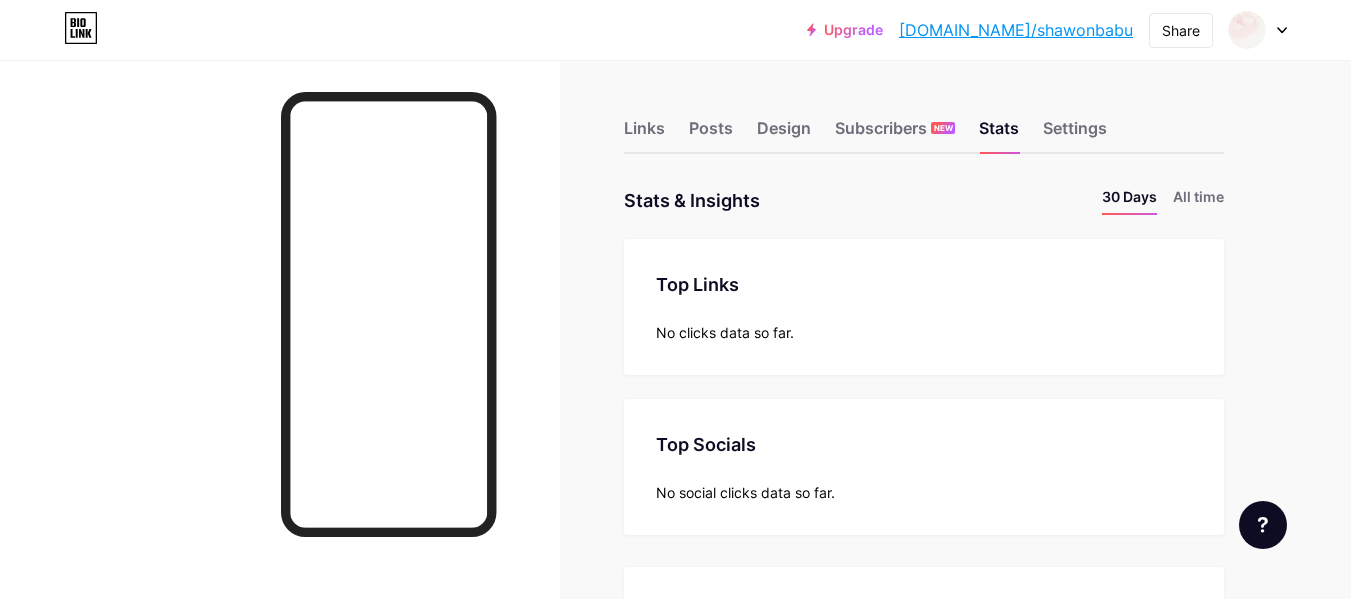 click on "No clicks data so far." at bounding box center [924, 332] 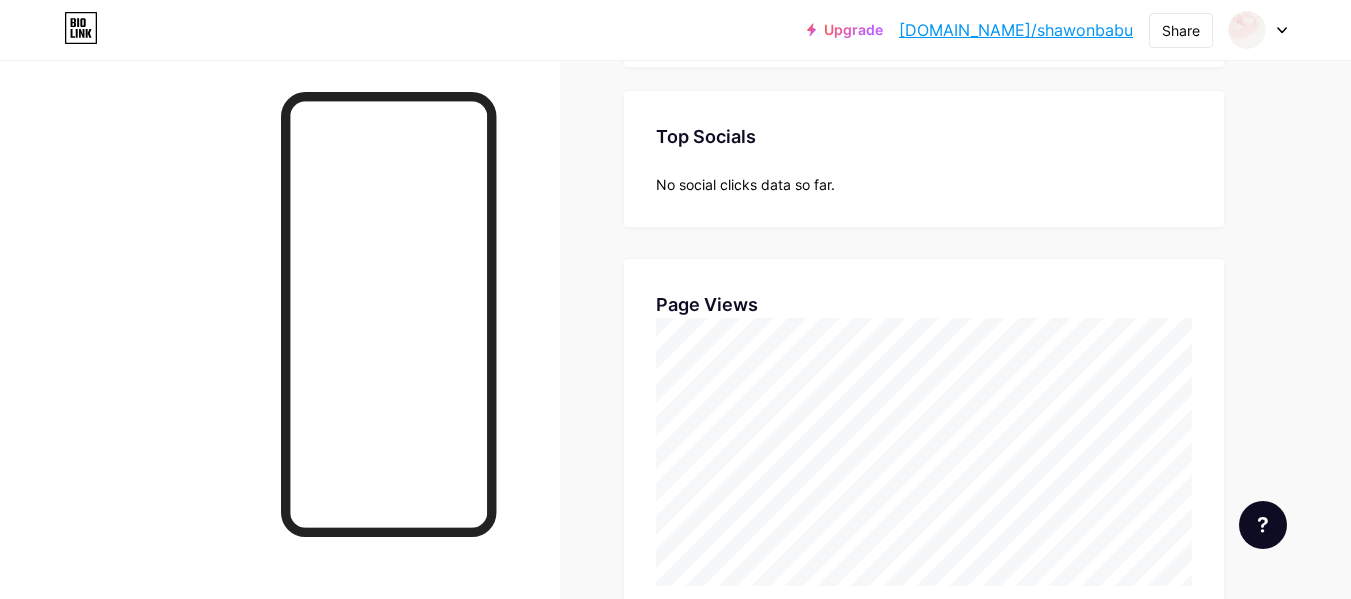 scroll, scrollTop: 359, scrollLeft: 0, axis: vertical 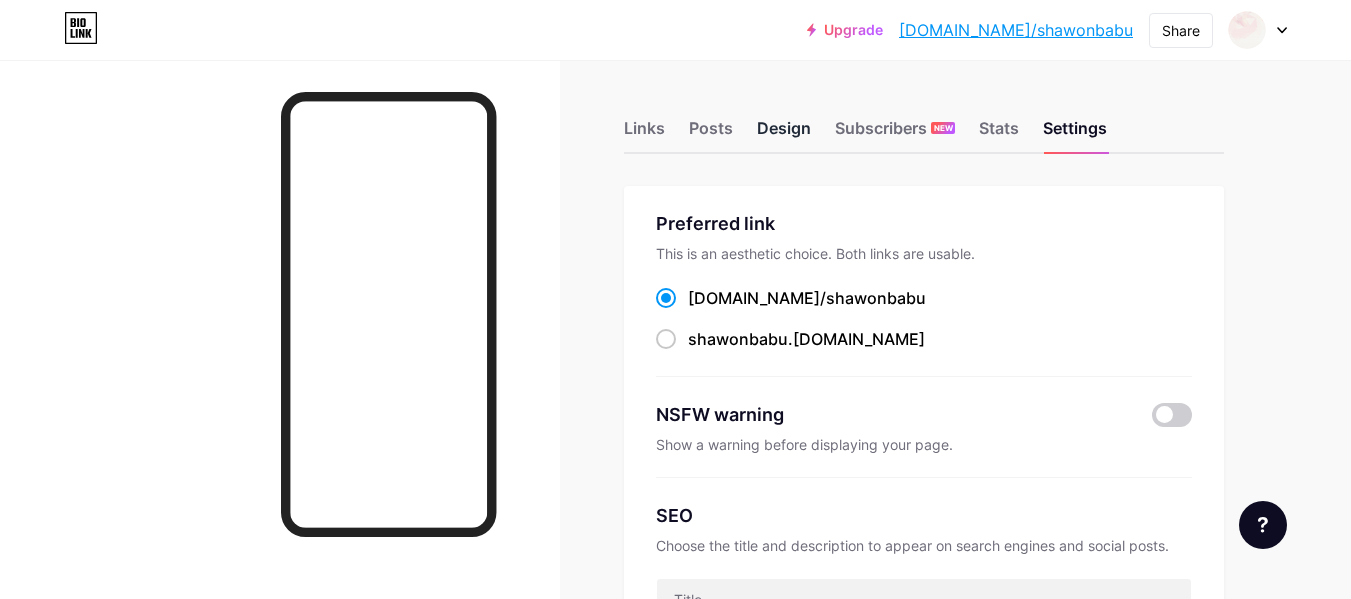 click on "Design" at bounding box center [784, 134] 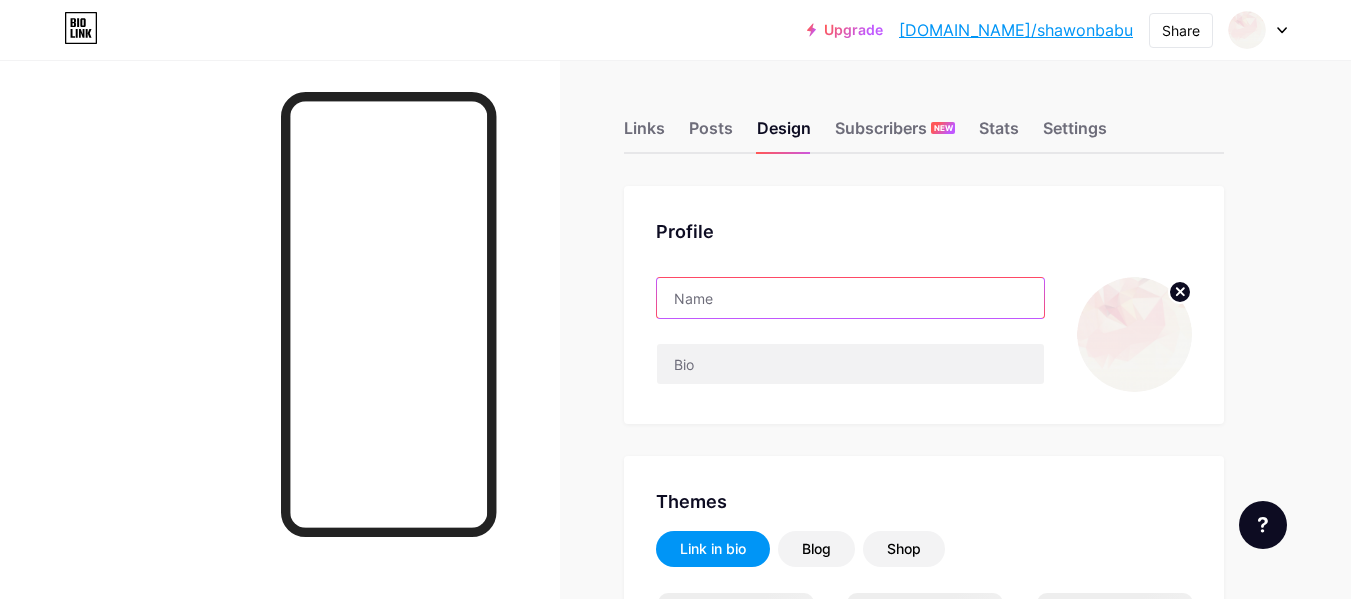 click at bounding box center (850, 298) 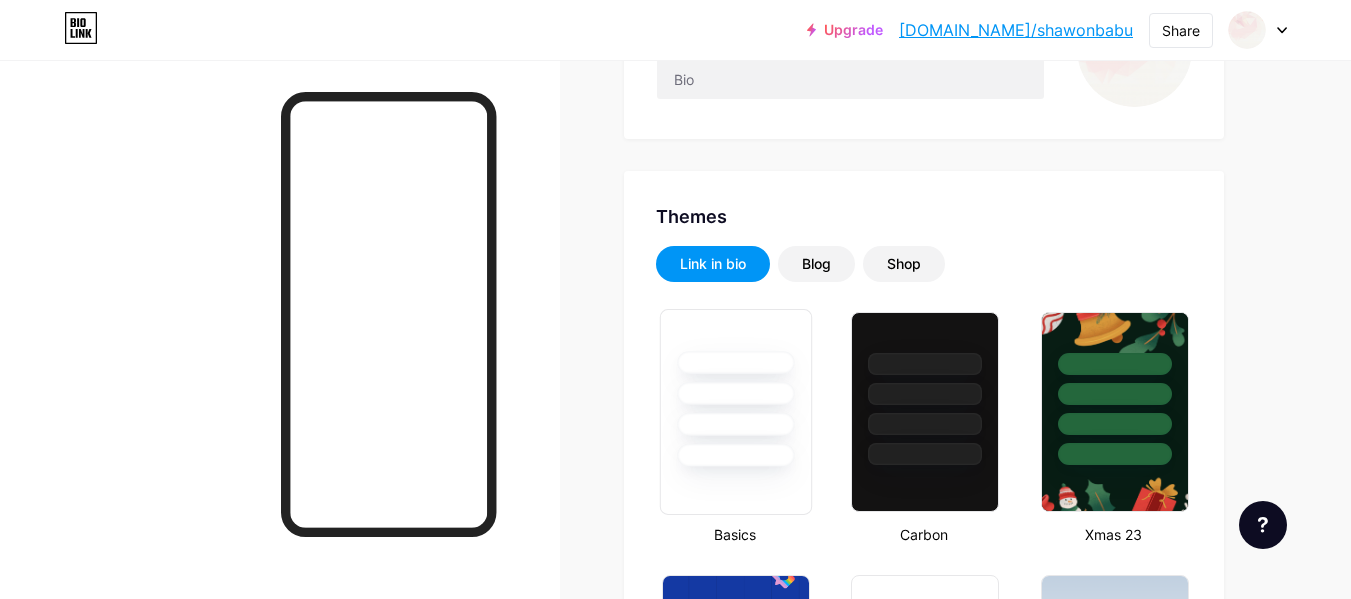 scroll, scrollTop: 359, scrollLeft: 0, axis: vertical 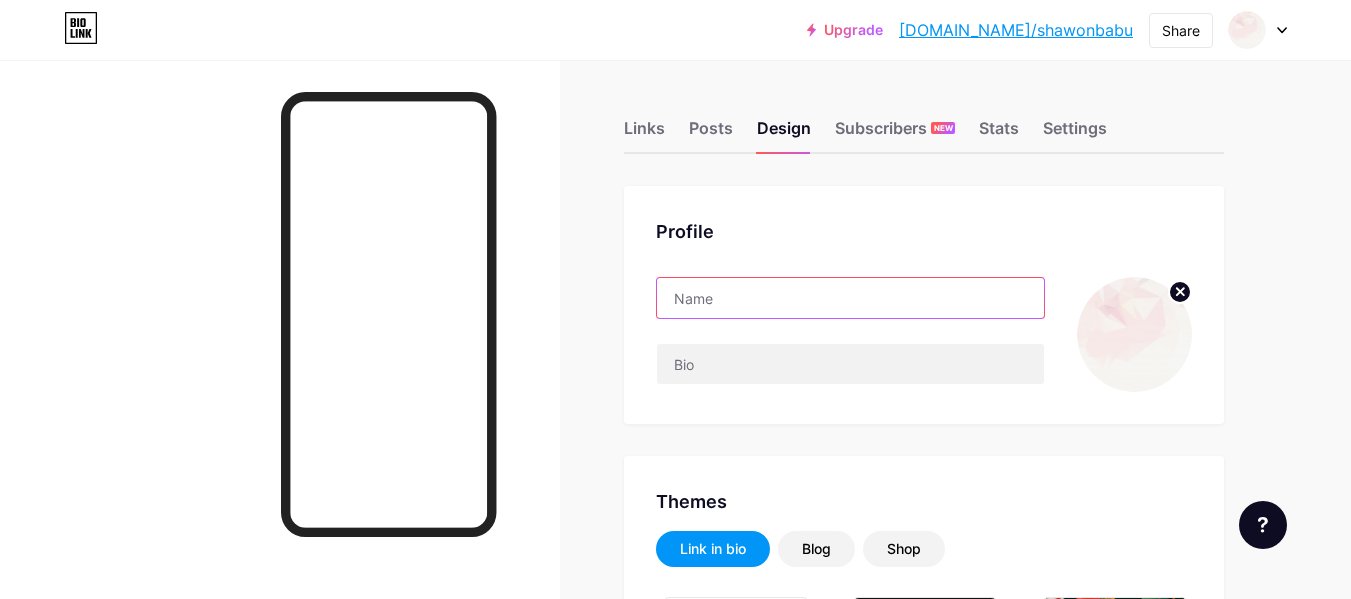 click at bounding box center (850, 298) 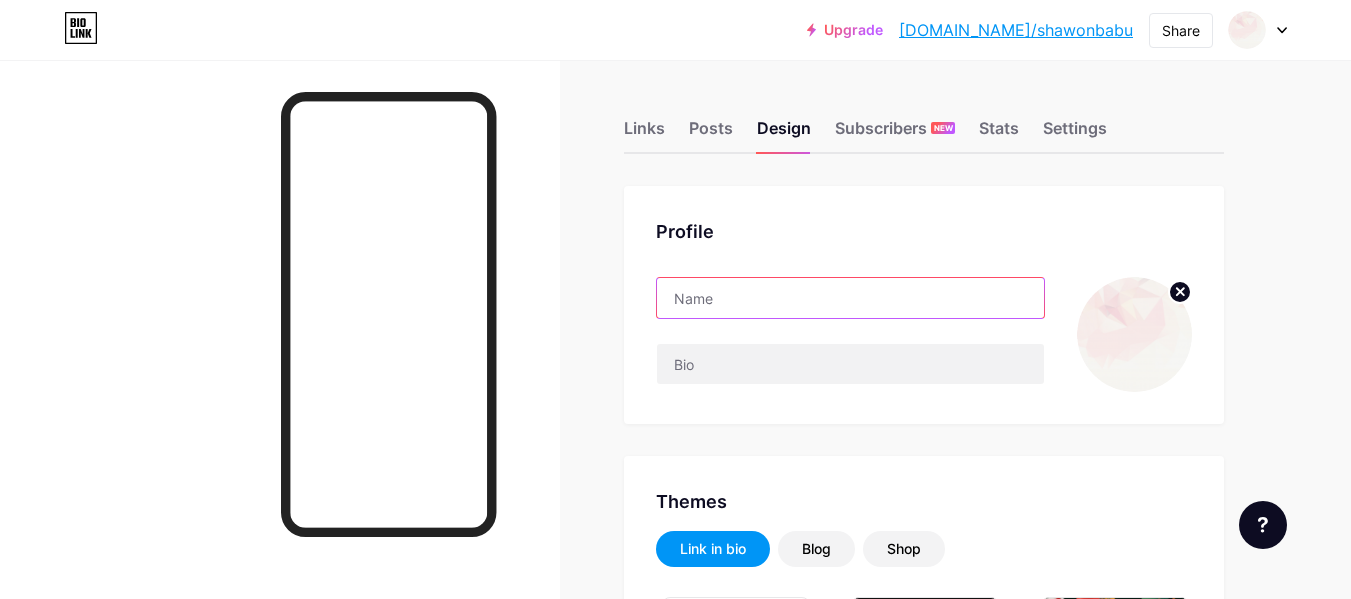 click at bounding box center (850, 298) 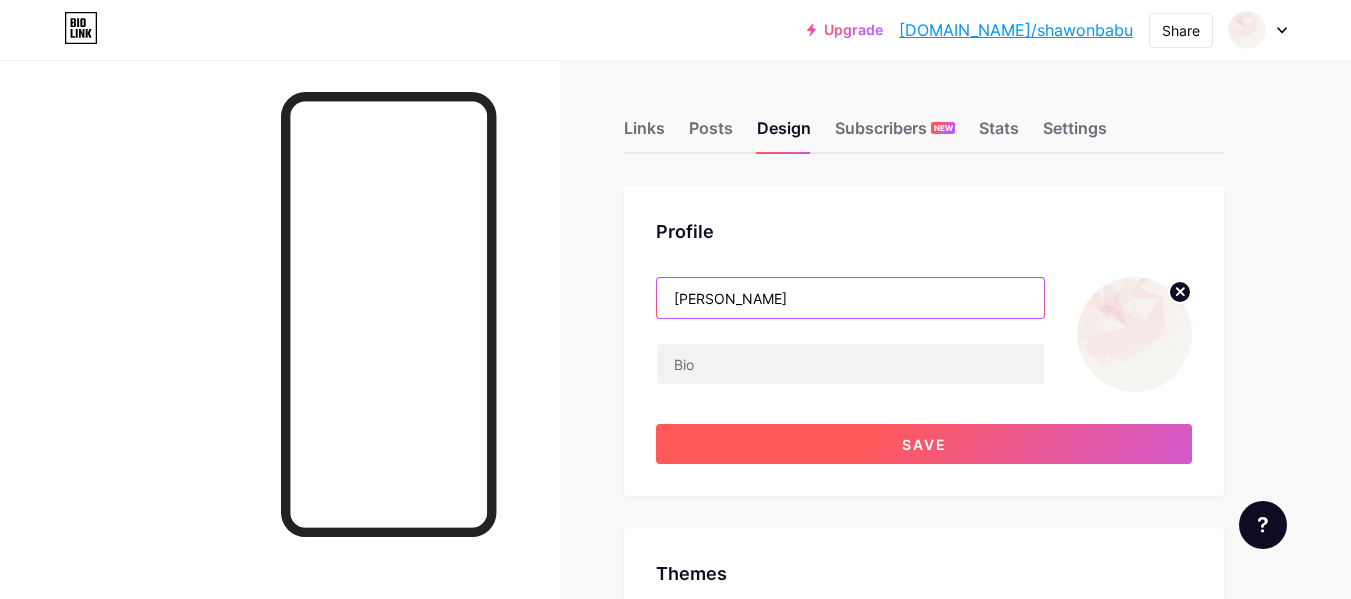 type on "[PERSON_NAME]" 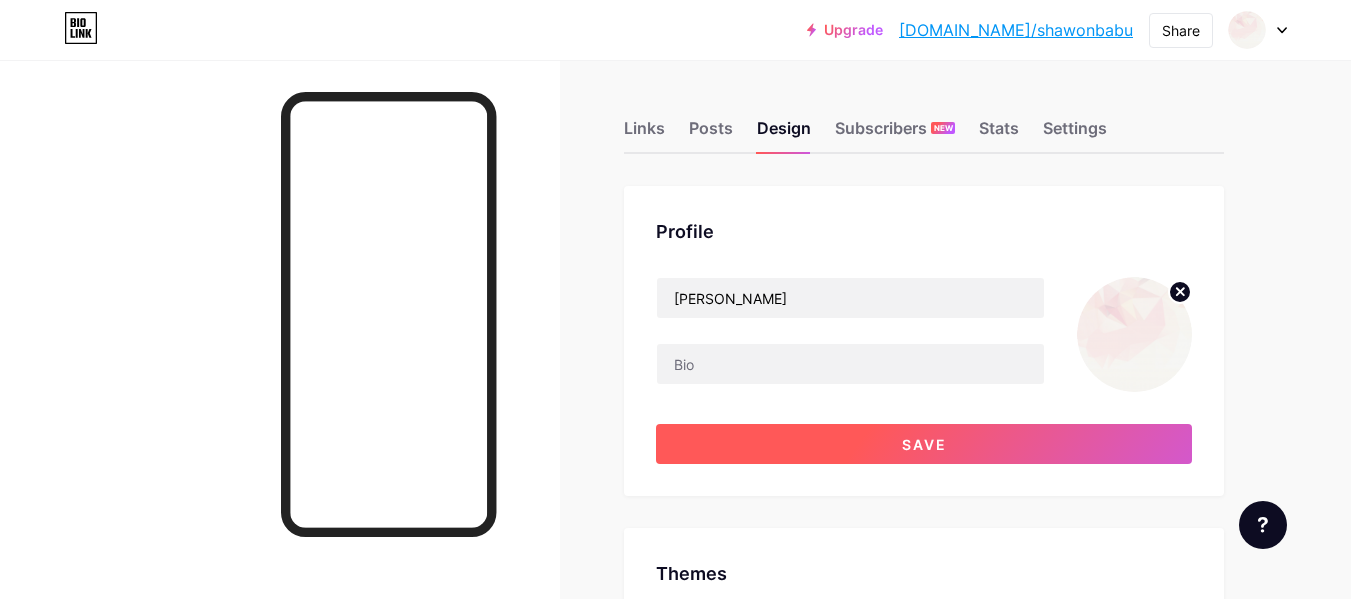 click on "Save" at bounding box center [924, 444] 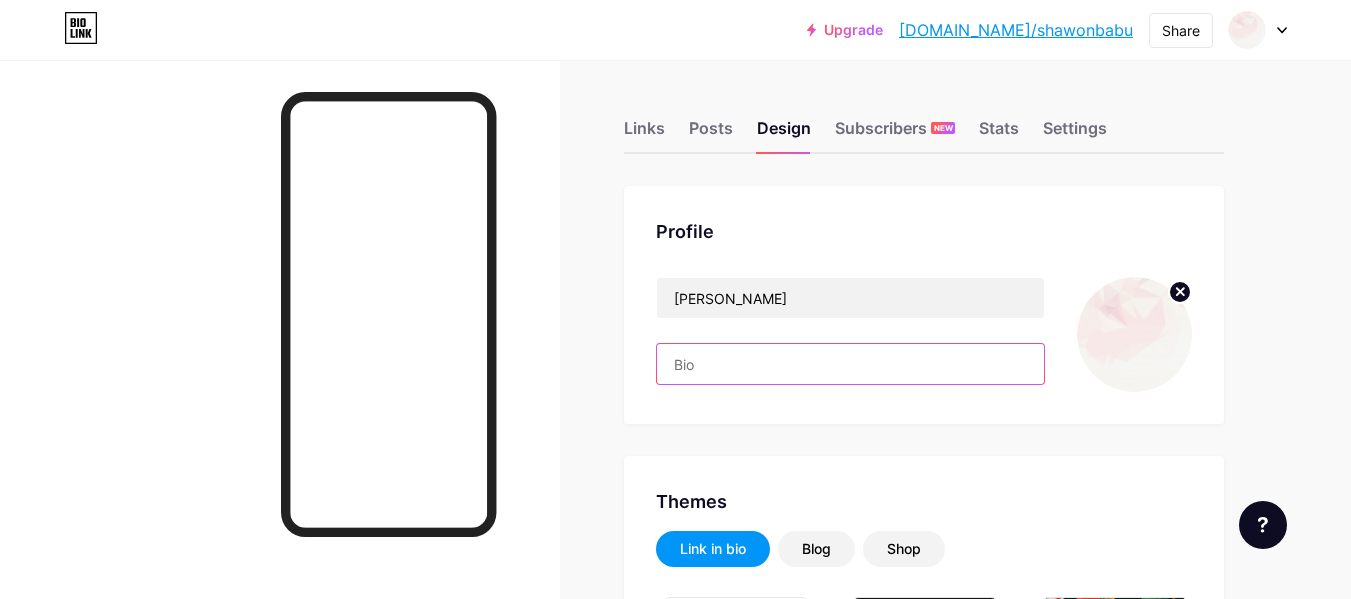 click at bounding box center (850, 364) 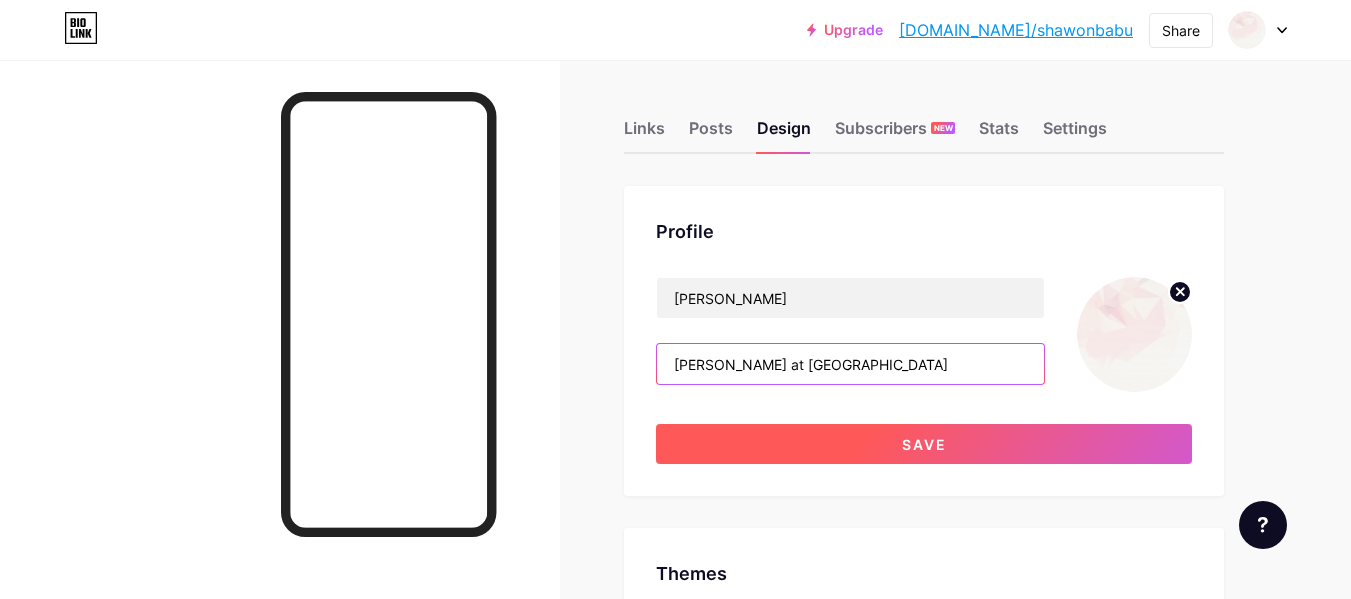 type on "[PERSON_NAME] at [GEOGRAPHIC_DATA]" 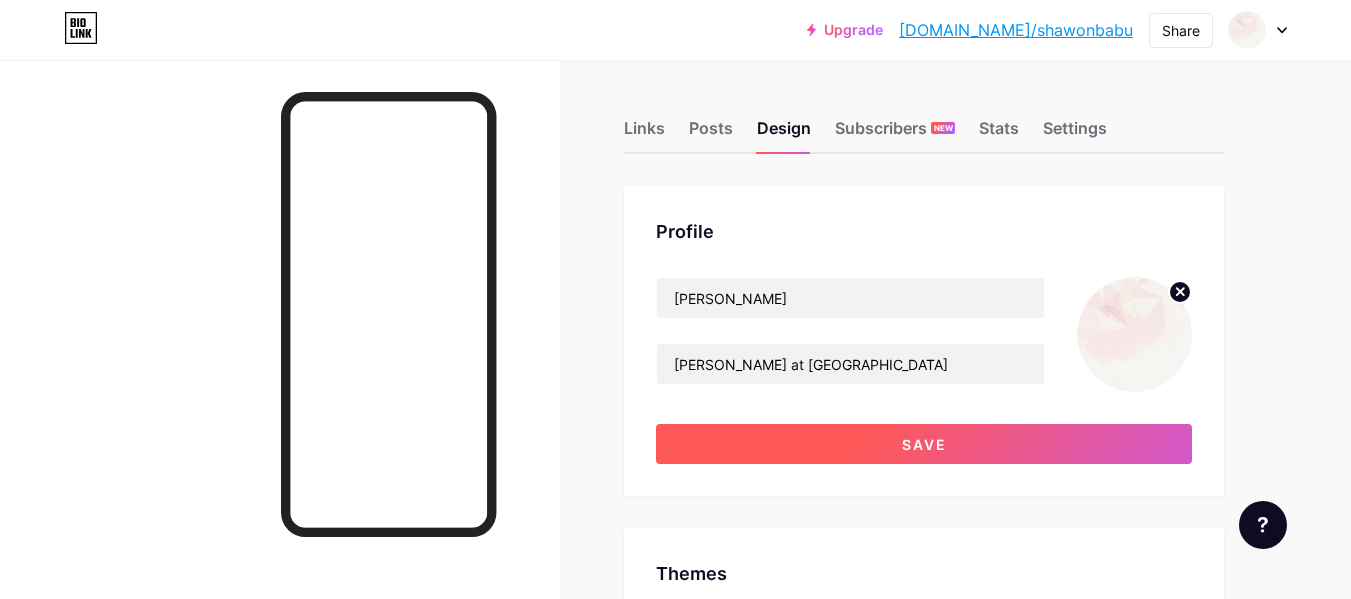 click on "Save" at bounding box center (924, 444) 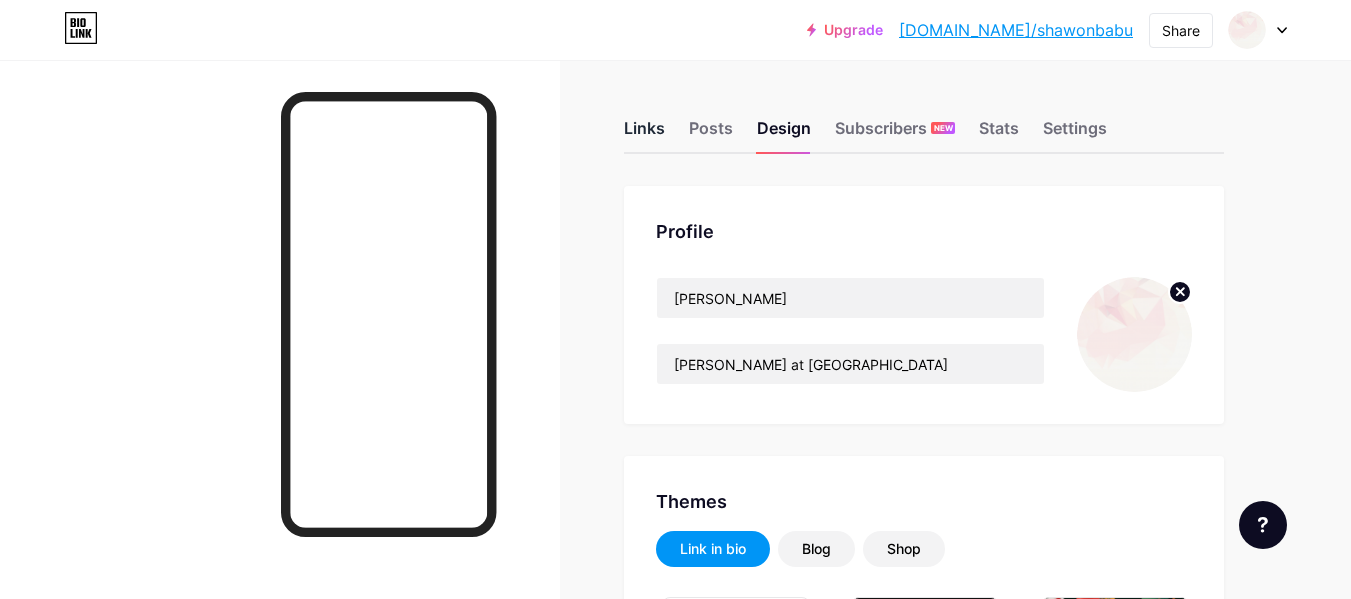 click on "Links" at bounding box center (644, 134) 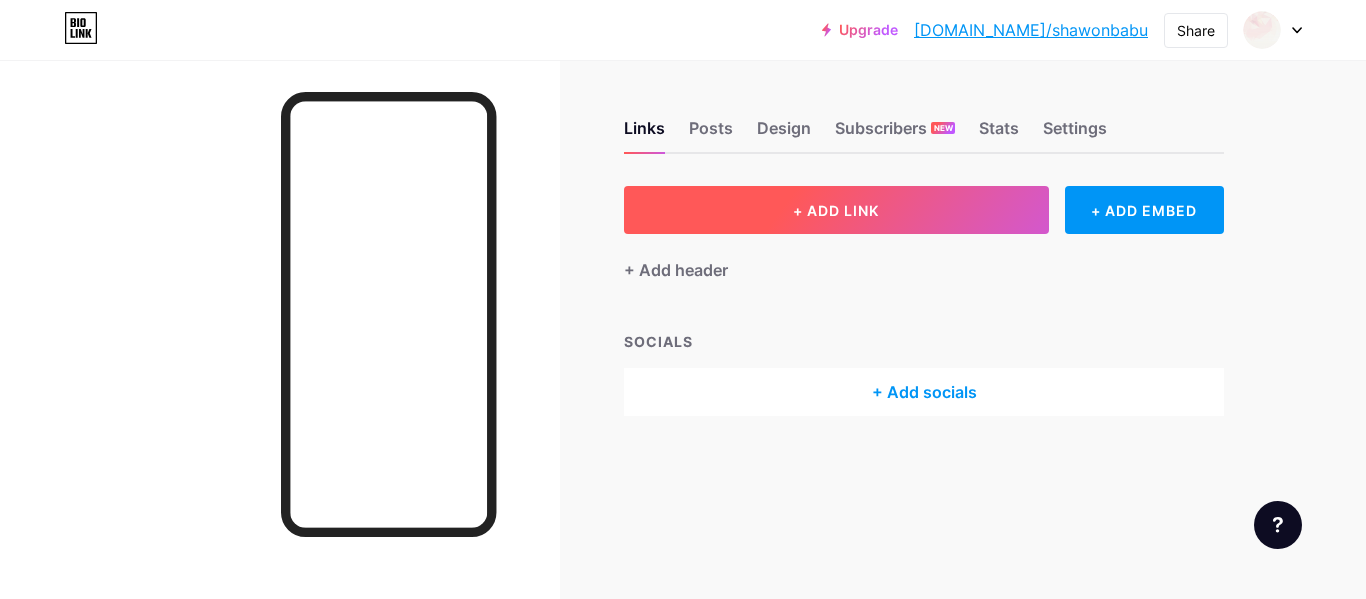 click on "+ ADD LINK" at bounding box center (836, 210) 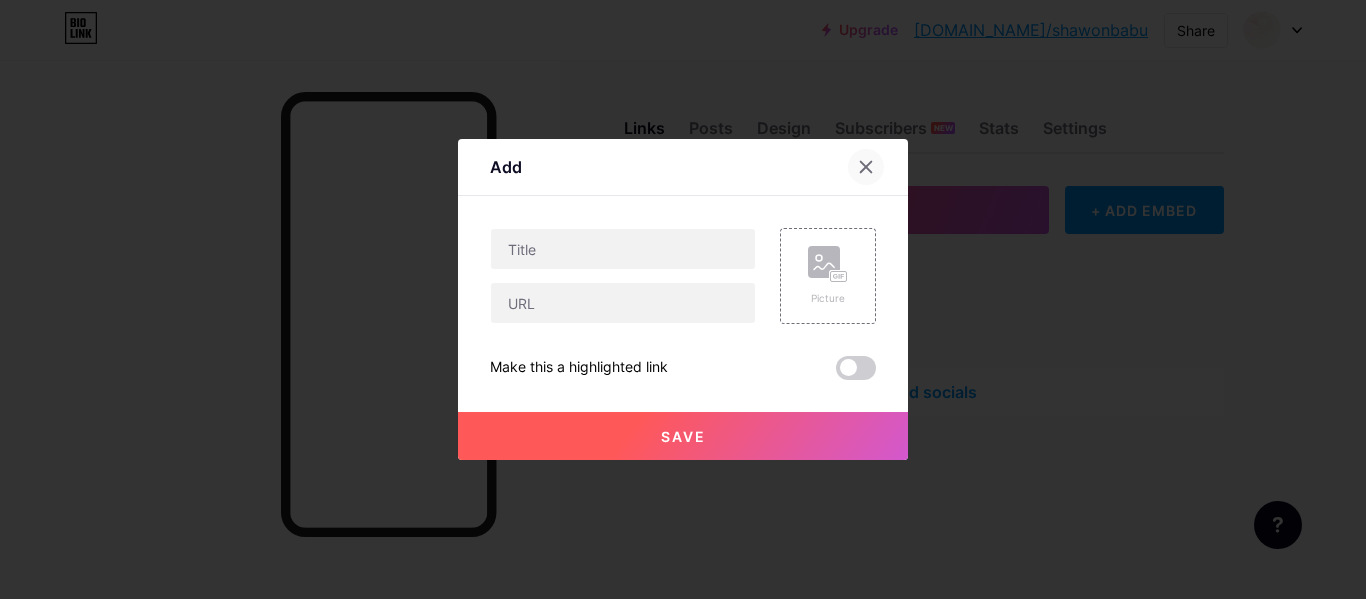 click 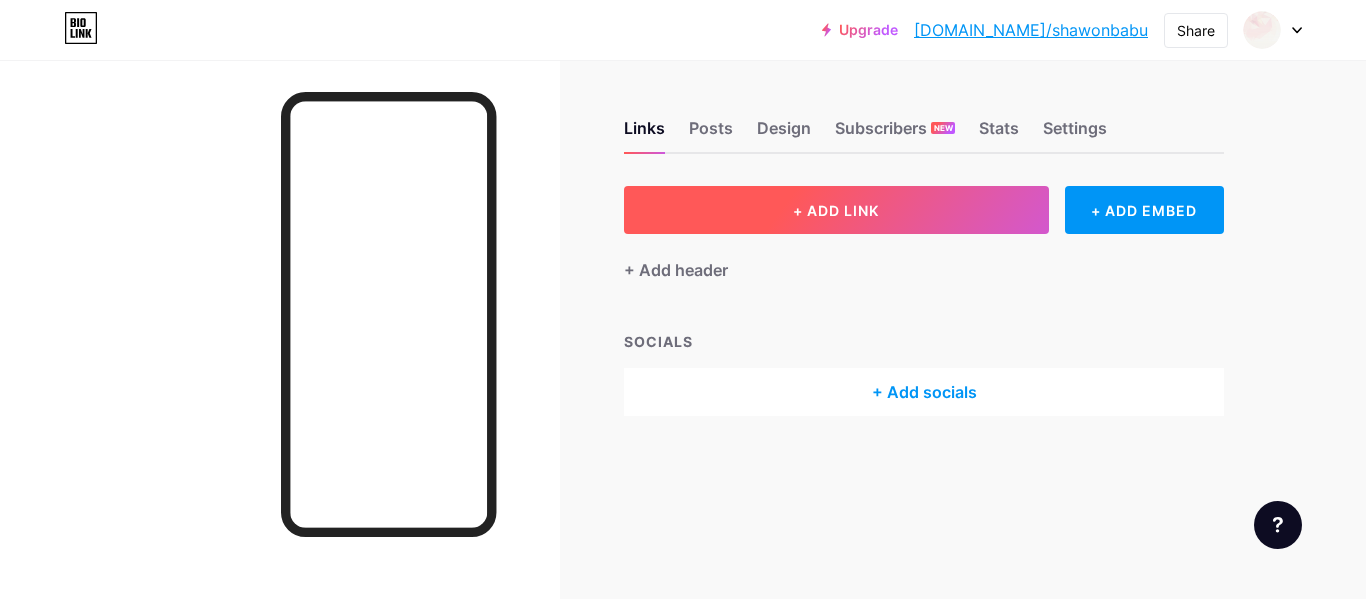click on "+ ADD LINK" at bounding box center (836, 210) 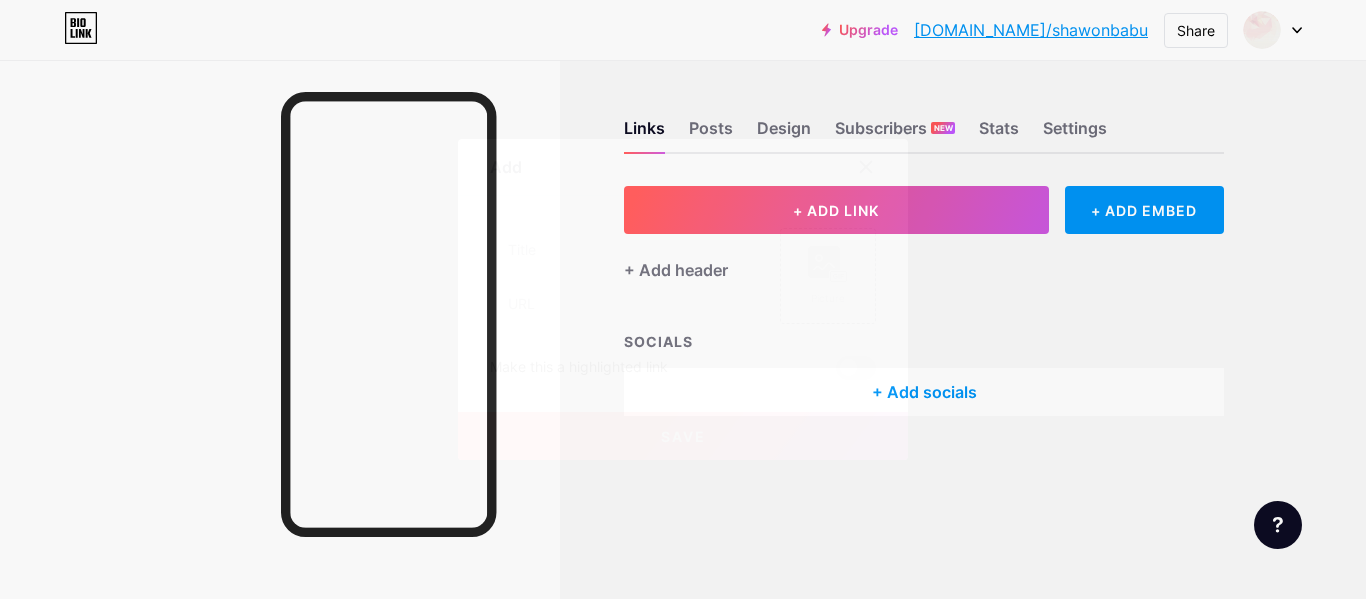 click 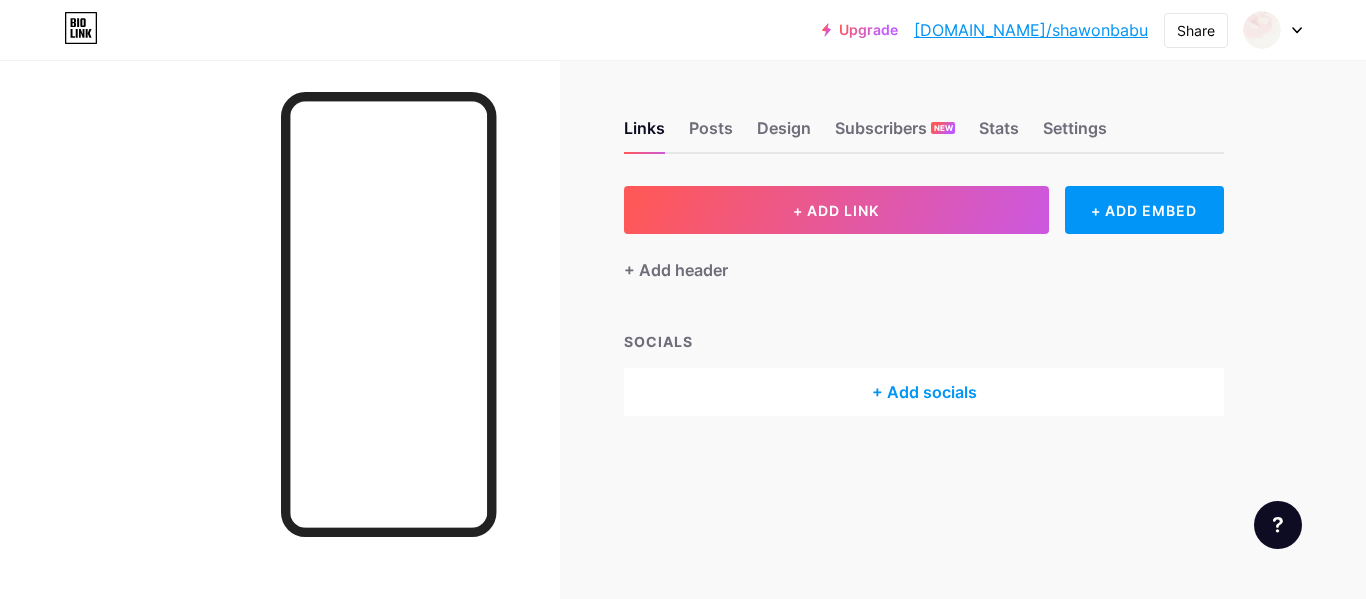 click on "+ Add socials" at bounding box center (924, 392) 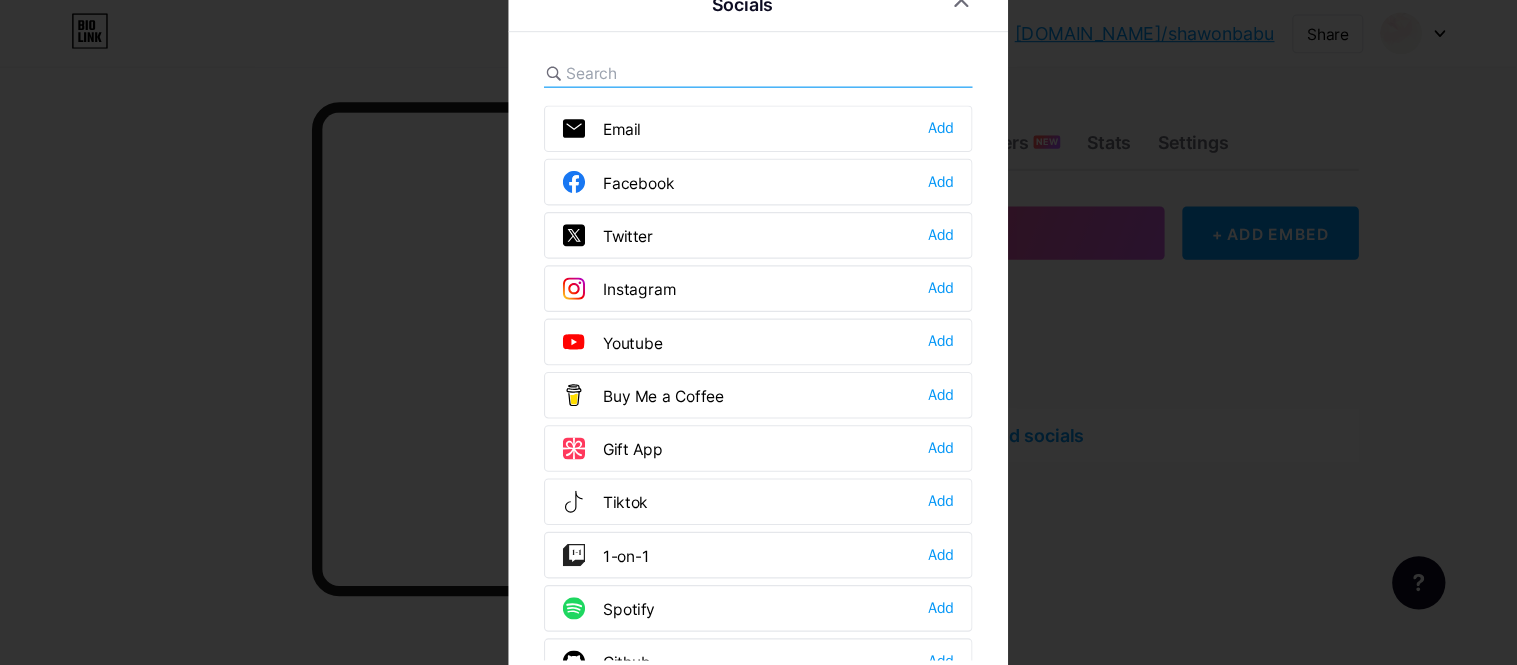 scroll, scrollTop: 28, scrollLeft: 0, axis: vertical 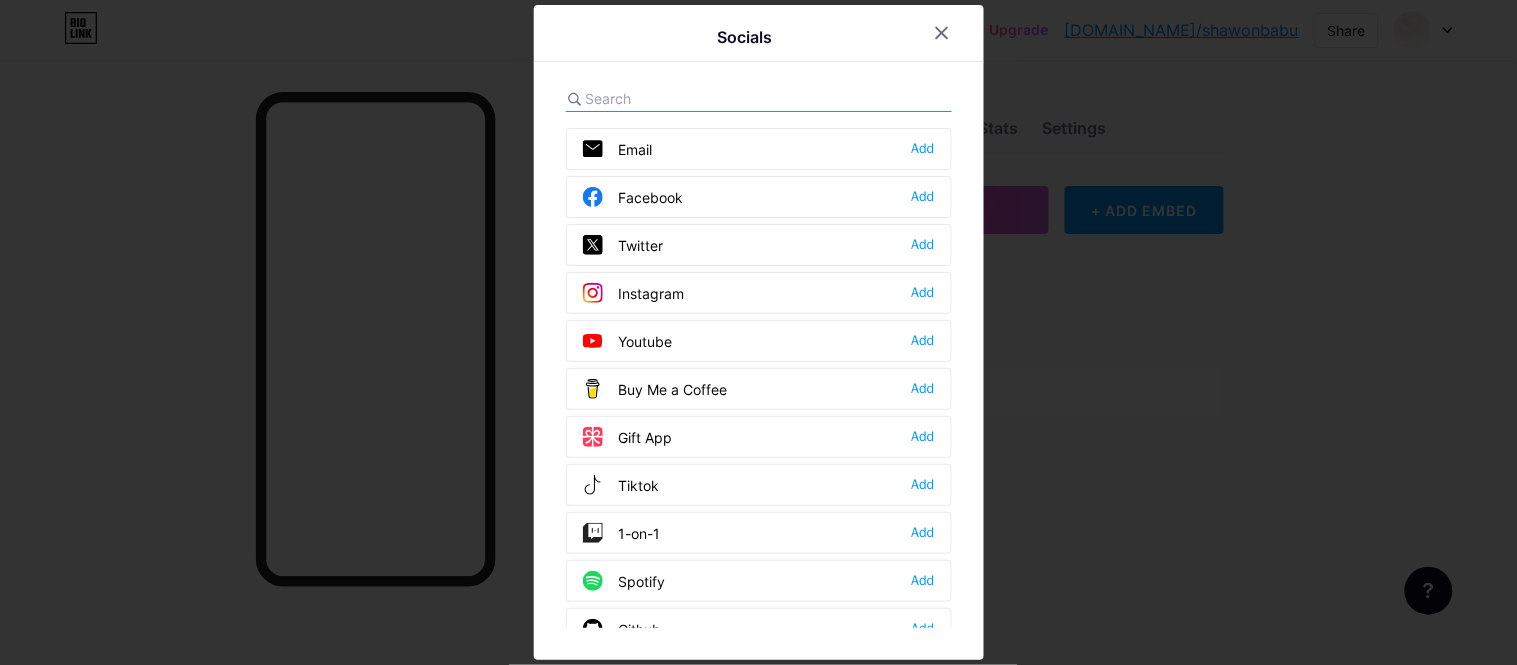 drag, startPoint x: 1326, startPoint y: 3, endPoint x: 955, endPoint y: 324, distance: 490.5935 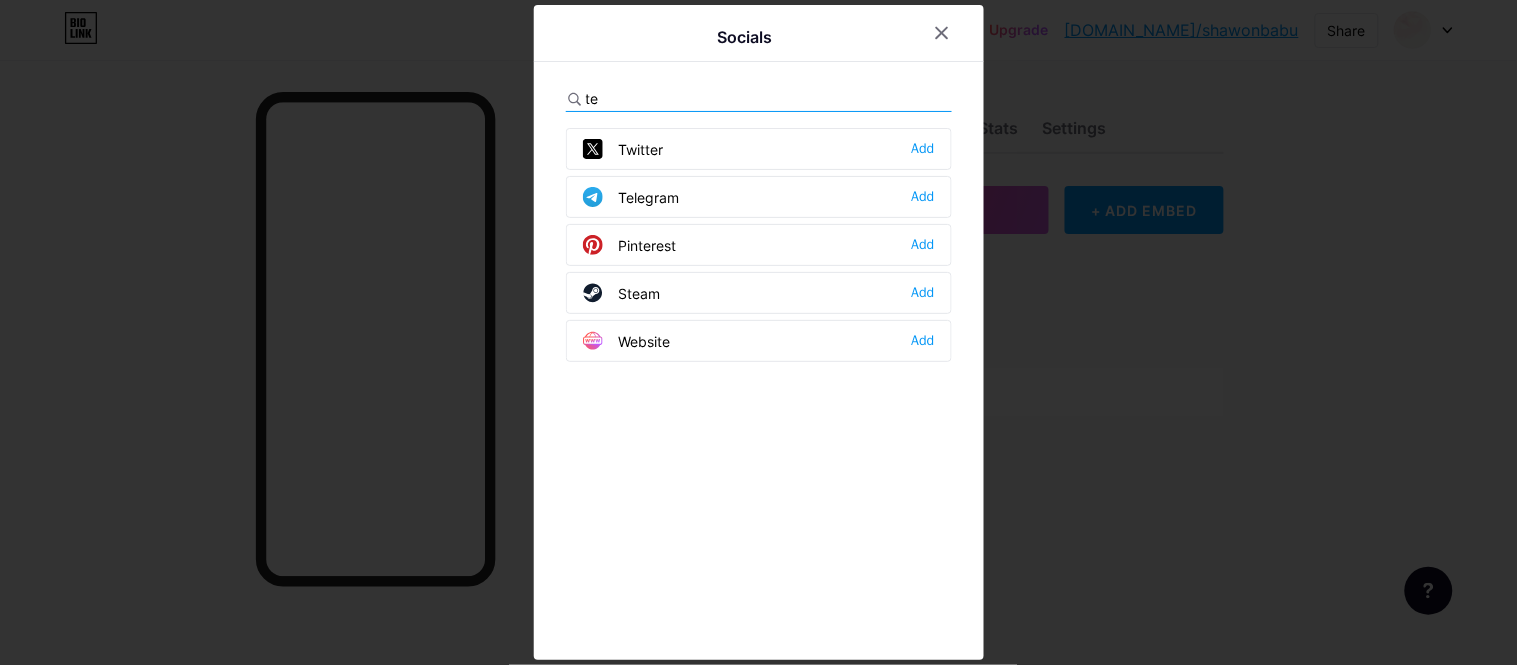 type on "t" 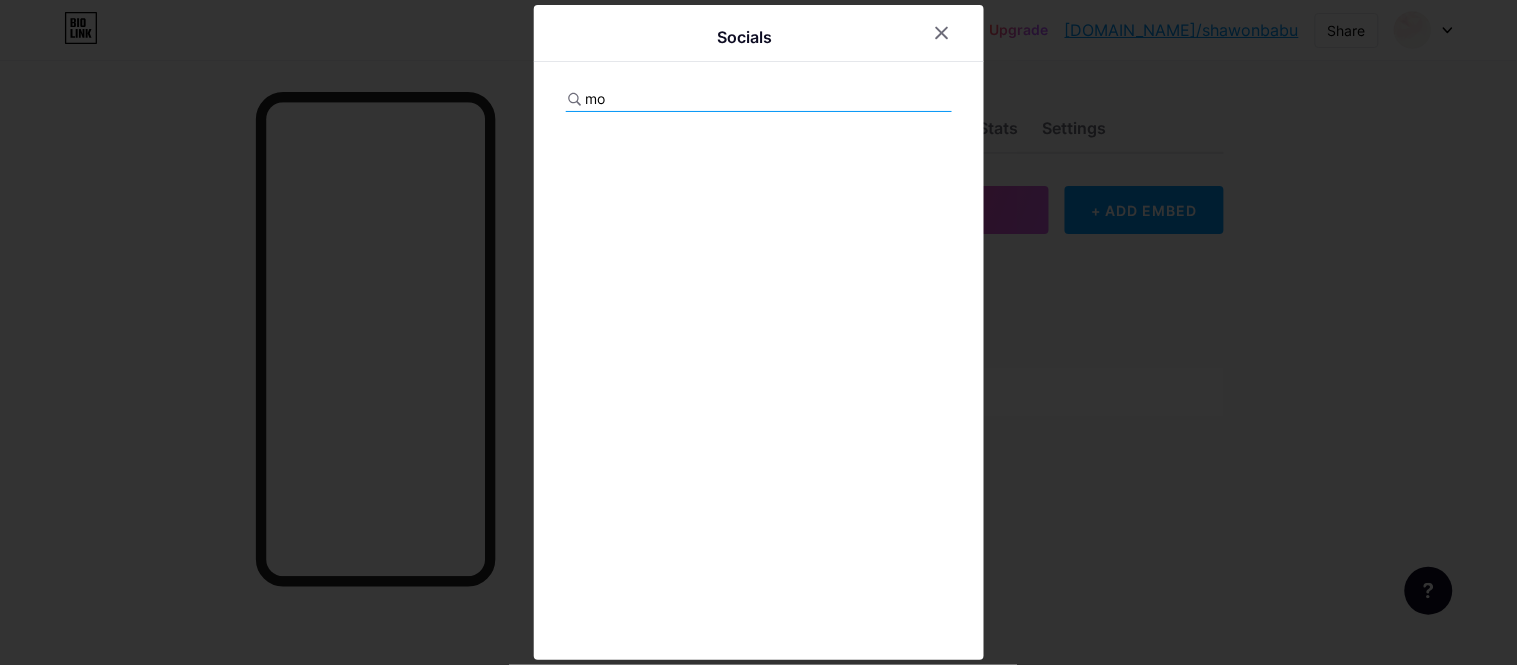 type on "m" 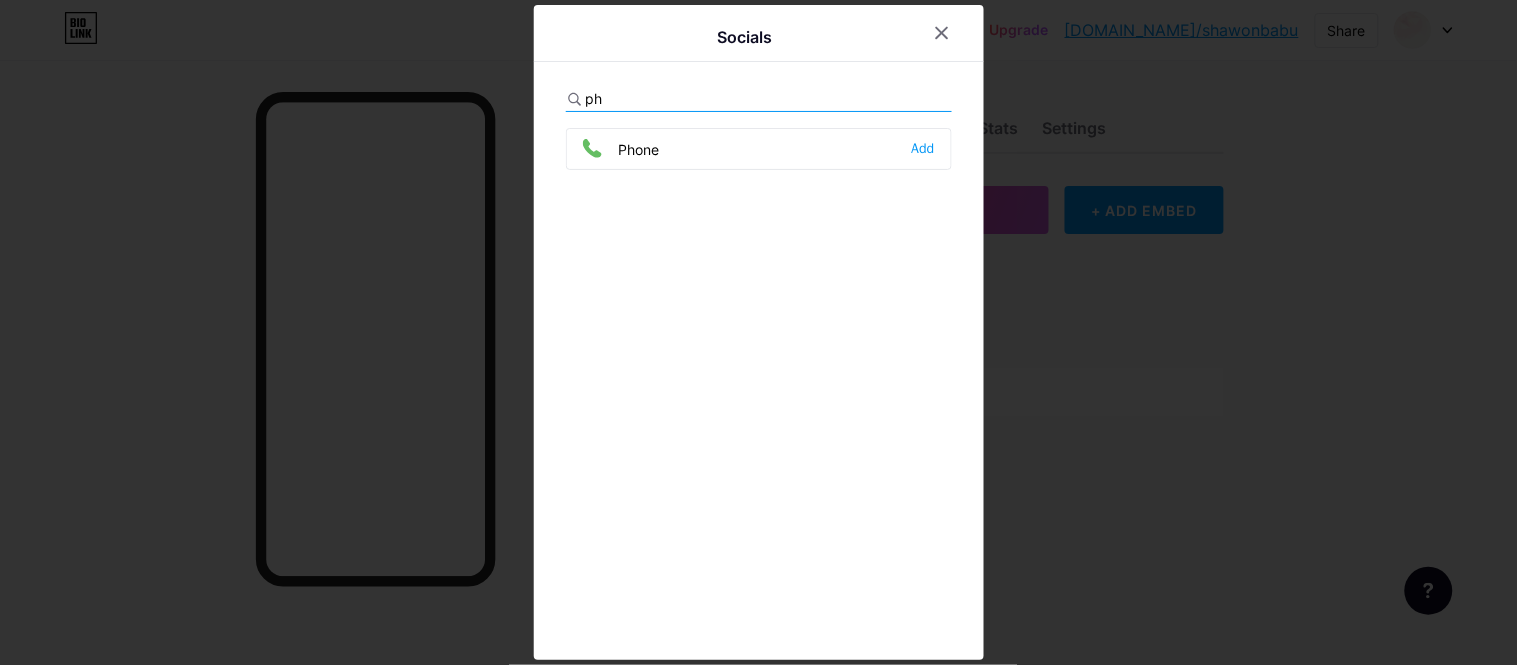type on "ph" 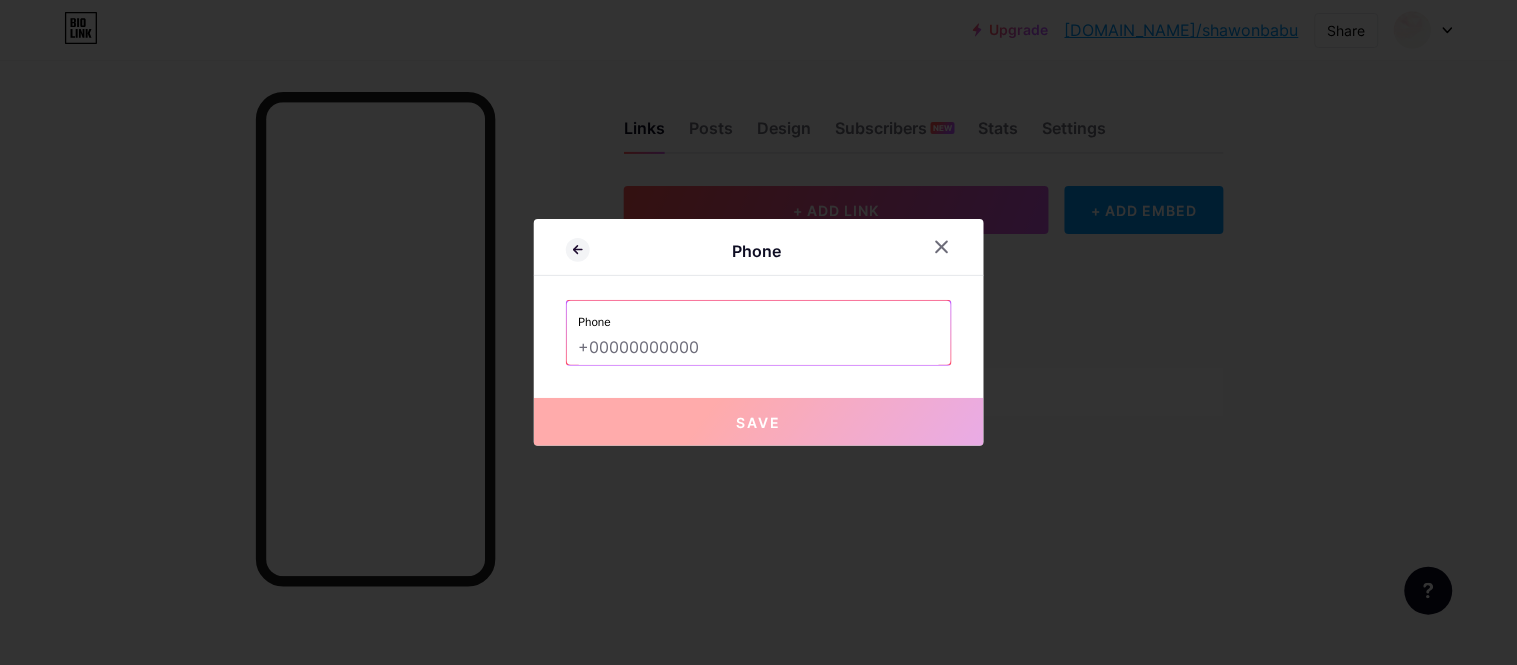 click at bounding box center [759, 348] 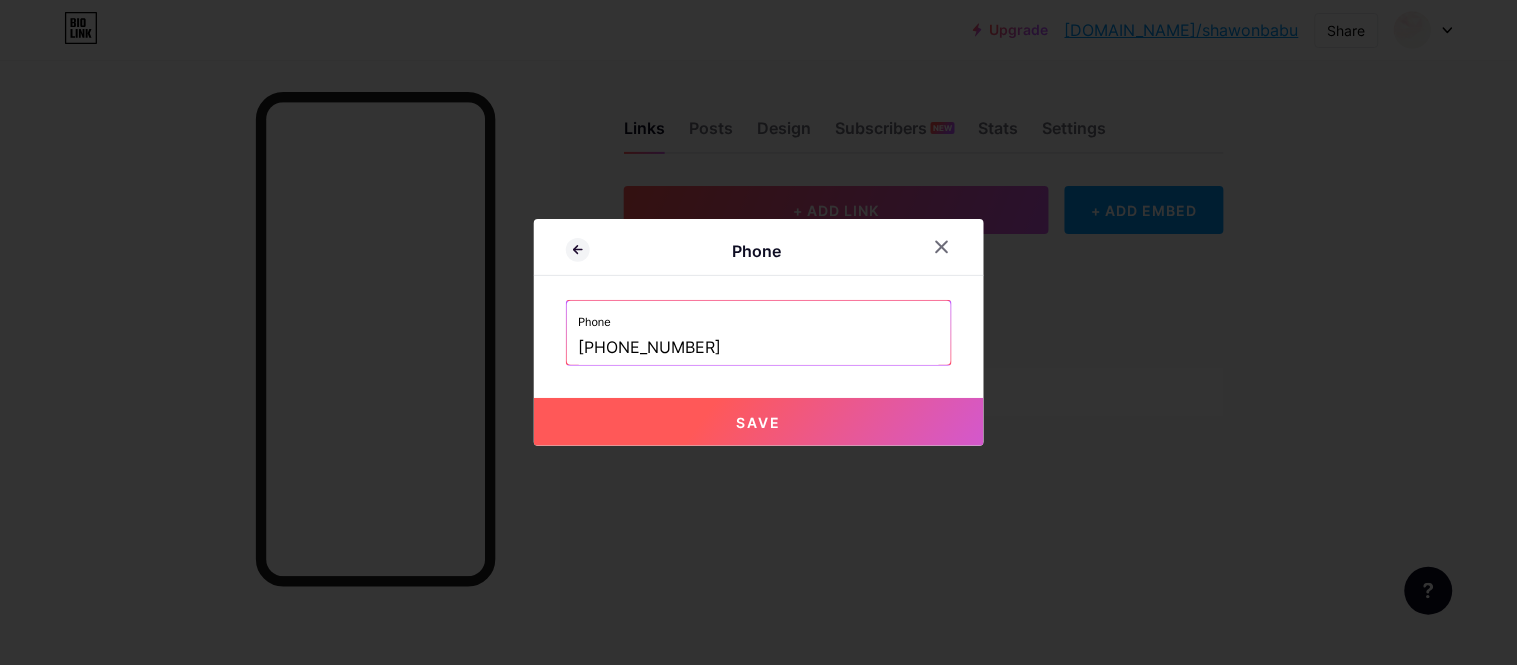 click on "Save" at bounding box center [758, 422] 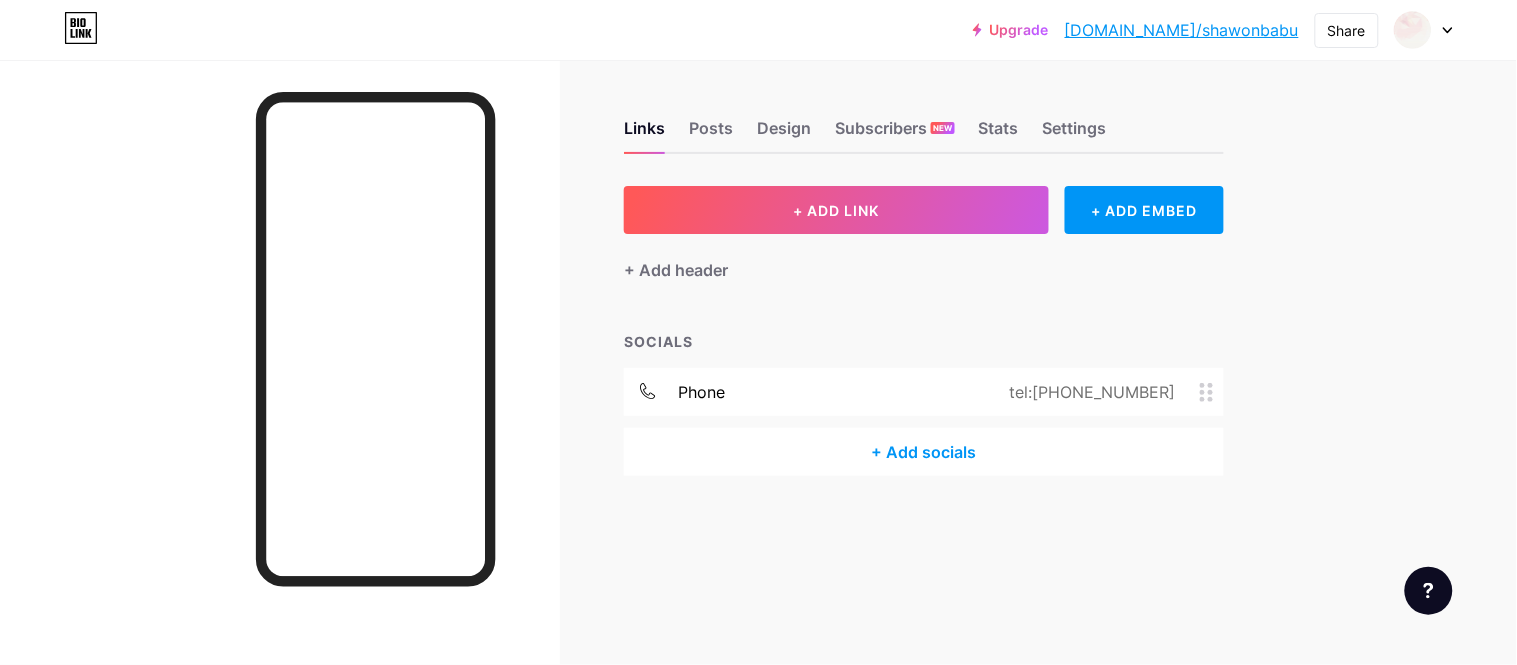 click on "+ Add socials" at bounding box center (924, 452) 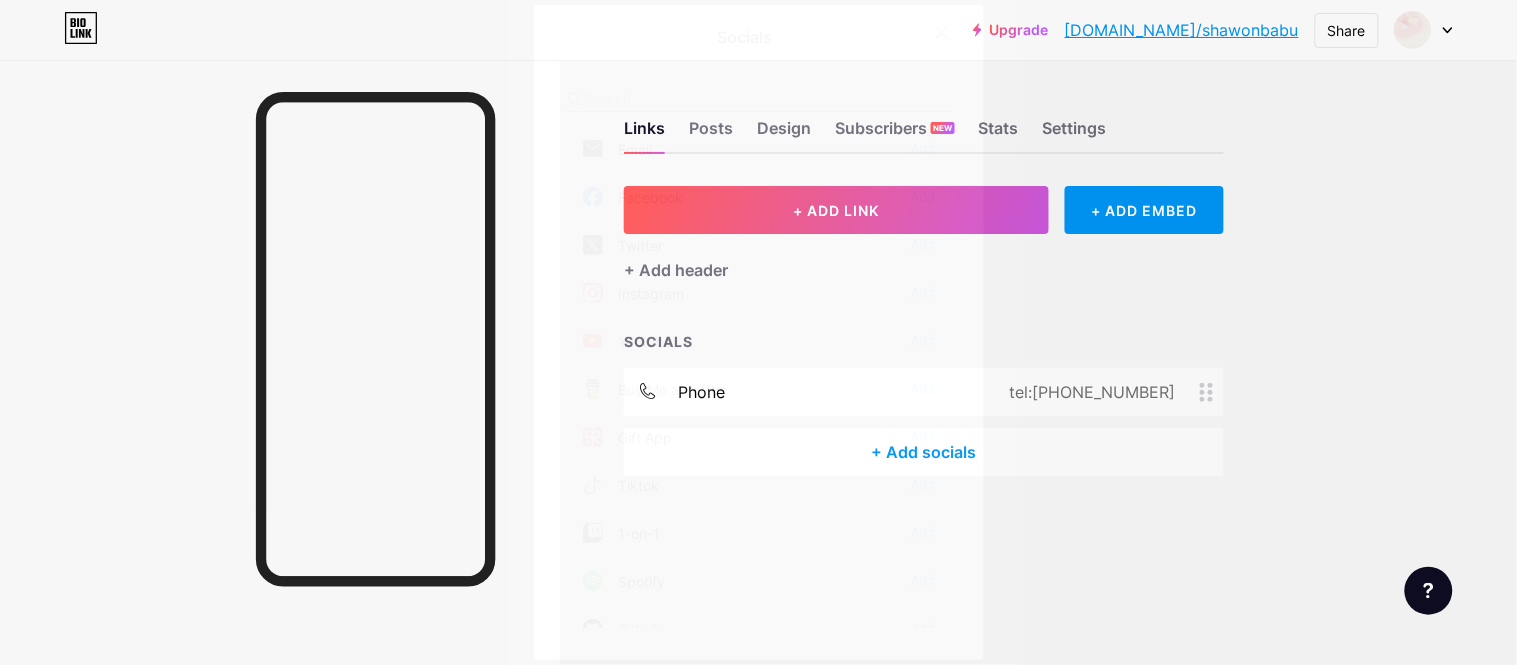 click at bounding box center (696, 98) 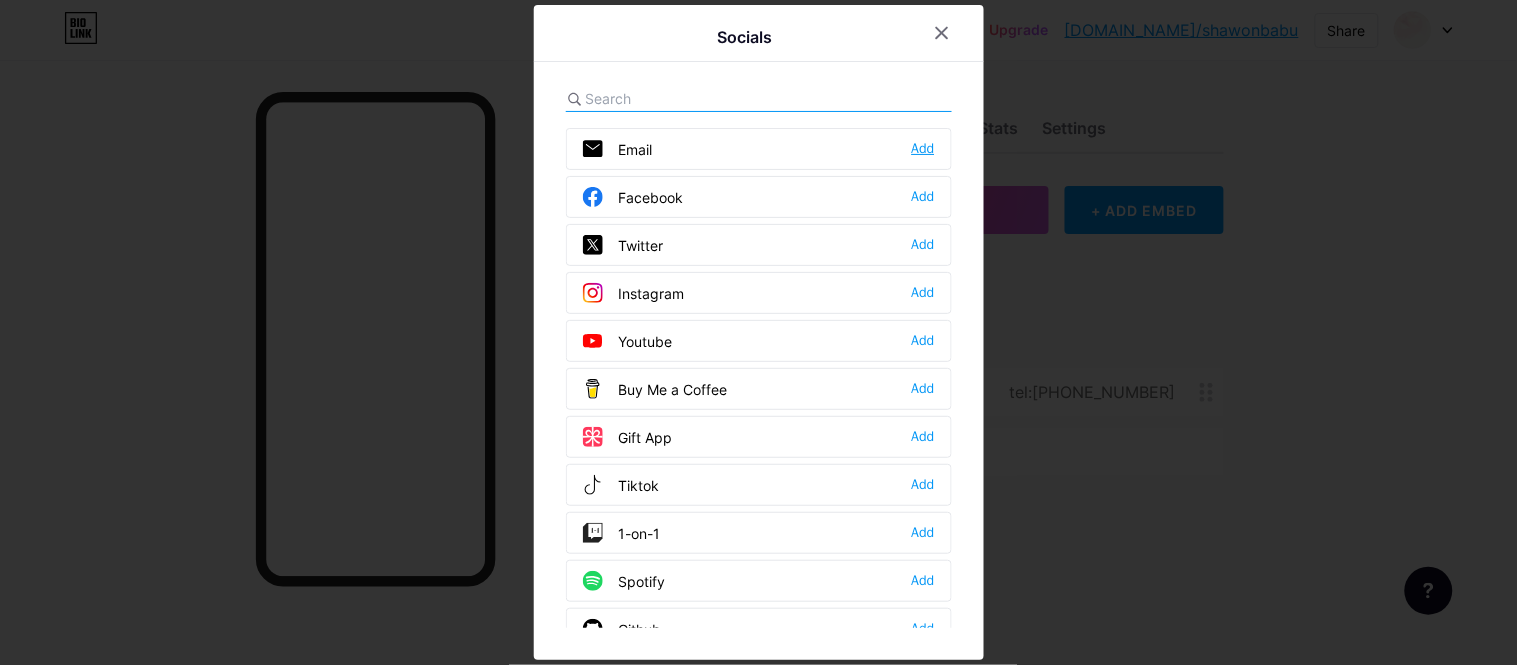 click on "Add" at bounding box center (923, 149) 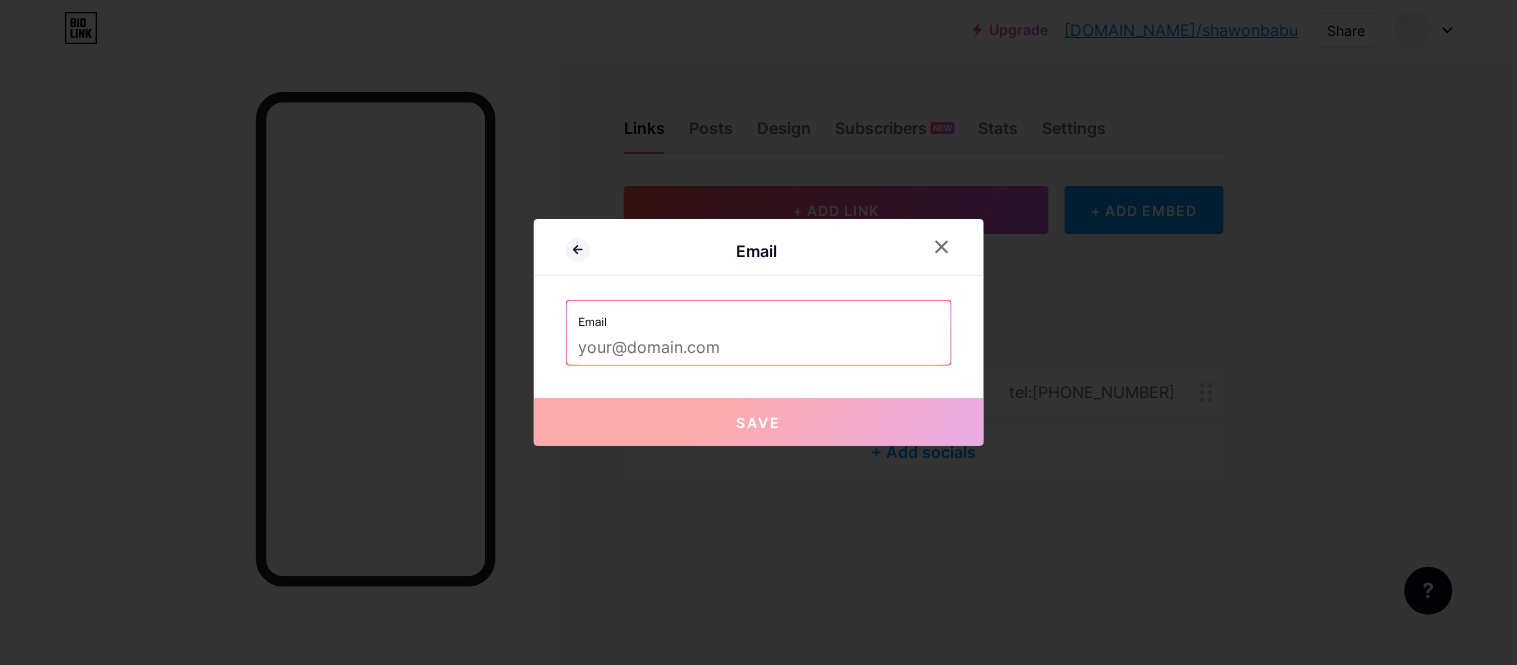 click at bounding box center (759, 348) 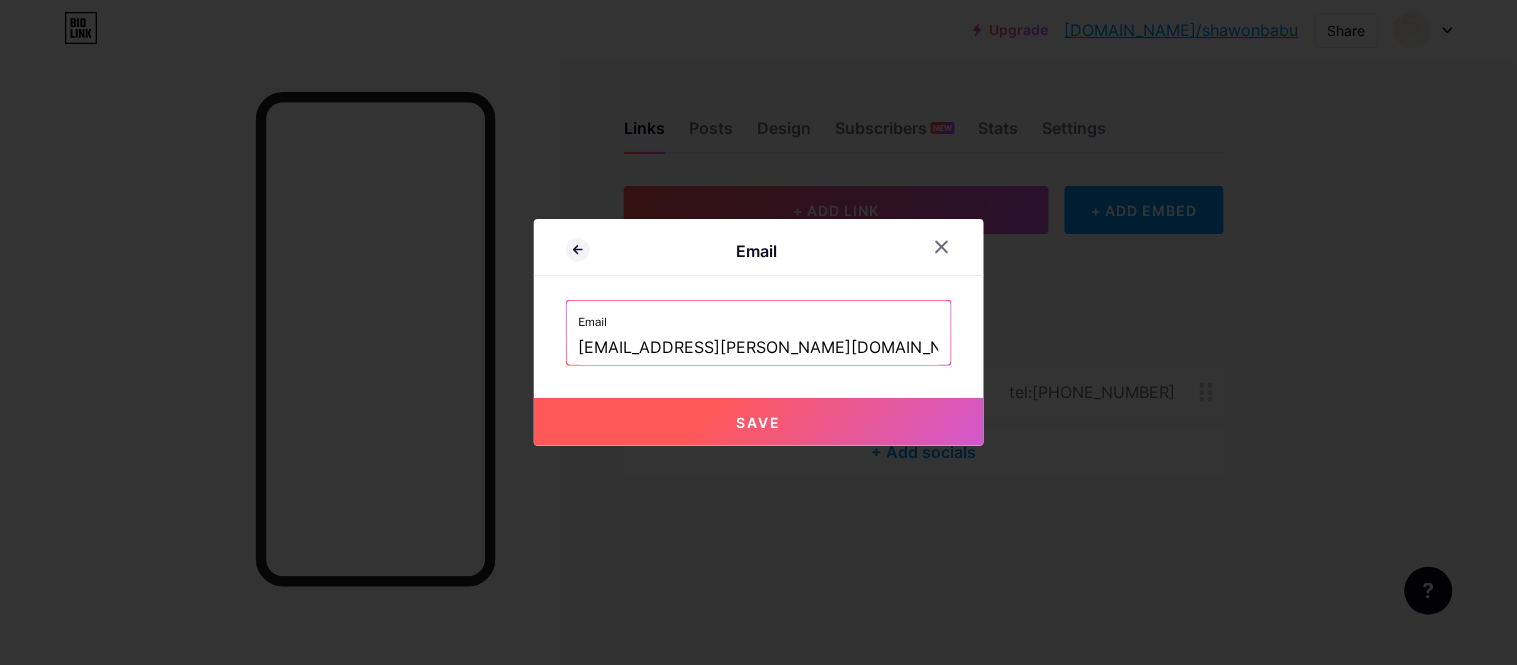 click on "Save" at bounding box center (758, 422) 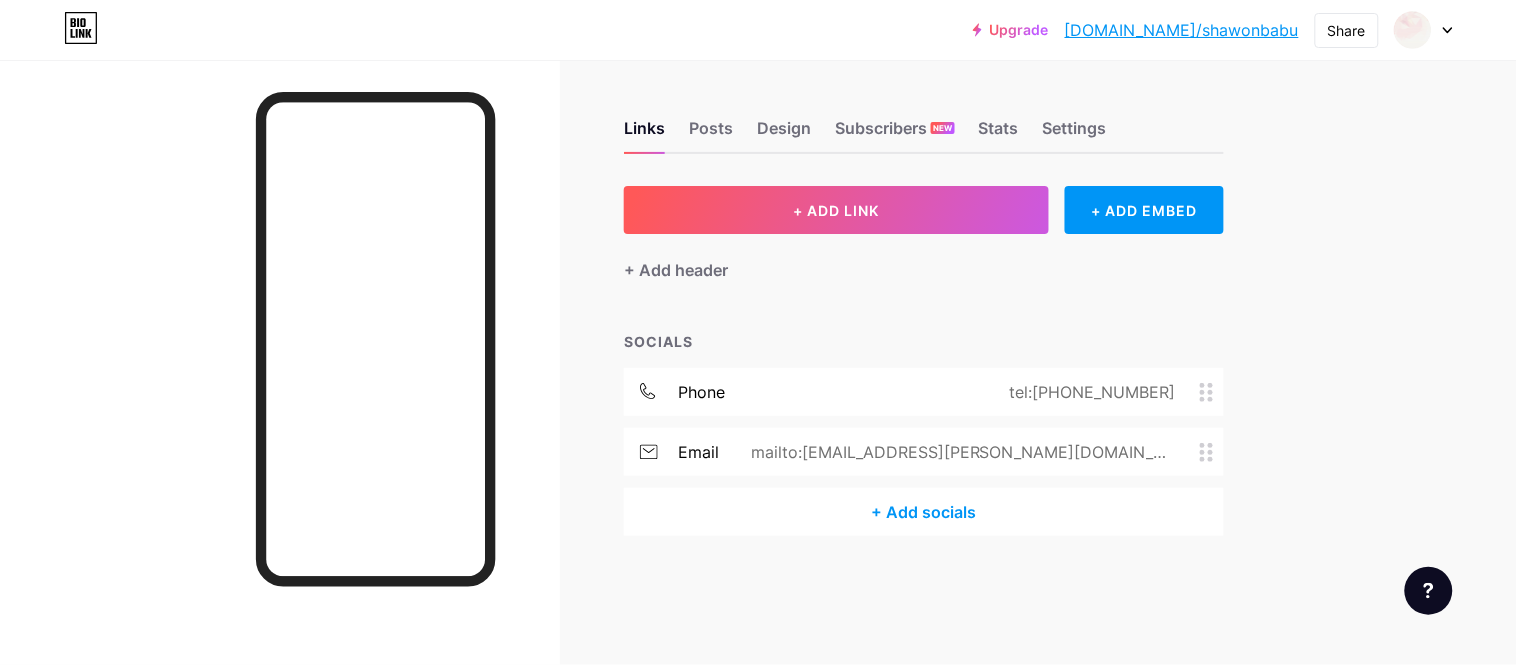 click on "+ Add socials" at bounding box center [924, 512] 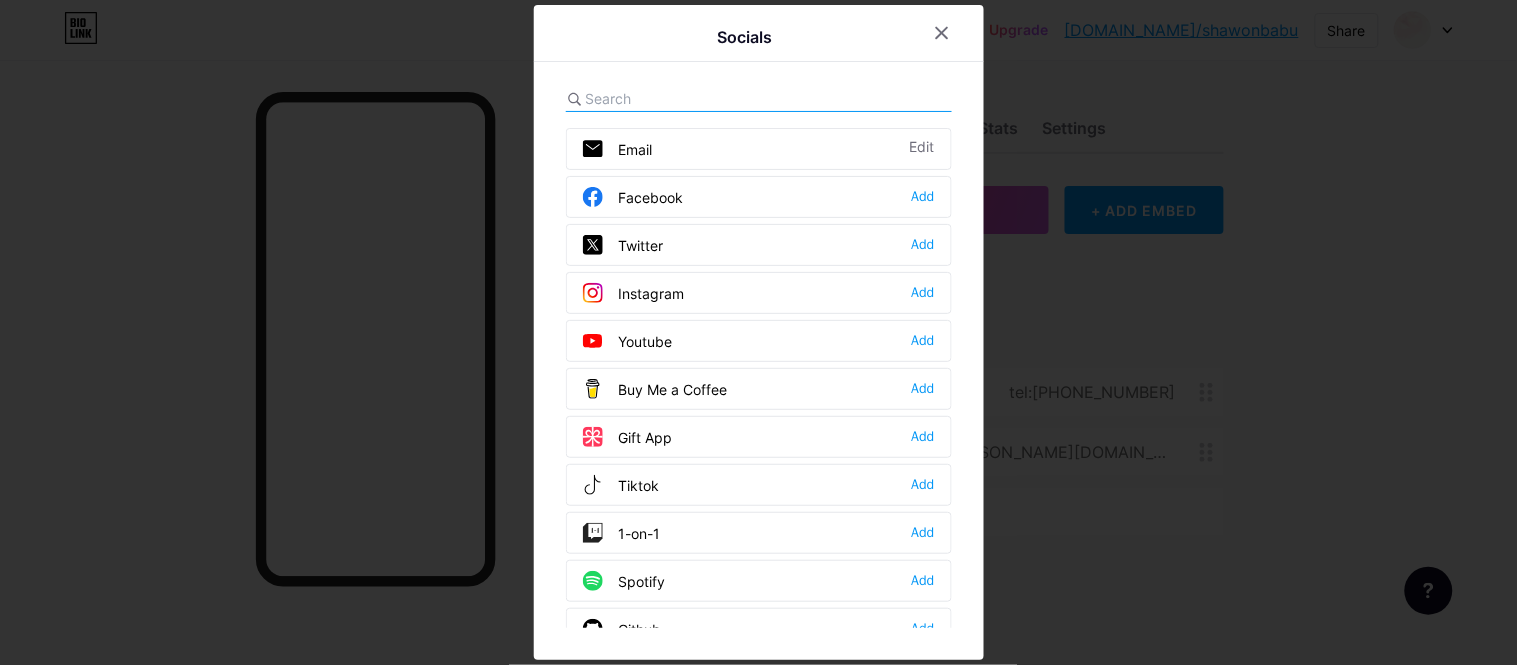 click at bounding box center [696, 98] 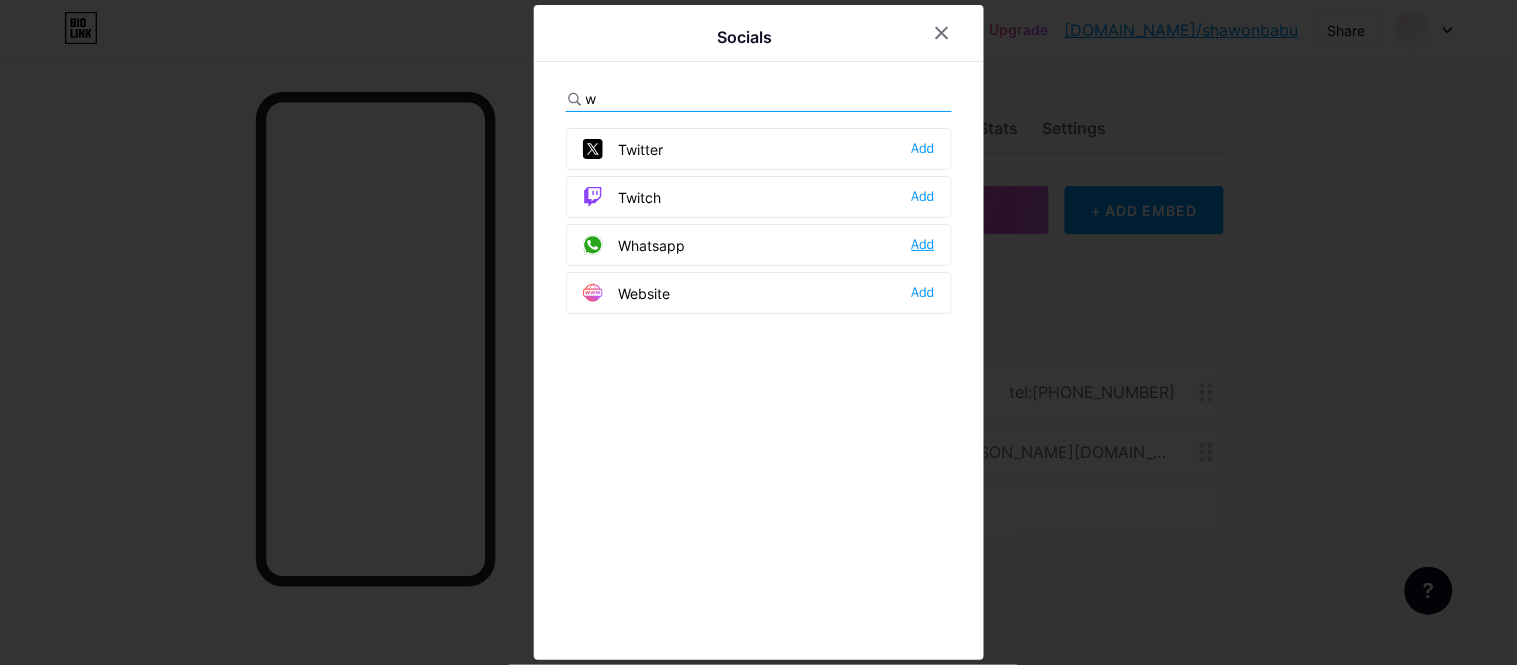 type on "w" 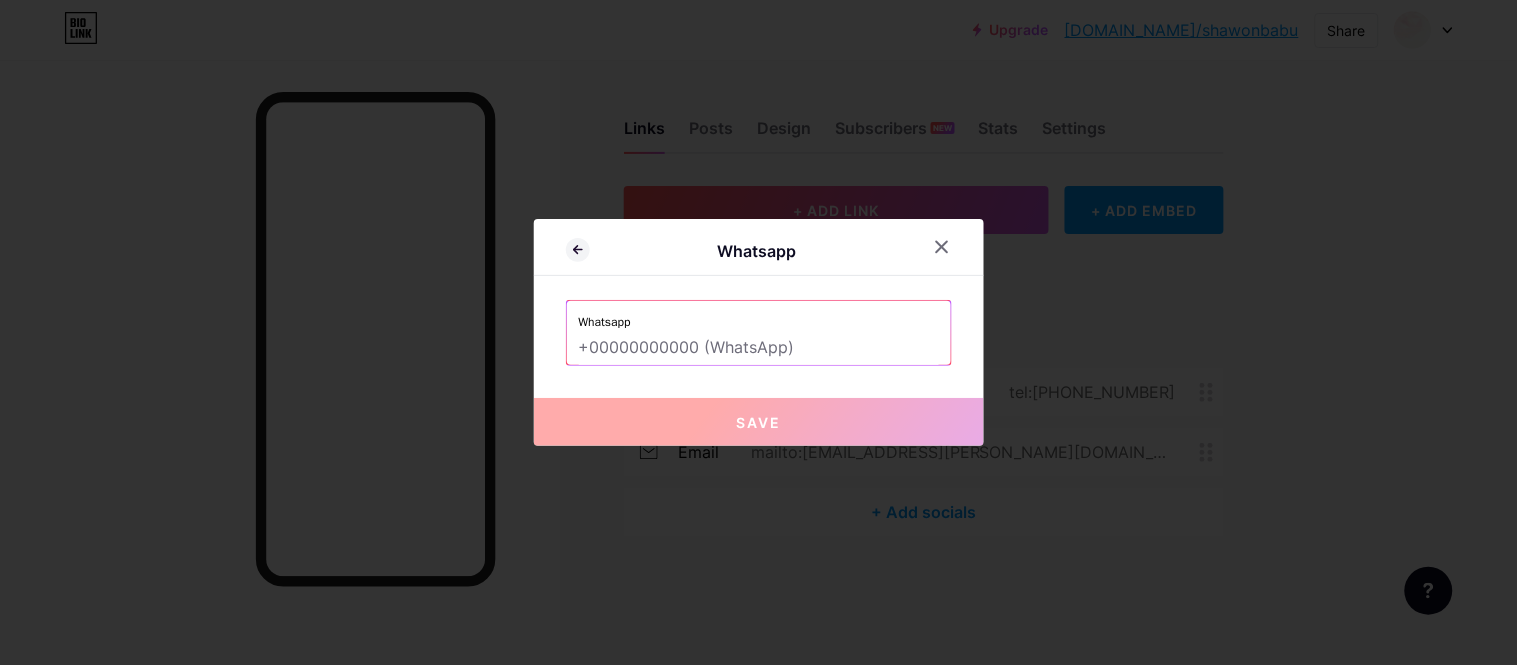 click at bounding box center (759, 348) 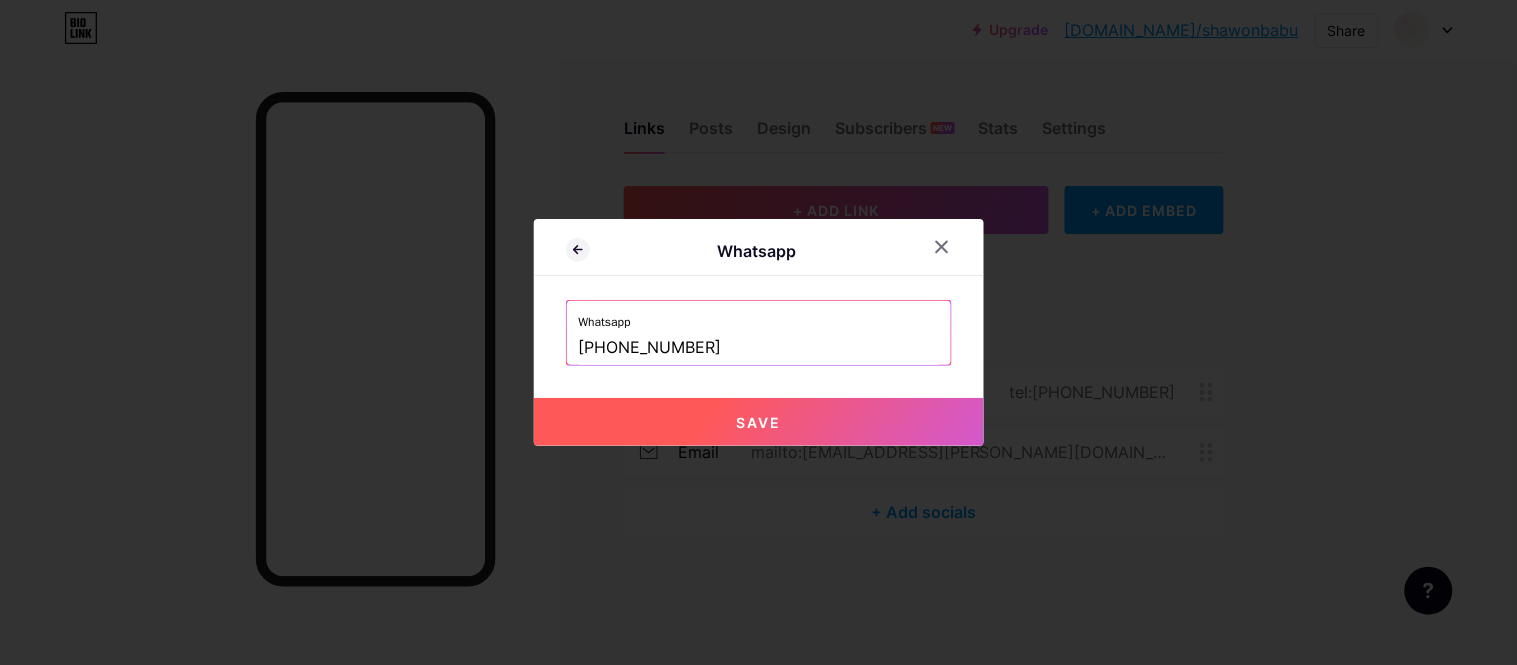 click on "Save" at bounding box center [759, 422] 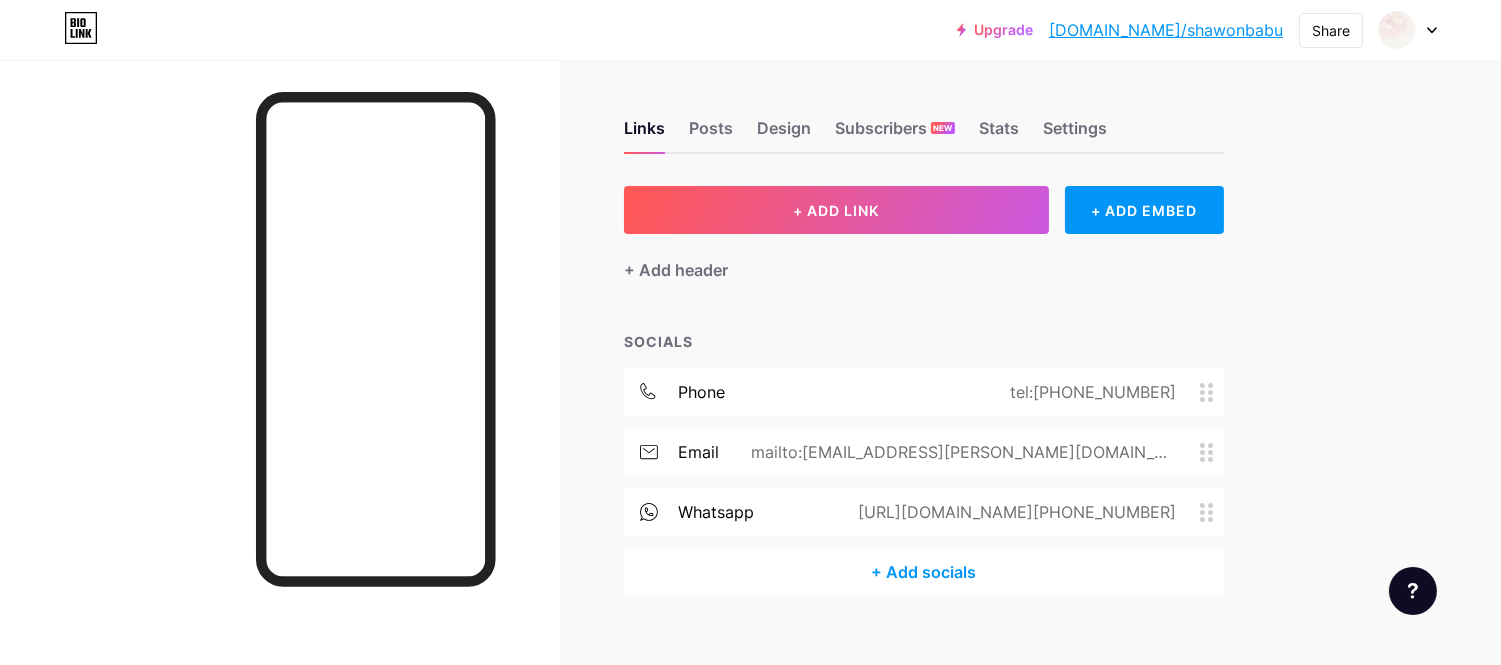 click on "+ Add socials" at bounding box center [924, 572] 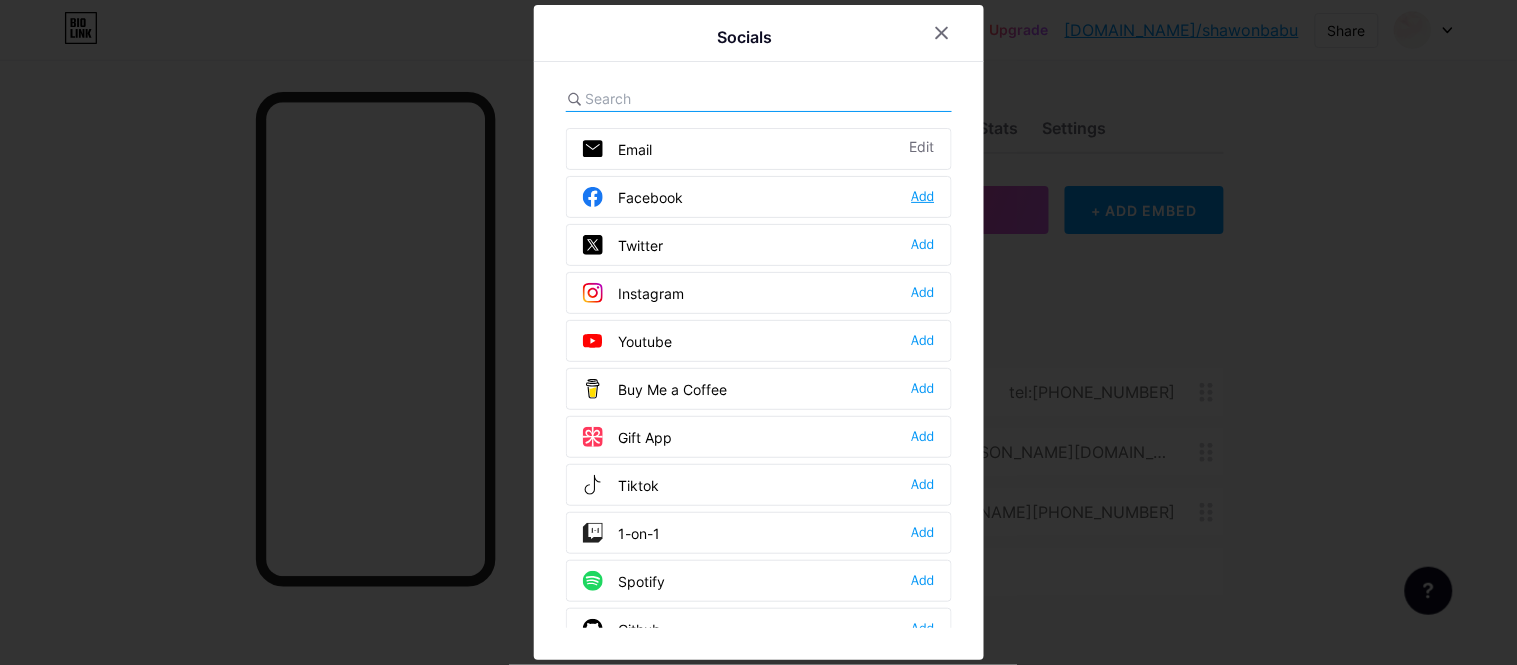 click on "Add" at bounding box center (923, 197) 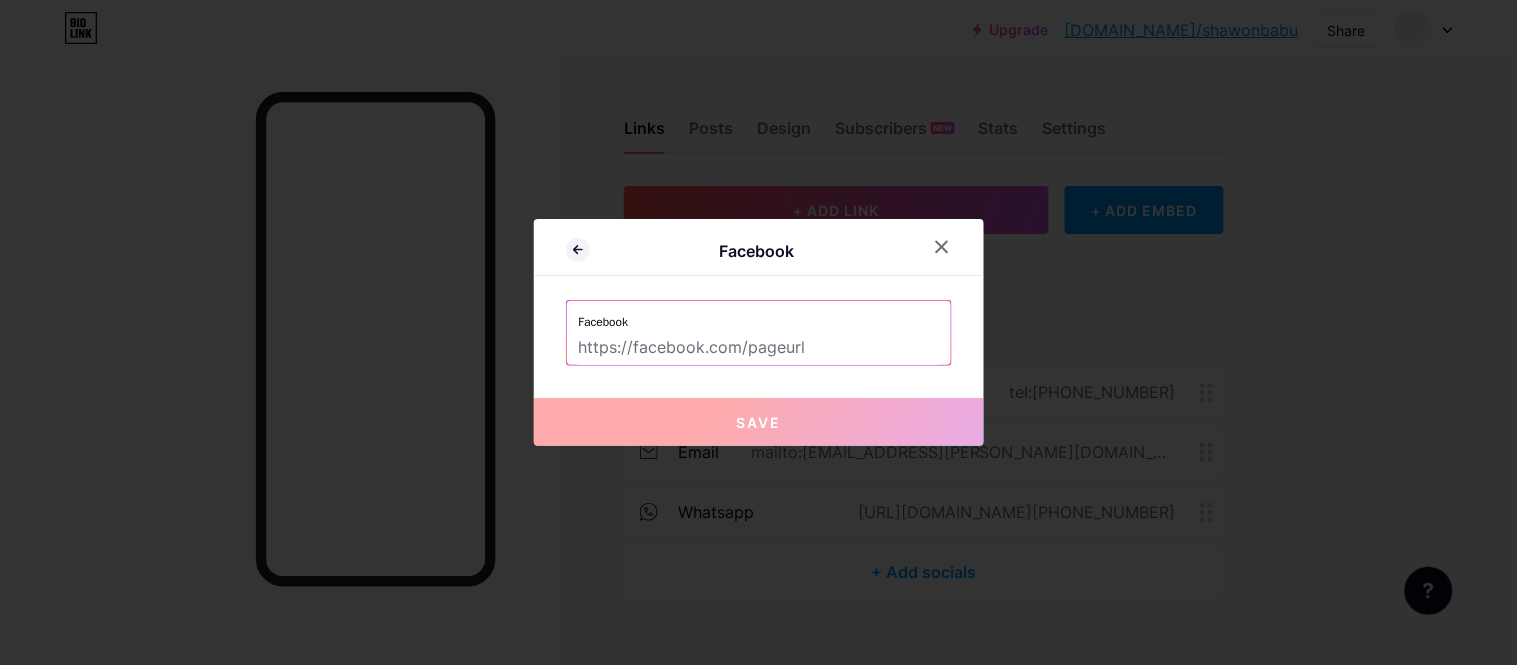 click at bounding box center [759, 348] 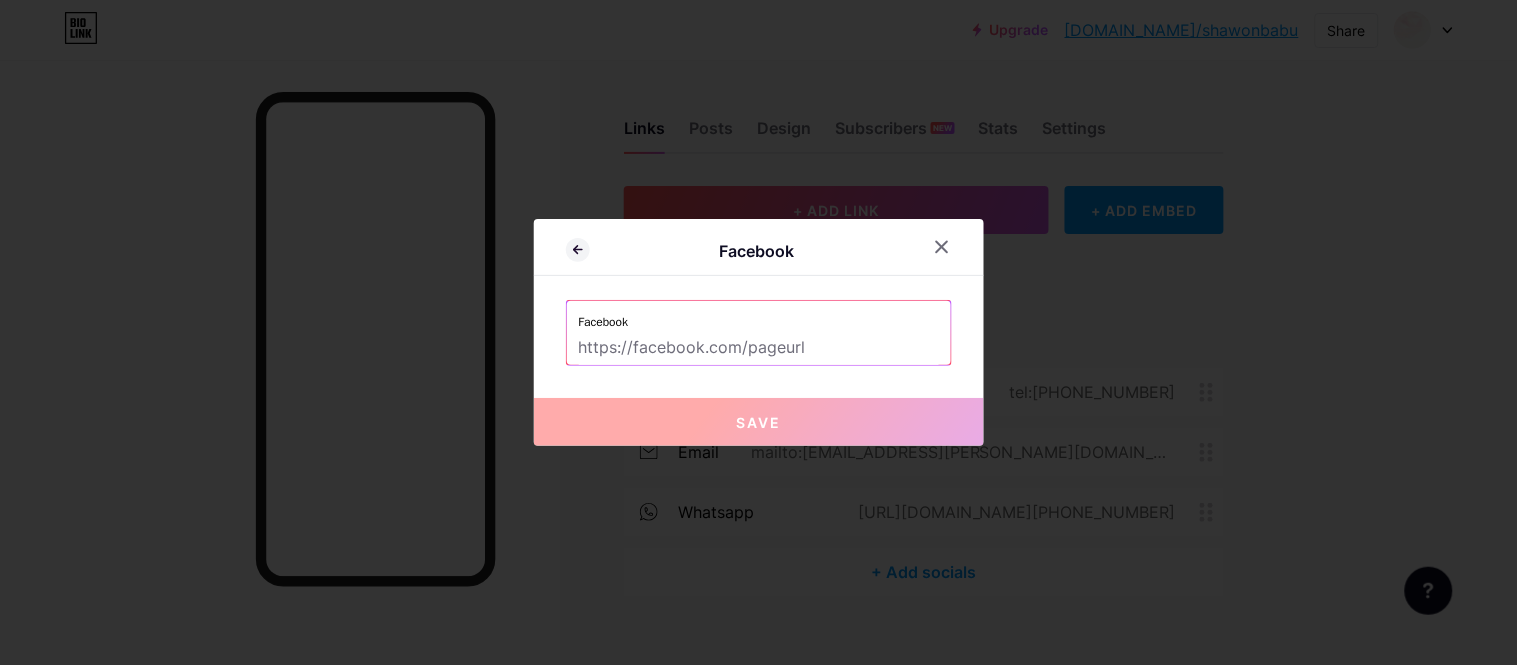 click at bounding box center (759, 348) 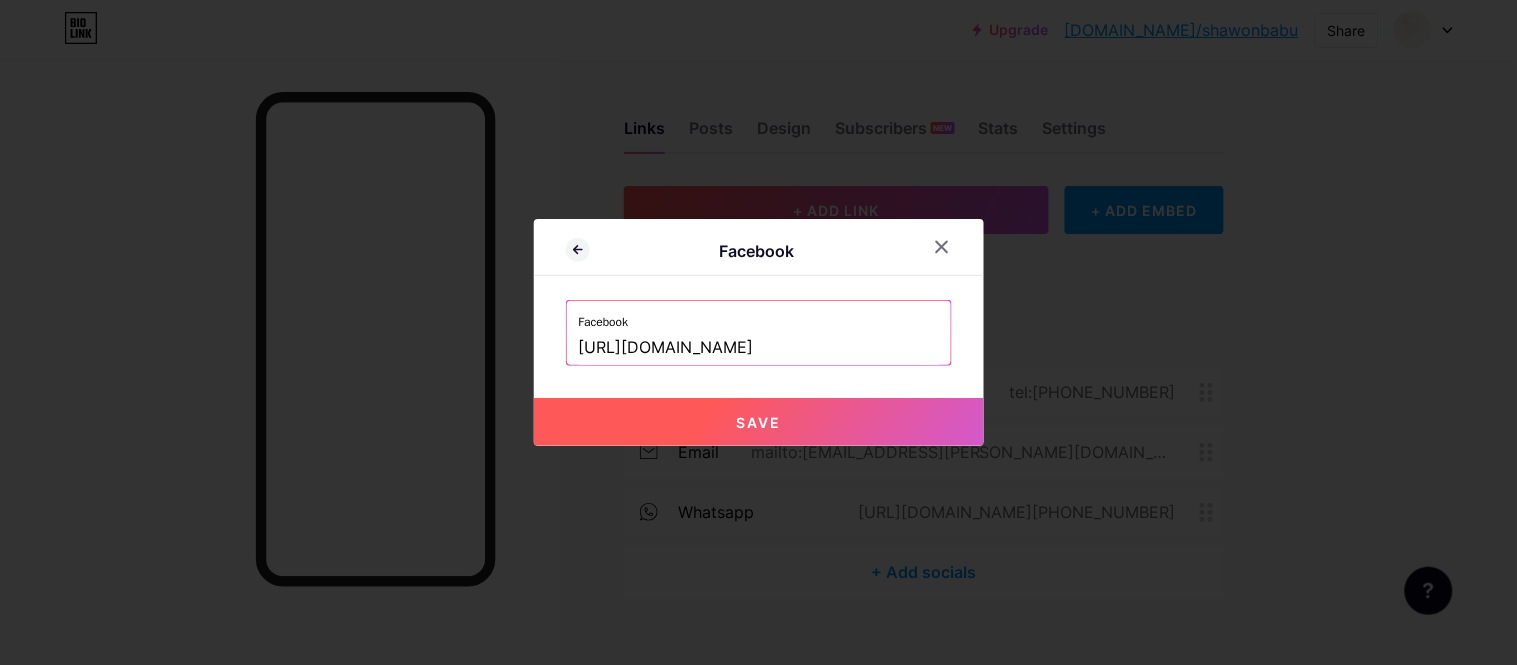 scroll, scrollTop: 0, scrollLeft: 57, axis: horizontal 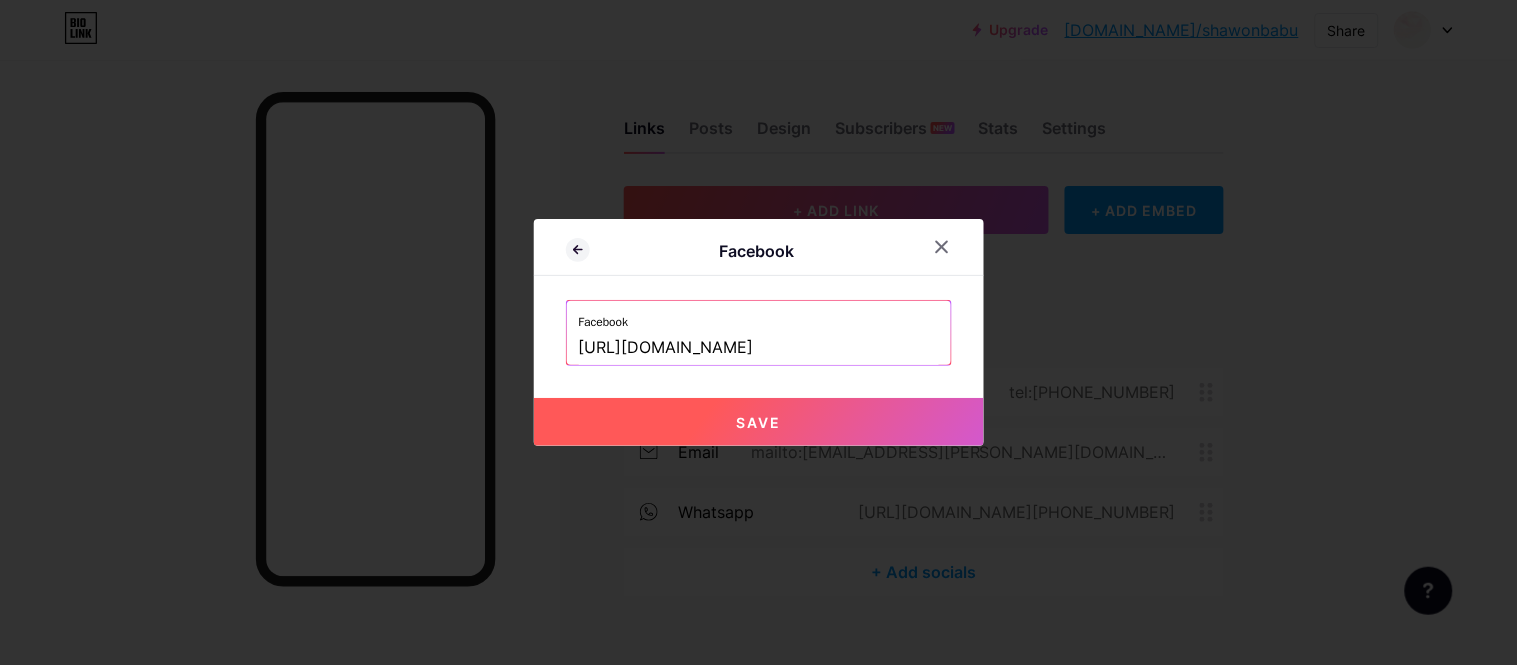 type on "[URL][DOMAIN_NAME]" 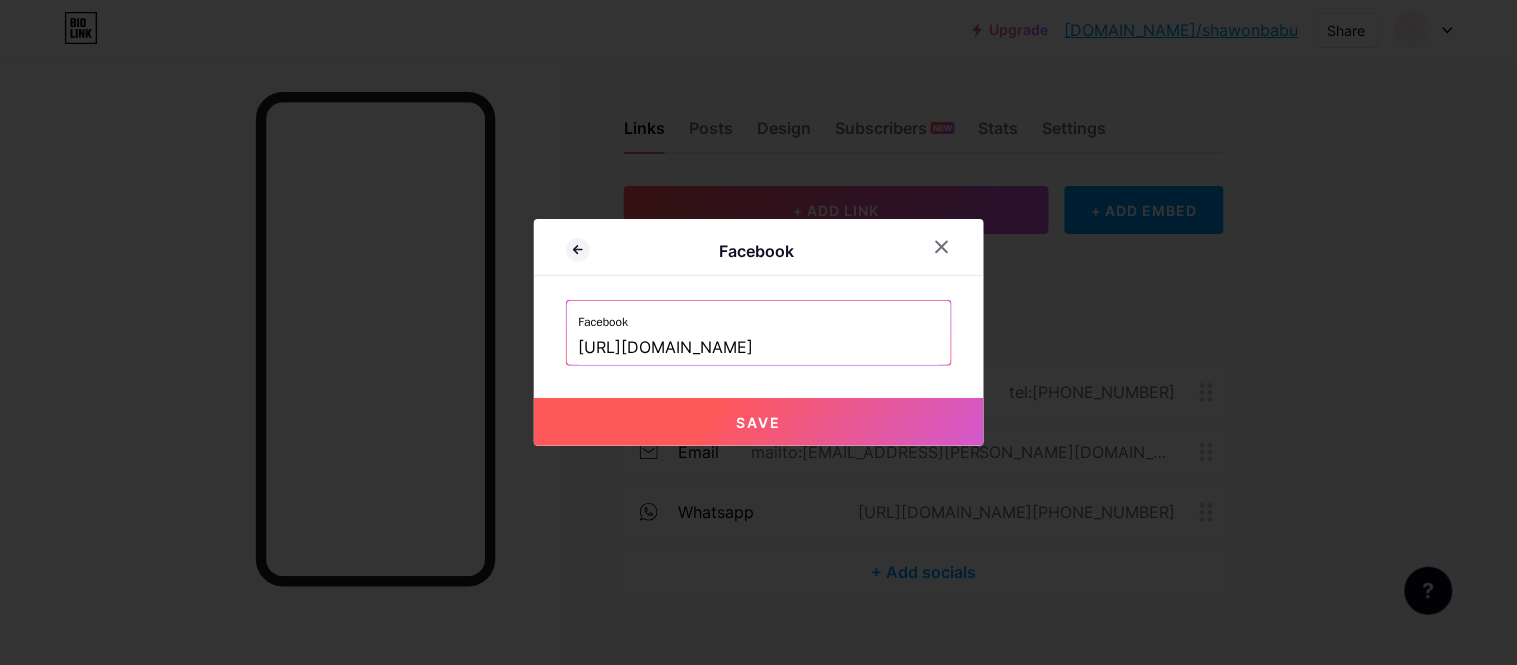 click on "Save" at bounding box center (759, 422) 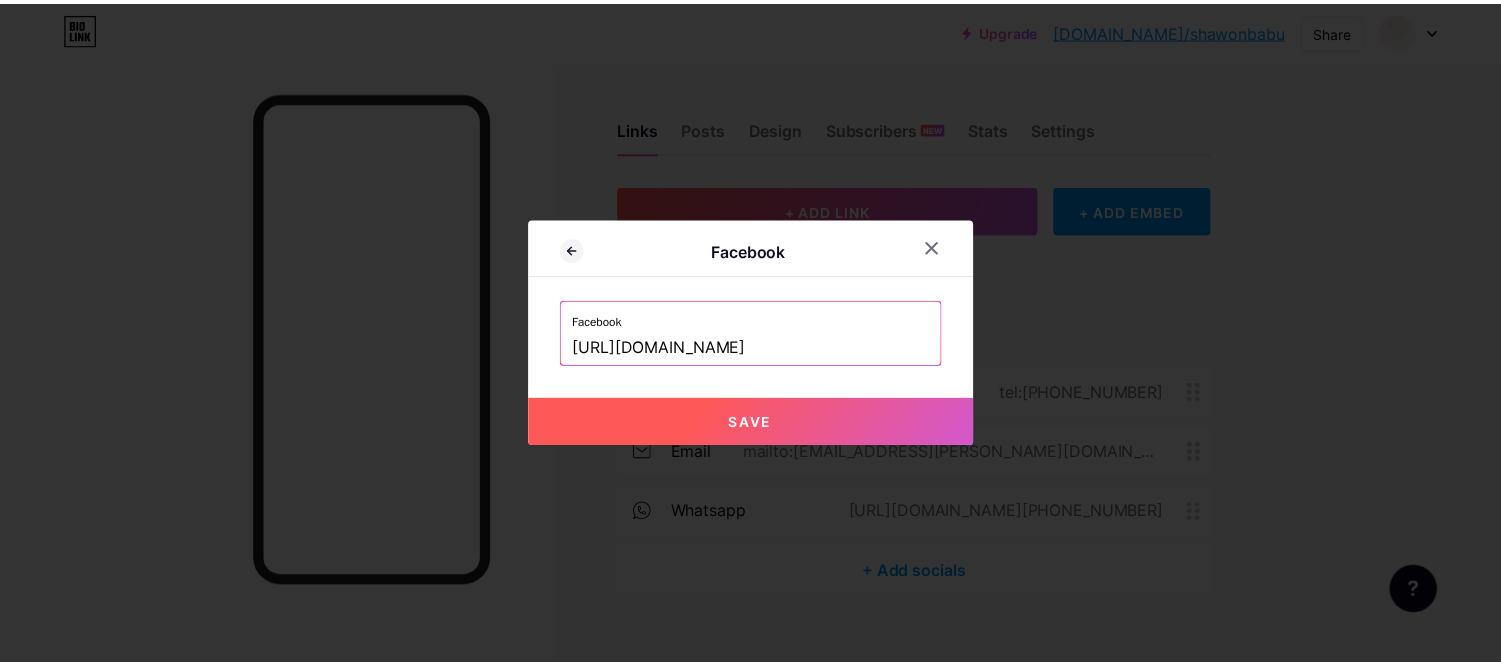 scroll, scrollTop: 0, scrollLeft: 0, axis: both 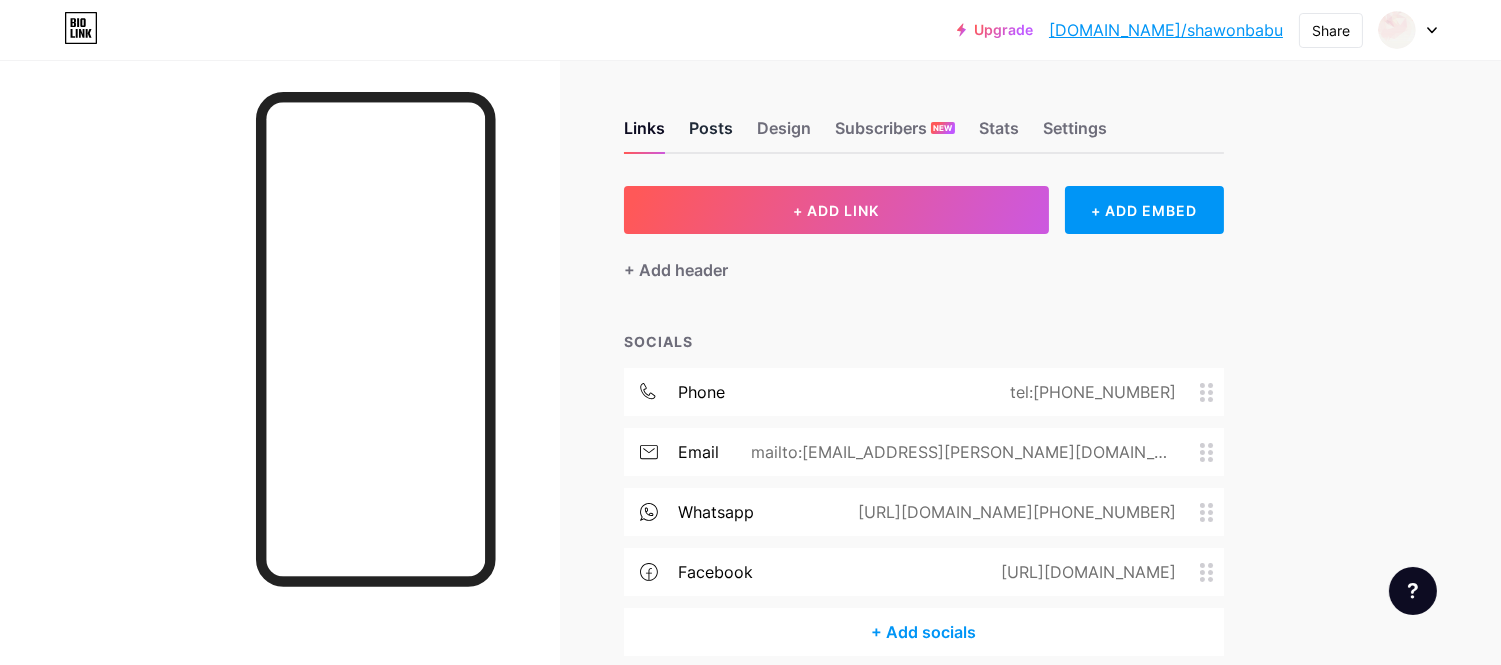 click on "Posts" at bounding box center (711, 134) 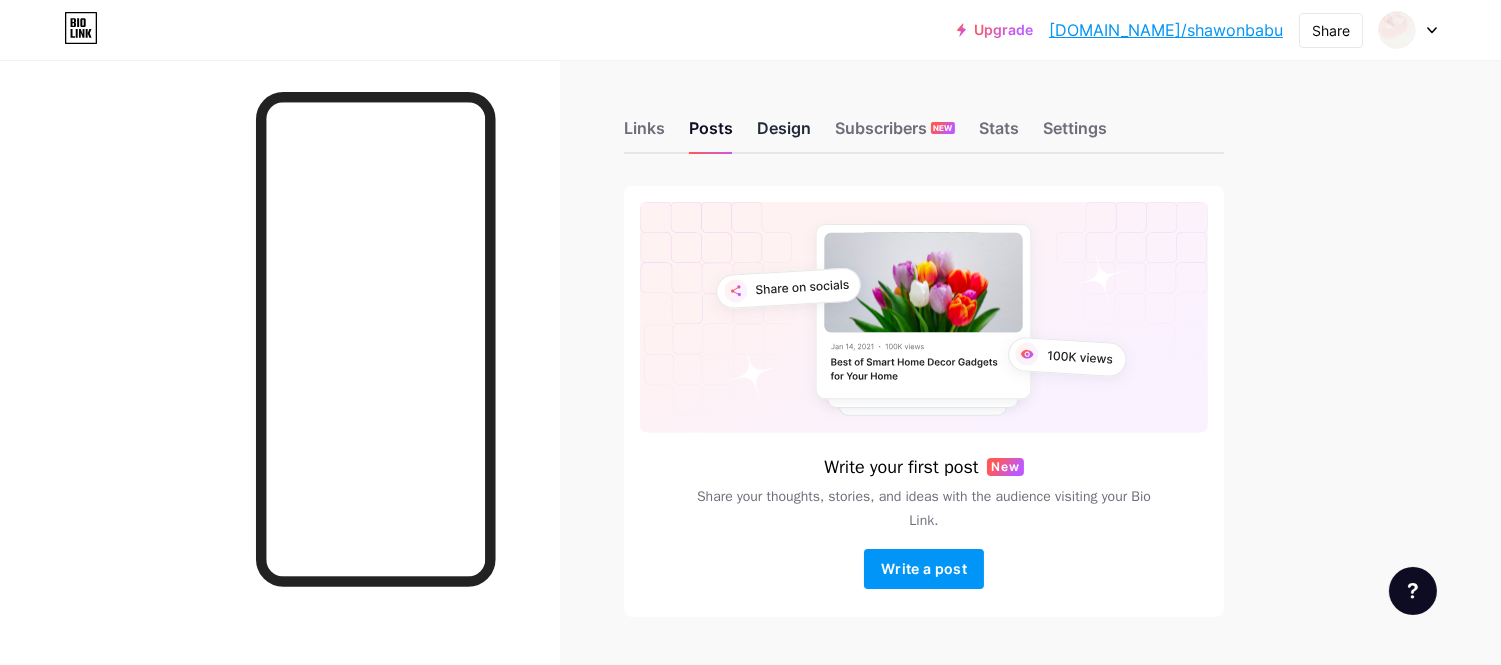 click on "Design" at bounding box center (784, 134) 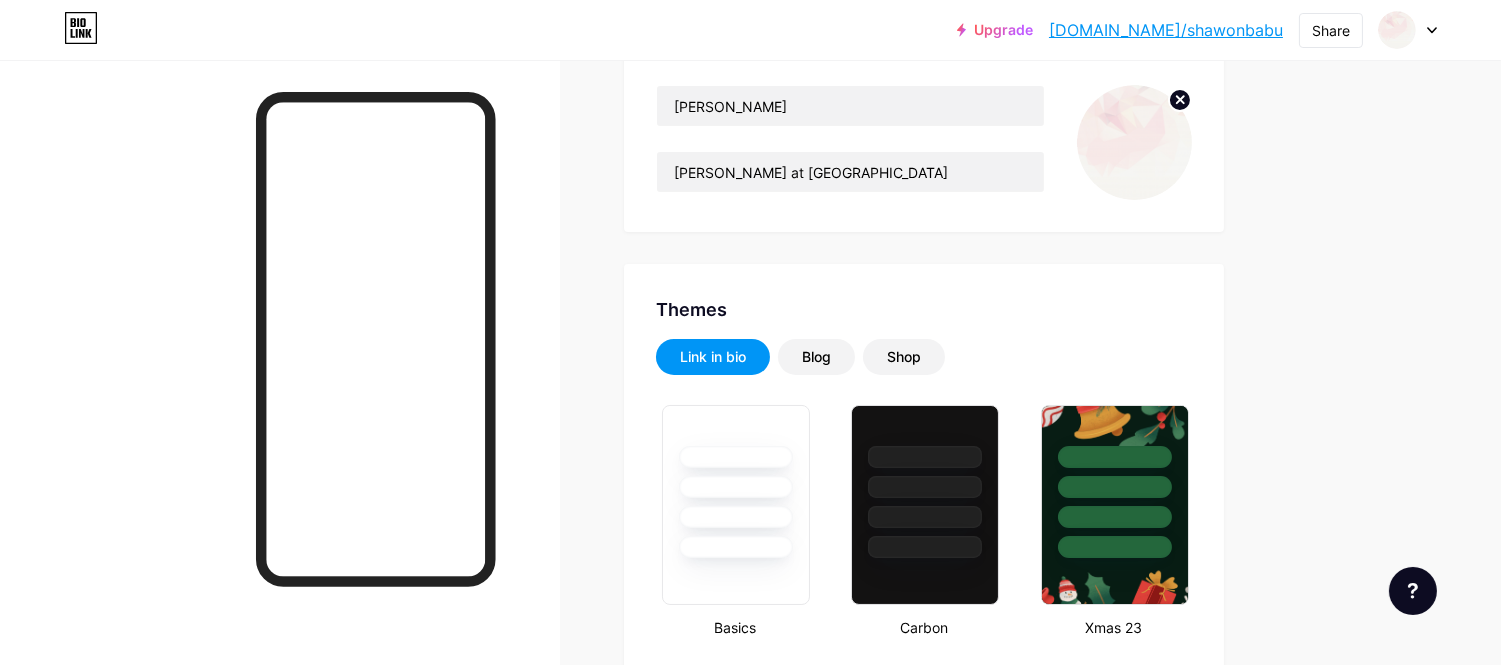 scroll, scrollTop: 0, scrollLeft: 0, axis: both 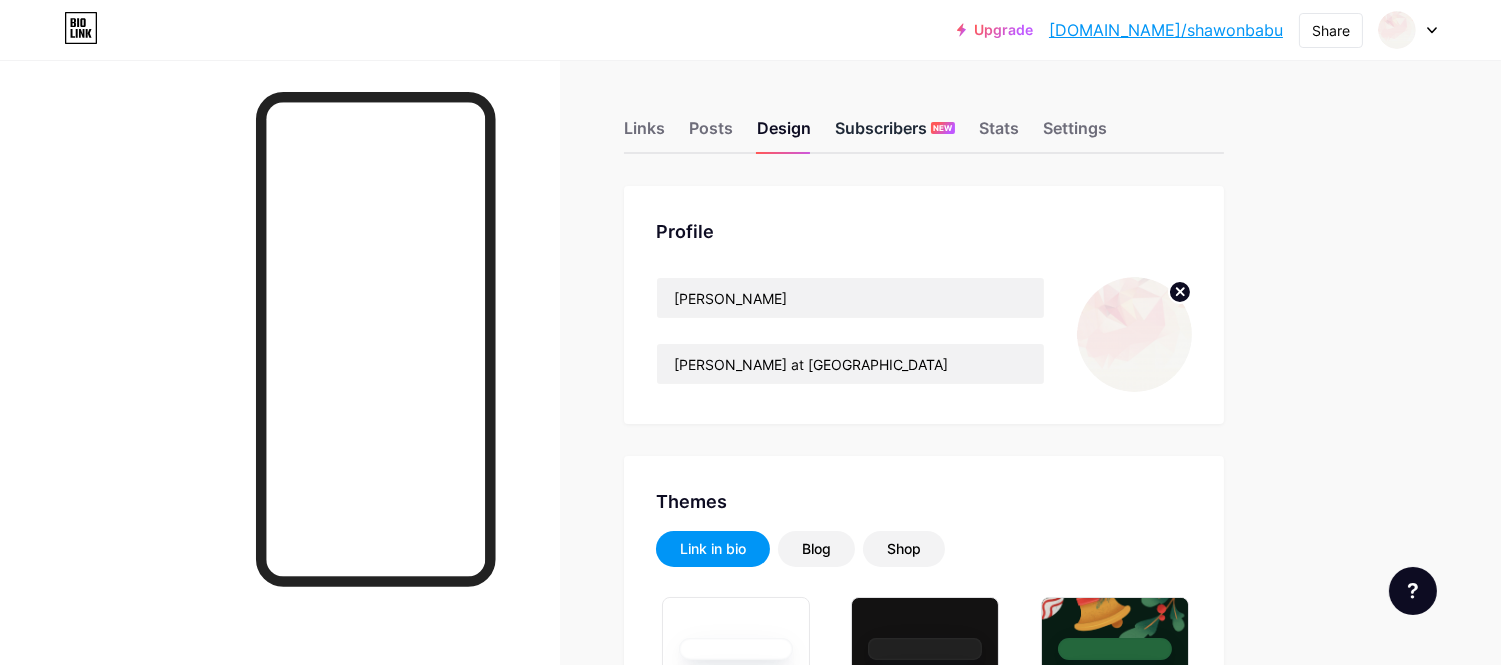 click on "Subscribers
NEW" at bounding box center [895, 134] 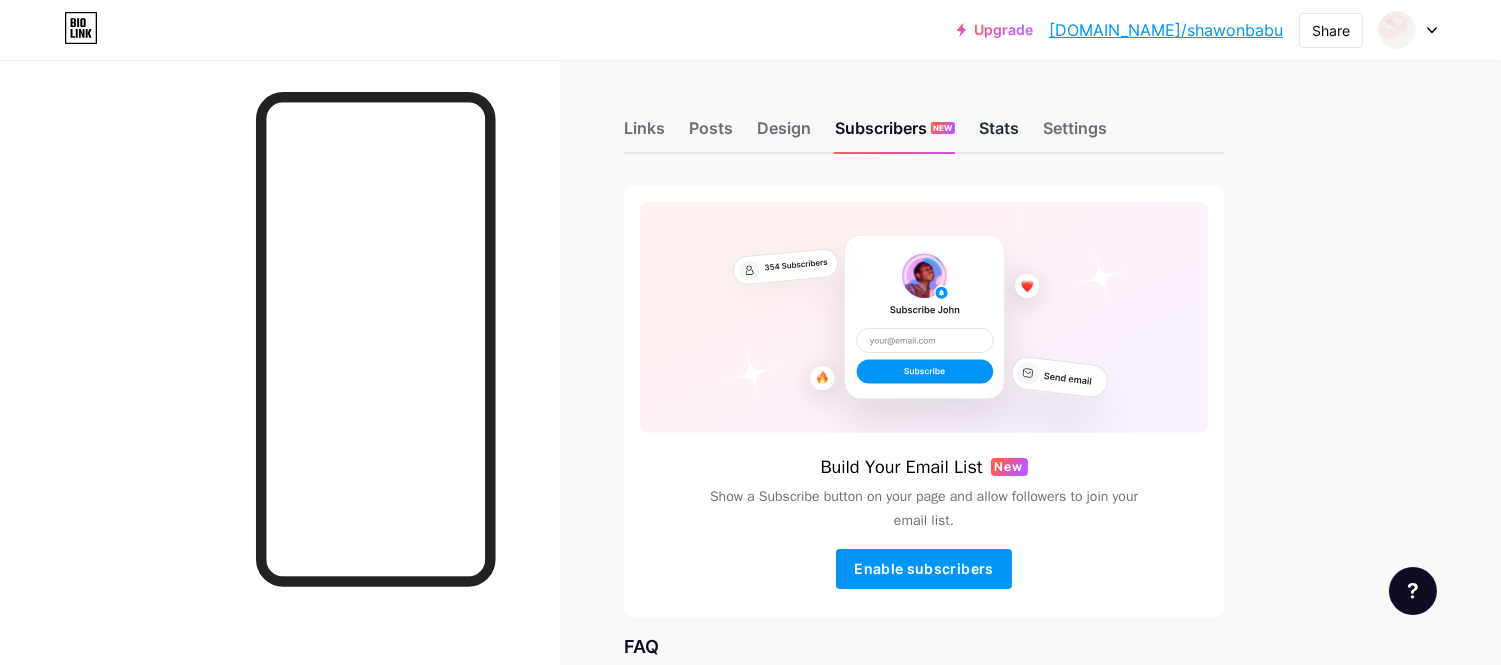 click on "Stats" at bounding box center (999, 134) 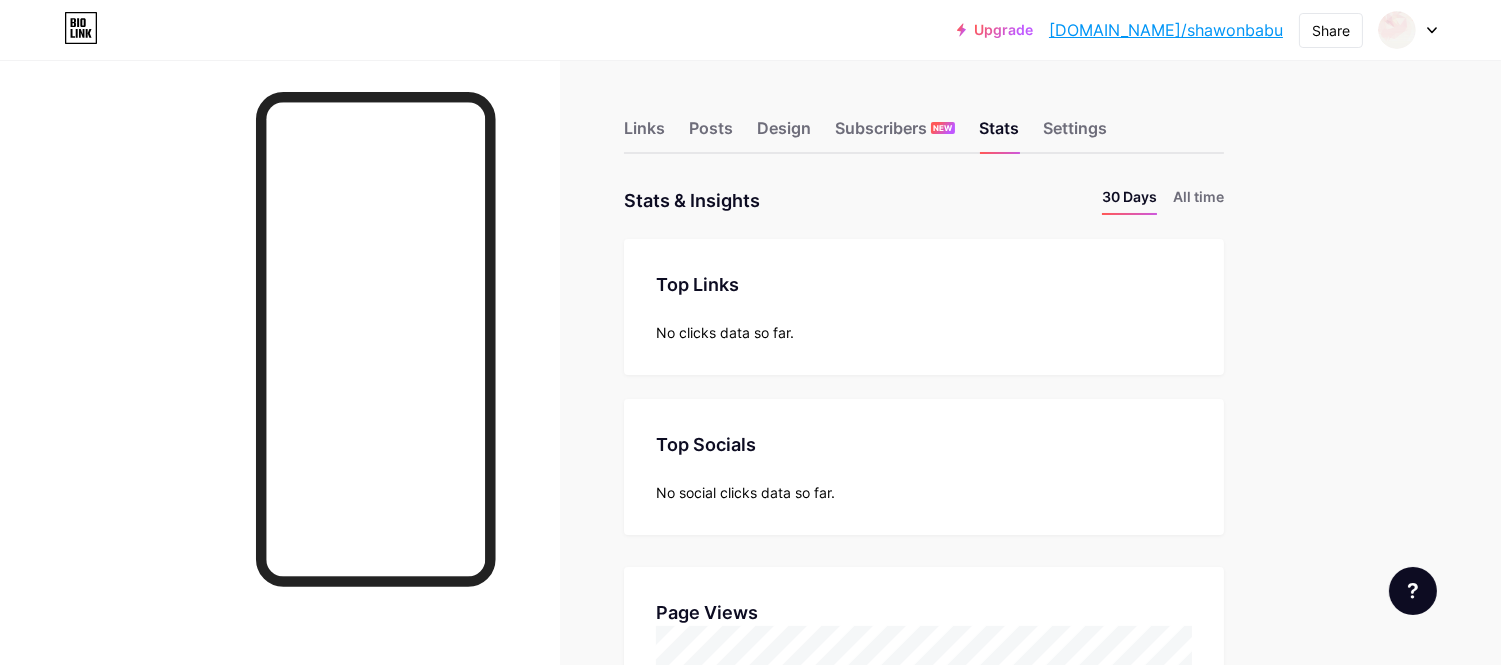 scroll, scrollTop: 999334, scrollLeft: 998498, axis: both 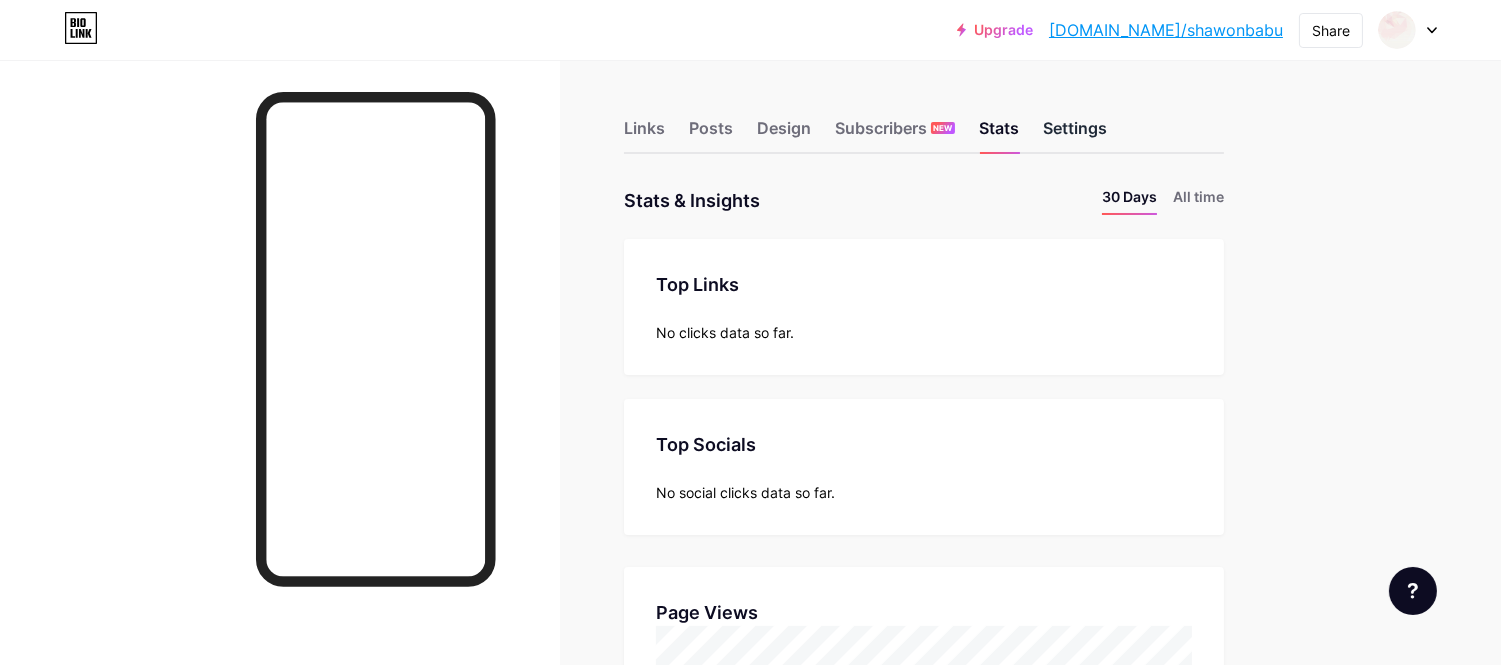 click on "Settings" at bounding box center [1075, 134] 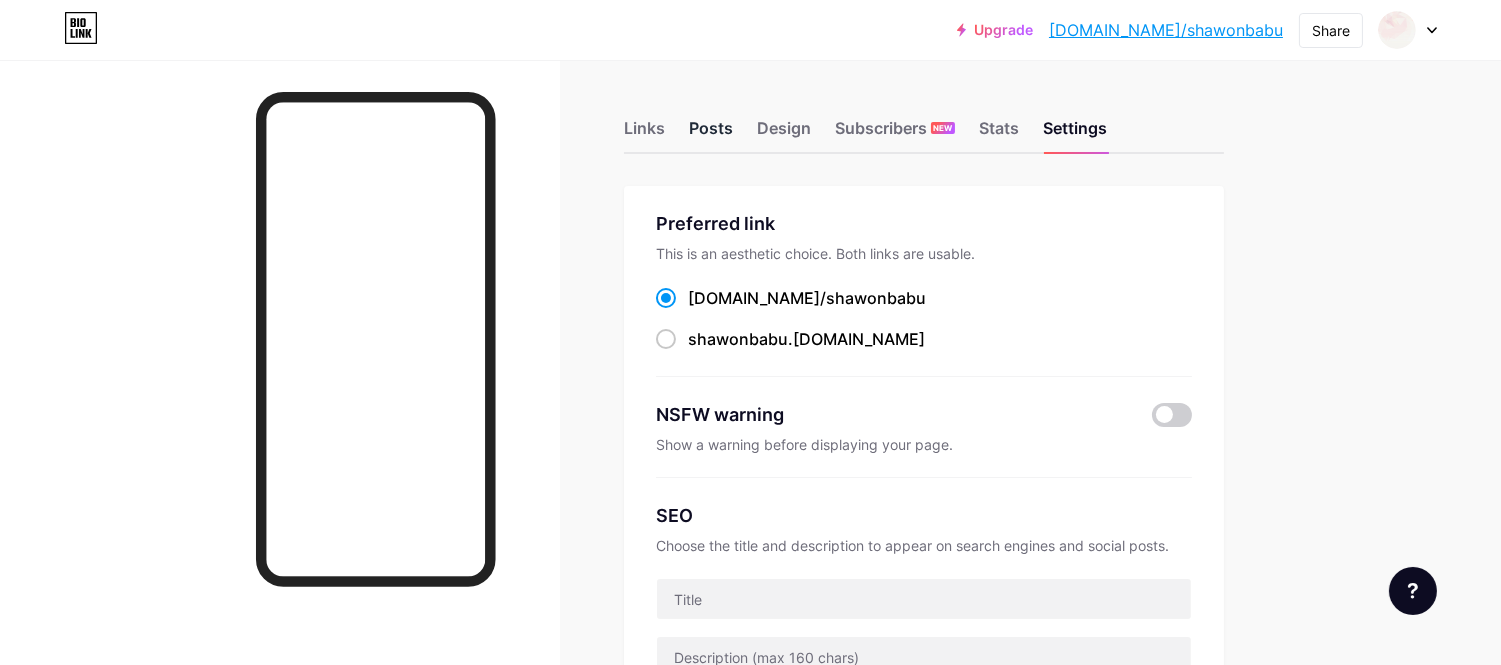 click on "Posts" at bounding box center [711, 134] 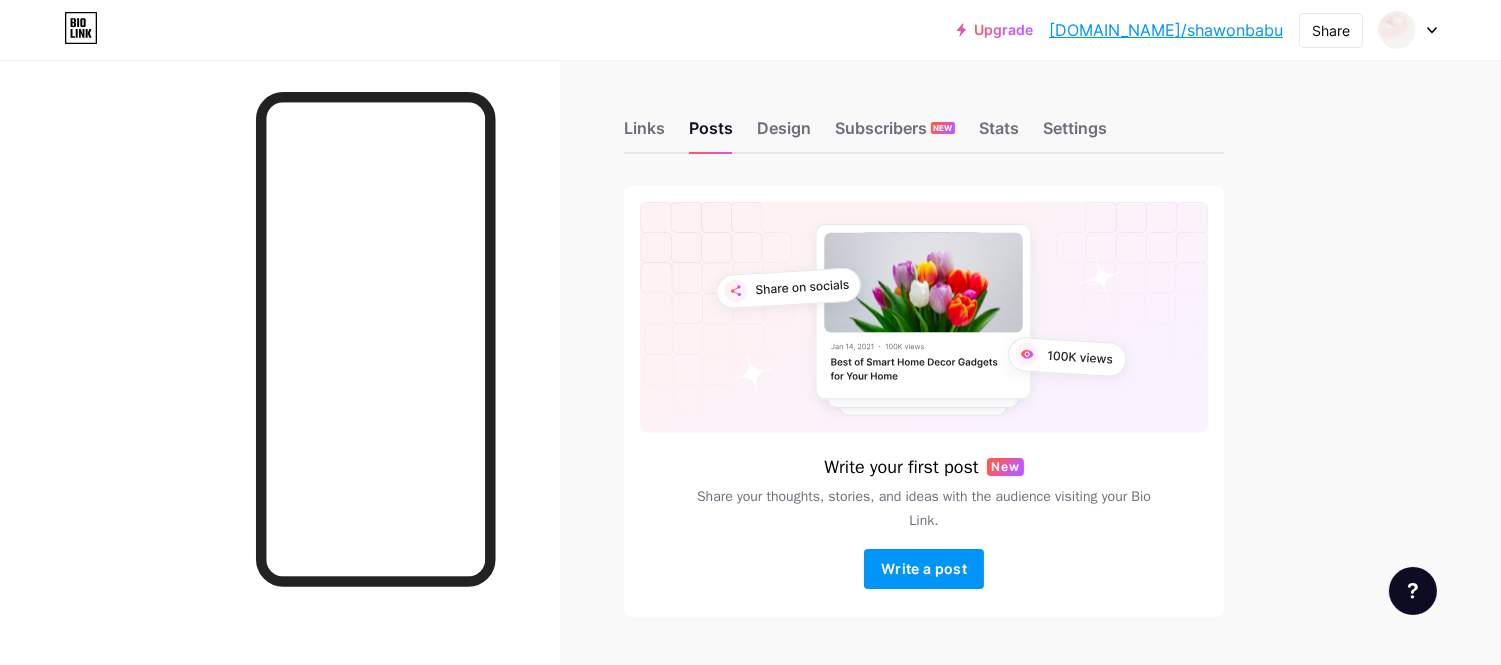 click on "Links
Posts
Design
Subscribers
NEW
Stats
Settings" at bounding box center (924, 119) 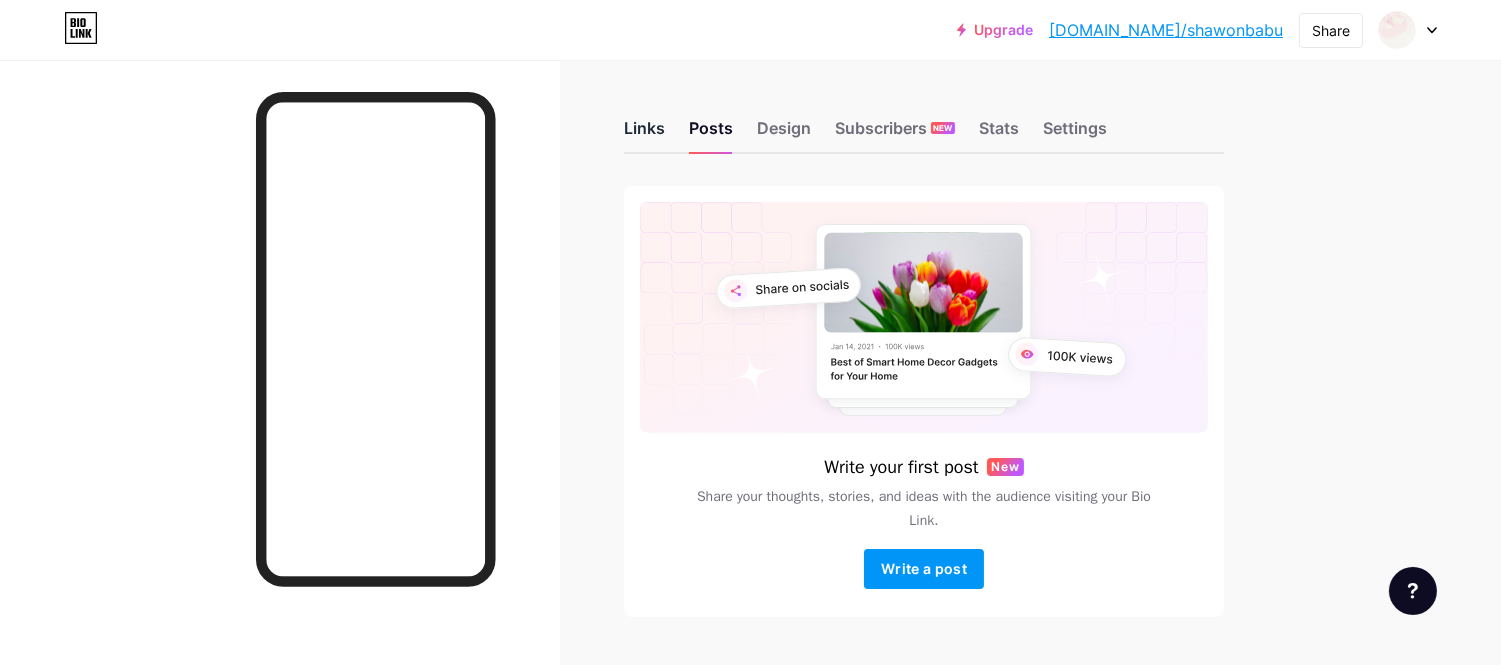 click on "Links" at bounding box center [644, 134] 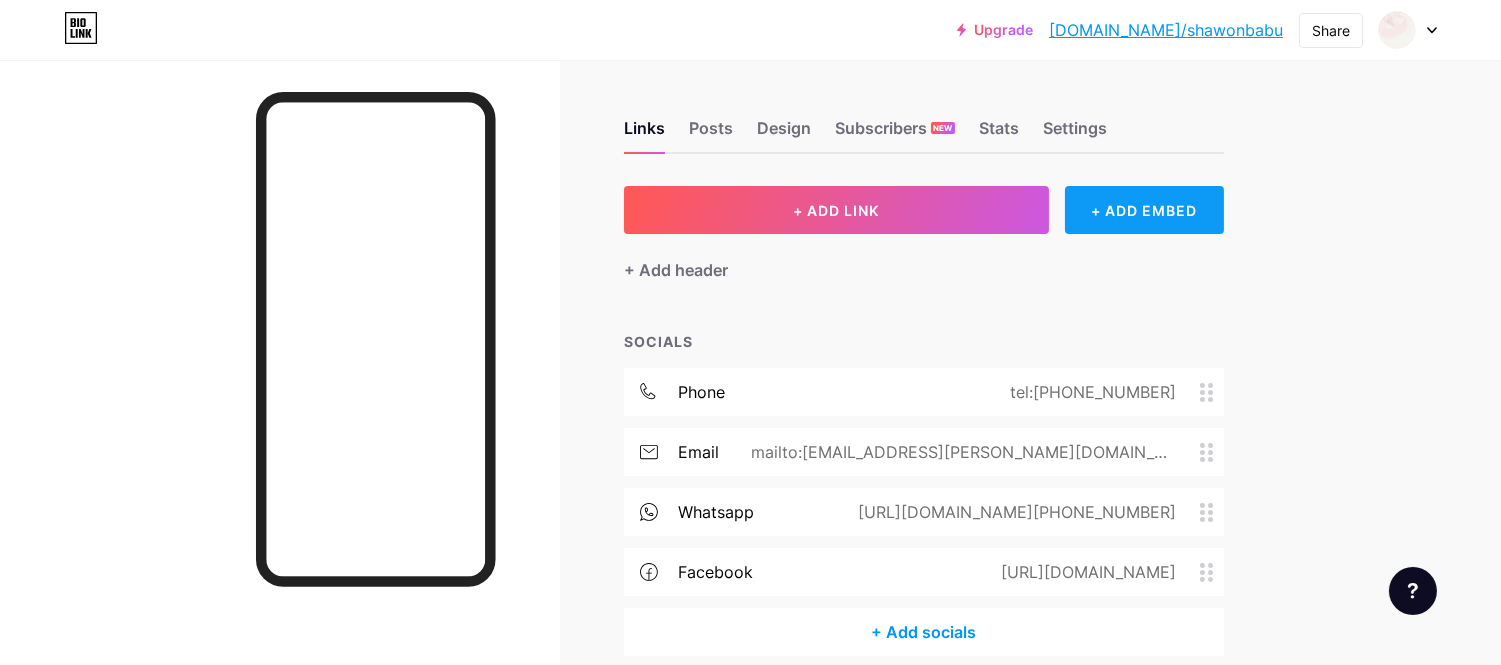 click on "+ ADD EMBED" at bounding box center (1144, 210) 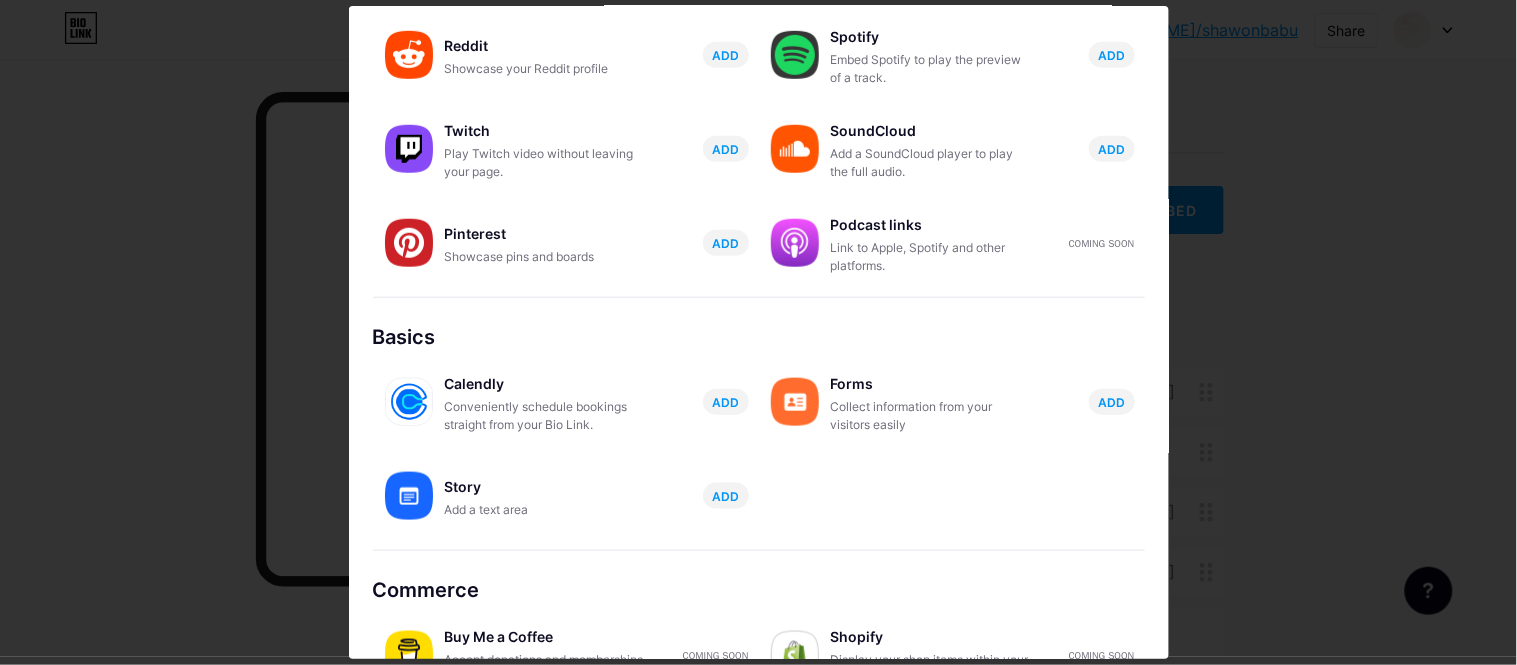 scroll, scrollTop: 365, scrollLeft: 0, axis: vertical 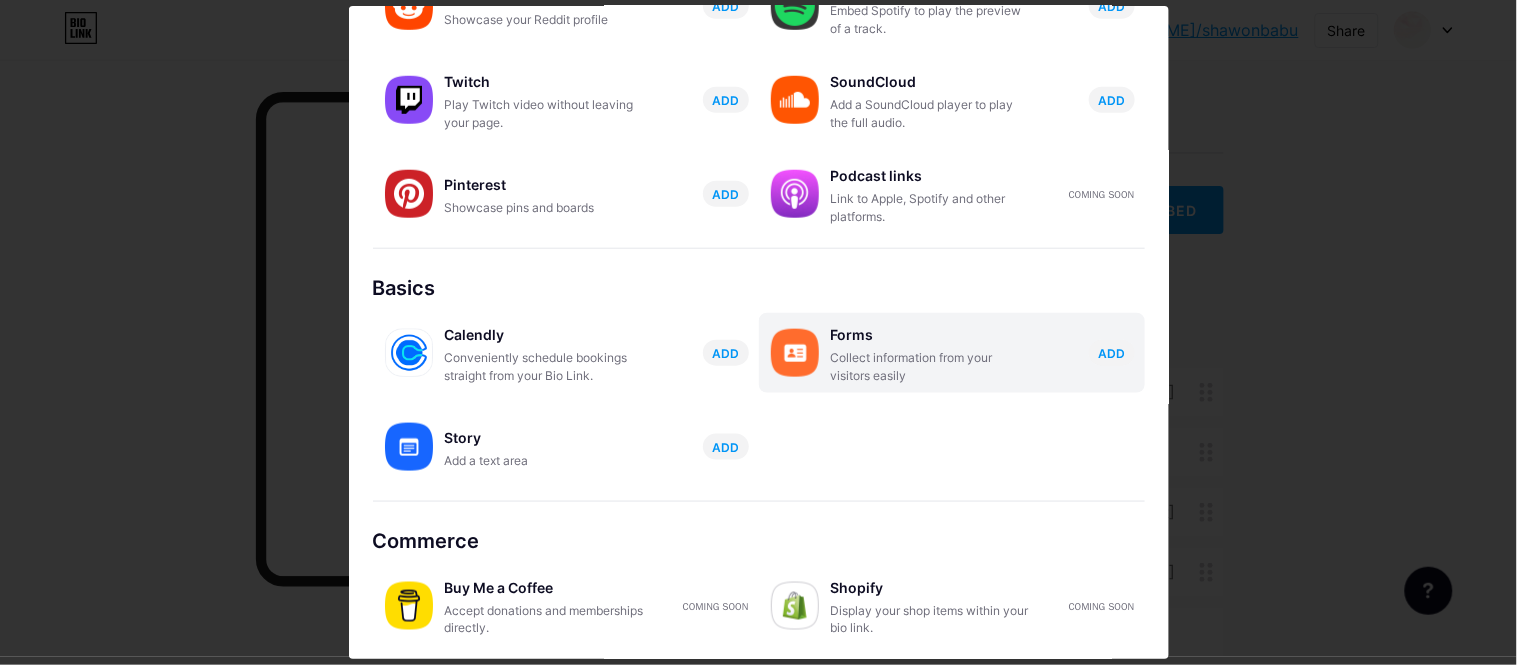 click on "Forms" at bounding box center [931, 335] 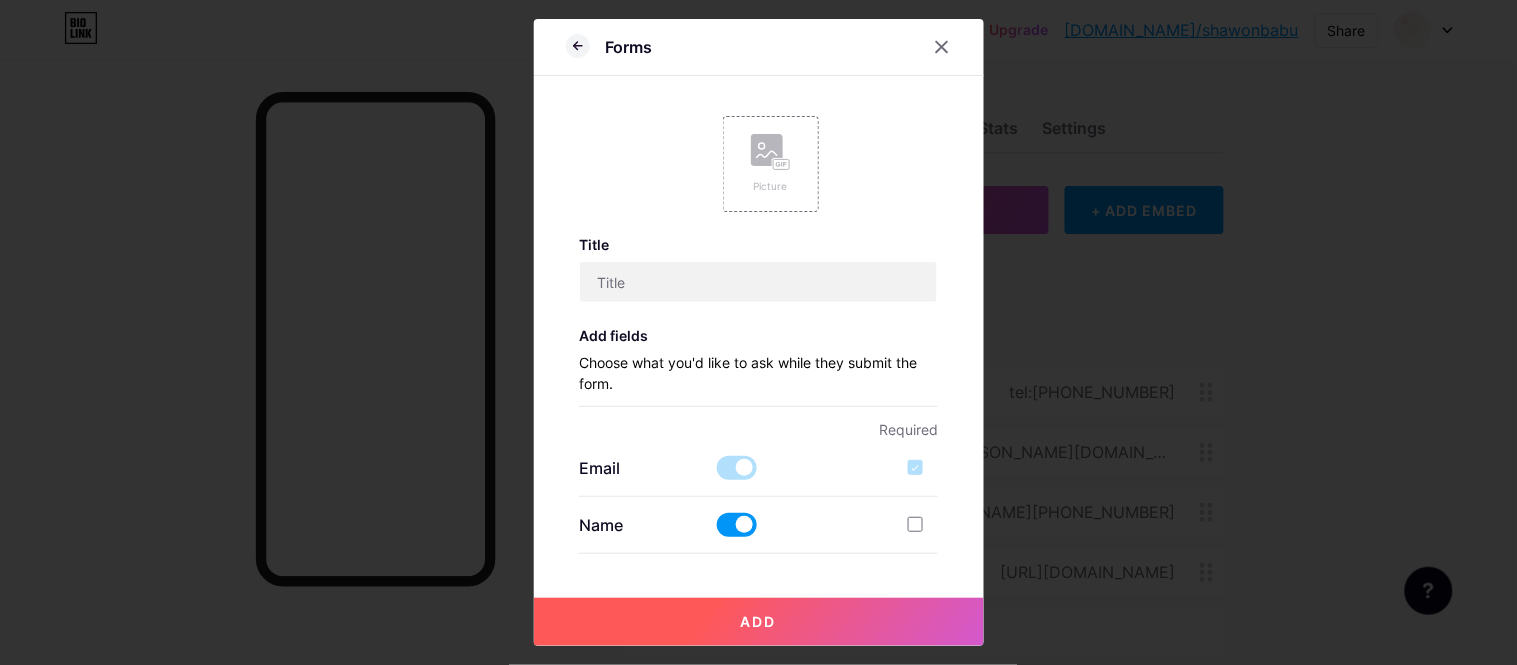 scroll, scrollTop: 0, scrollLeft: 0, axis: both 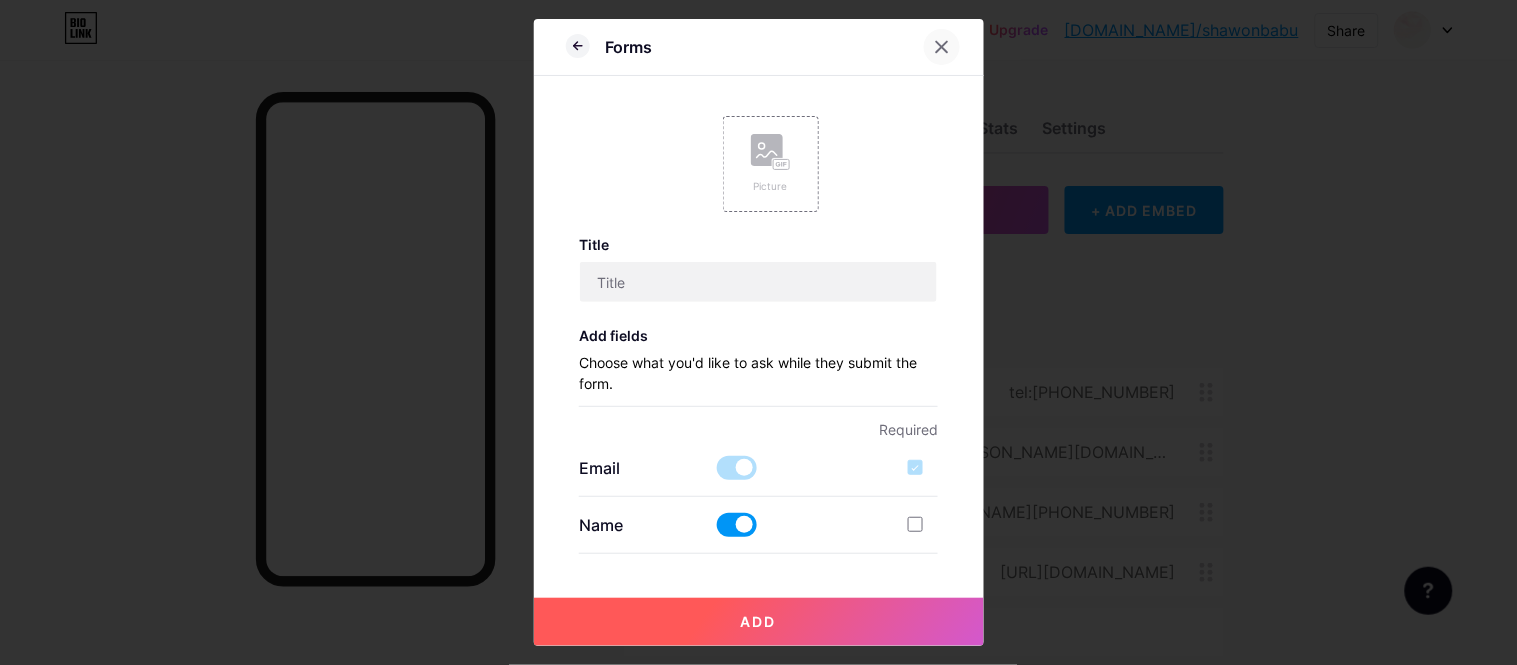 click 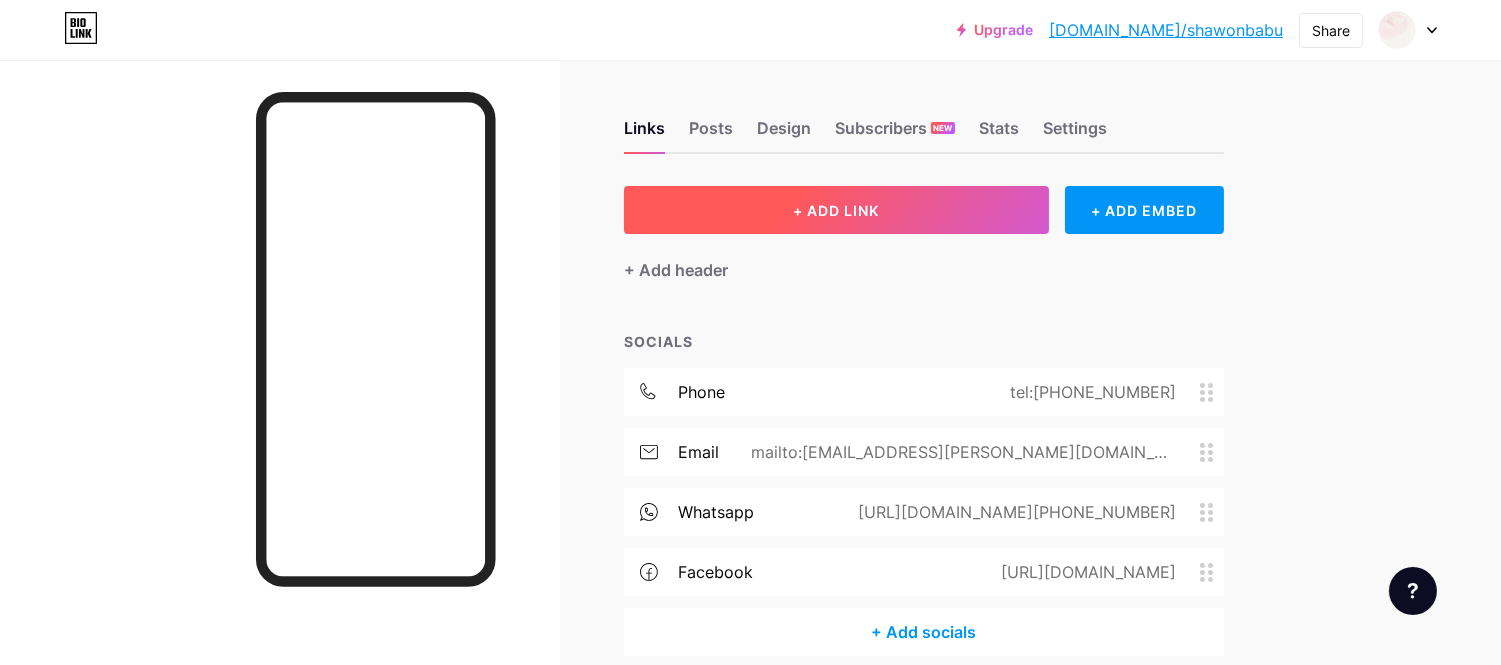 click on "+ ADD LINK" at bounding box center (836, 210) 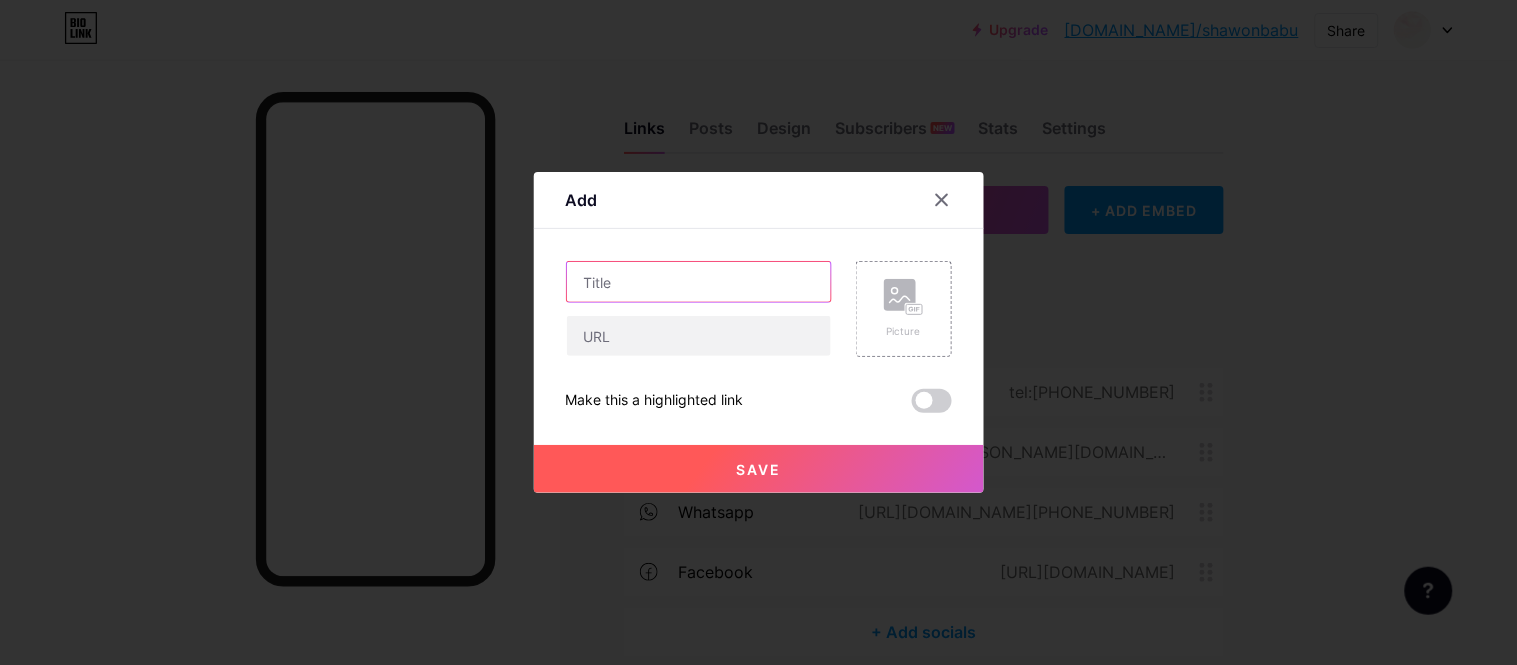 click at bounding box center (699, 282) 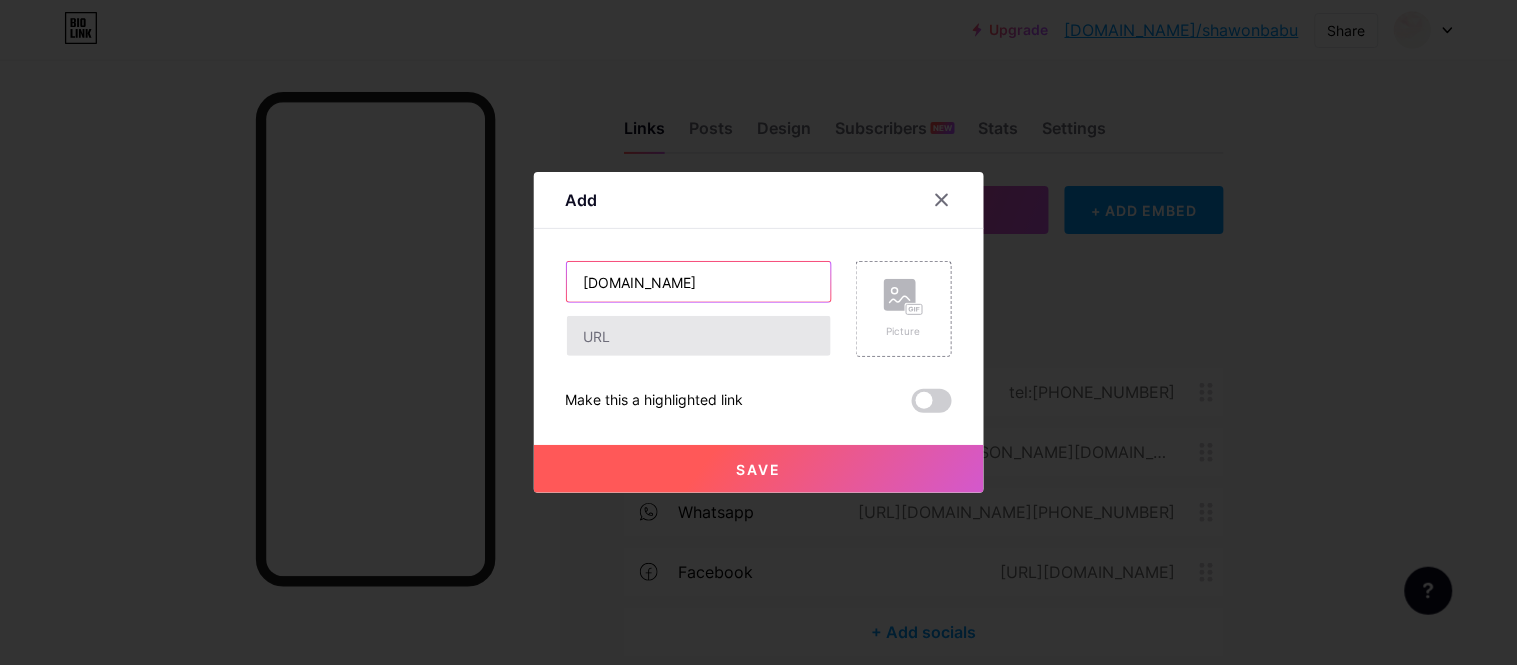type on "[DOMAIN_NAME]" 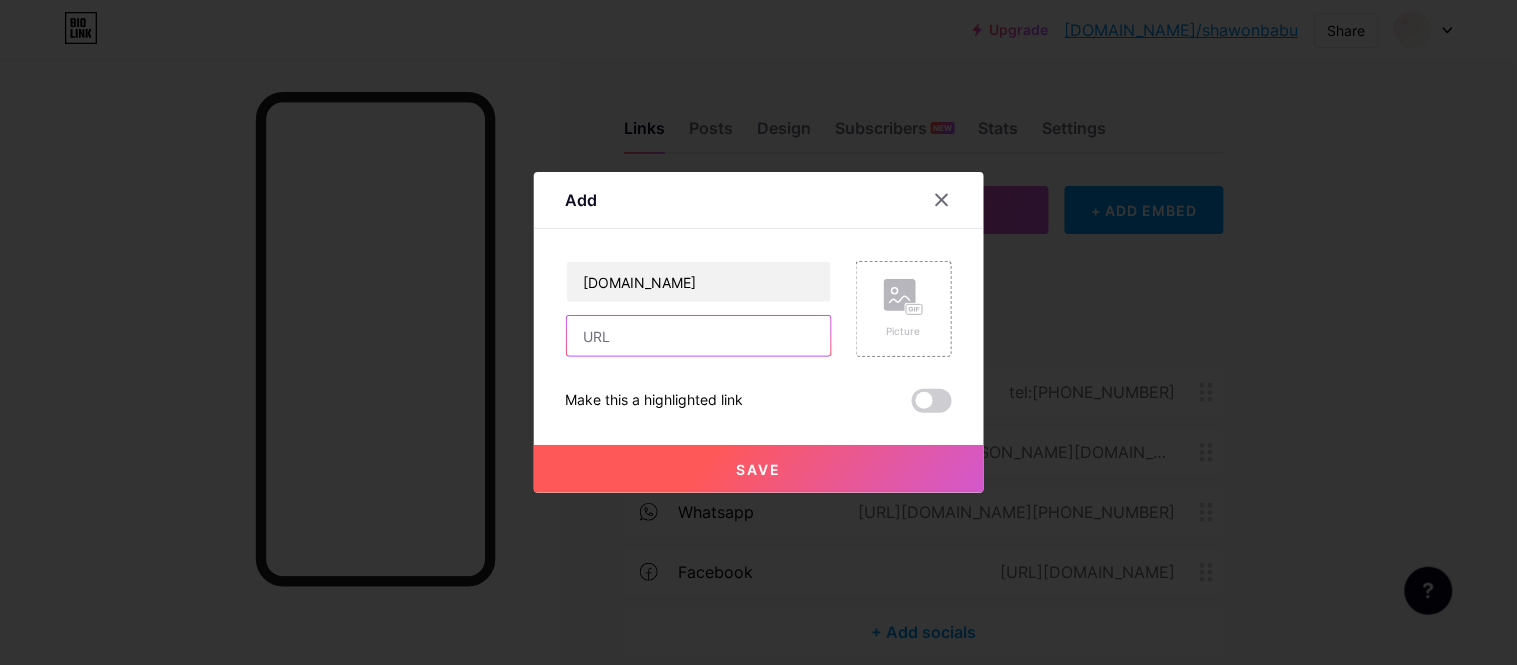 click at bounding box center [699, 336] 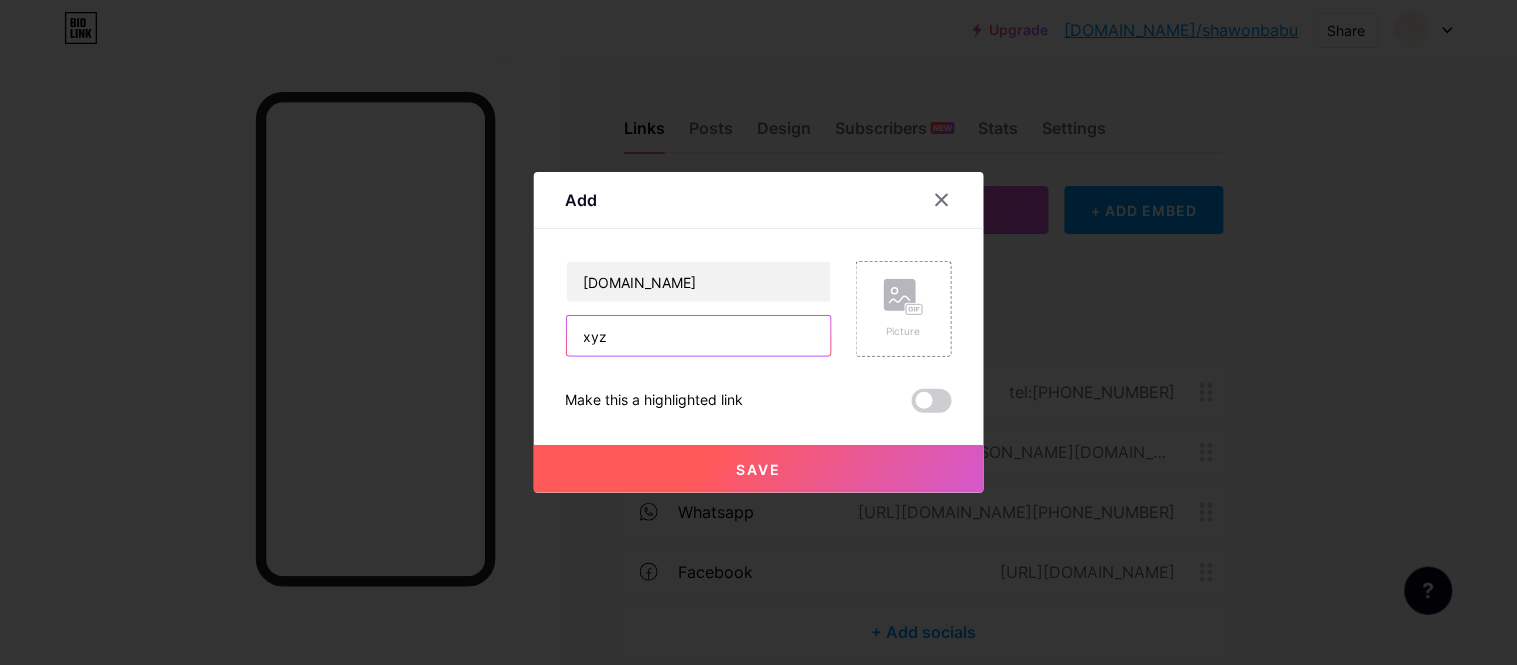 type on "xyz" 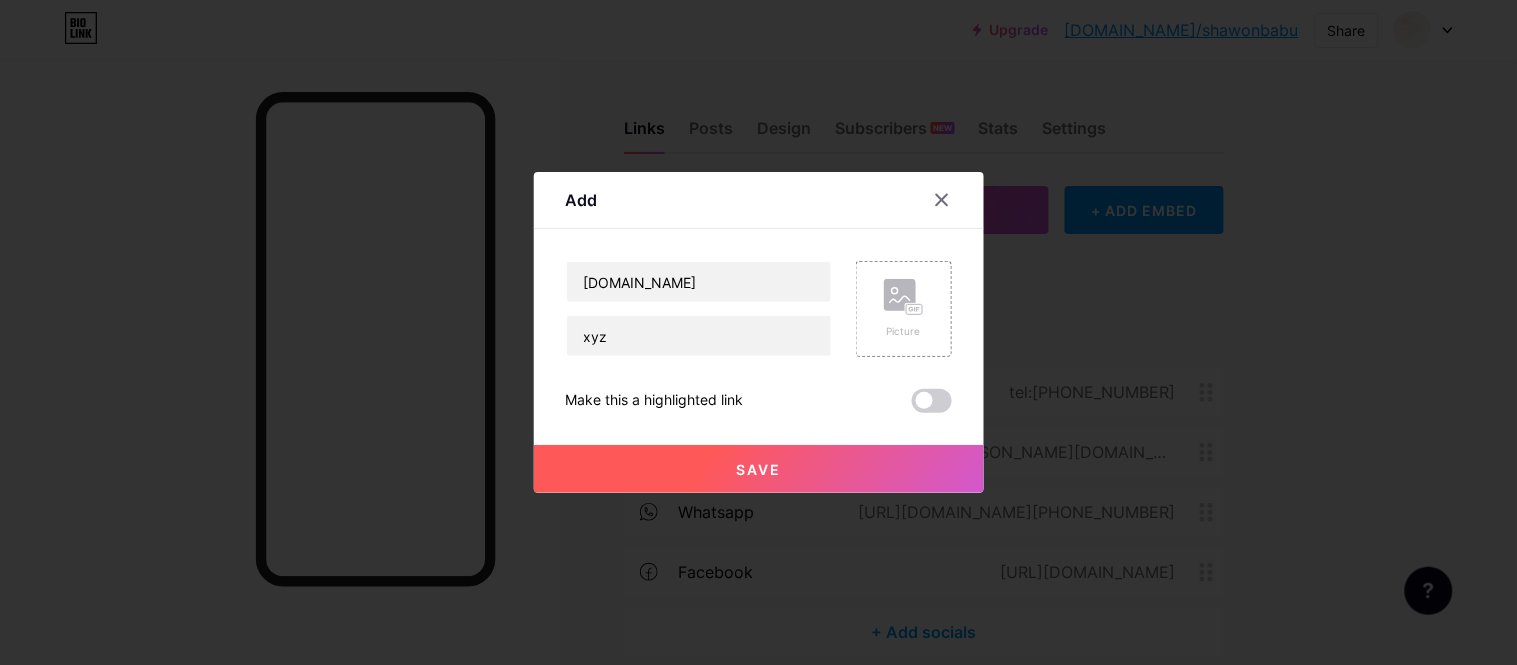 click on "Save" at bounding box center [759, 469] 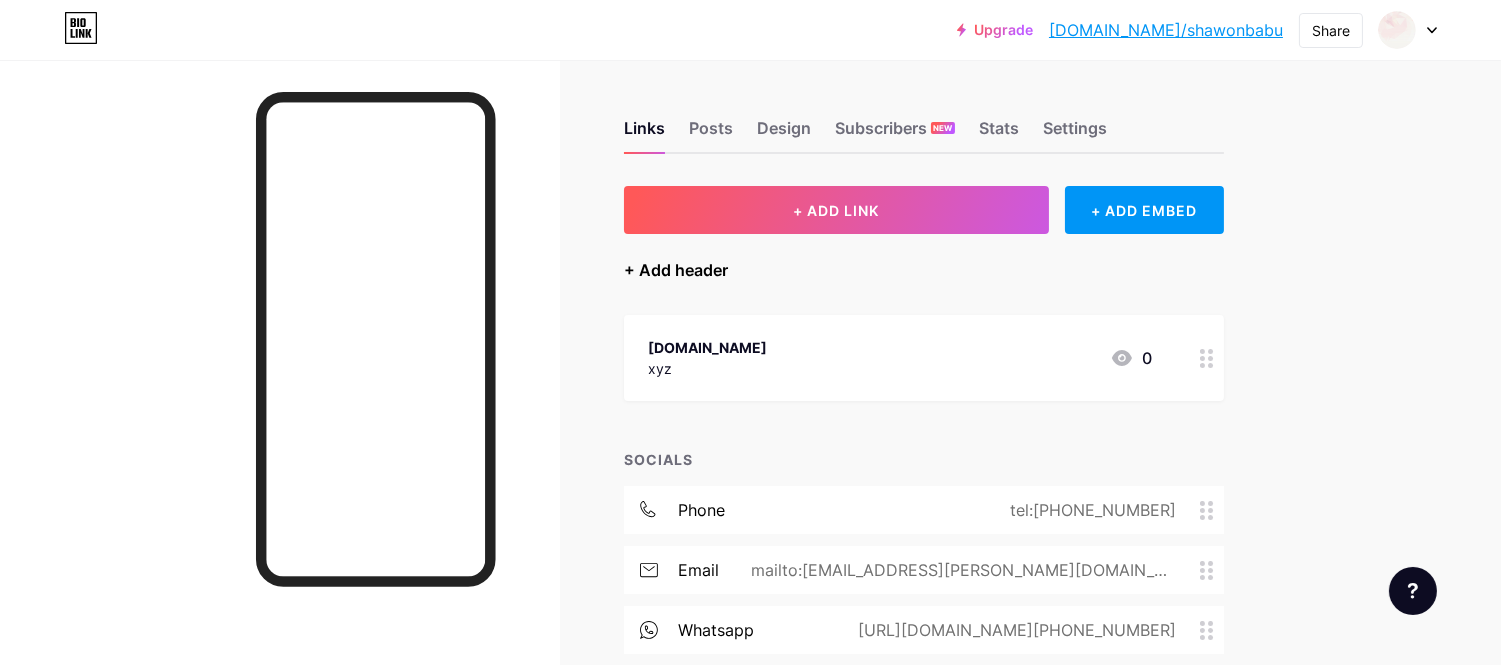 click on "+ Add header" at bounding box center (676, 270) 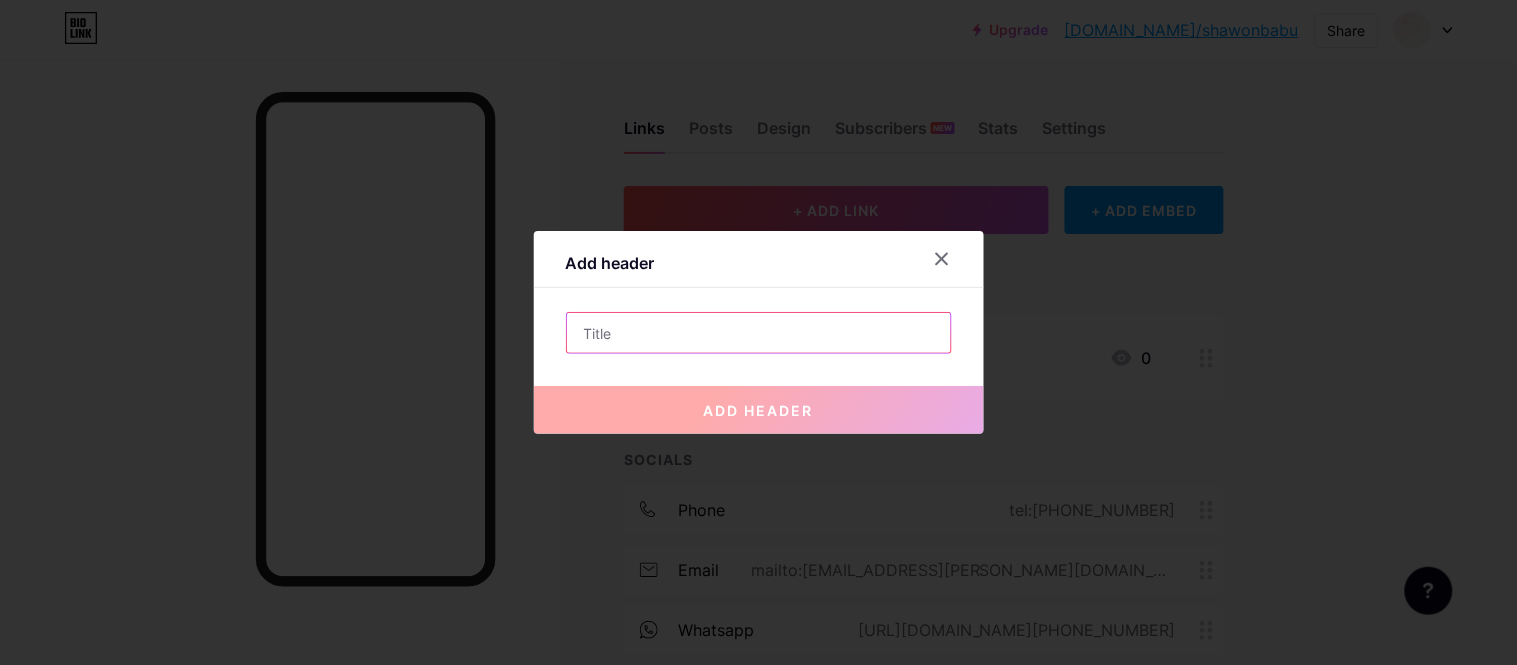 click at bounding box center (759, 333) 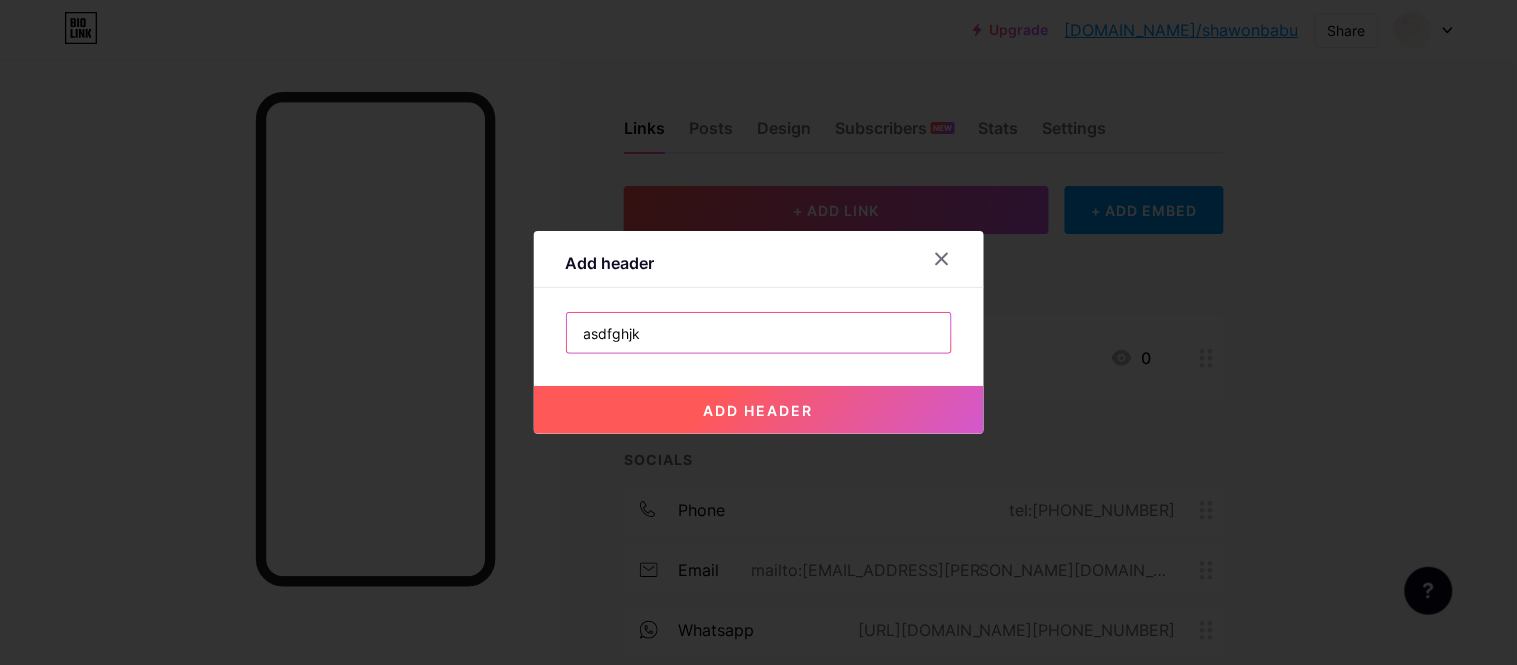 type on "asdfghjk" 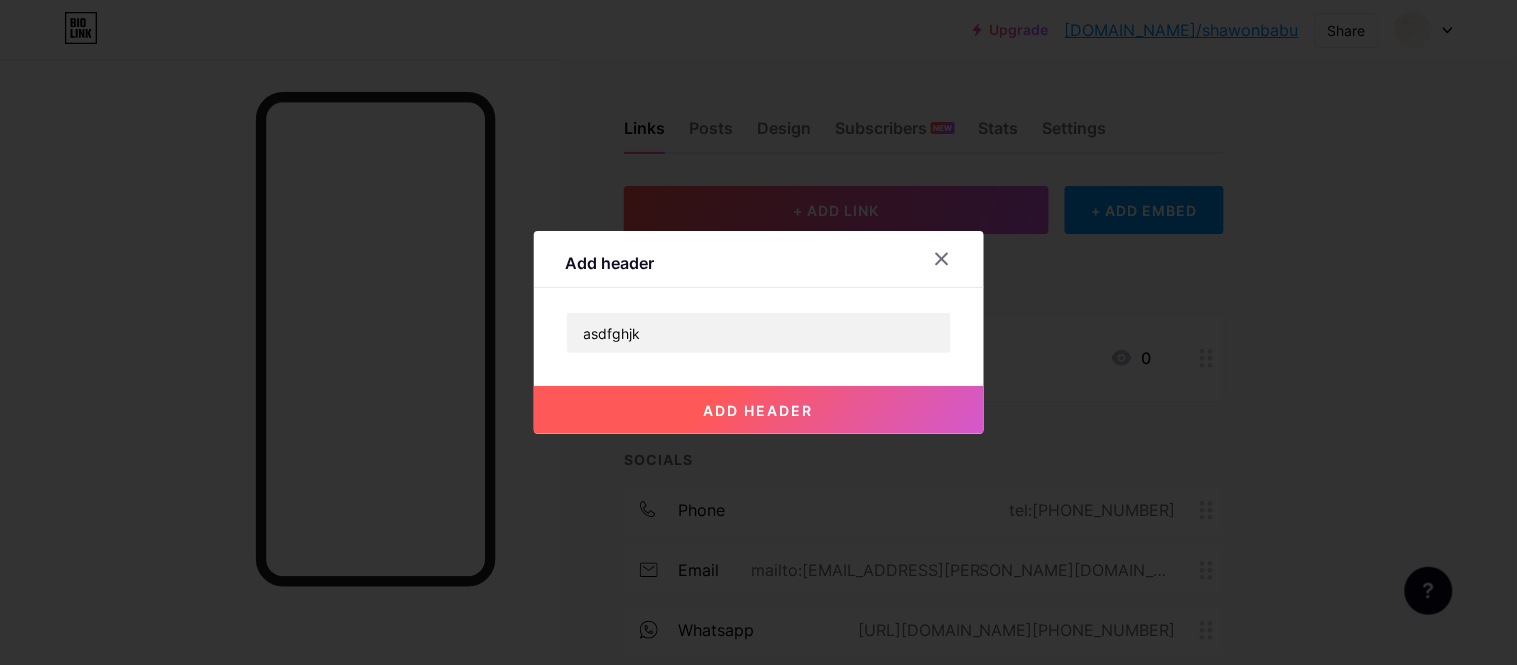 click on "add header" at bounding box center [759, 410] 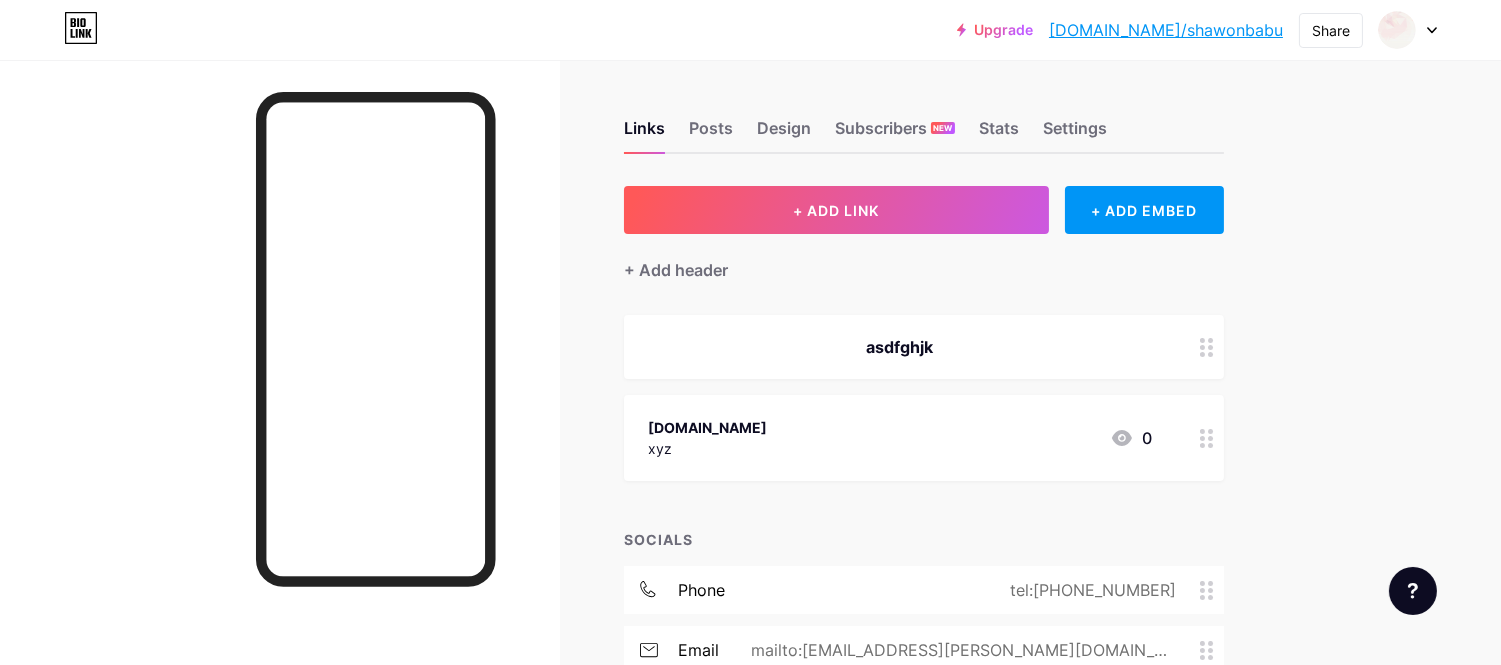 click on "asdfghjk" at bounding box center (900, 347) 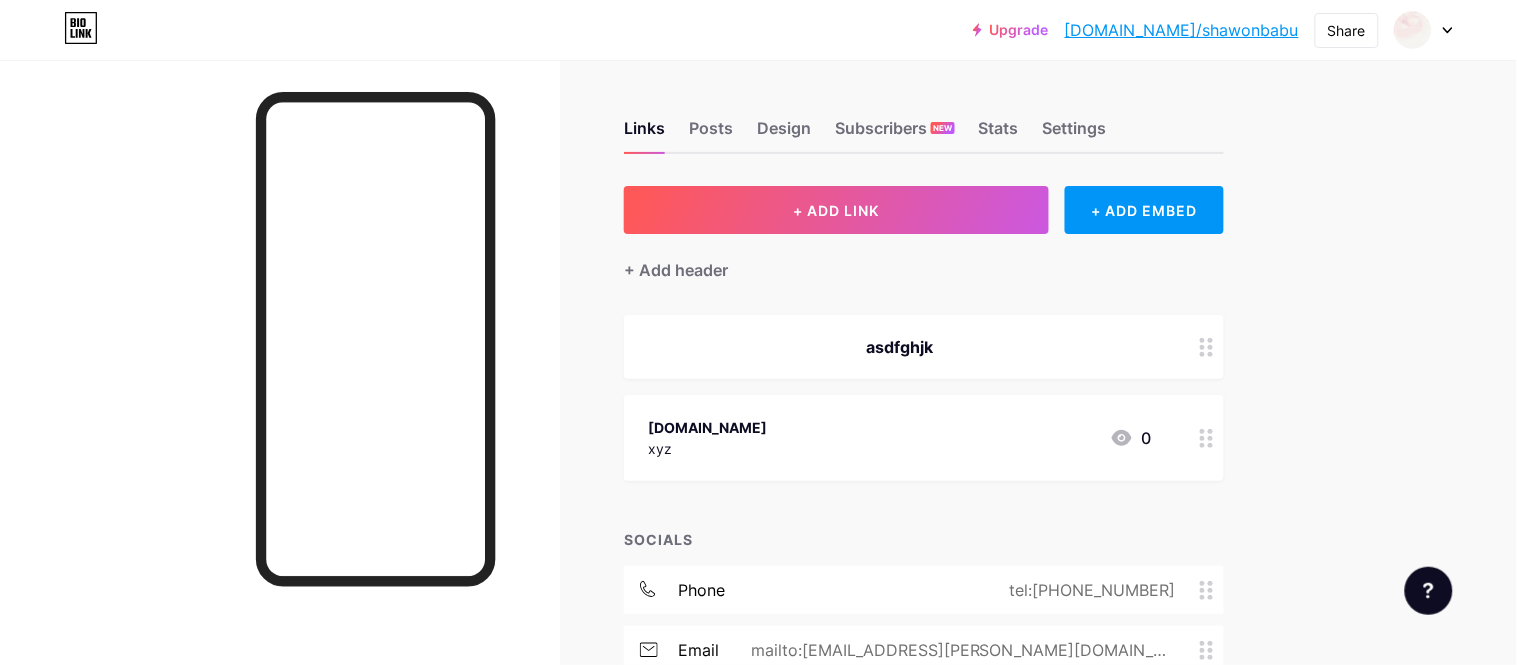 click on "Delete" at bounding box center (587, 370) 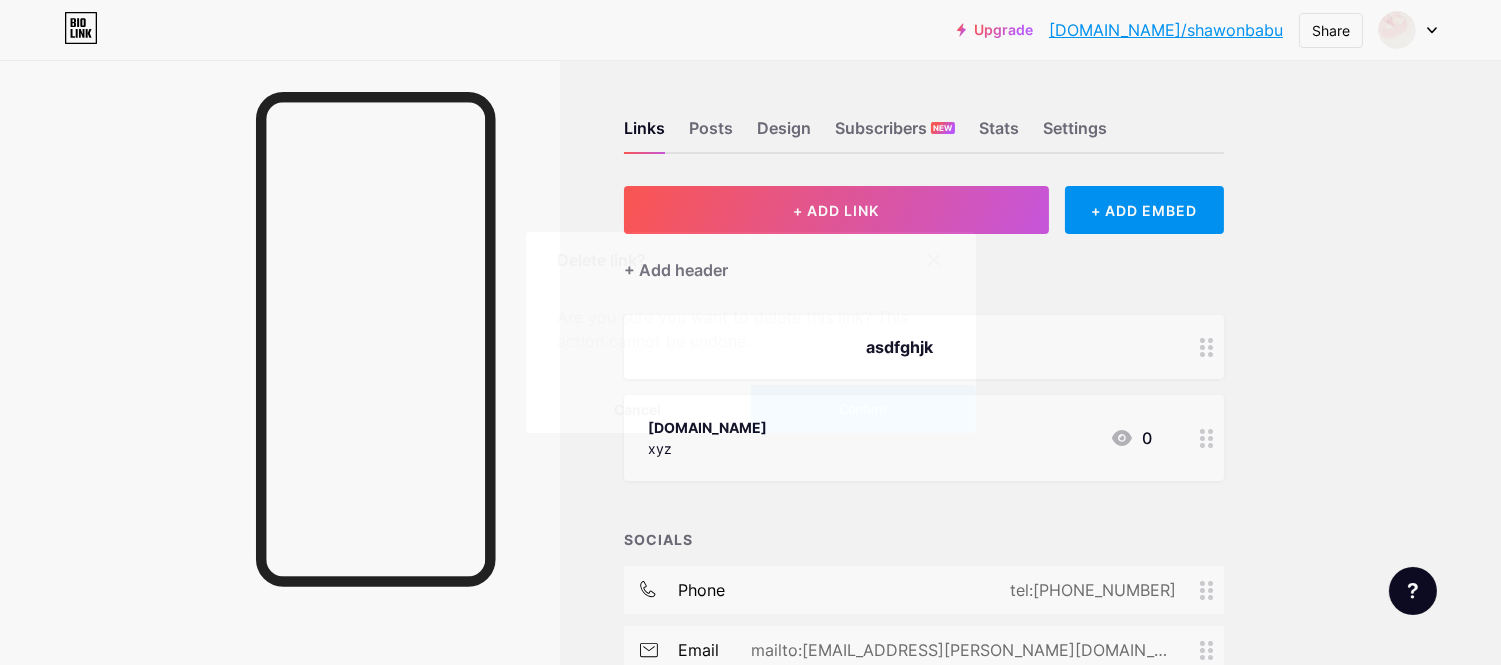 click on "Confirm" at bounding box center [862, 409] 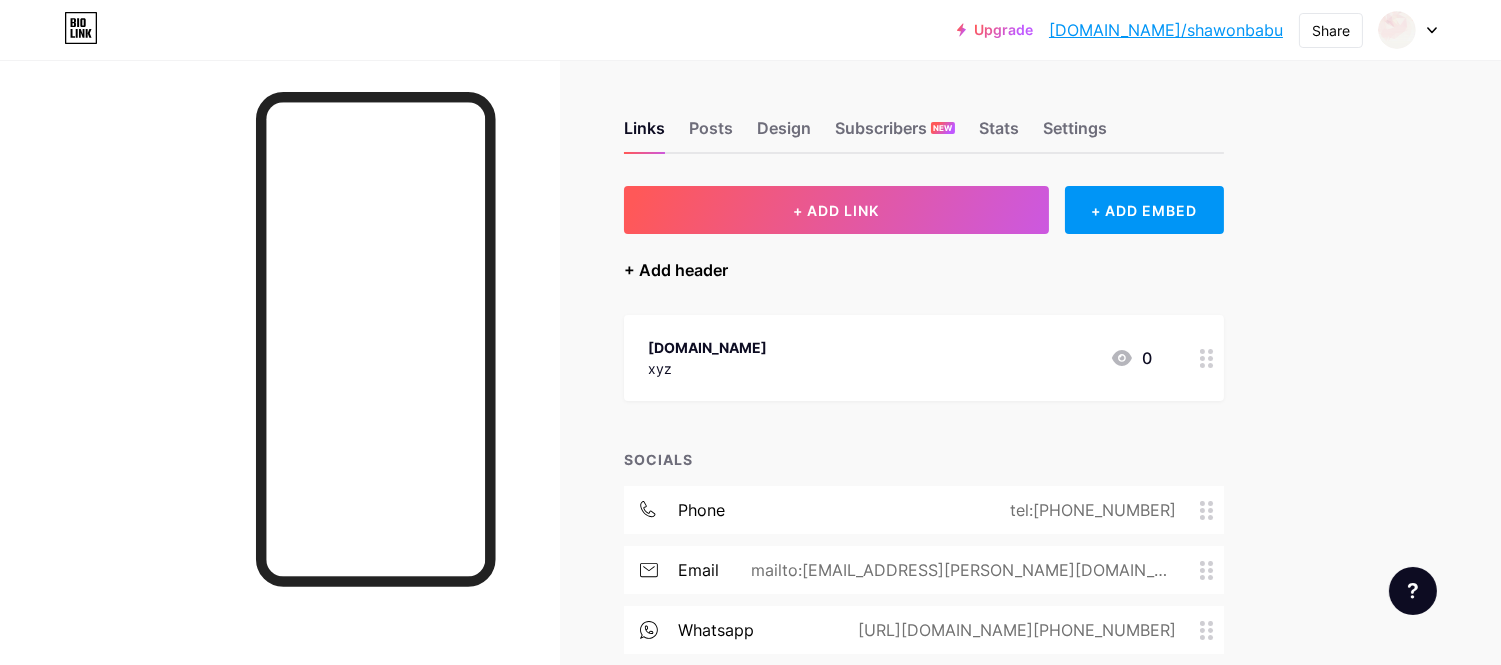 click on "+ Add header" at bounding box center (676, 270) 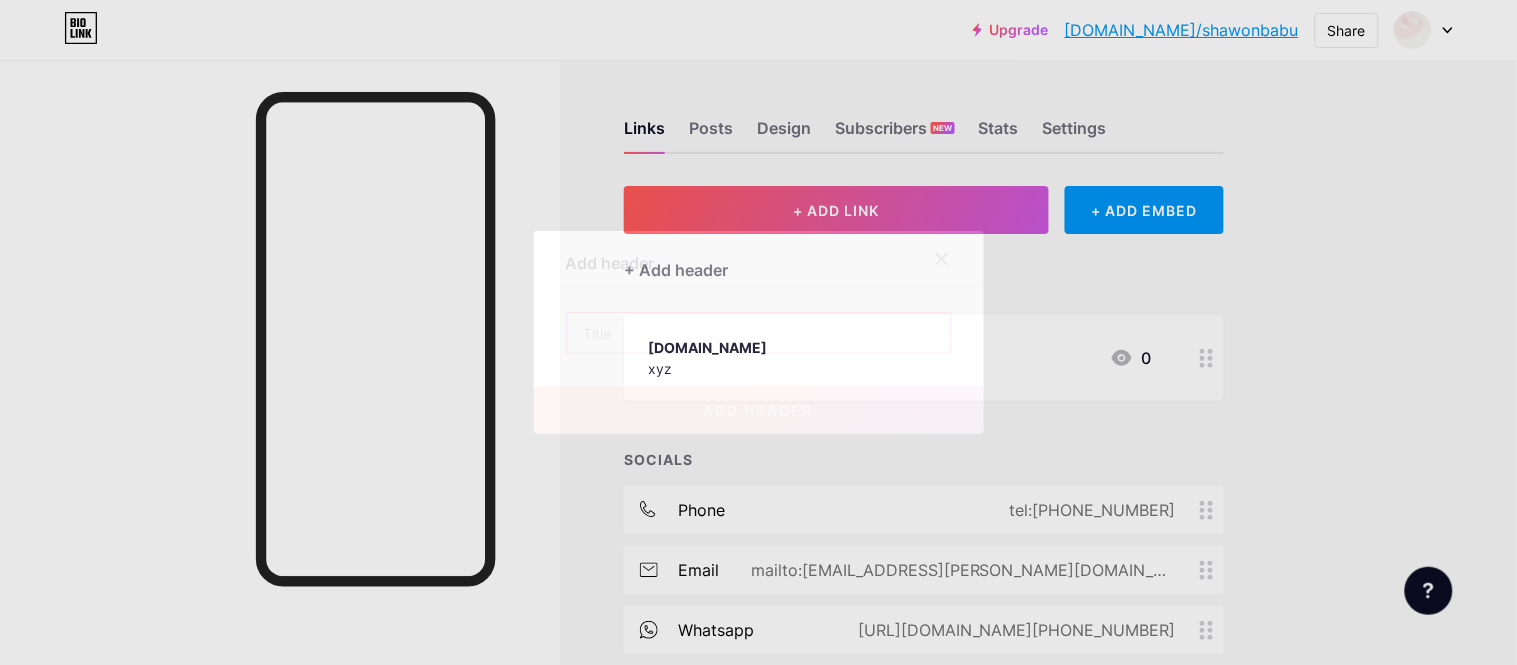 paste on "হ্যালো... আমি [PERSON_NAME]। আমার ওয়েব পেজ ভিজিট করার জন্য আপনাকে ধন্যবাদ!" 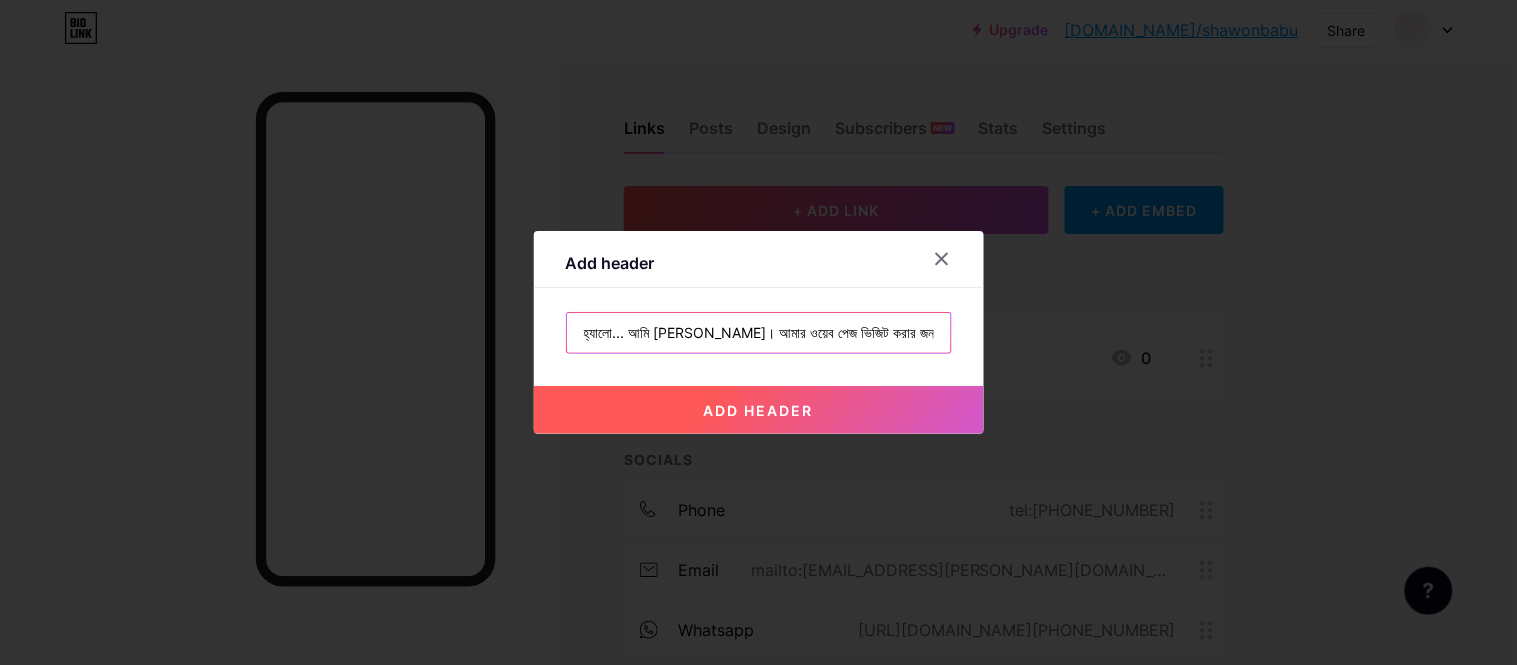 scroll, scrollTop: 0, scrollLeft: 200, axis: horizontal 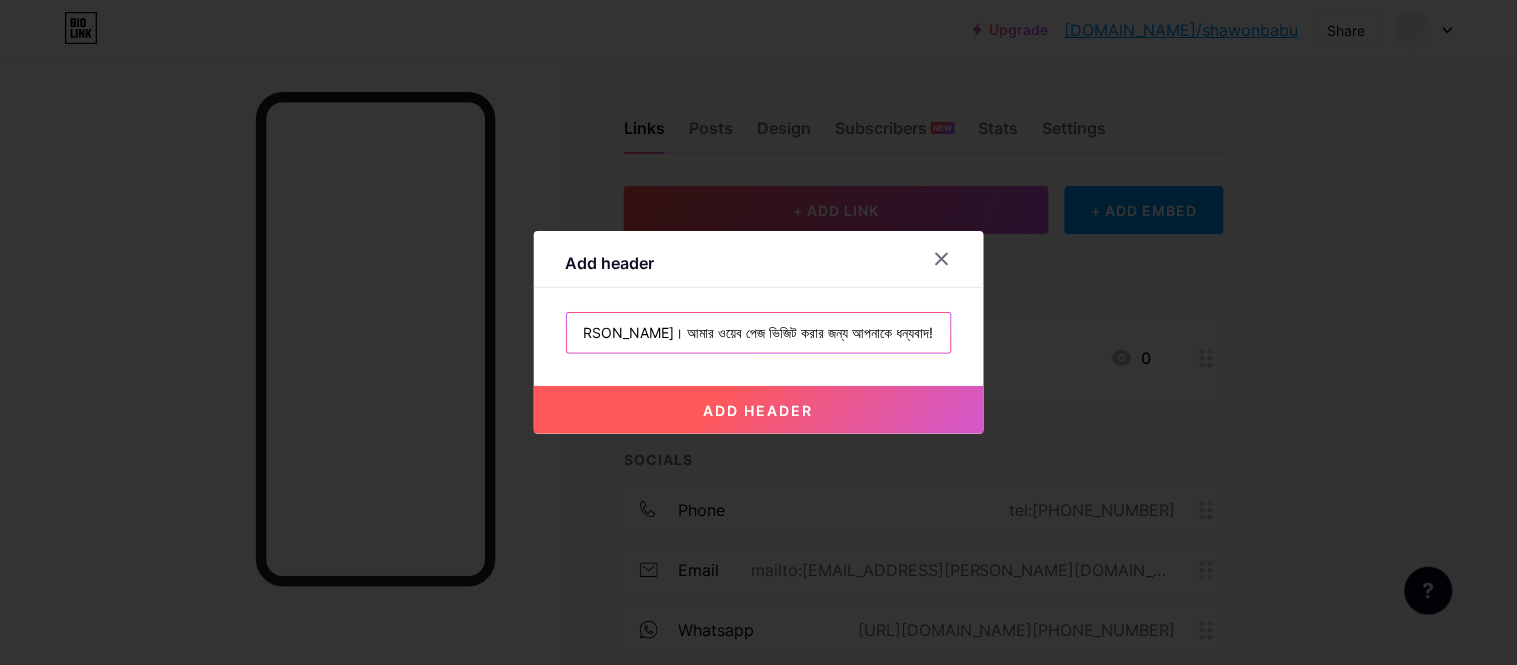 type on "হ্যালো... আমি [PERSON_NAME]। আমার ওয়েব পেজ ভিজিট করার জন্য আপনাকে ধন্যবাদ!" 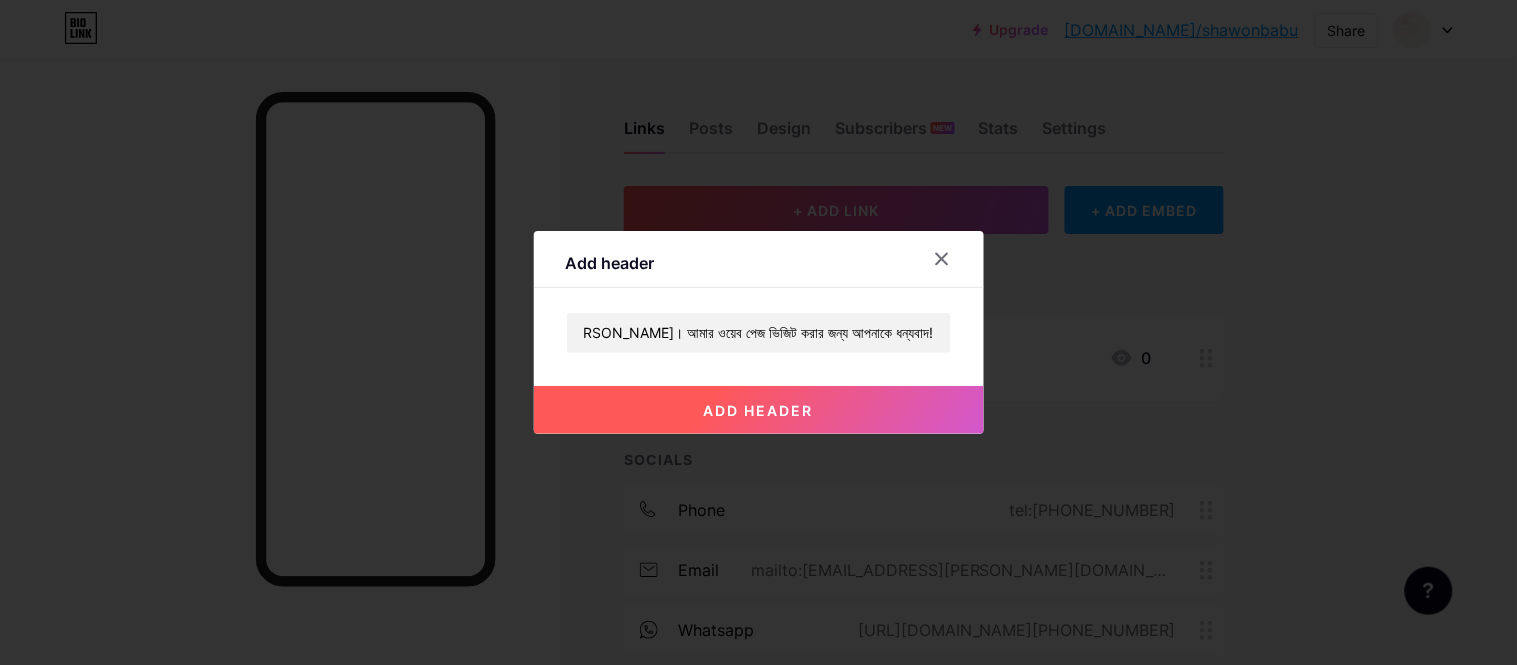 scroll, scrollTop: 0, scrollLeft: 0, axis: both 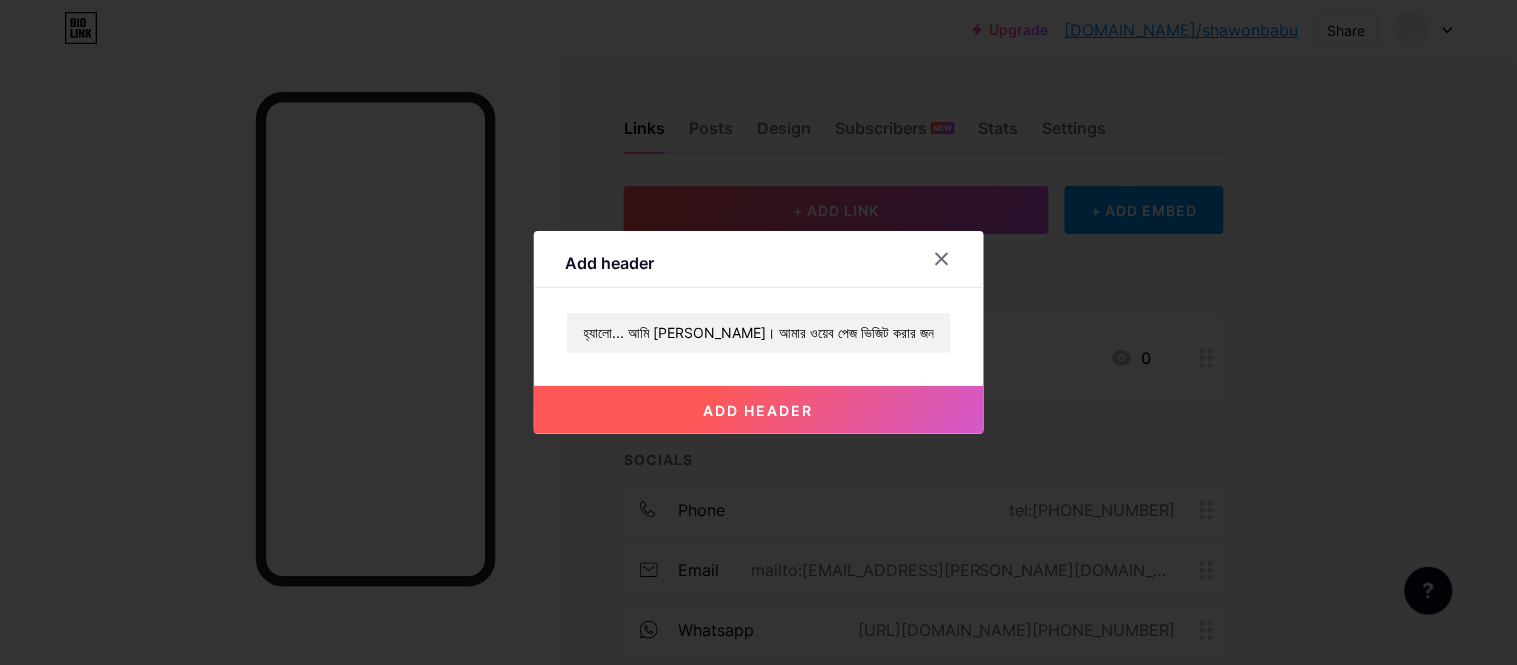 click on "add header" at bounding box center [759, 410] 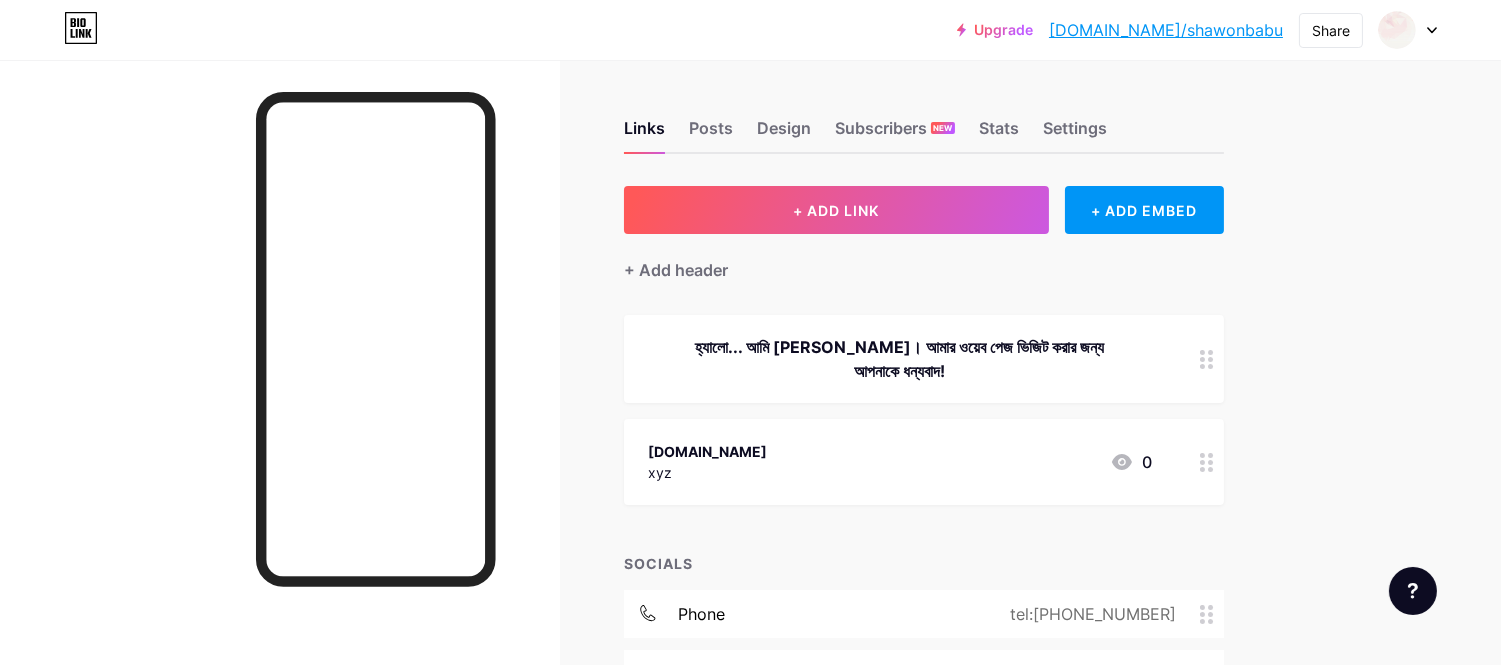 click on "হ্যালো... আমি [PERSON_NAME]। আমার ওয়েব পেজ ভিজিট করার জন্য আপনাকে ধন্যবাদ!" at bounding box center [900, 359] 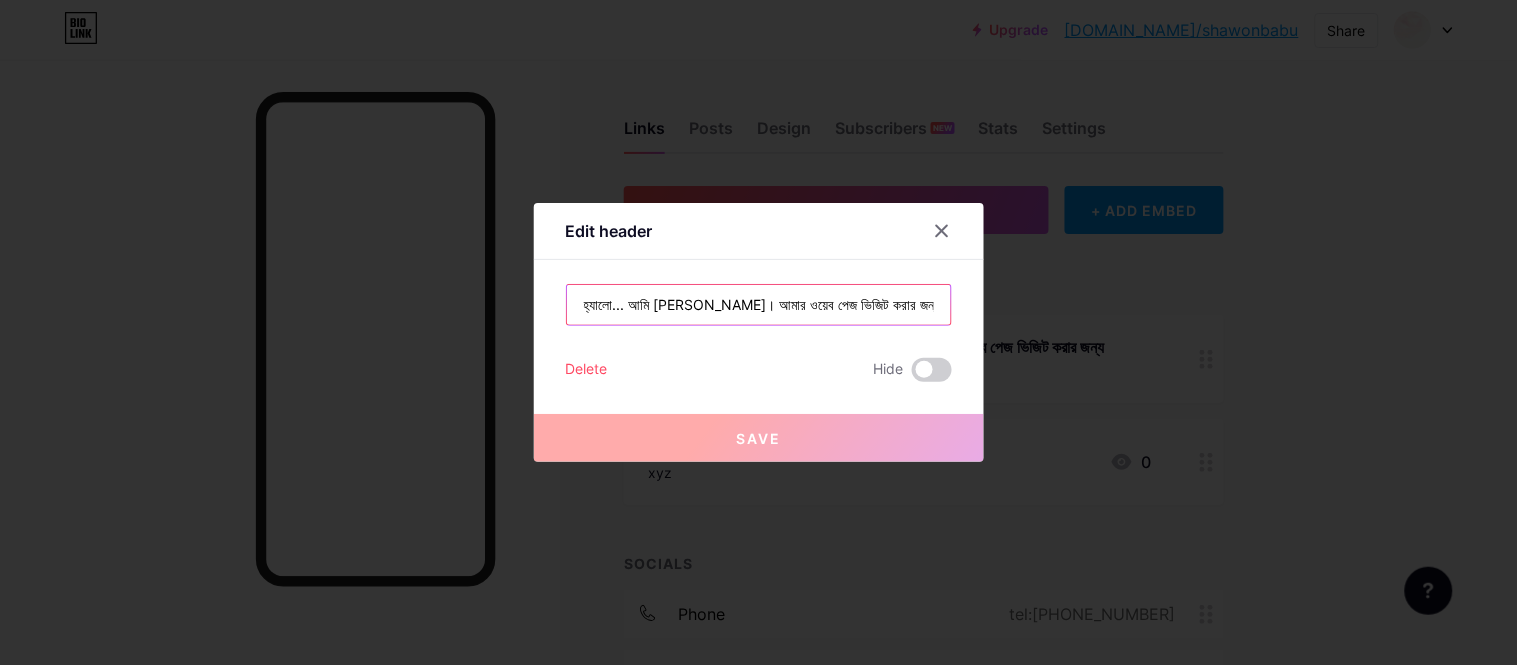 scroll, scrollTop: 0, scrollLeft: 196, axis: horizontal 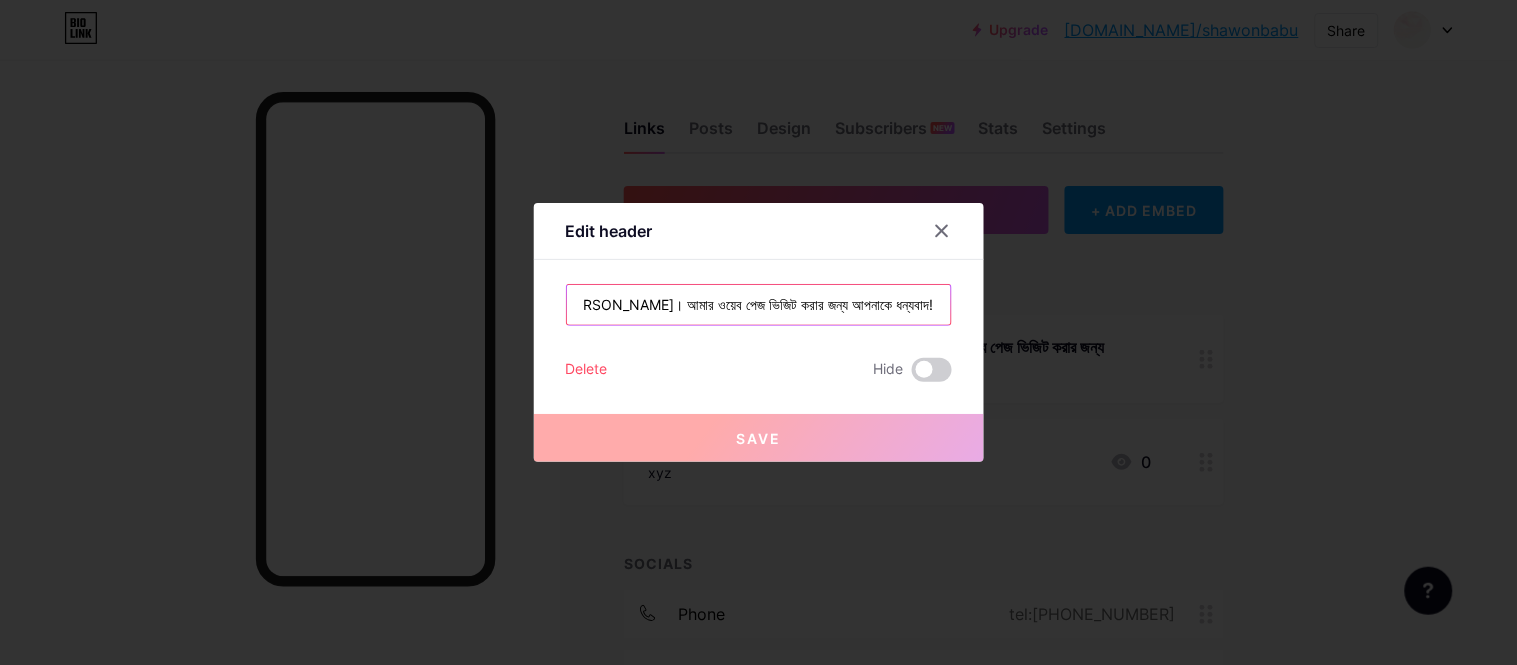 drag, startPoint x: 773, startPoint y: 301, endPoint x: 1287, endPoint y: 307, distance: 514.03503 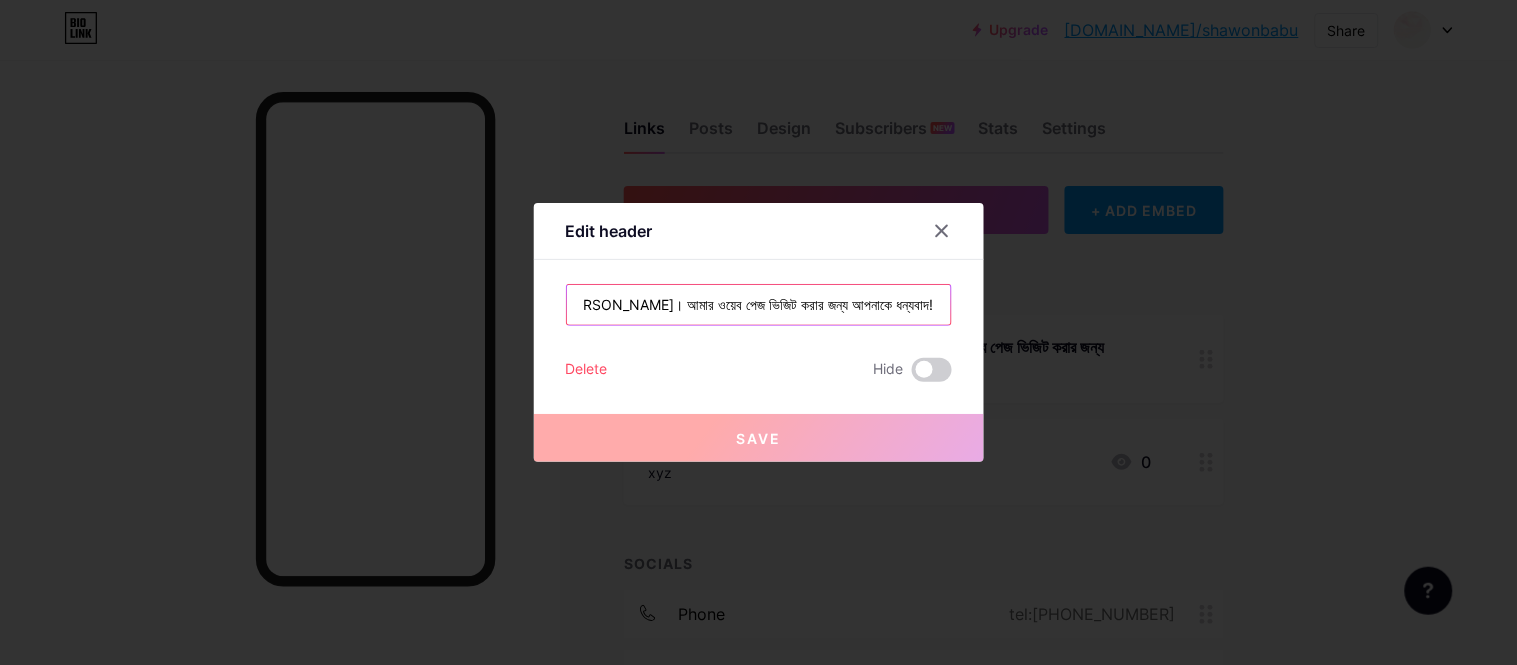 drag, startPoint x: 757, startPoint y: 308, endPoint x: 785, endPoint y: 308, distance: 28 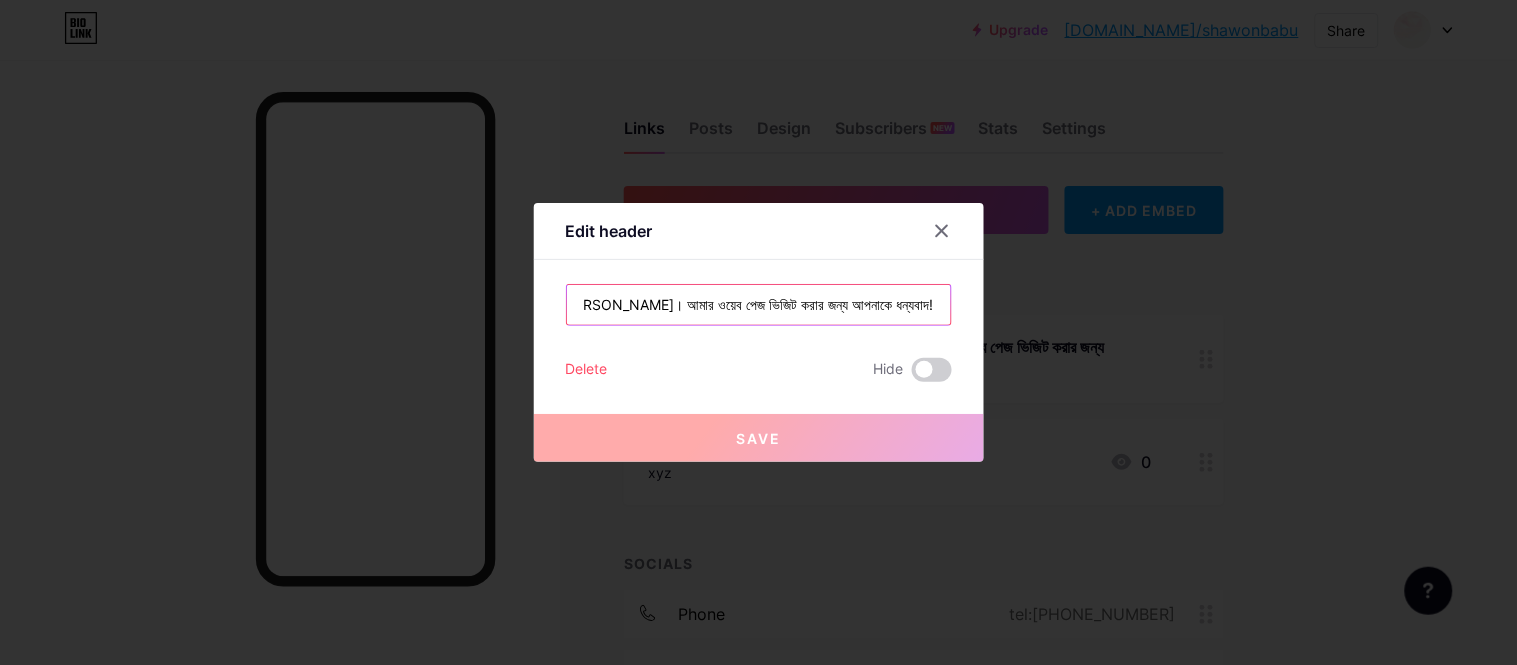 click on "হ্যালো... আমি [PERSON_NAME]। আমার ওয়েব পেজ ভিজিট করার জন্য আপনাকে ধন্যবাদ!" at bounding box center (759, 305) 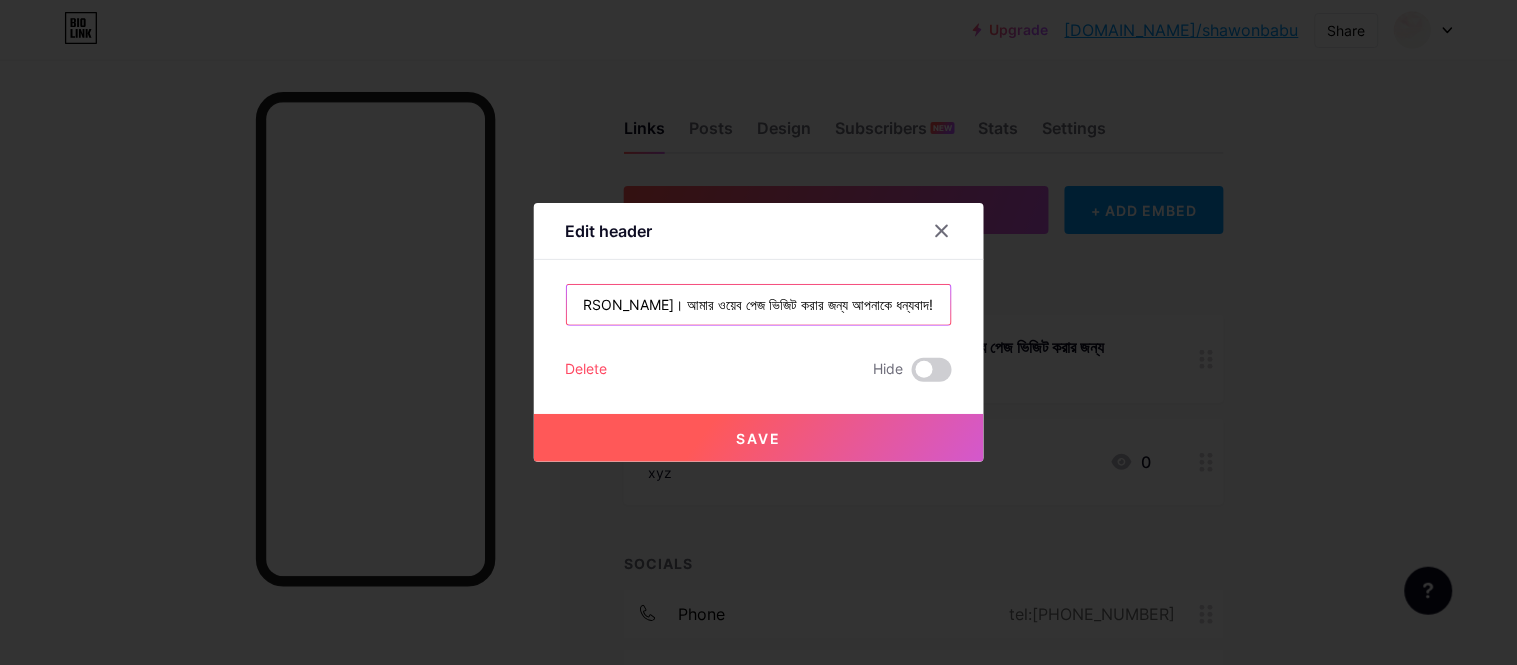 scroll, scrollTop: 0, scrollLeft: 200, axis: horizontal 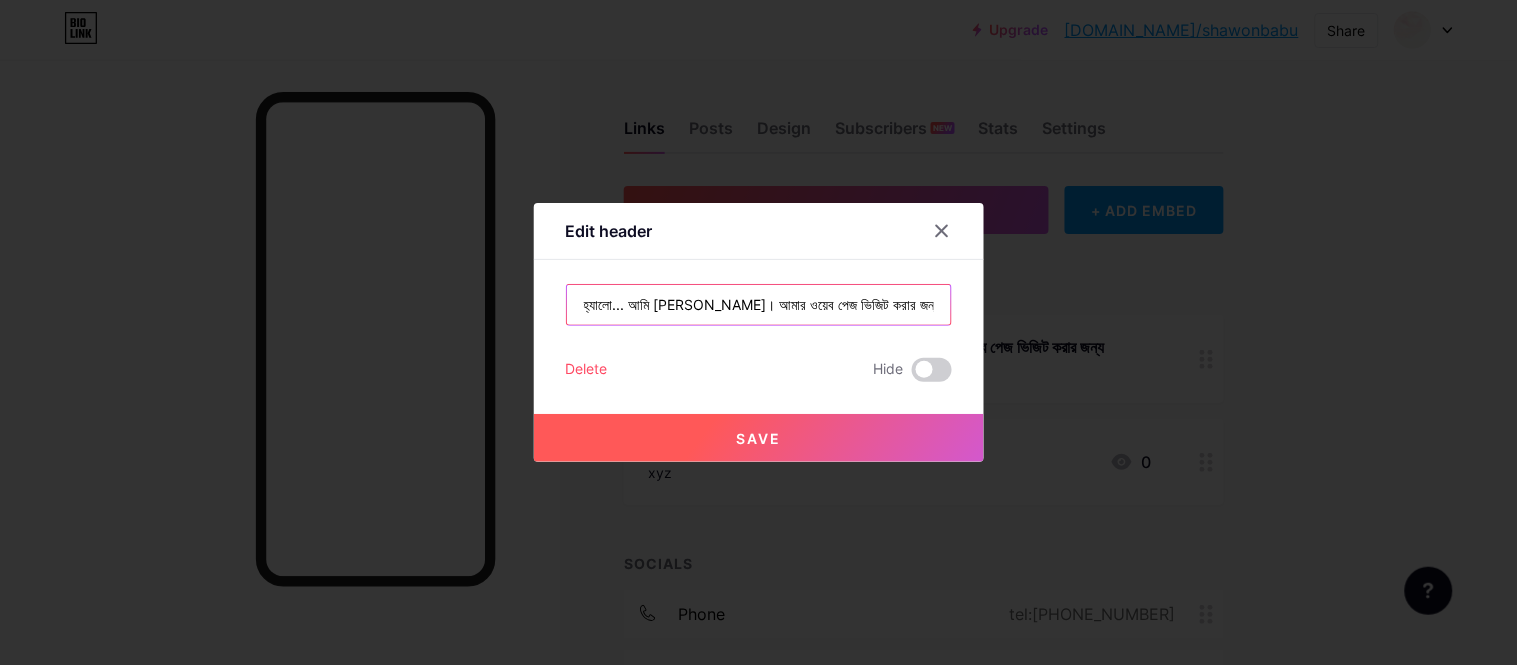 click on "হ্যালো... আমি [PERSON_NAME]। আমার ওয়েব পেজ ভিজিট করার জন্য আপনাকে ধন্যবাদ!" at bounding box center (759, 305) 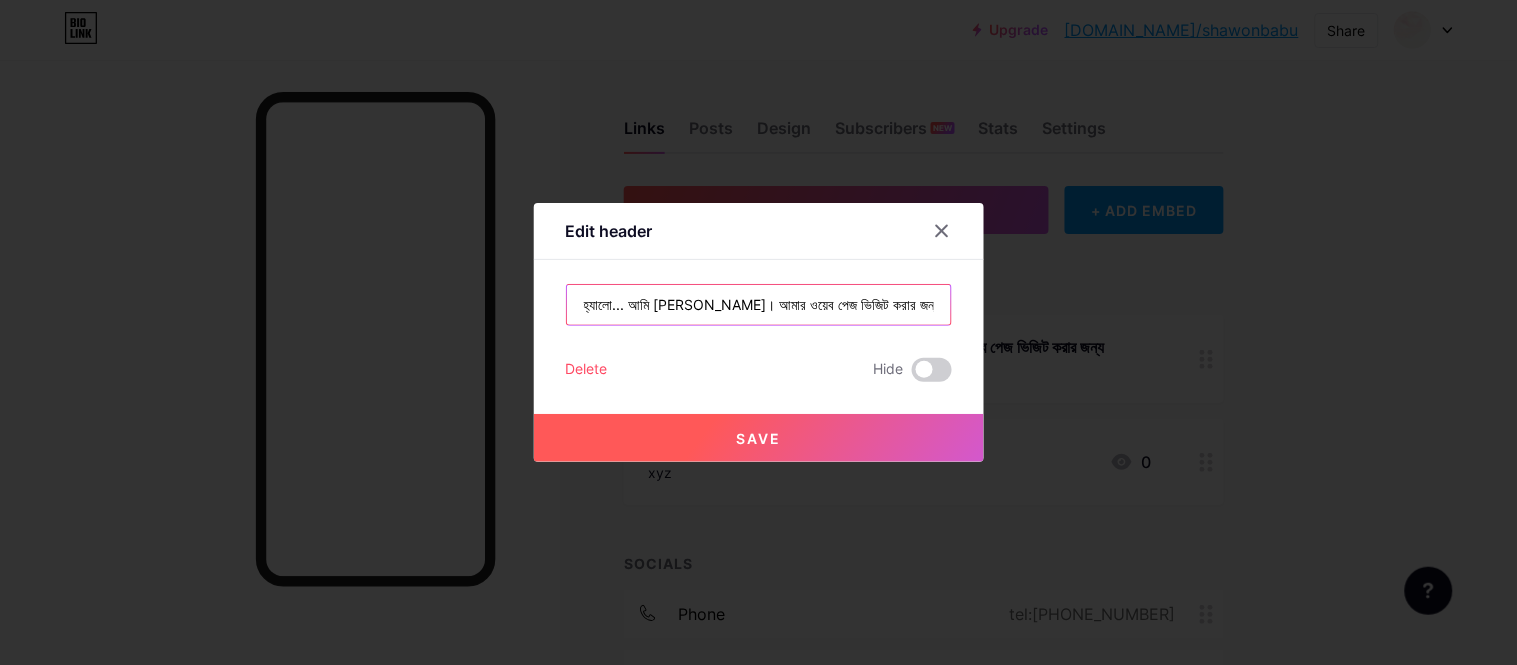 drag, startPoint x: 772, startPoint y: 305, endPoint x: 631, endPoint y: 310, distance: 141.08862 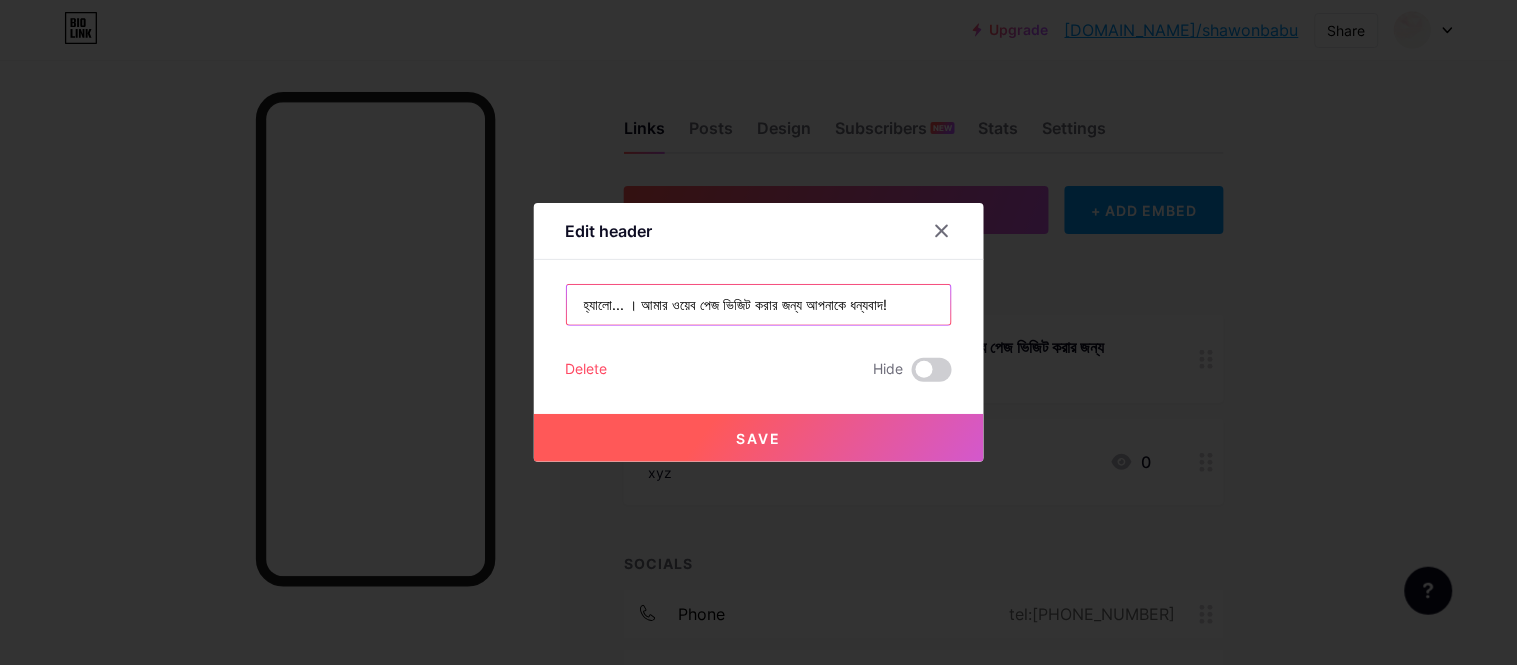 type on "হ্যালো... । আমার ওয়েব পেজ ভিজিট করার জন্য আপনাকে ধন্যবাদ!" 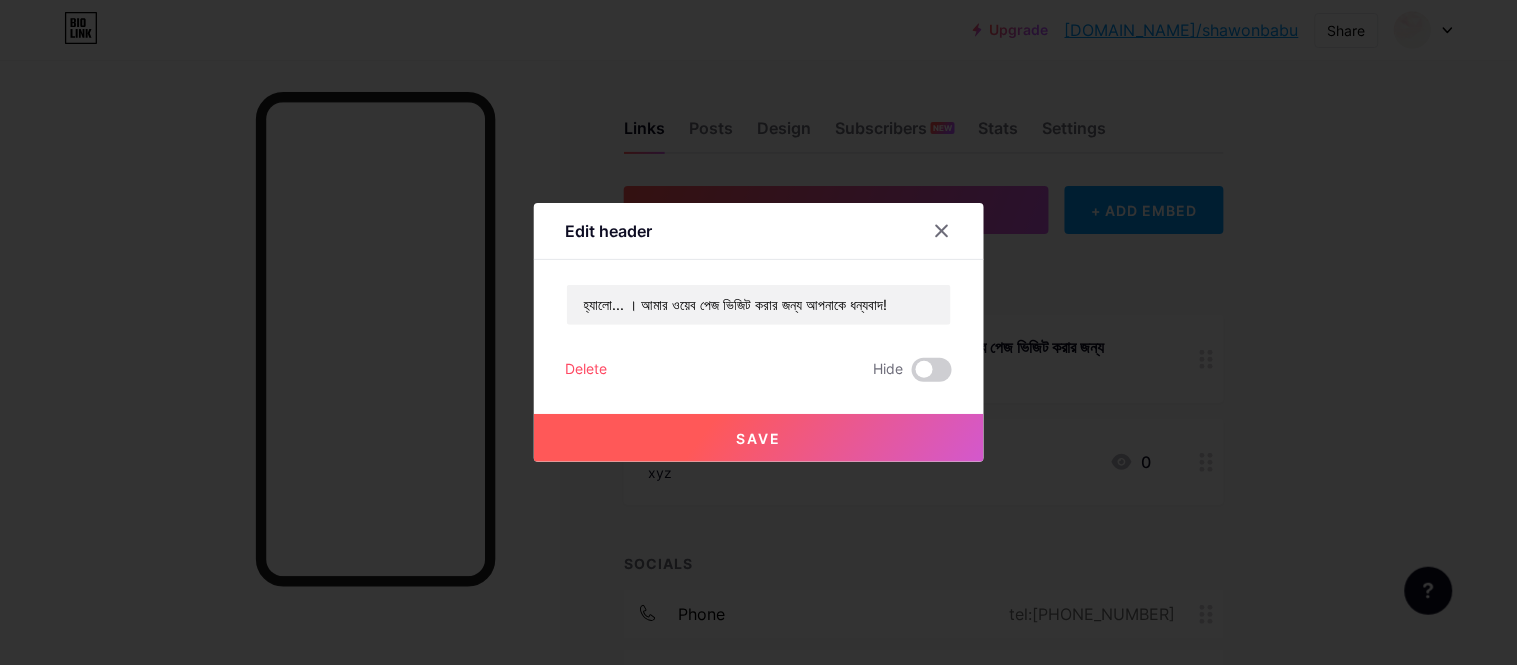 click on "Save" at bounding box center [759, 438] 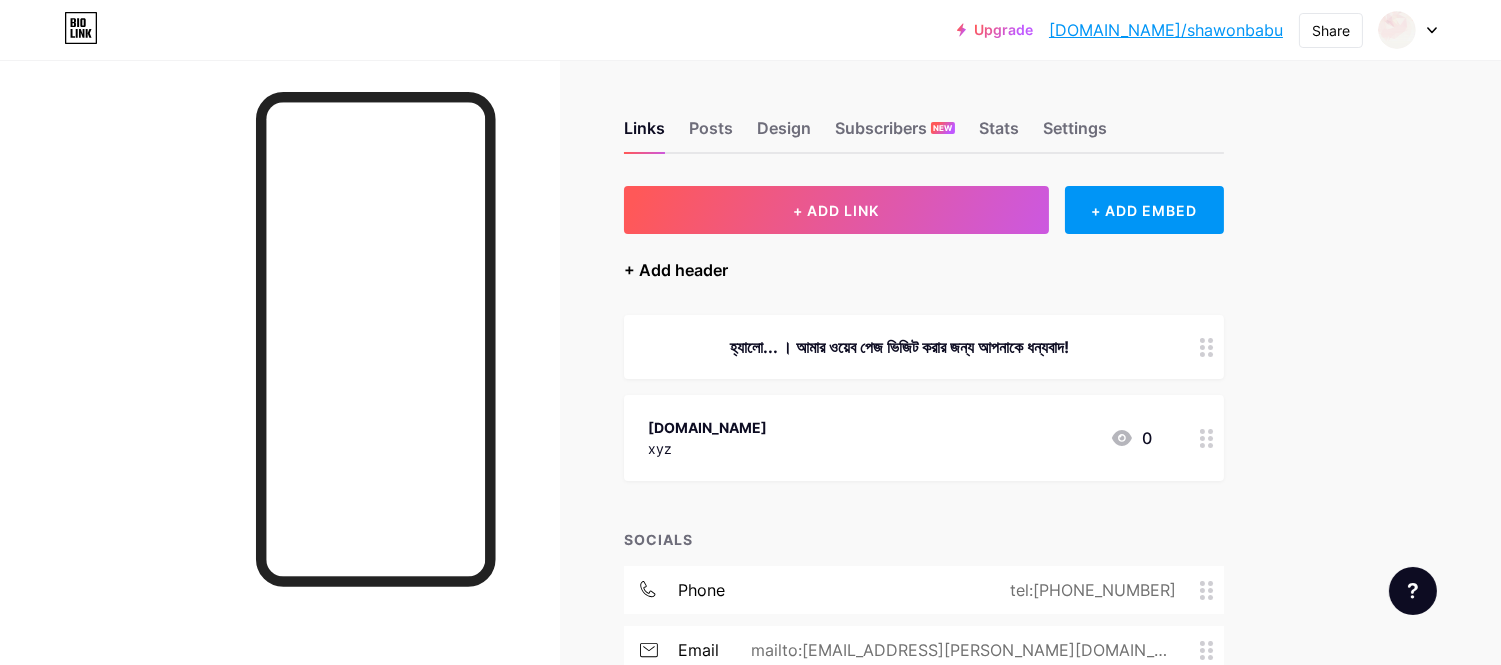 click on "+ Add header" at bounding box center (676, 270) 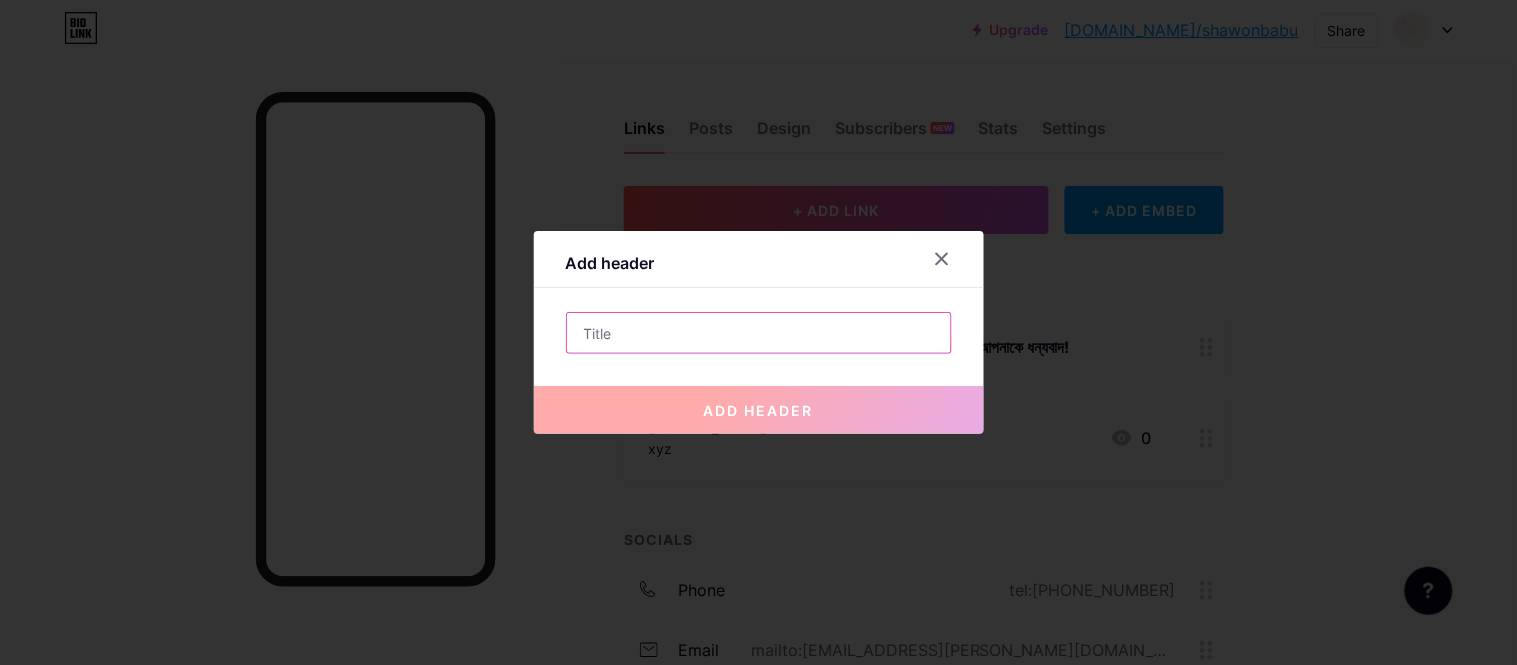 click at bounding box center (759, 333) 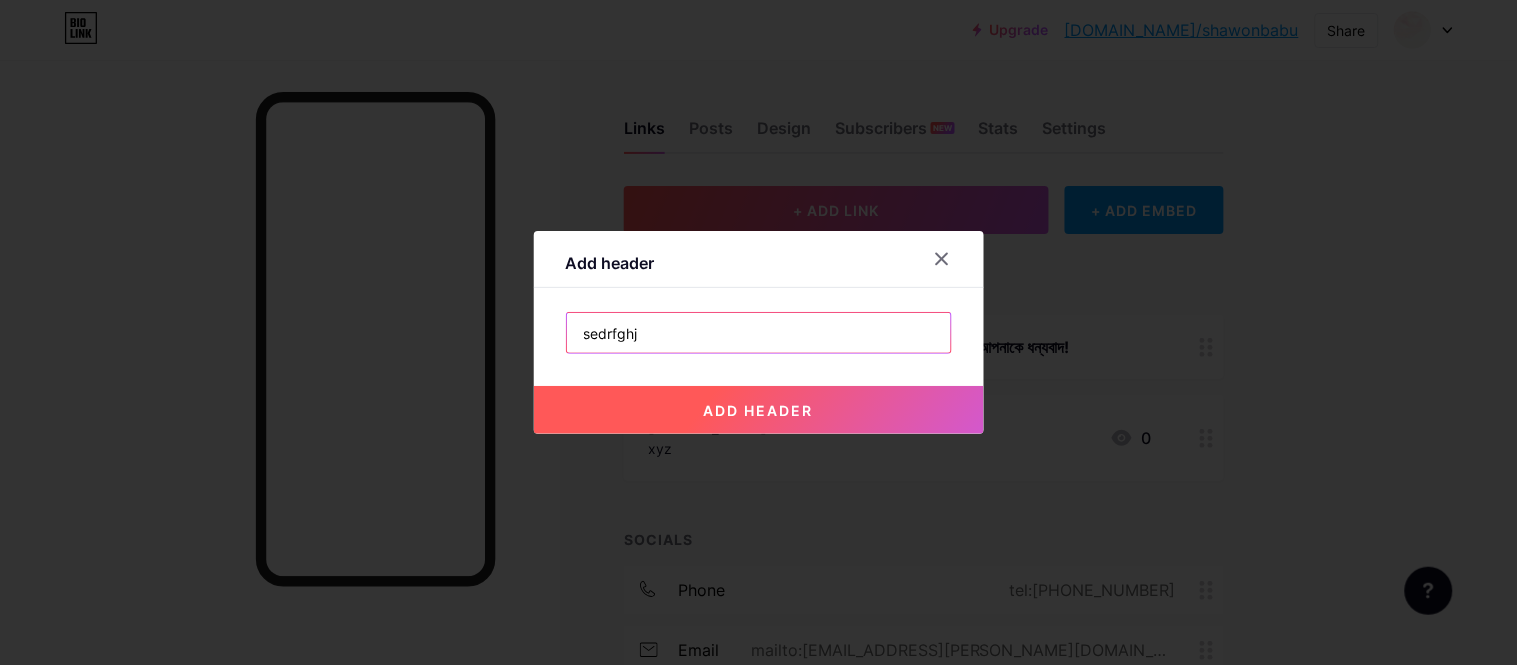 type on "sedrfghj" 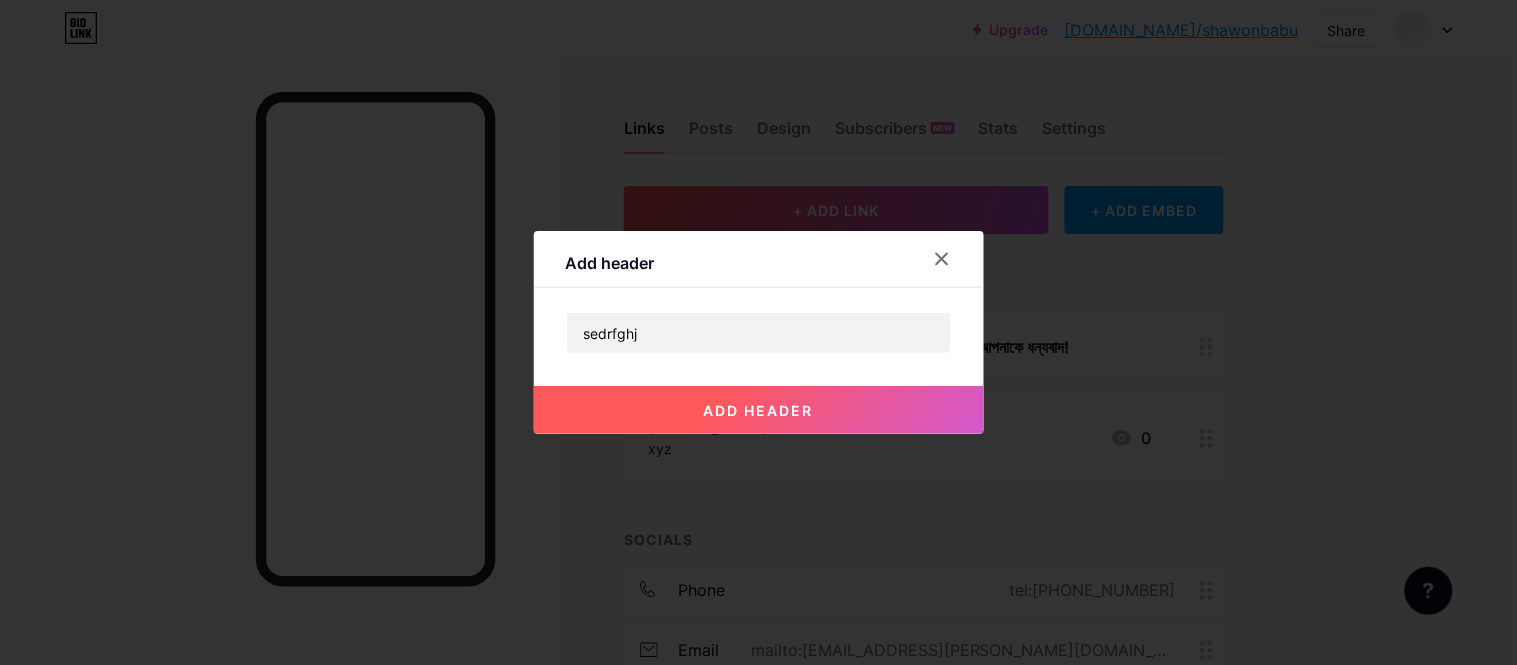 click on "add header" at bounding box center [759, 410] 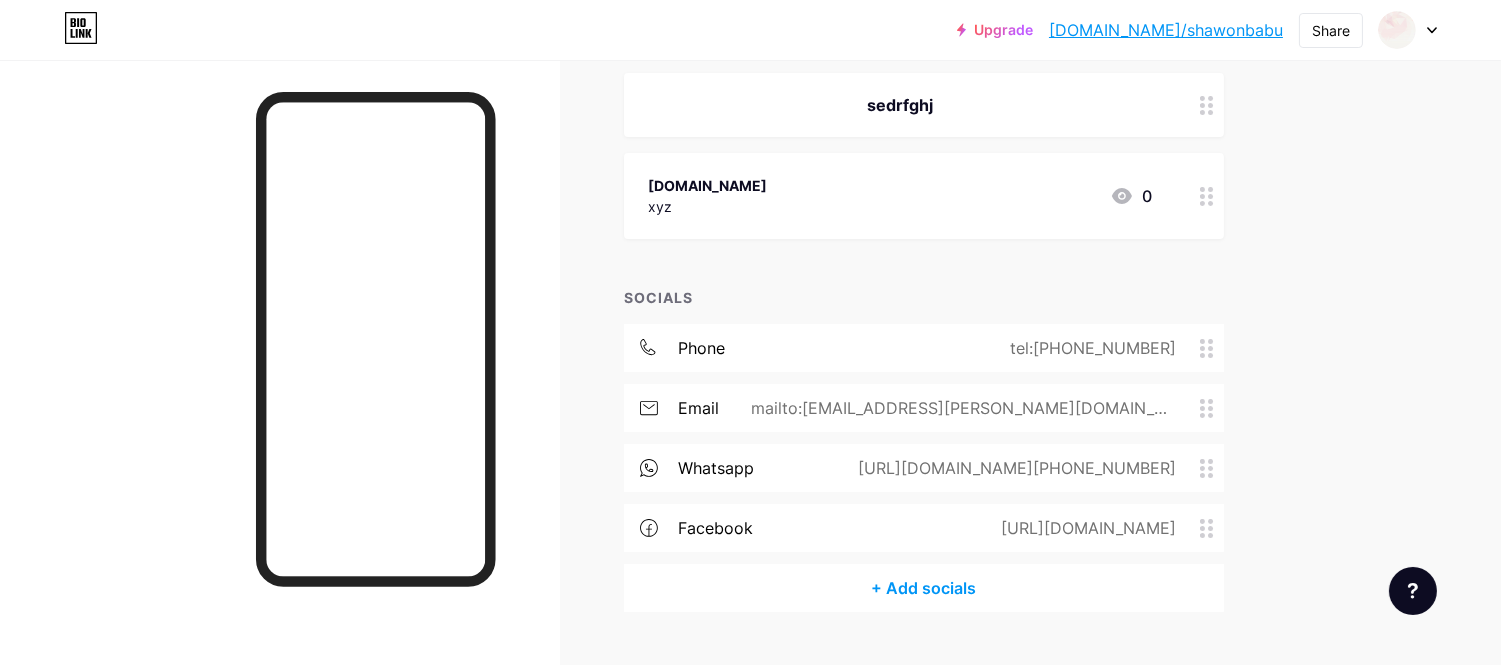 scroll, scrollTop: 326, scrollLeft: 0, axis: vertical 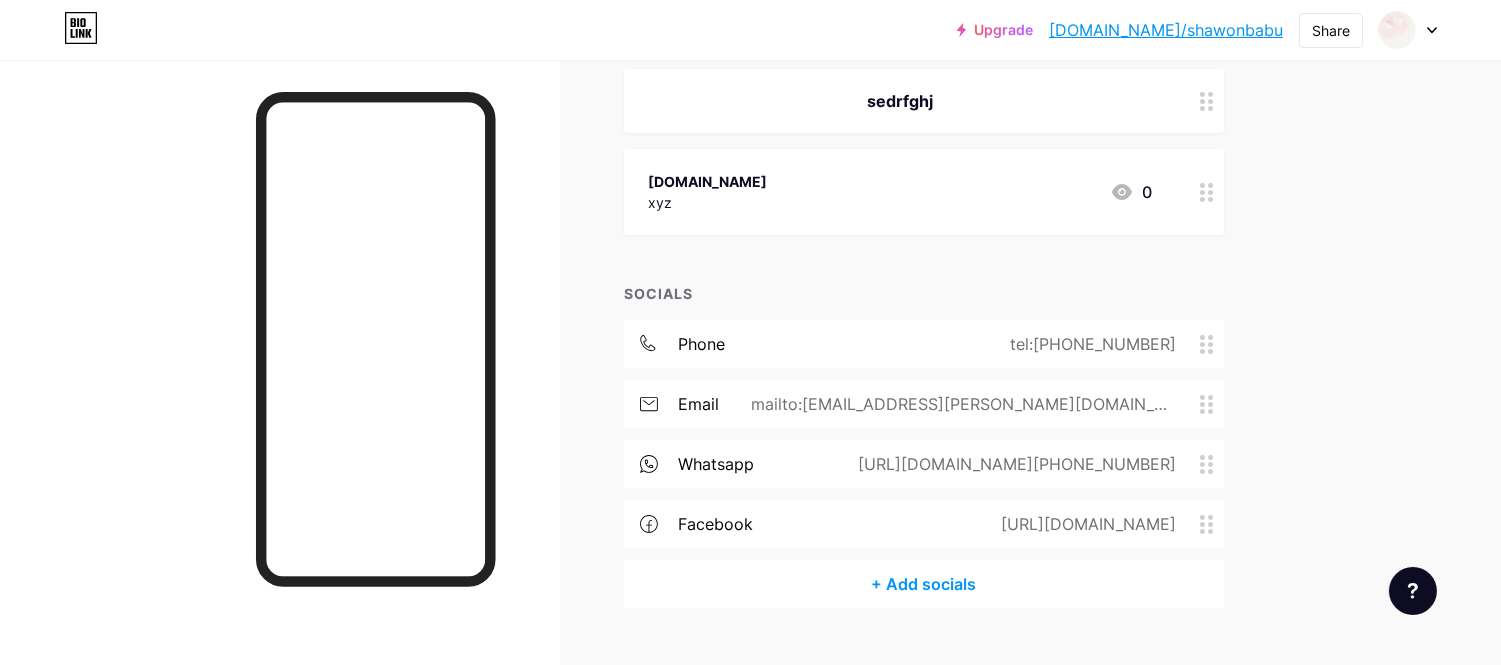 drag, startPoint x: 614, startPoint y: 358, endPoint x: 1187, endPoint y: 363, distance: 573.0218 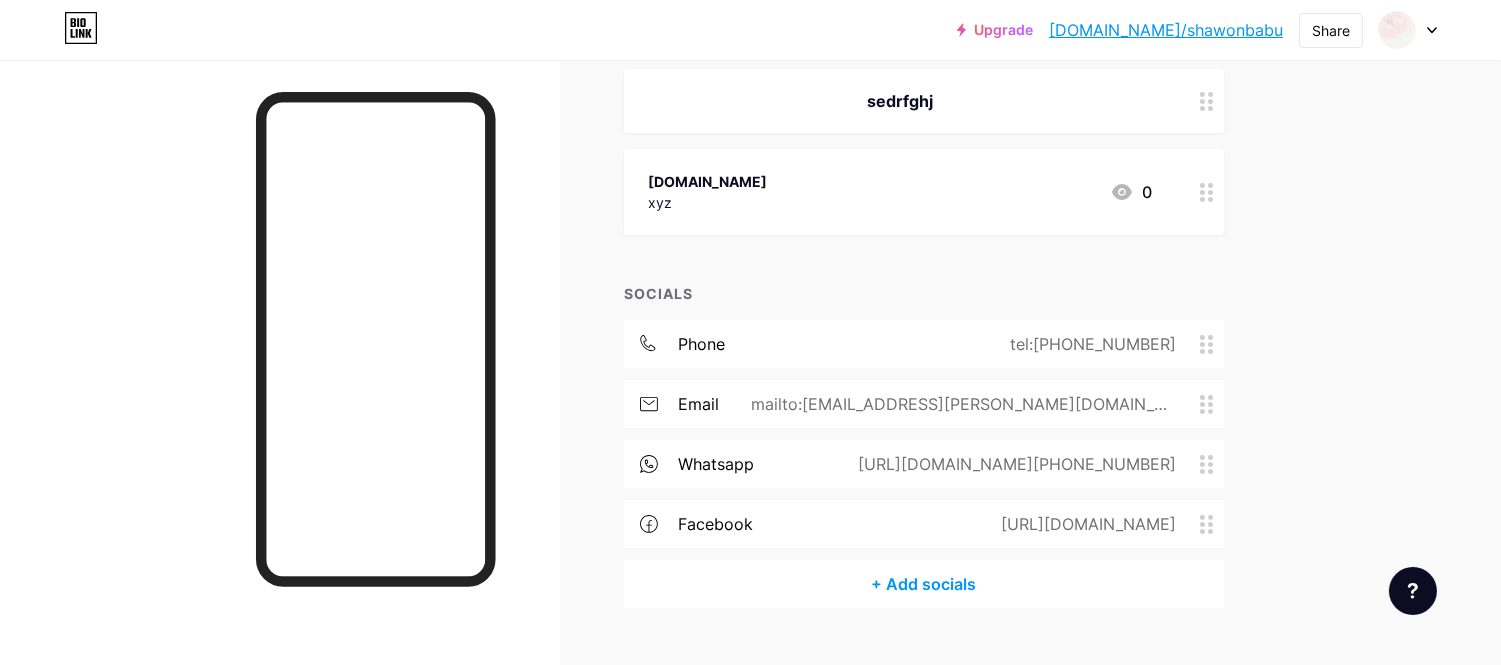 click on "Links
Posts
Design
Subscribers
NEW
Stats
Settings       + ADD LINK     + ADD EMBED
+ Add header
হ্যালো... । আমার ওয়েব পেজ ভিজিট করার জন্য আপনাকে ধন্যবাদ!
[GEOGRAPHIC_DATA]
[DOMAIN_NAME]
xyz
0
SOCIALS     phone
tel:[PHONE_NUMBER]
email
mailto:[EMAIL_ADDRESS][PERSON_NAME][DOMAIN_NAME]
whatsapp
[URL][DOMAIN_NAME][PHONE_NUMBER]
facebook
[URL][DOMAIN_NAME]               + Add socials                       Feature requests             Help center         Contact support" at bounding box center [654, 221] 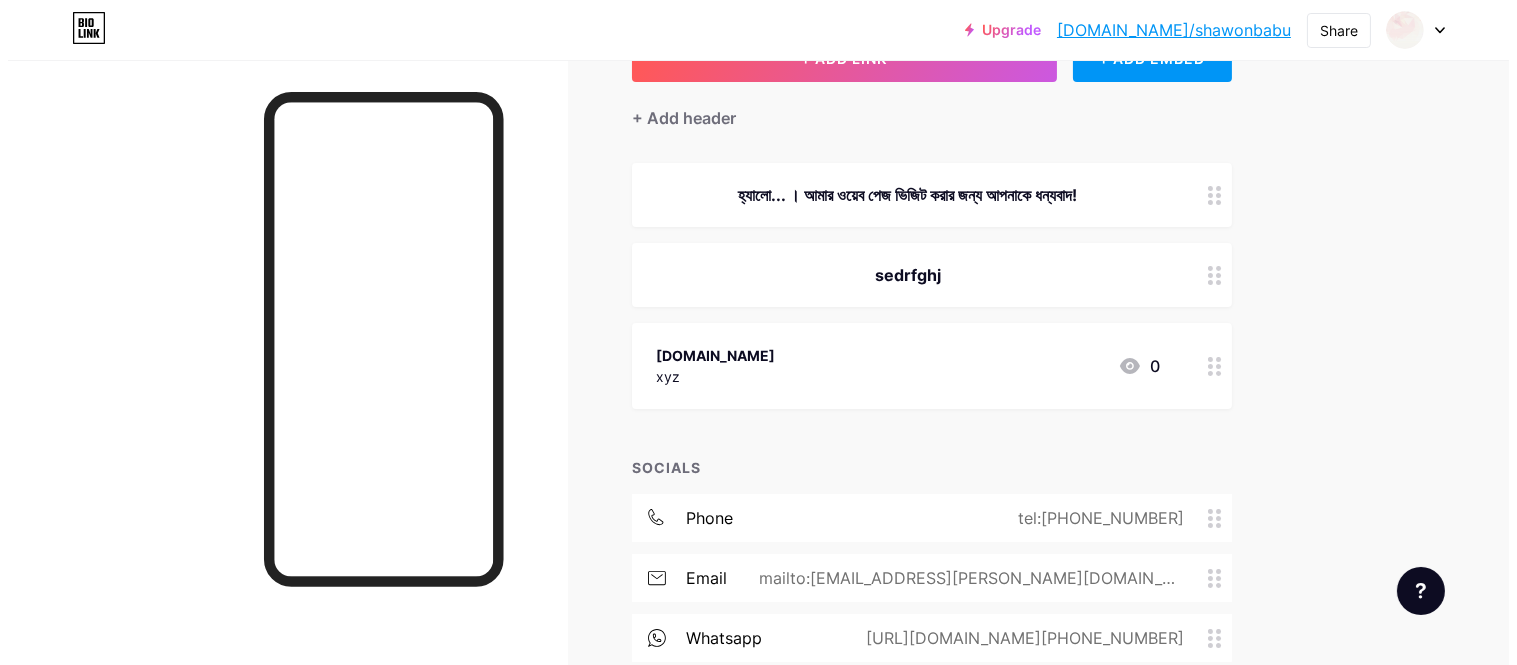 scroll, scrollTop: 147, scrollLeft: 0, axis: vertical 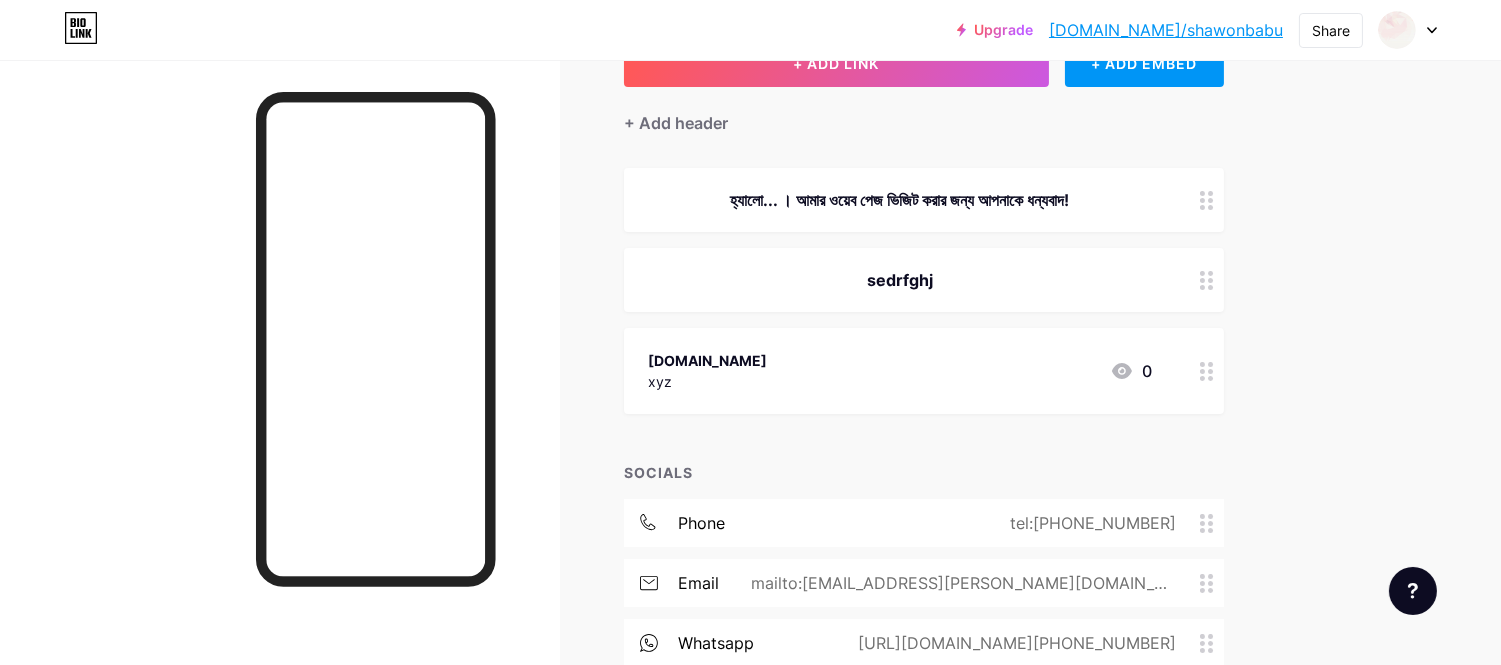 click on "হ্যালো... । আমার ওয়েব পেজ ভিজিট করার জন্য আপনাকে ধন্যবাদ!" at bounding box center (900, 200) 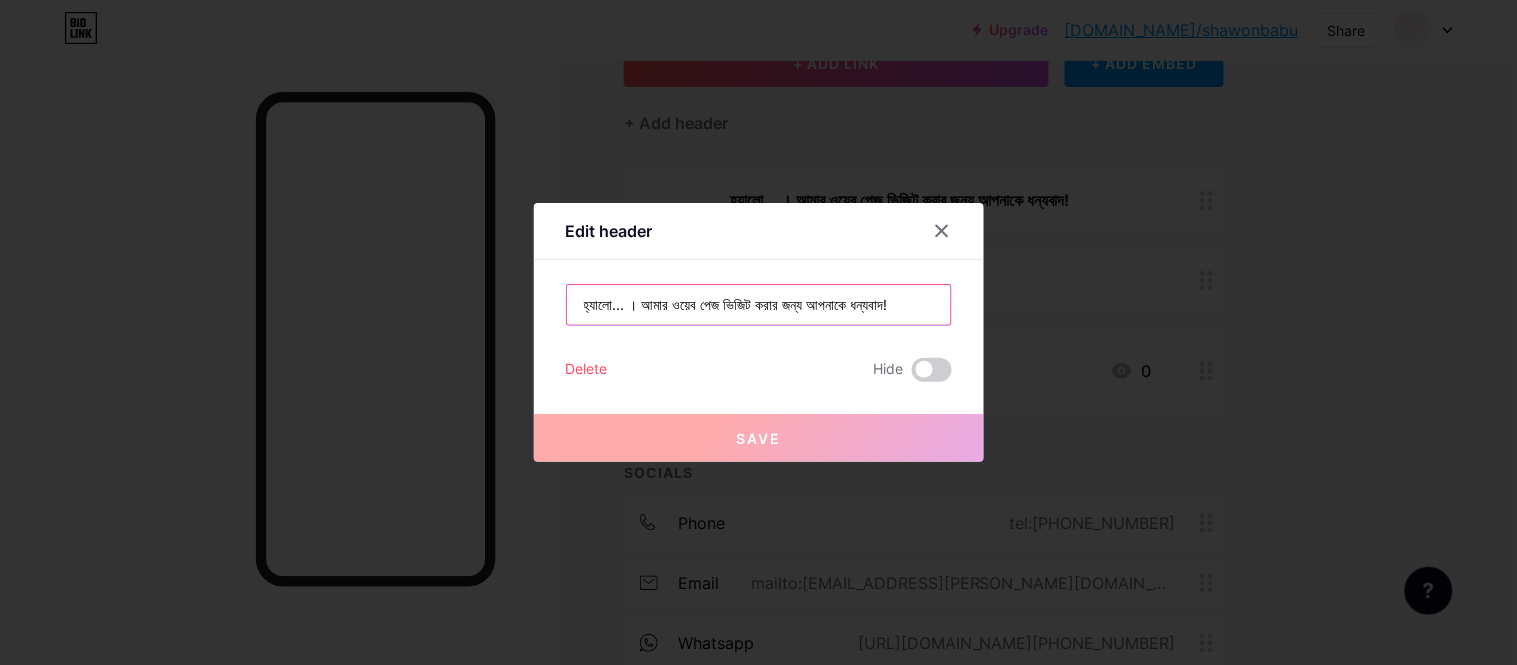 click on "হ্যালো... । আমার ওয়েব পেজ ভিজিট করার জন্য আপনাকে ধন্যবাদ!" at bounding box center [759, 305] 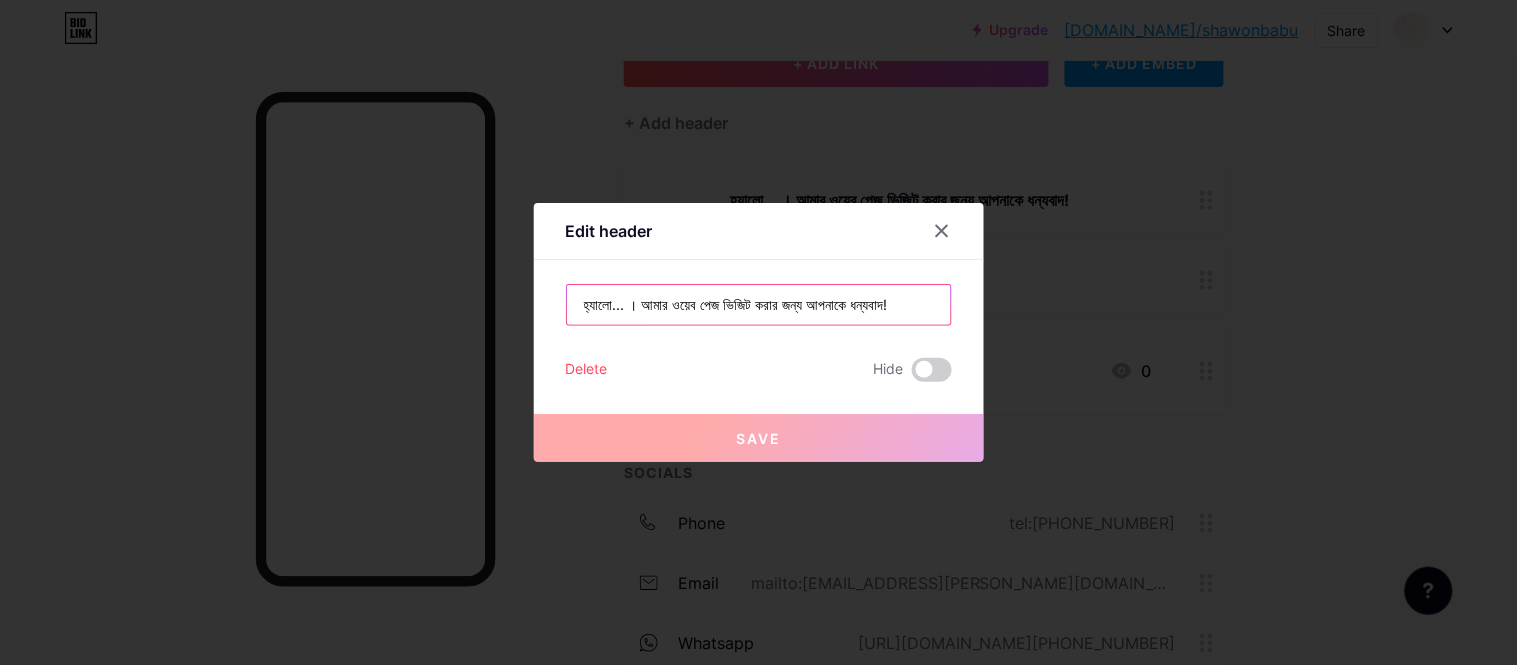 scroll, scrollTop: 0, scrollLeft: 50, axis: horizontal 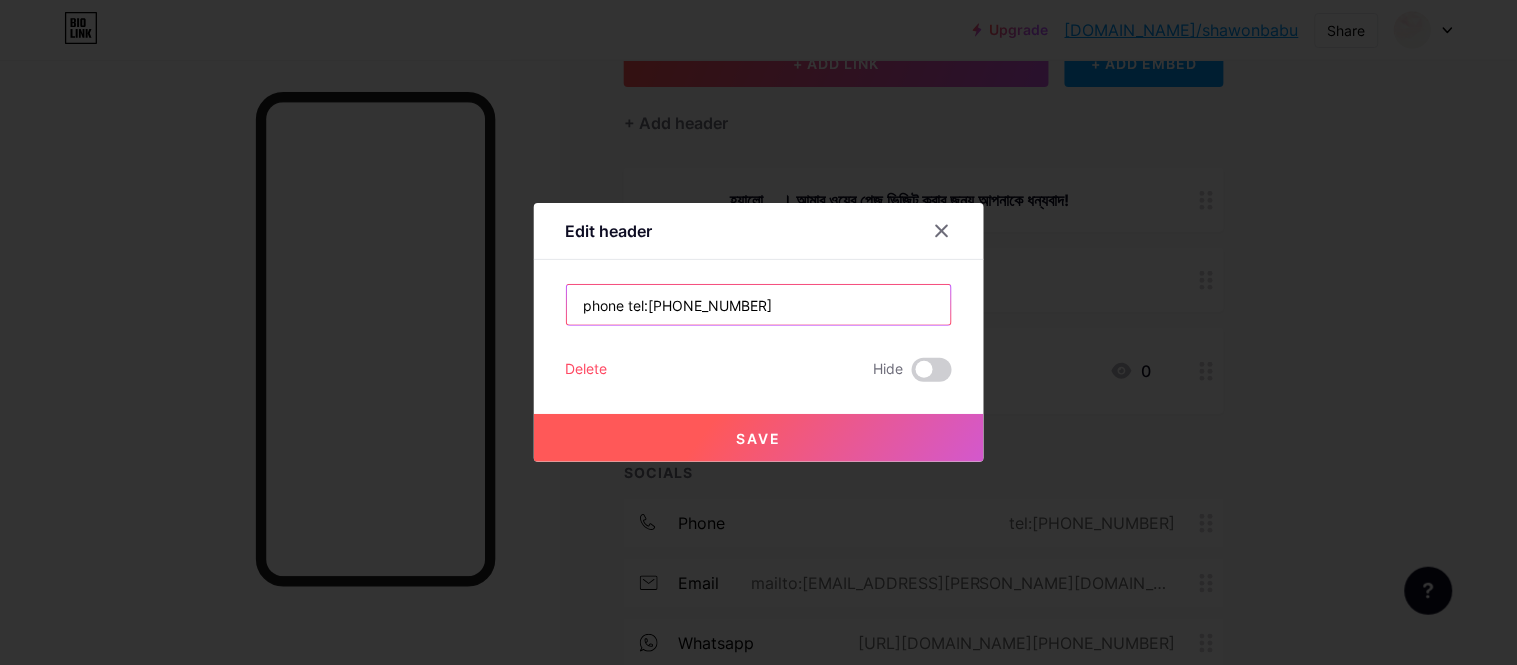 drag, startPoint x: 668, startPoint y: 302, endPoint x: 625, endPoint y: 302, distance: 43 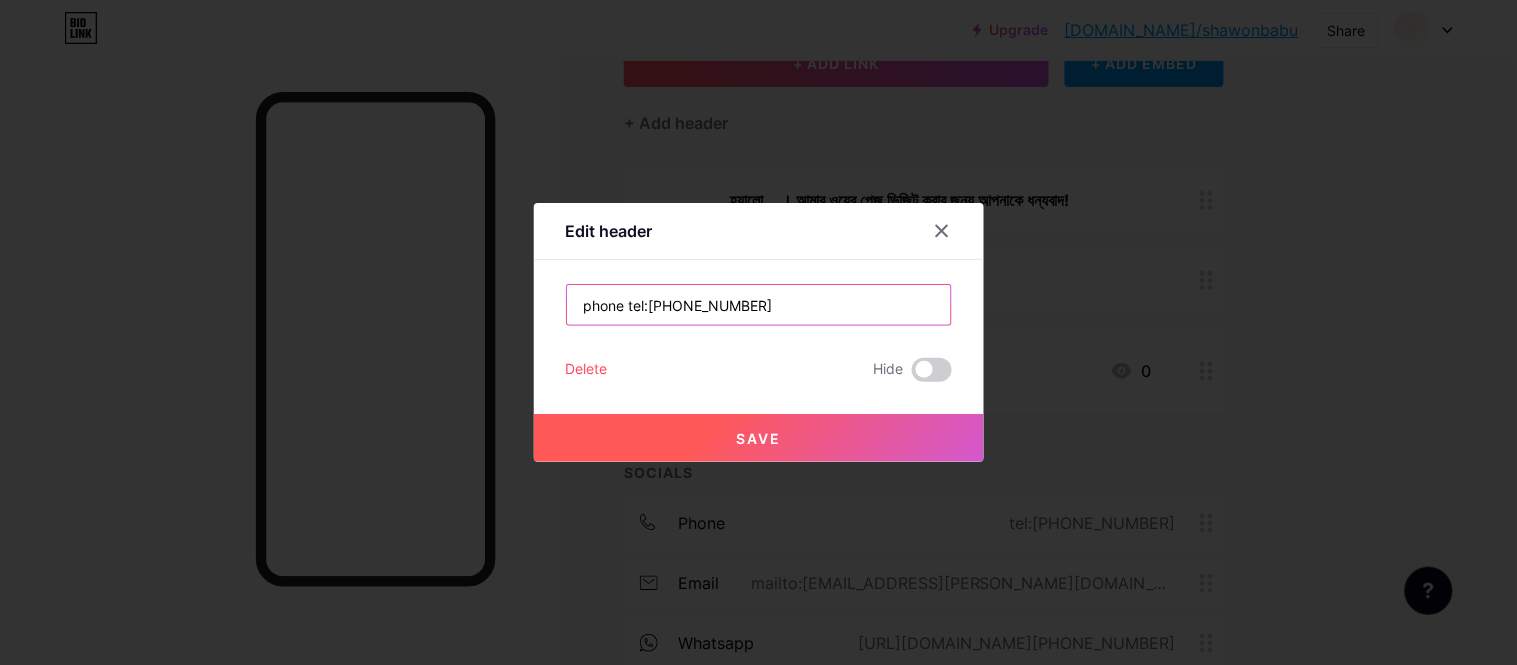 click on "phone tel:[PHONE_NUMBER]" at bounding box center (759, 305) 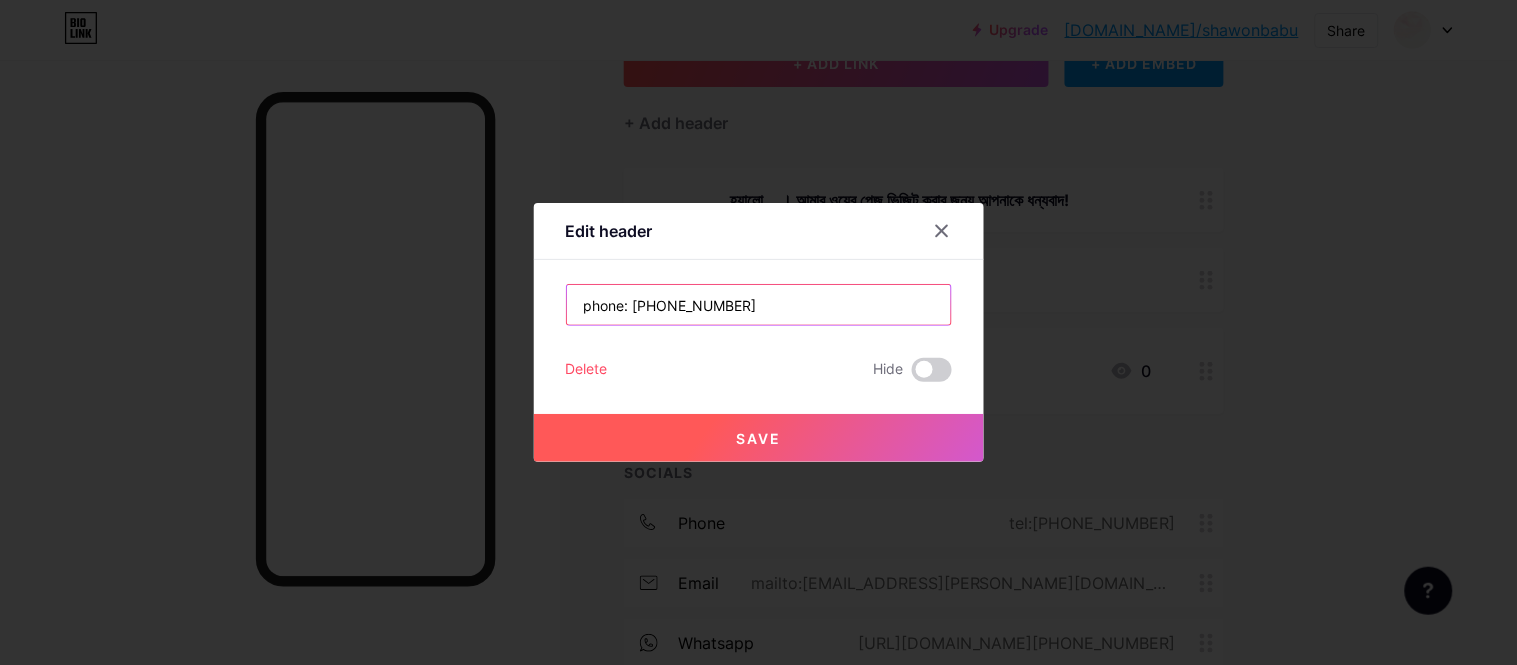 drag, startPoint x: 660, startPoint y: 296, endPoint x: 678, endPoint y: 293, distance: 18.248287 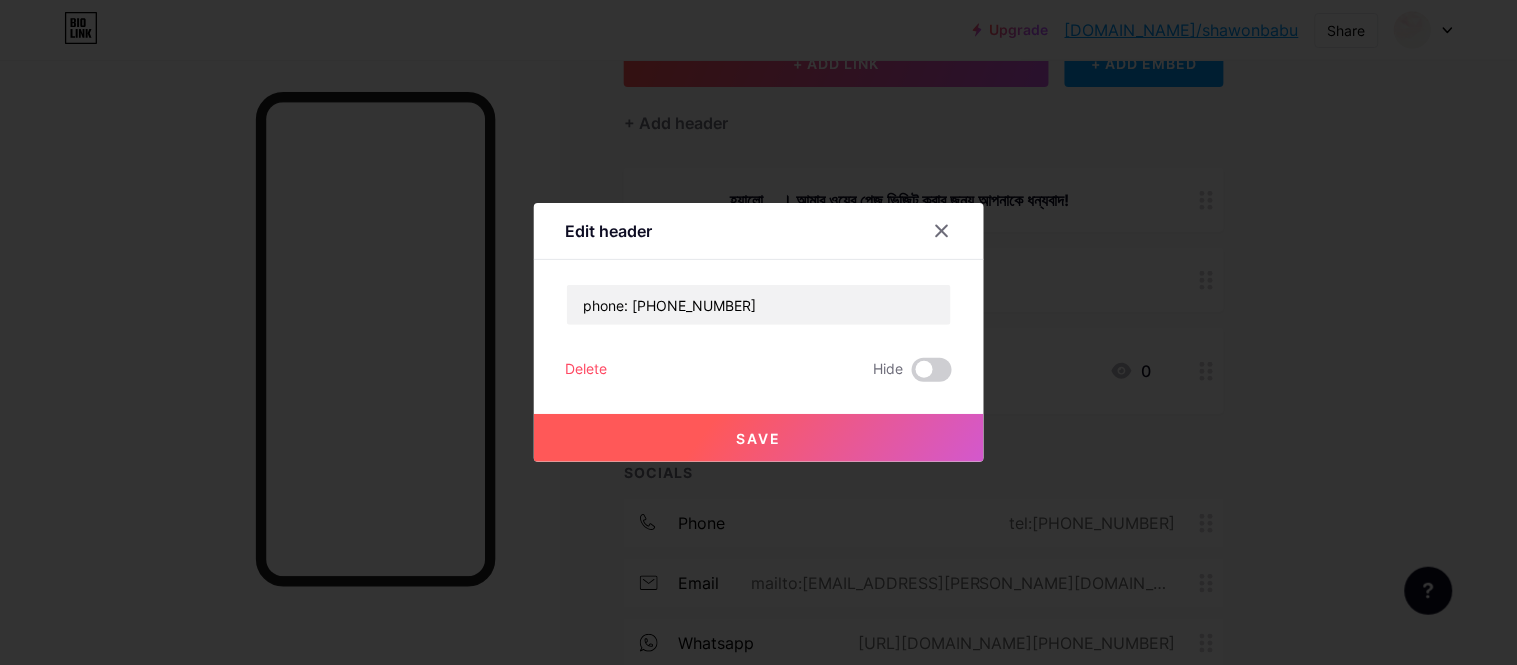 click on "Save" at bounding box center (759, 438) 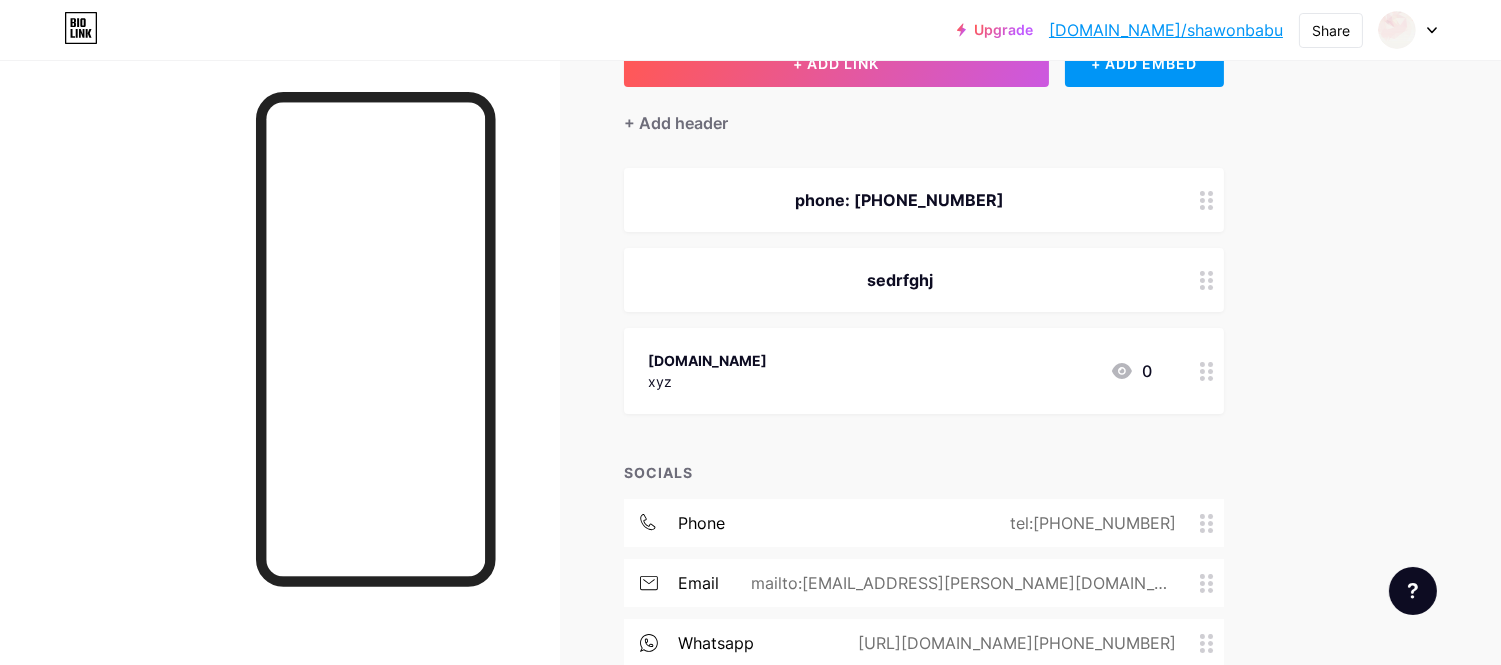 click on "sedrfghj" at bounding box center [900, 280] 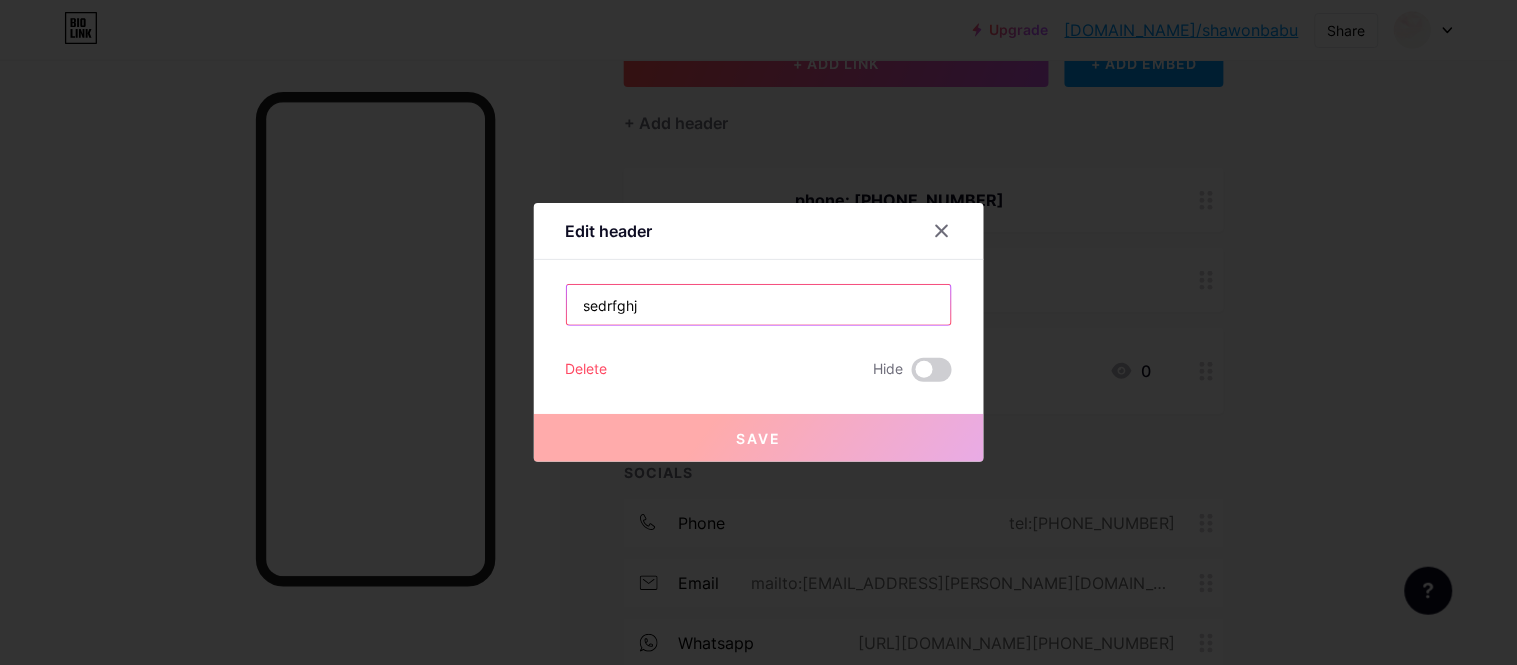 drag, startPoint x: 716, startPoint y: 310, endPoint x: 434, endPoint y: 312, distance: 282.00708 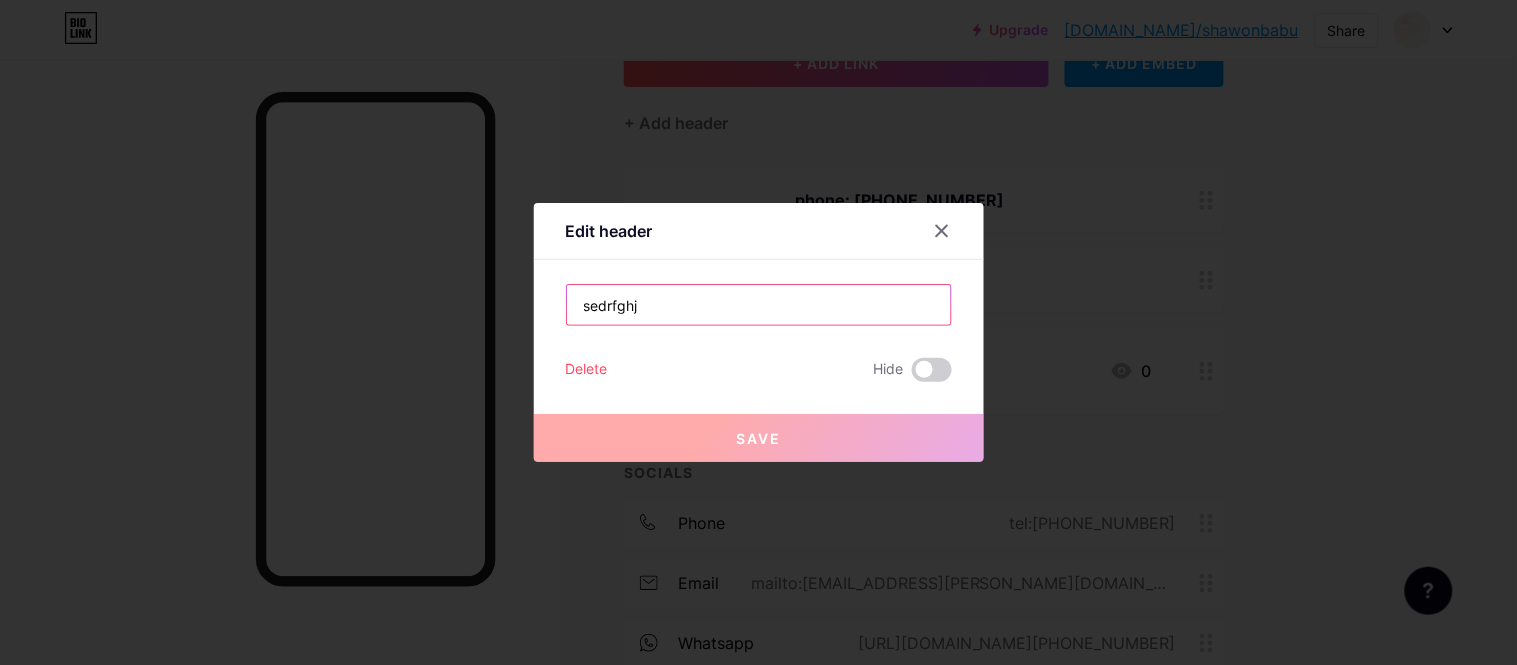 click on "Edit header       sedrfghj
Delete
Hide         Save" at bounding box center (758, 332) 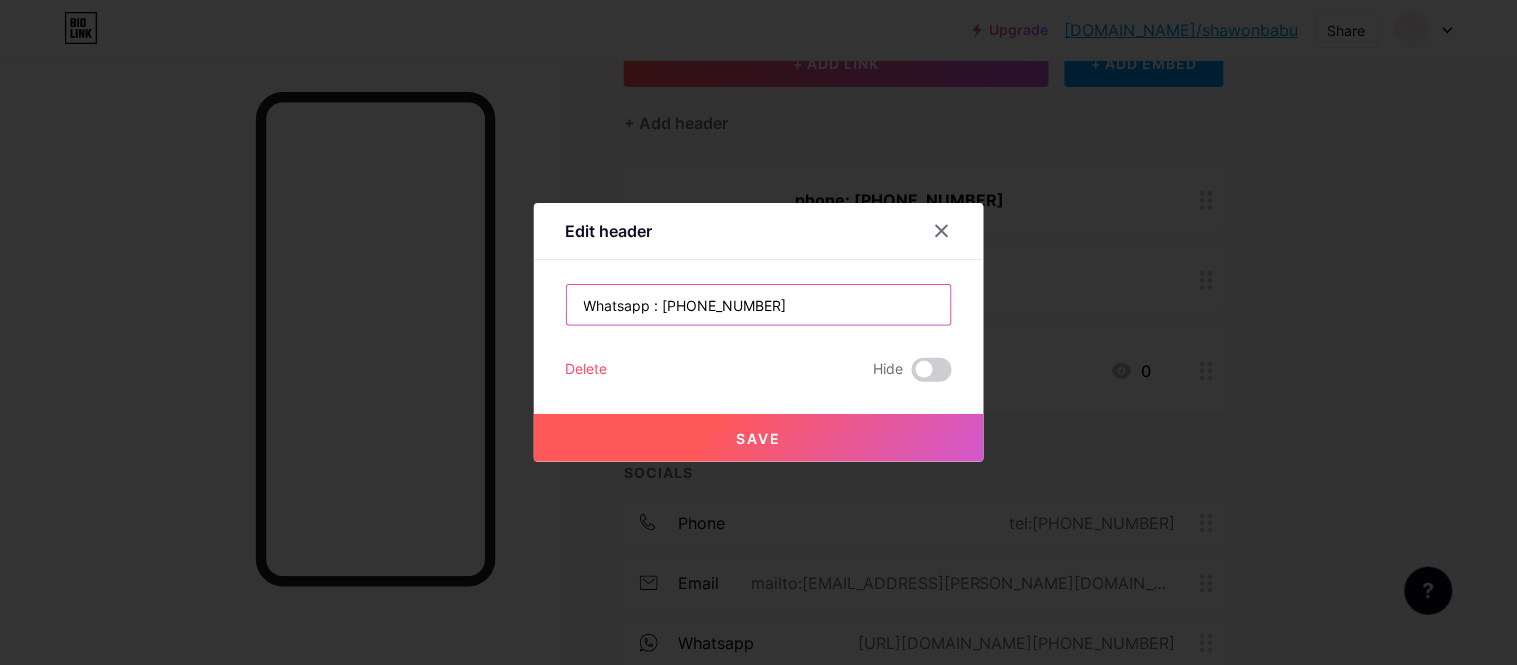 type on "Whatsapp : [PHONE_NUMBER]" 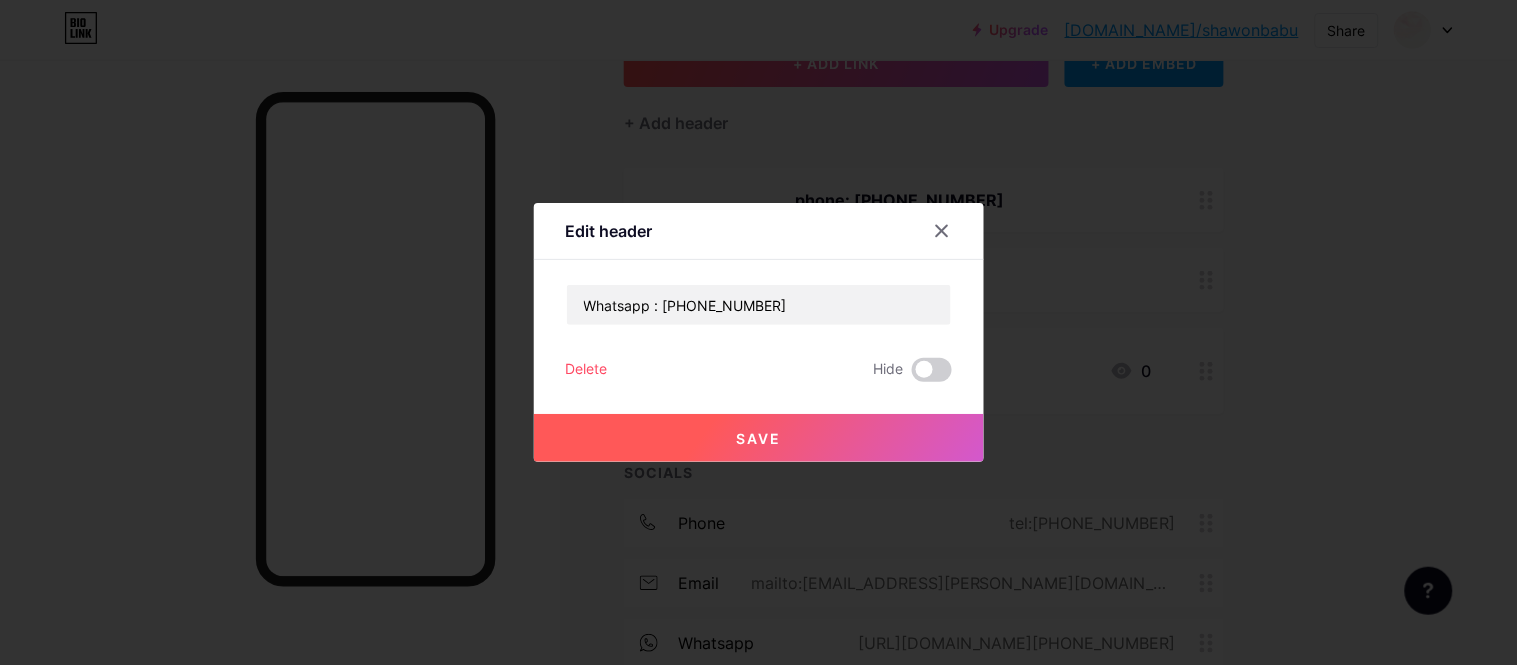 click on "Save" at bounding box center [759, 438] 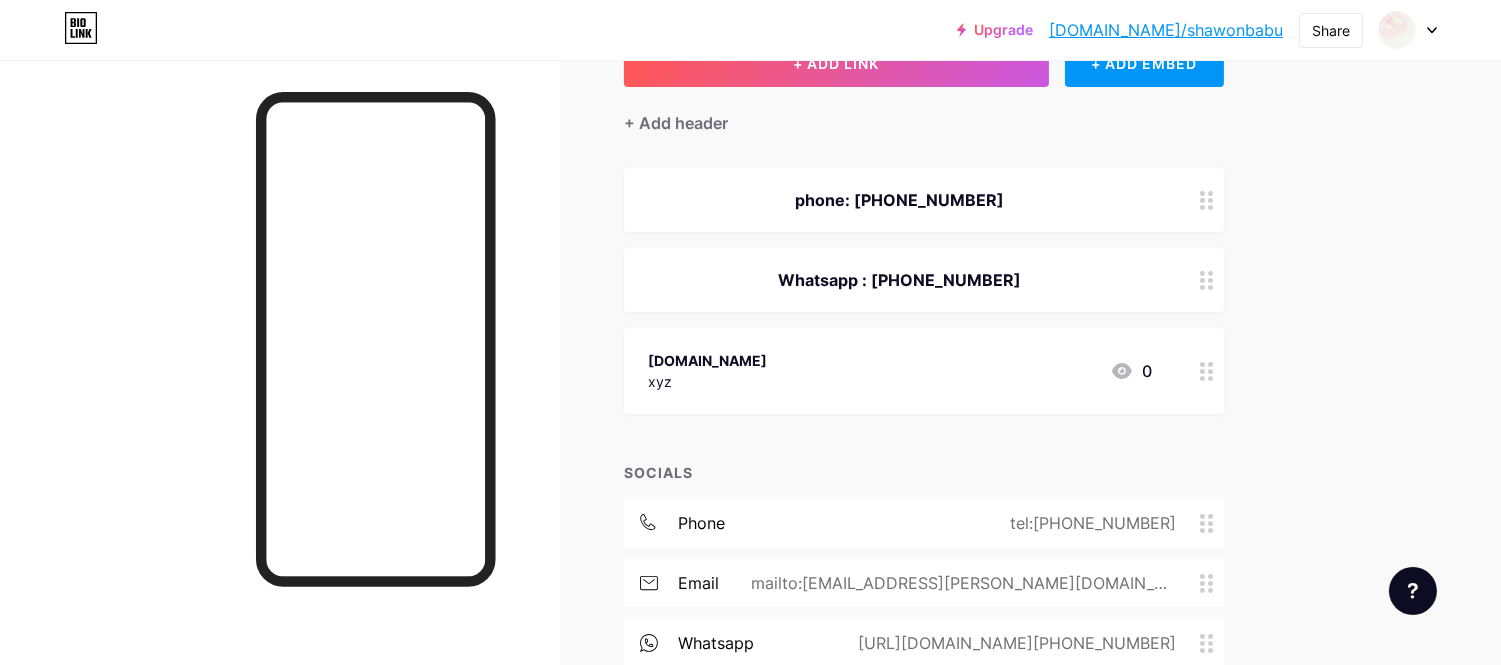 click on "[DOMAIN_NAME]
xyz
0" at bounding box center [900, 371] 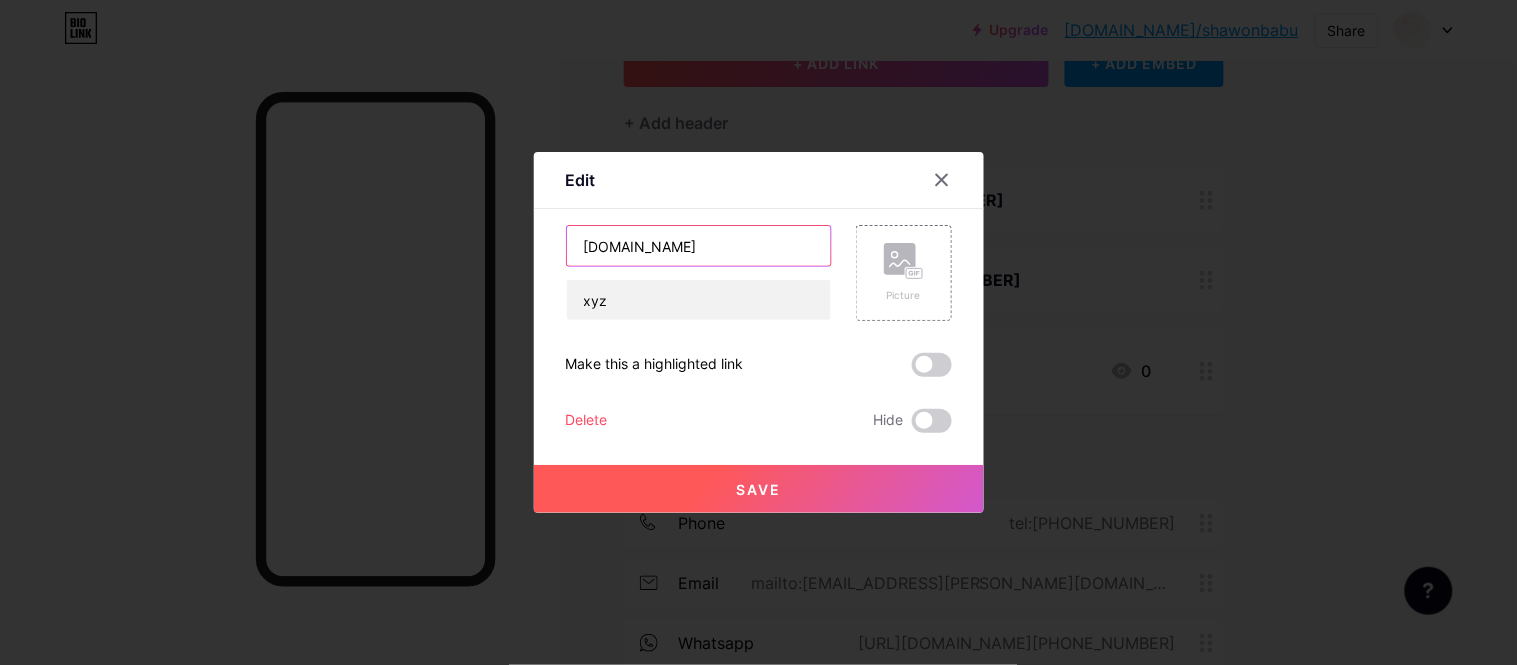 drag, startPoint x: 704, startPoint y: 254, endPoint x: 318, endPoint y: 252, distance: 386.0052 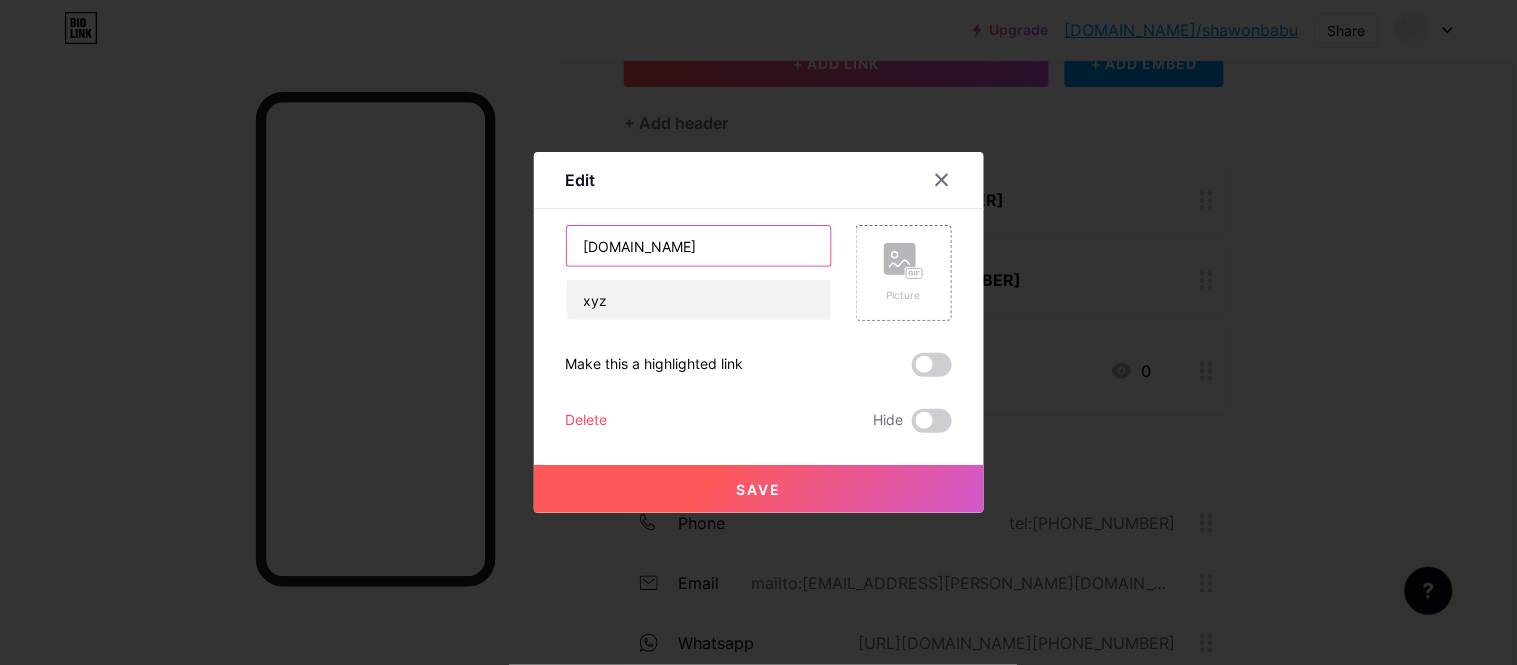 click on "Edit           Content
YouTube
Play YouTube video without leaving your page.
ADD
Vimeo
Play Vimeo video without leaving your page.
ADD
Tiktok
Grow your TikTok following
ADD
Tweet
Embed a tweet.
ADD
Reddit
Showcase your Reddit profile
ADD
Spotify
Embed Spotify to play the preview of a track.
ADD
Twitch
Play Twitch video without leaving your page.
ADD
SoundCloud" at bounding box center [758, 332] 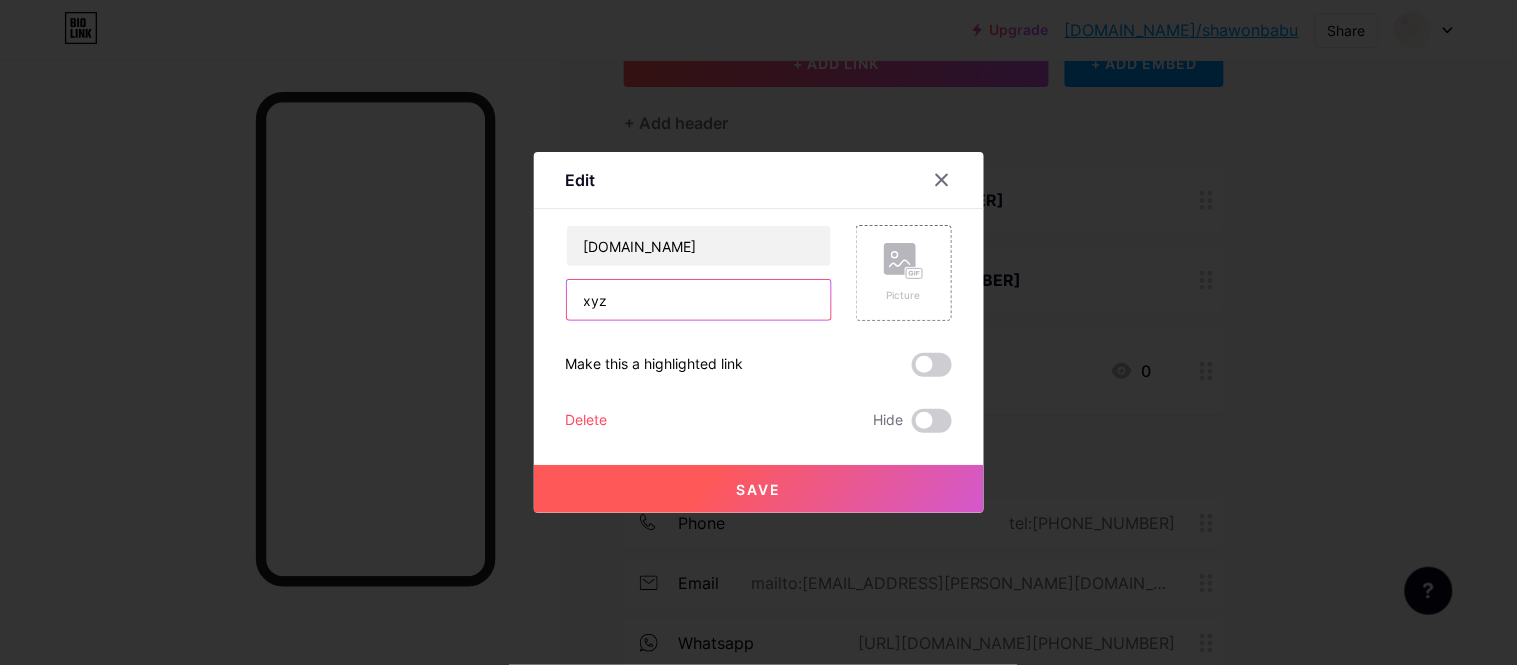 click on "xyz" at bounding box center (699, 300) 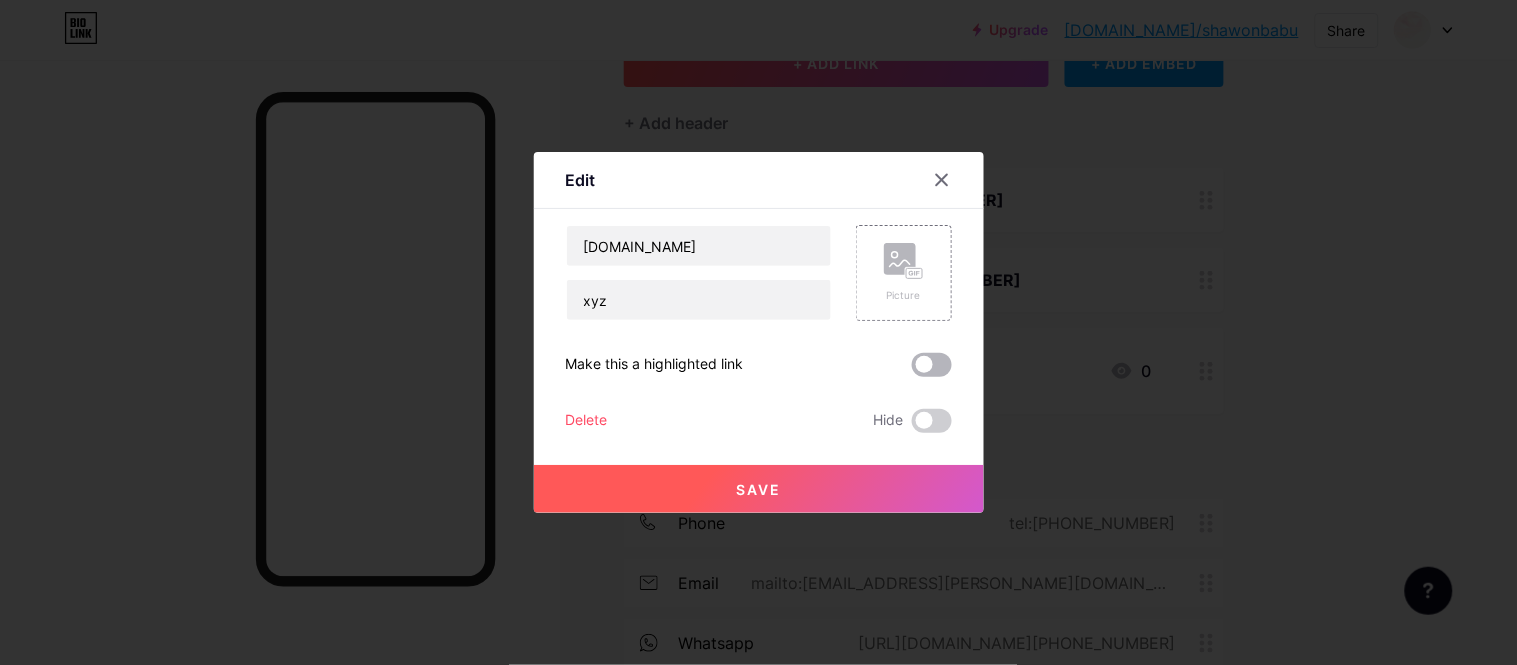 click at bounding box center (932, 365) 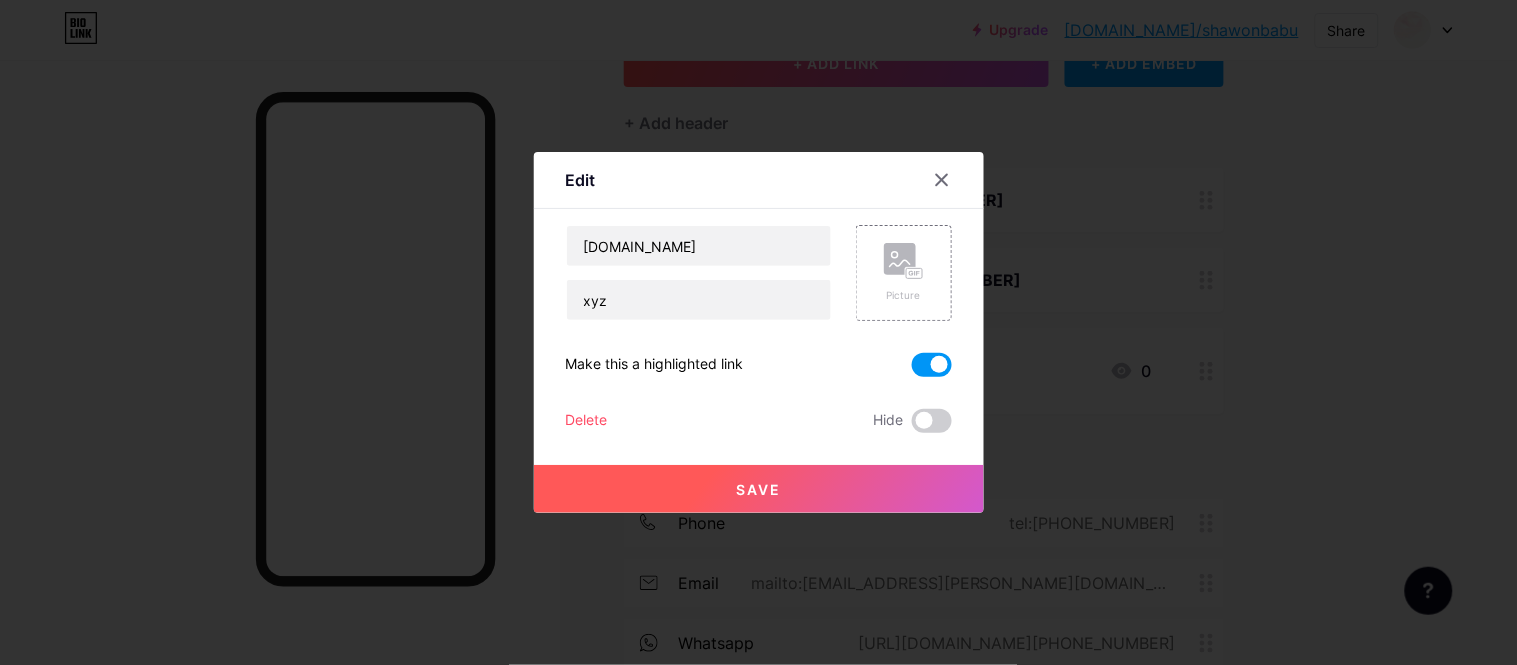 click on "Save" at bounding box center (759, 489) 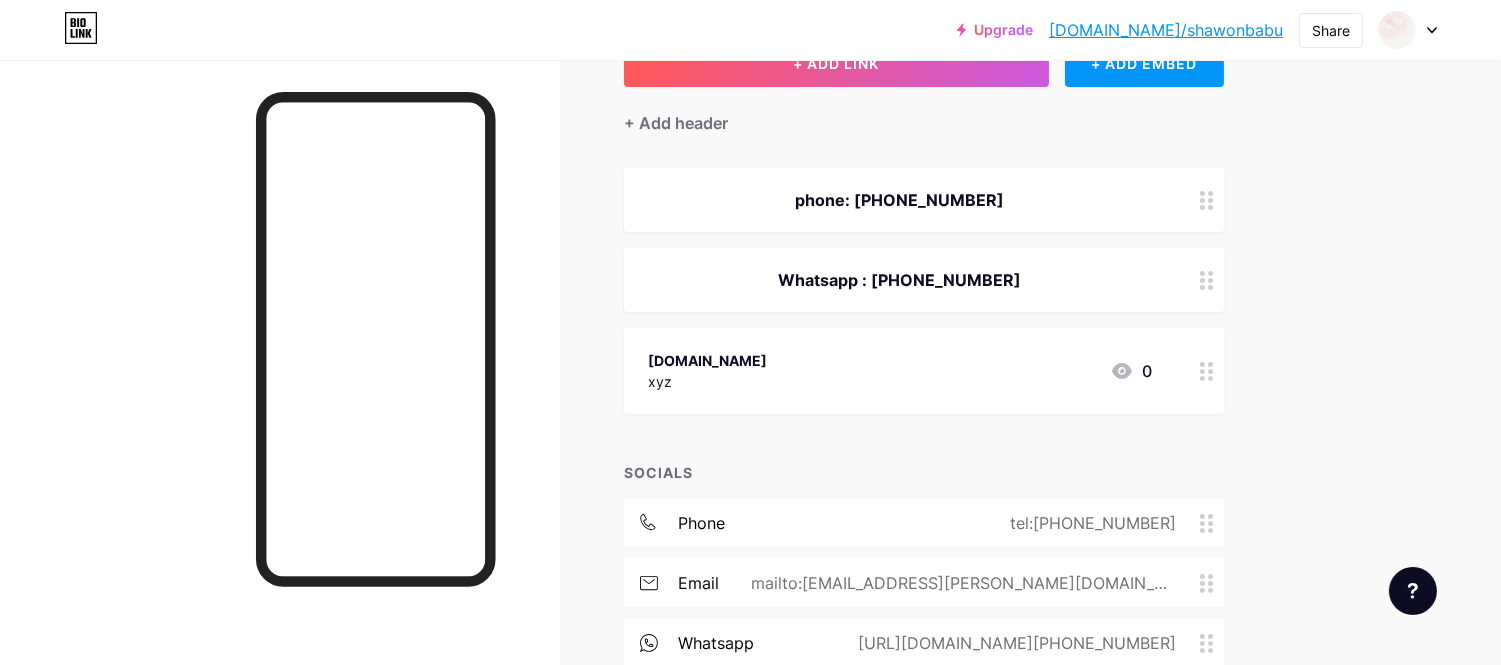 click on "[DOMAIN_NAME]" at bounding box center [707, 360] 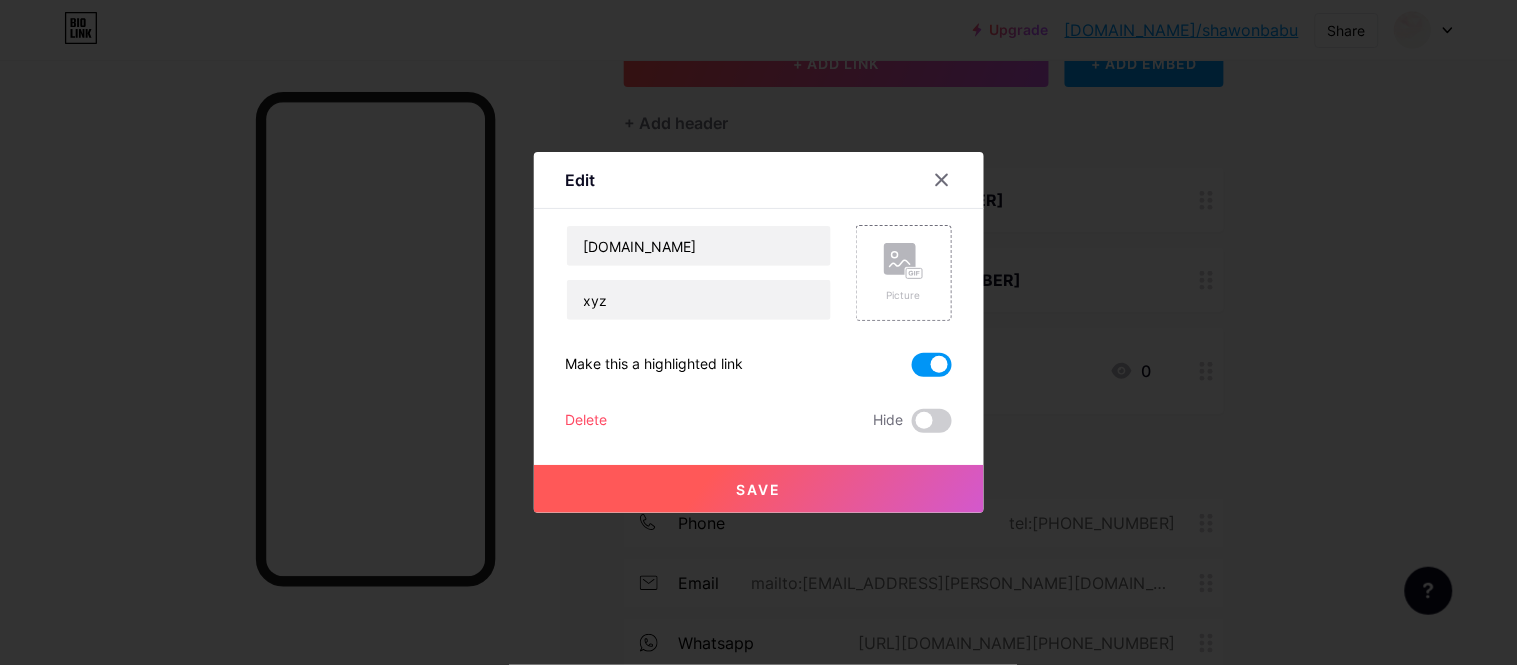 click at bounding box center [932, 365] 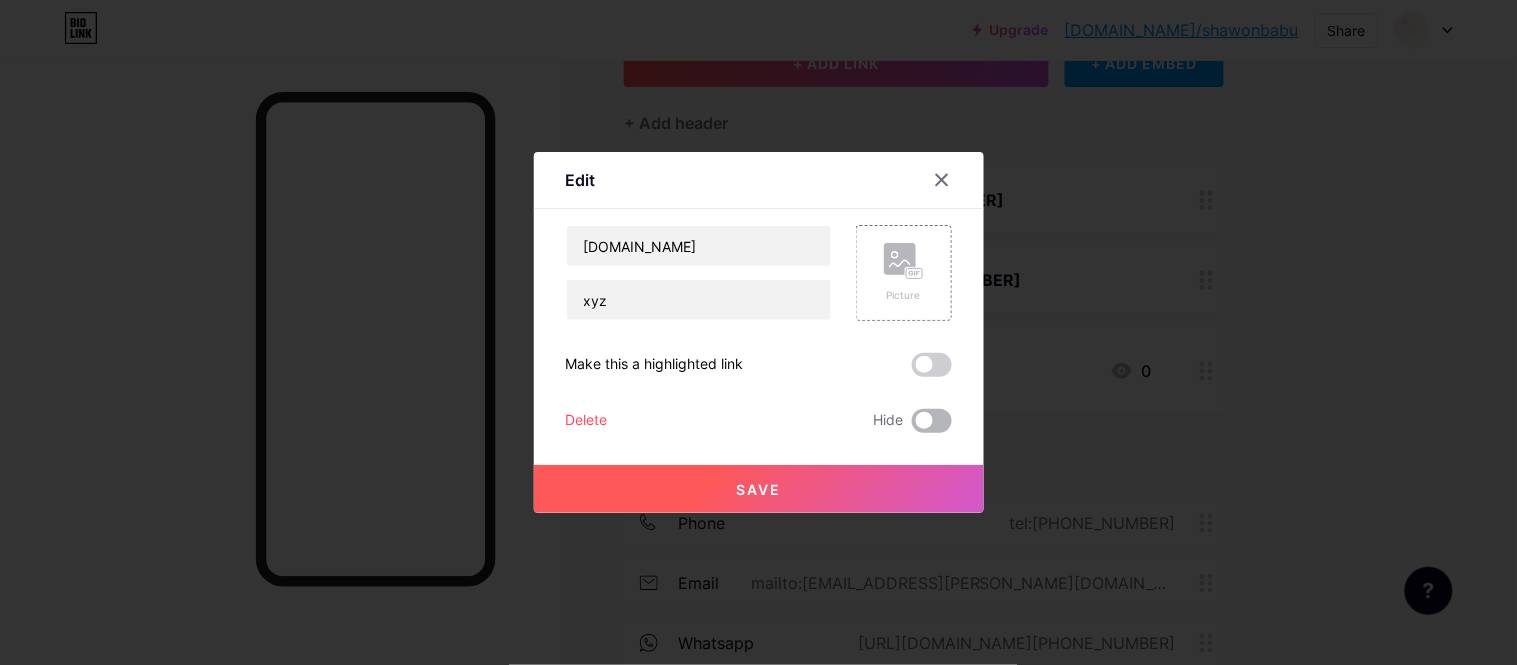 click at bounding box center [932, 421] 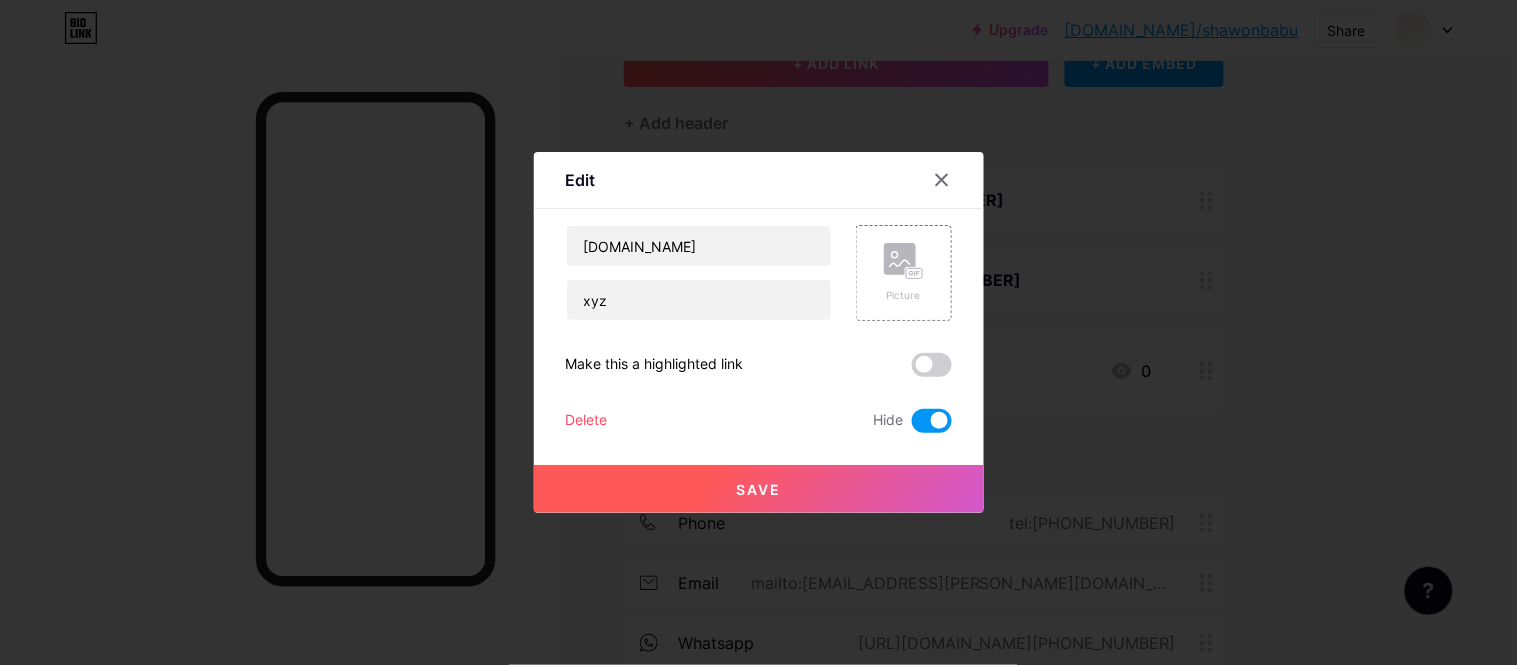 click on "Save" at bounding box center (759, 489) 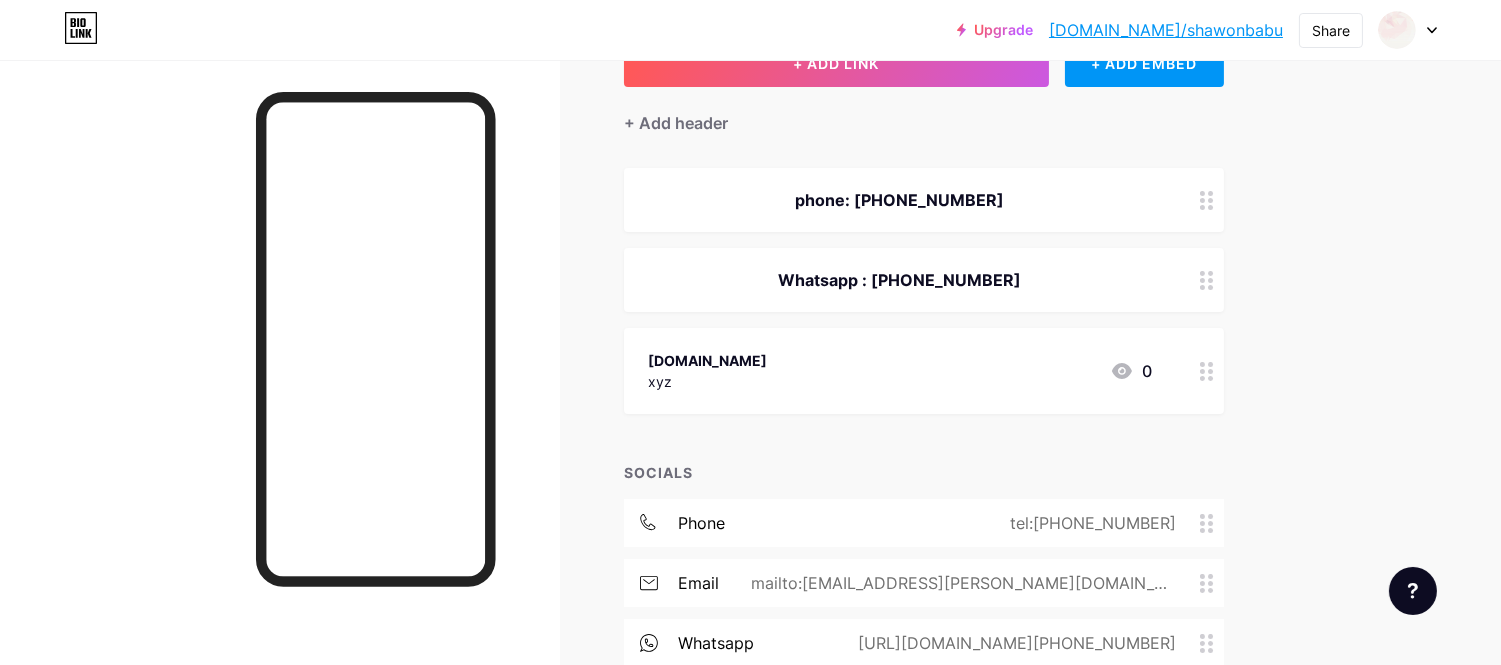 click on "[DOMAIN_NAME]
xyz
0" at bounding box center (900, 371) 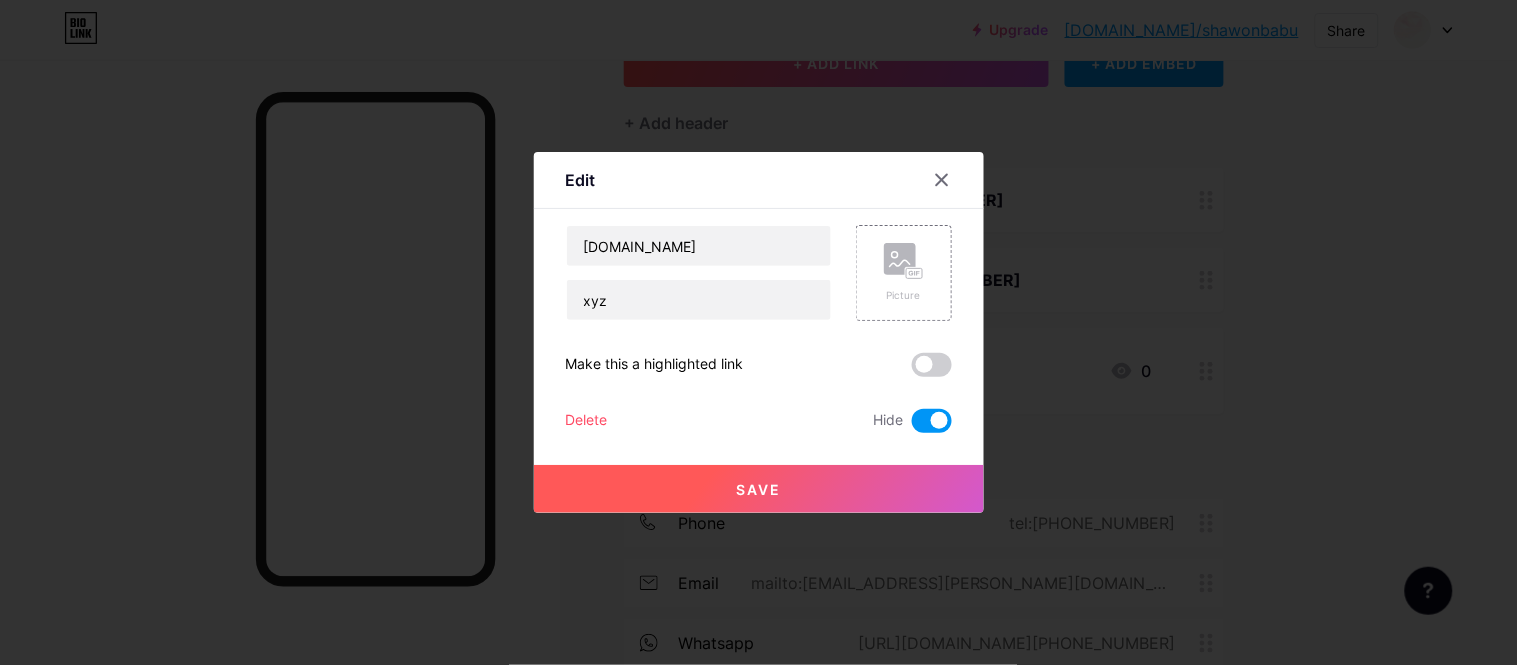 click at bounding box center (932, 421) 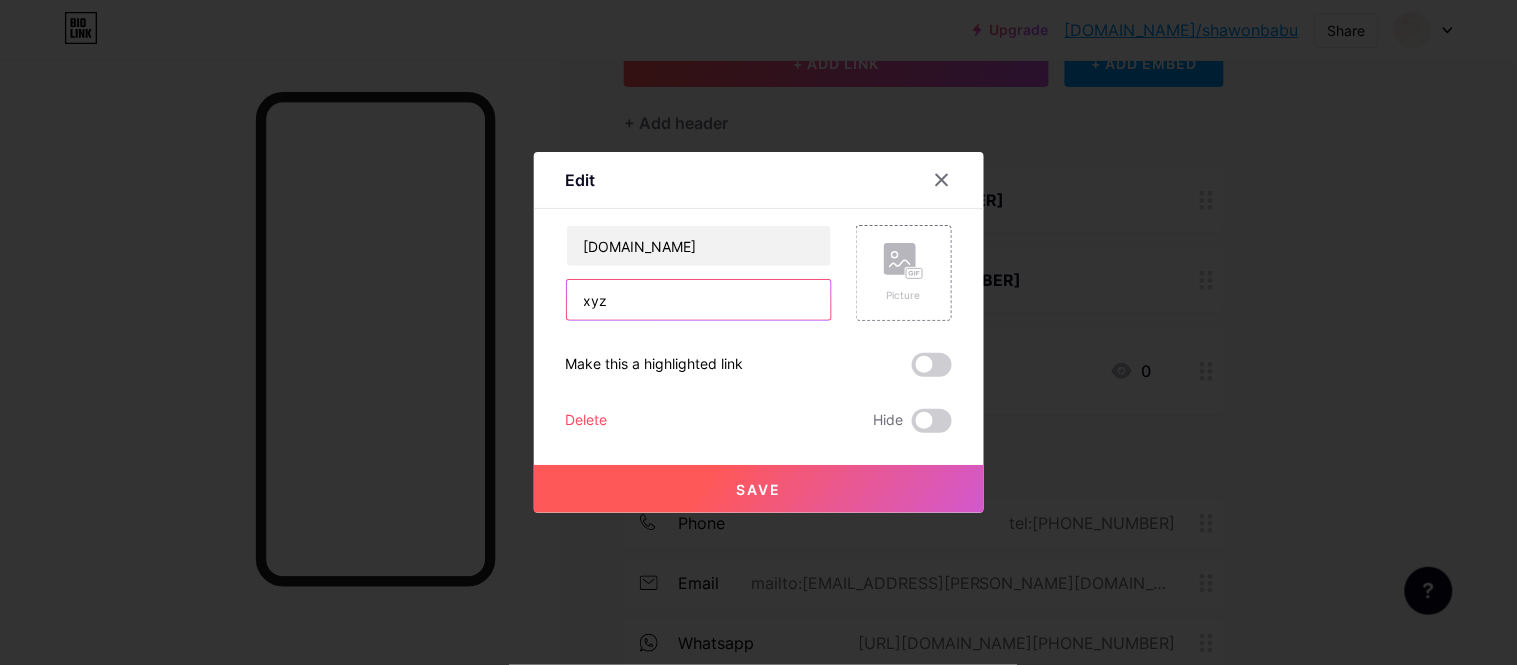 click on "xyz" at bounding box center (699, 300) 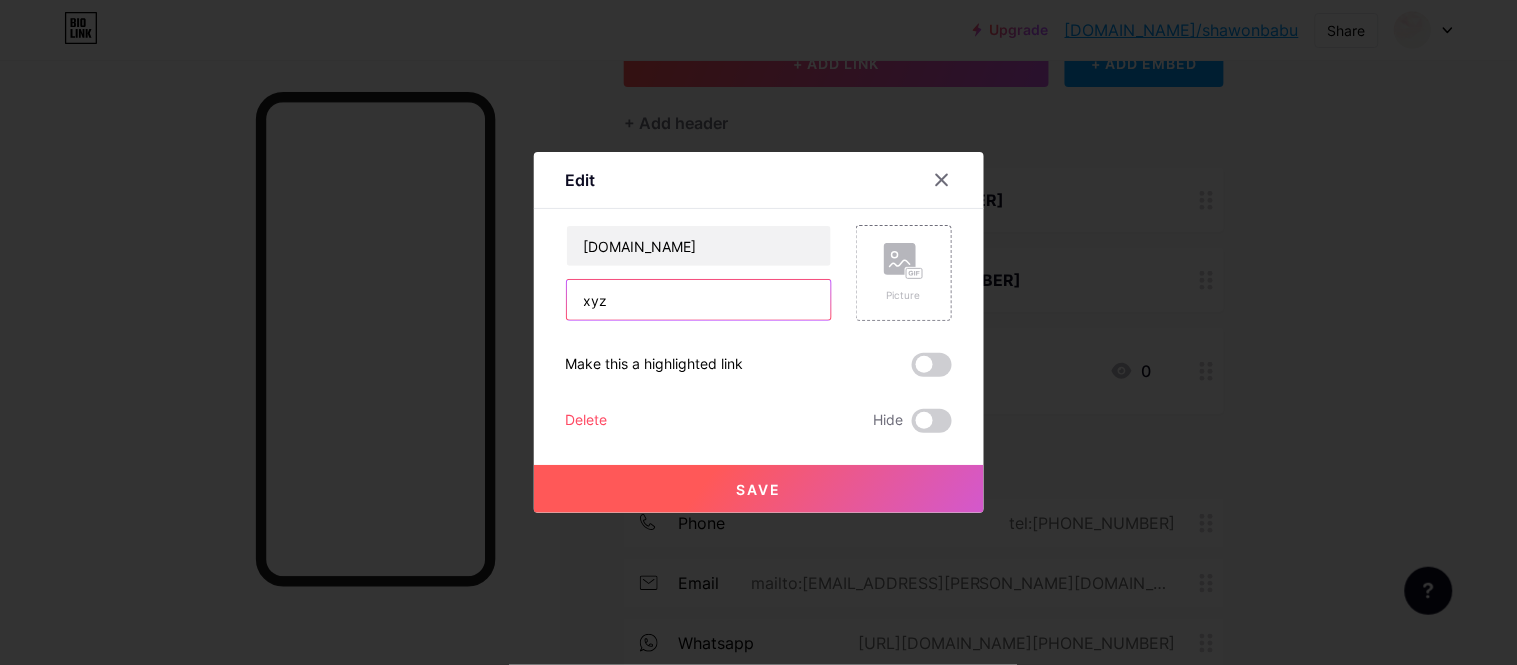 drag, startPoint x: 664, startPoint y: 308, endPoint x: 497, endPoint y: 302, distance: 167.10774 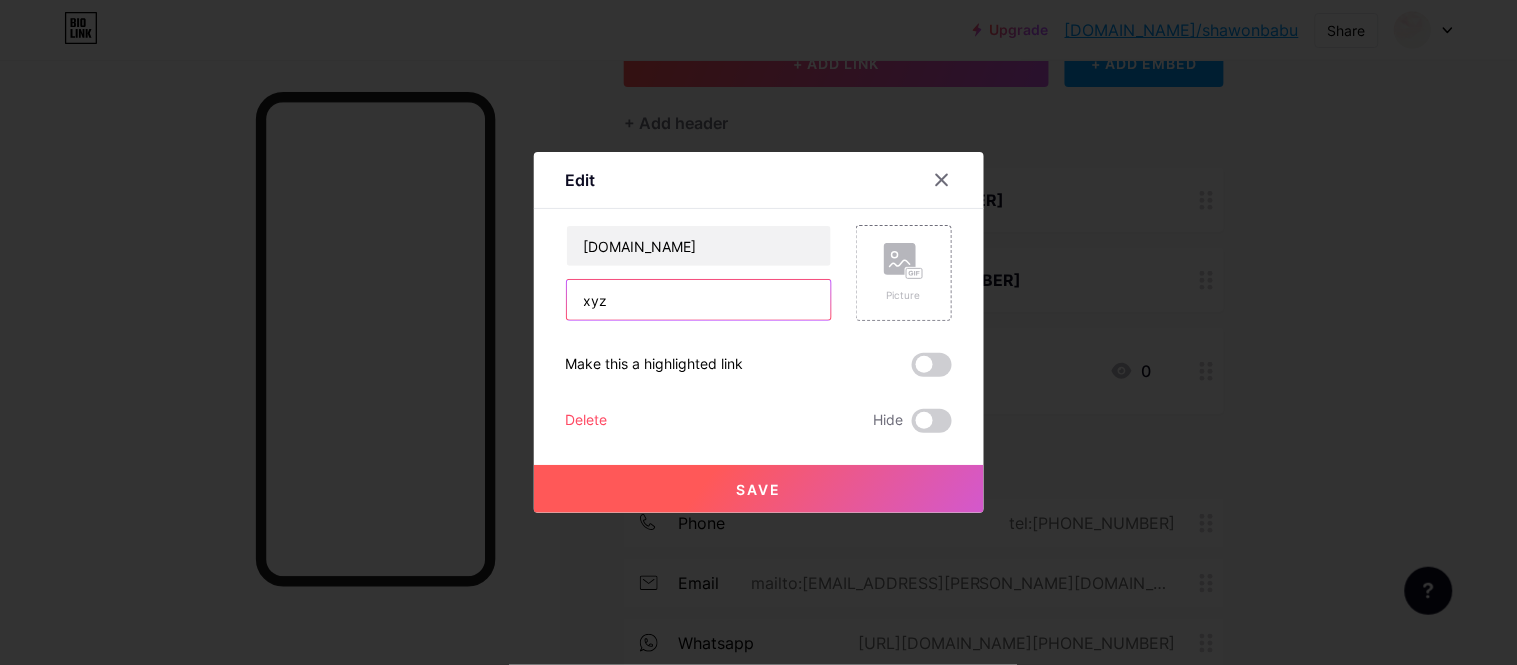 click on "Edit           Content
YouTube
Play YouTube video without leaving your page.
ADD
Vimeo
Play Vimeo video without leaving your page.
ADD
Tiktok
Grow your TikTok following
ADD
Tweet
Embed a tweet.
ADD
Reddit
Showcase your Reddit profile
ADD
Spotify
Embed Spotify to play the preview of a track.
ADD
Twitch
Play Twitch video without leaving your page.
ADD
SoundCloud" at bounding box center (758, 332) 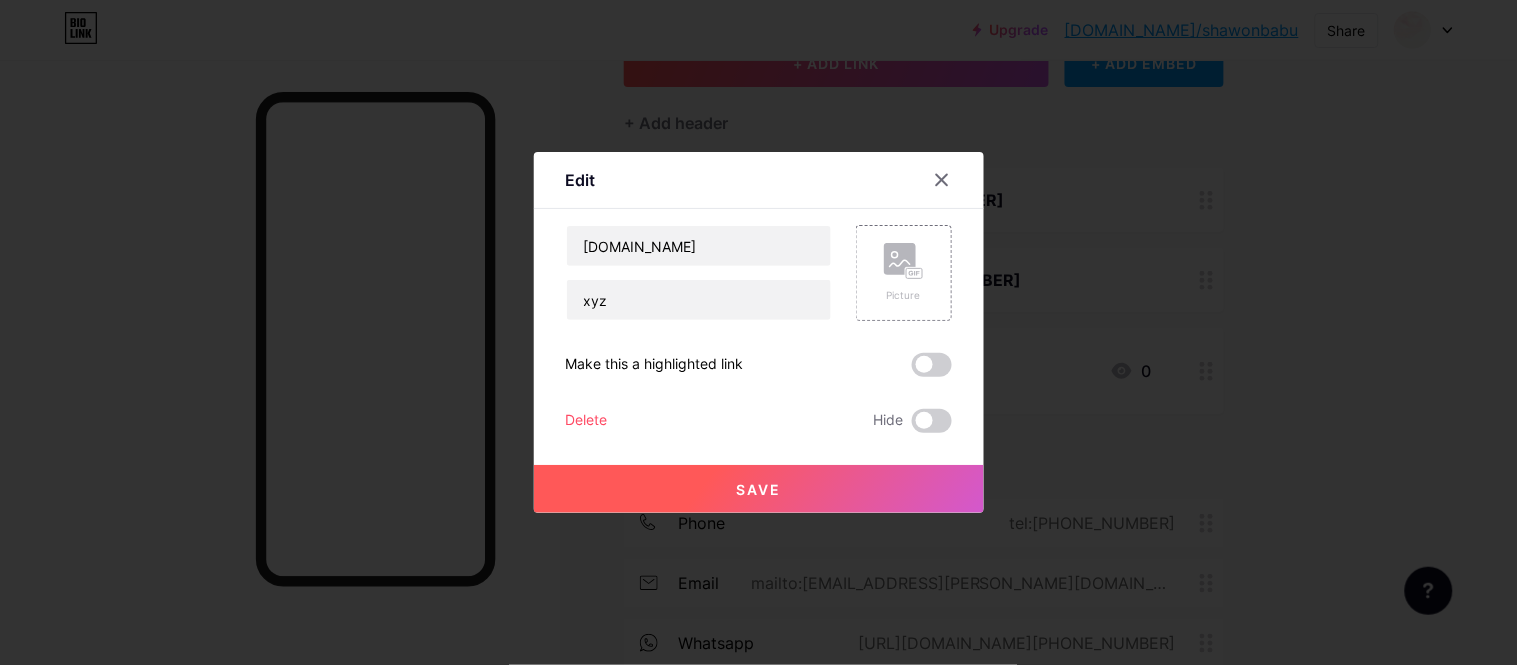 click on "Save" at bounding box center (759, 489) 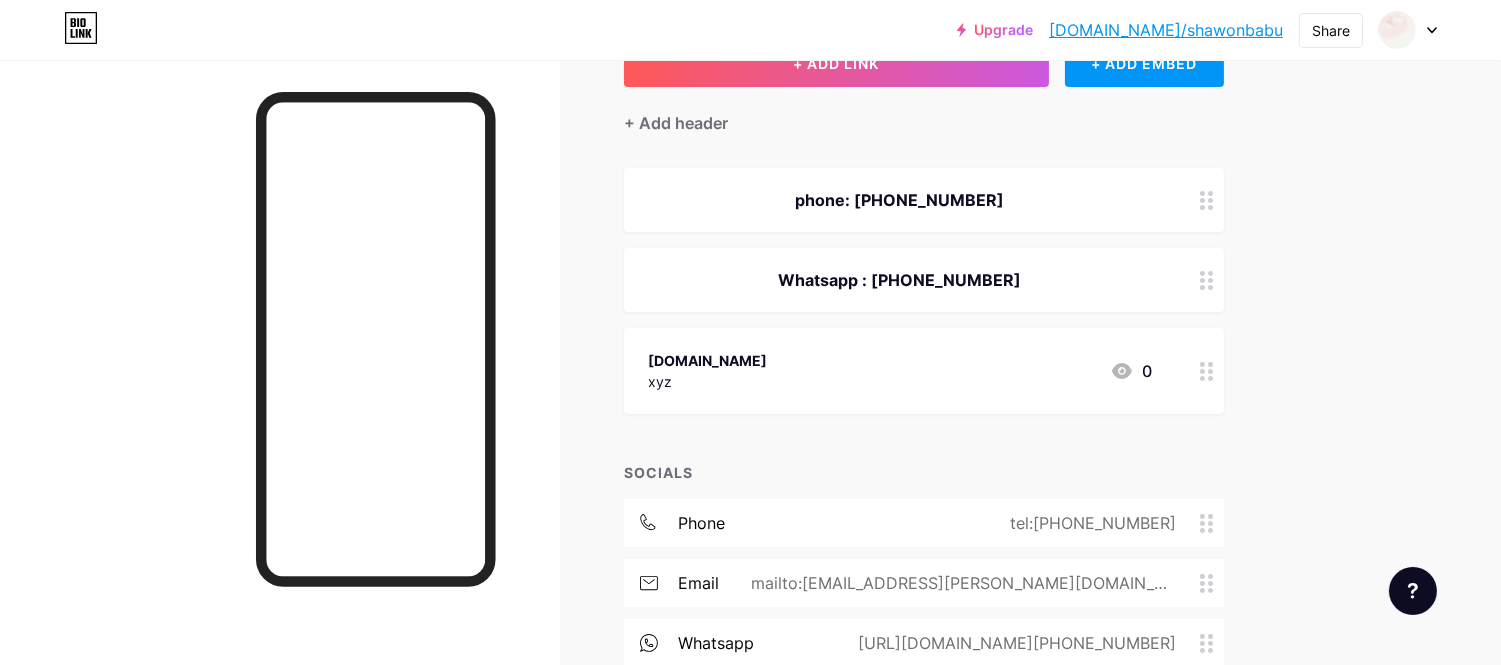 click on "[DOMAIN_NAME]
xyz
0" at bounding box center (900, 371) 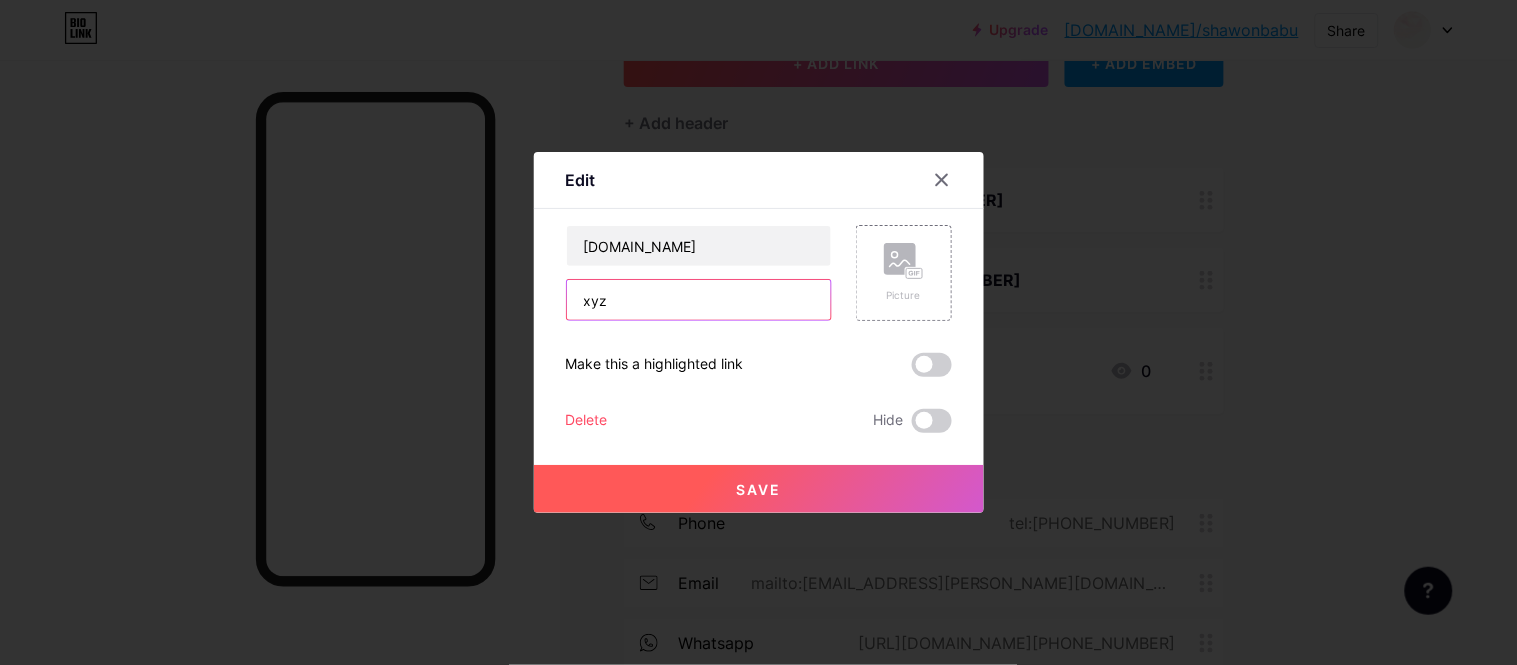 click on "xyz" at bounding box center [699, 300] 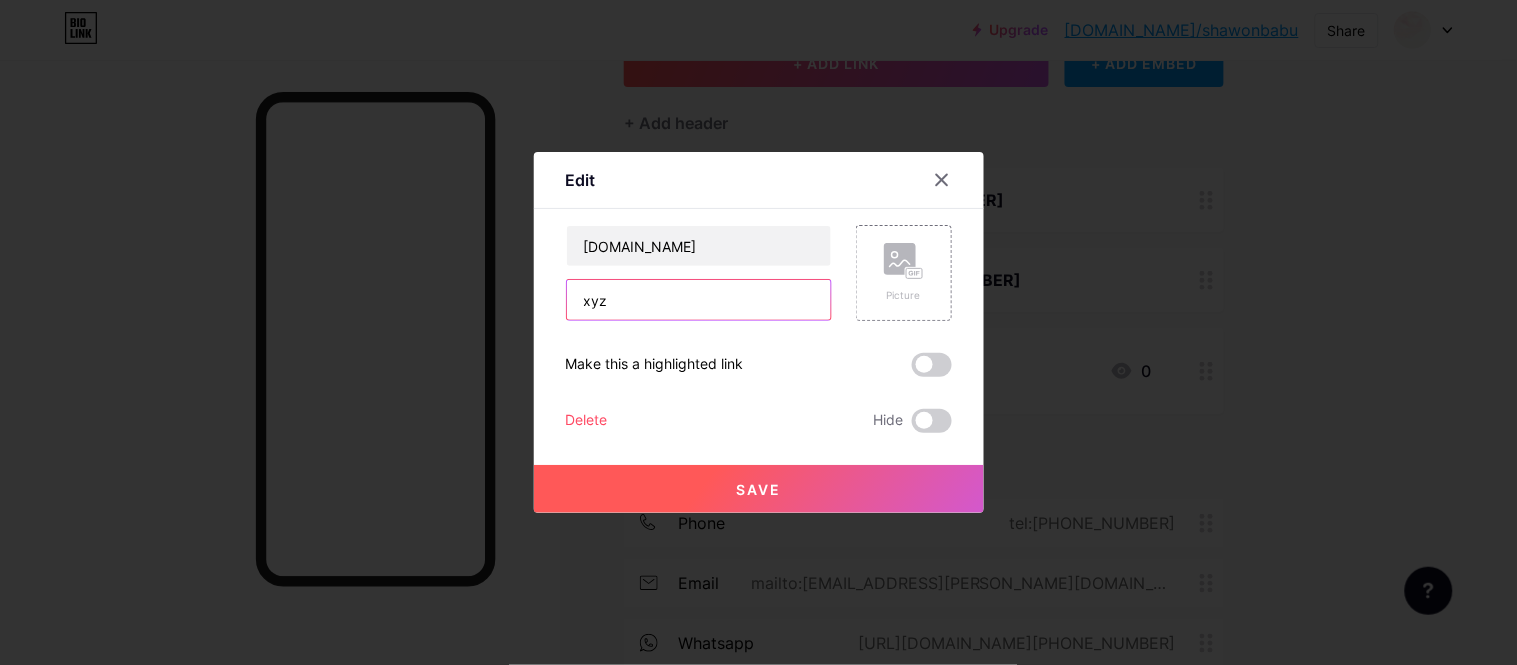 click on "Edit           Content
YouTube
Play YouTube video without leaving your page.
ADD
Vimeo
Play Vimeo video without leaving your page.
ADD
Tiktok
Grow your TikTok following
ADD
Tweet
Embed a tweet.
ADD
Reddit
Showcase your Reddit profile
ADD
Spotify
Embed Spotify to play the preview of a track.
ADD
Twitch
Play Twitch video without leaving your page.
ADD
SoundCloud" at bounding box center (758, 332) 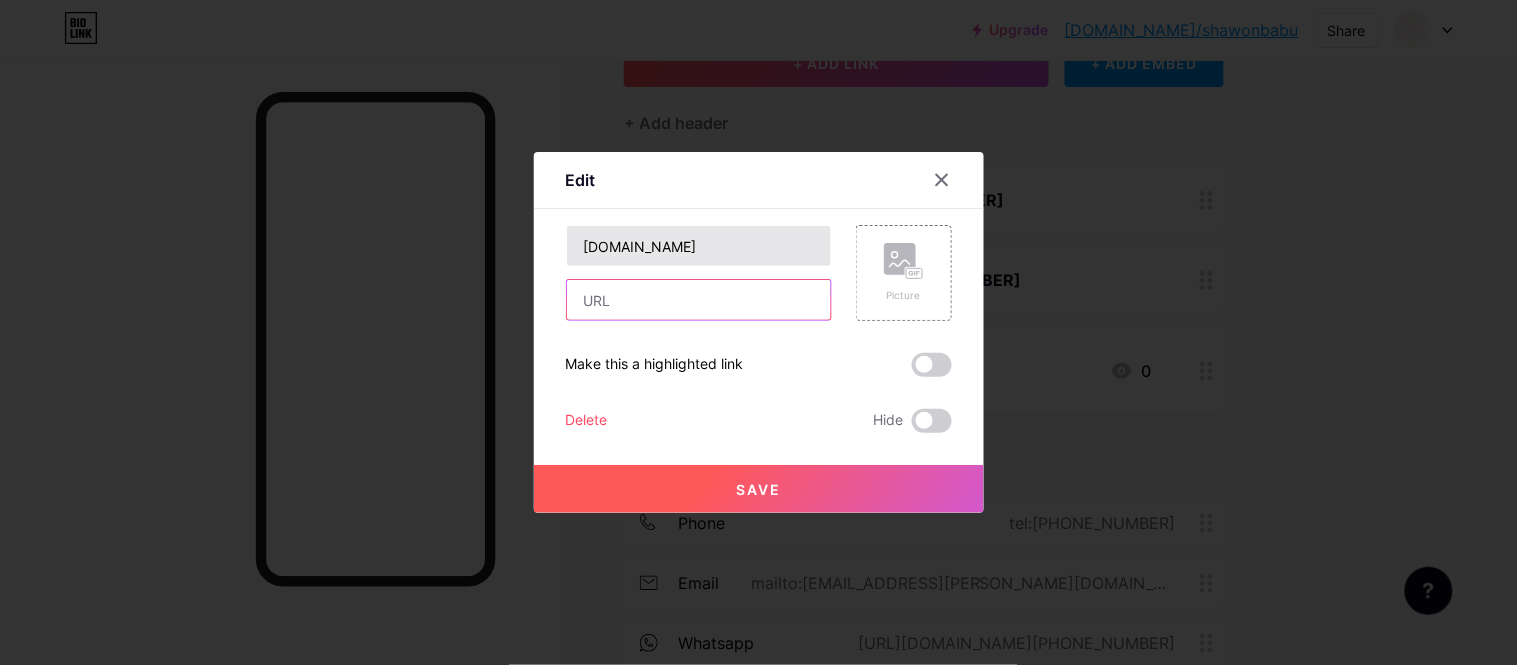 type 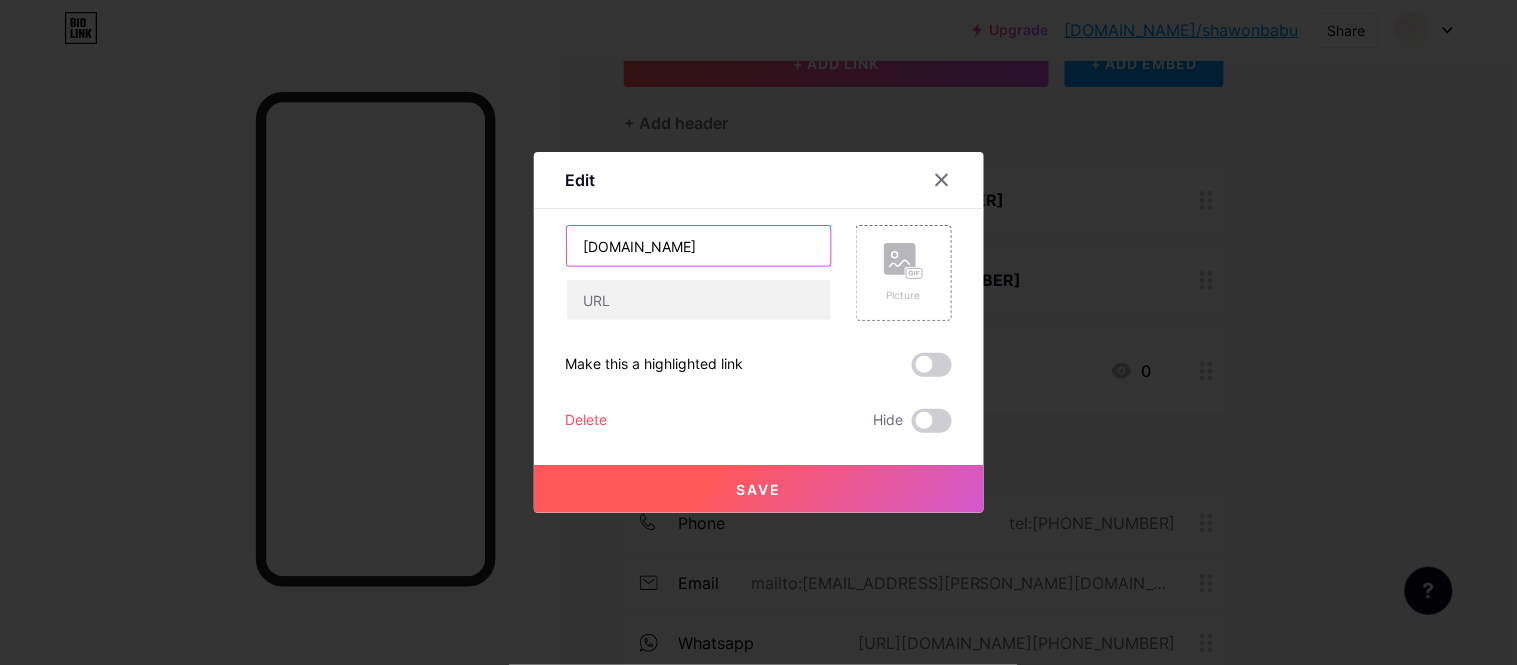 drag, startPoint x: 703, startPoint y: 254, endPoint x: 310, endPoint y: 260, distance: 393.0458 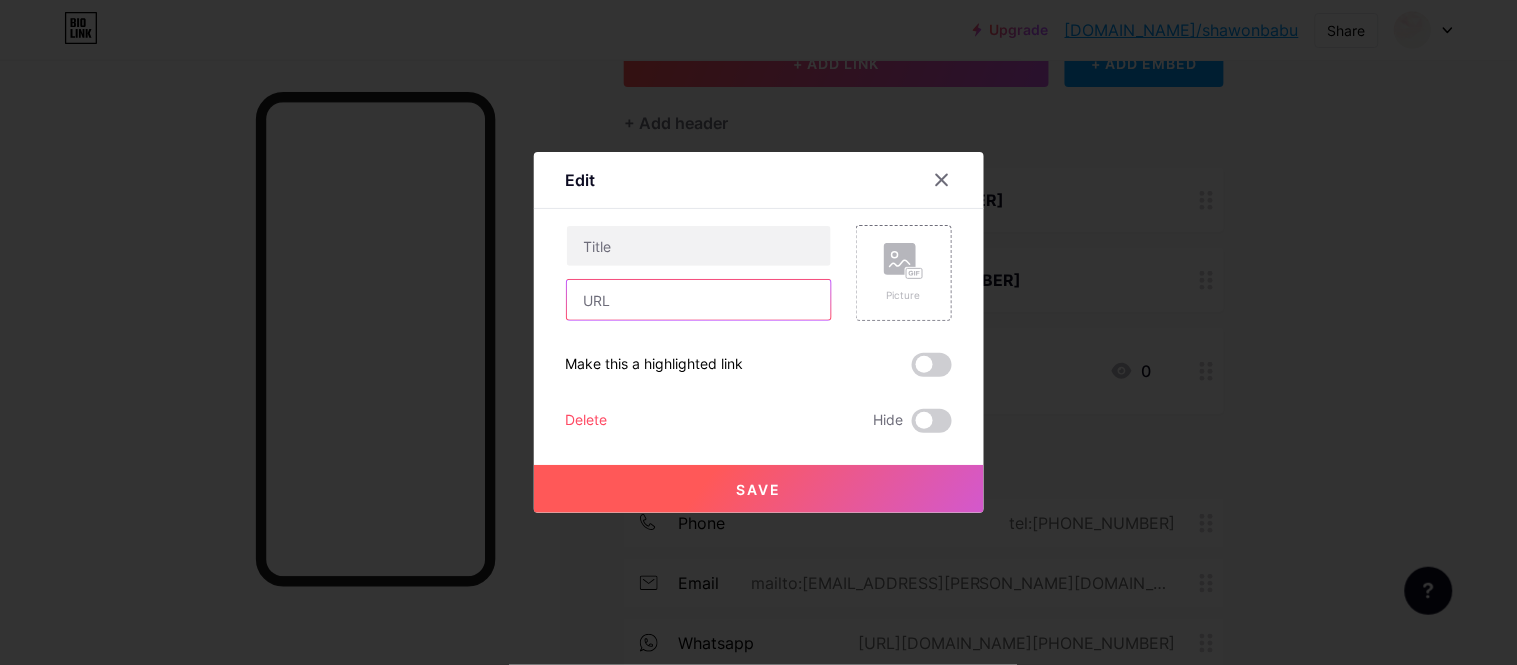 click at bounding box center (699, 300) 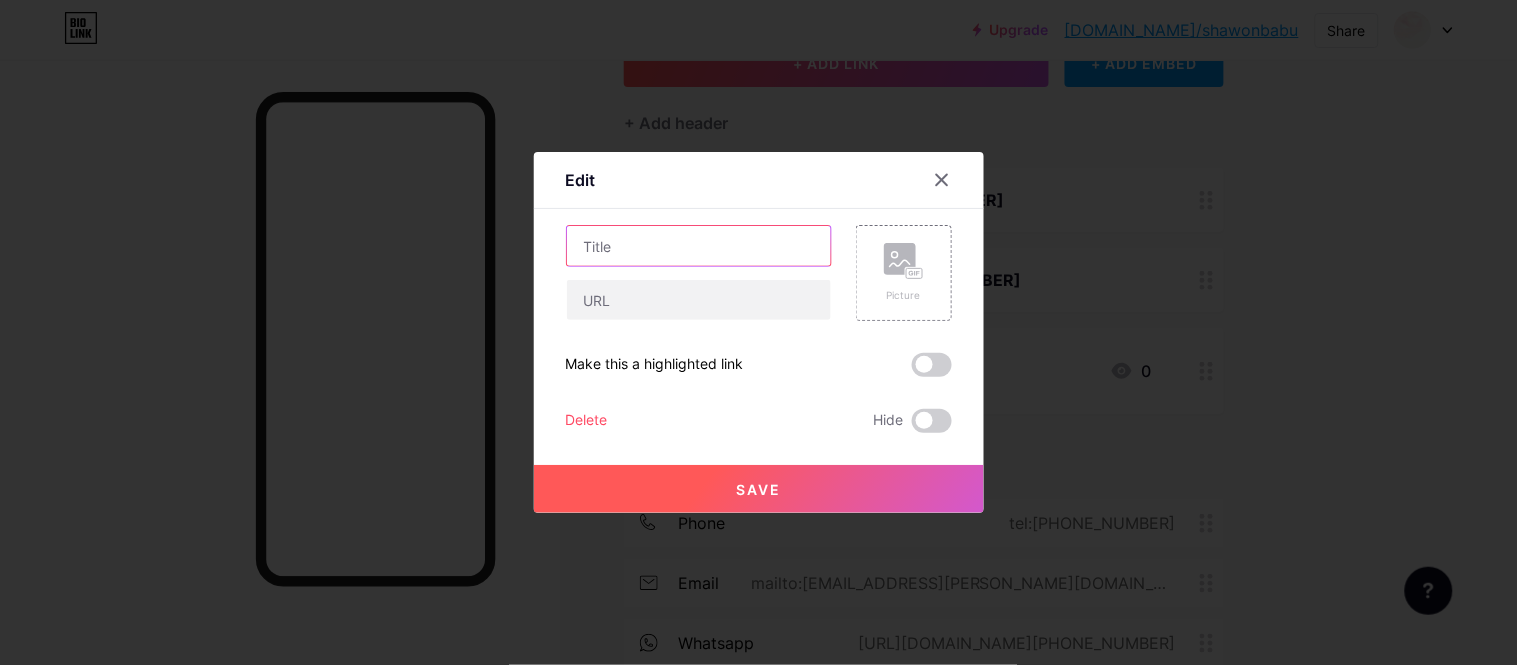 click at bounding box center [699, 246] 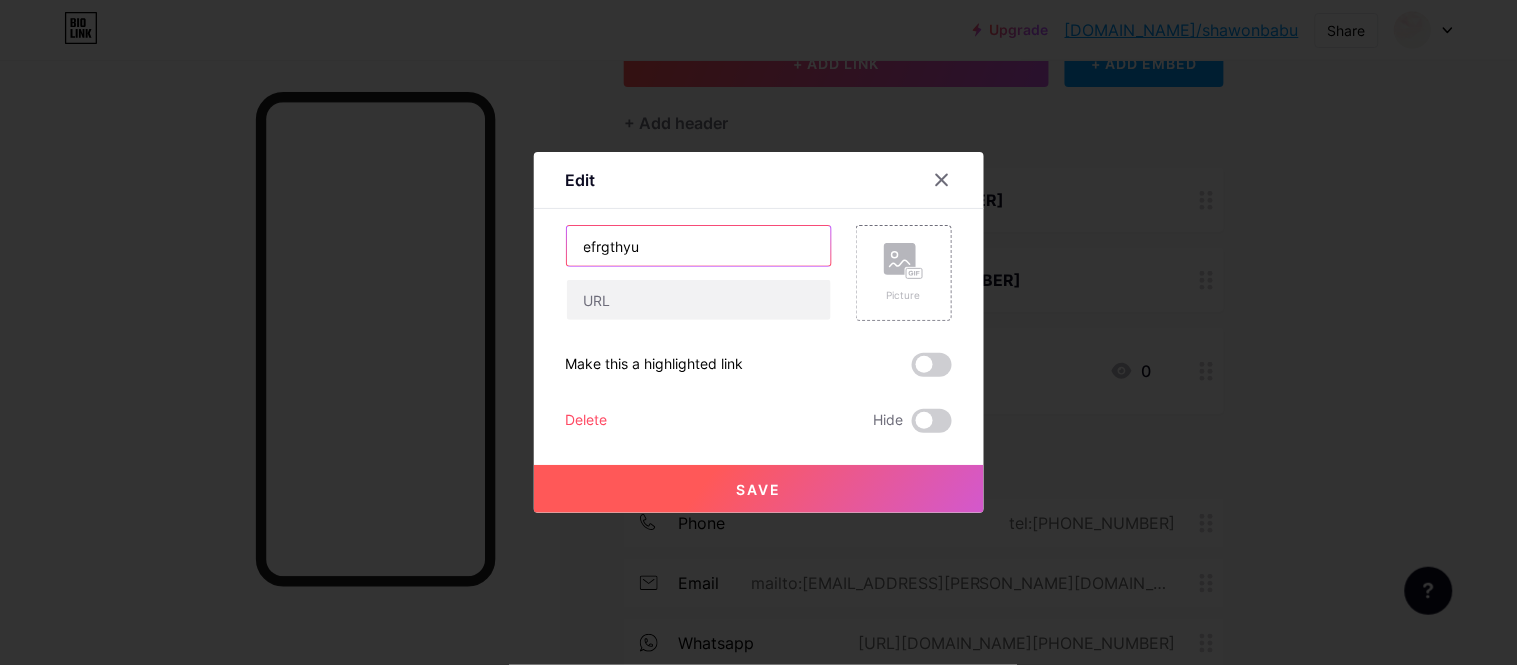 type on "efrgthyu" 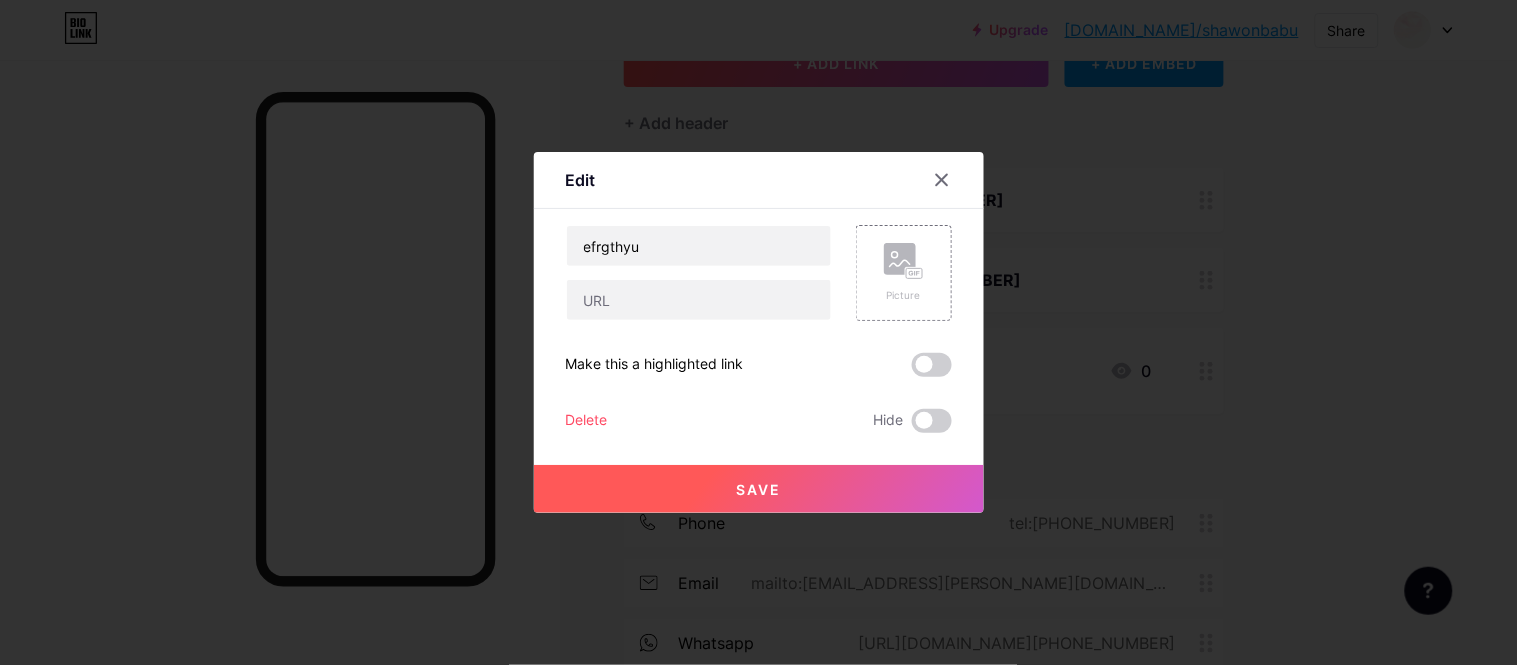 click on "Save" at bounding box center (758, 489) 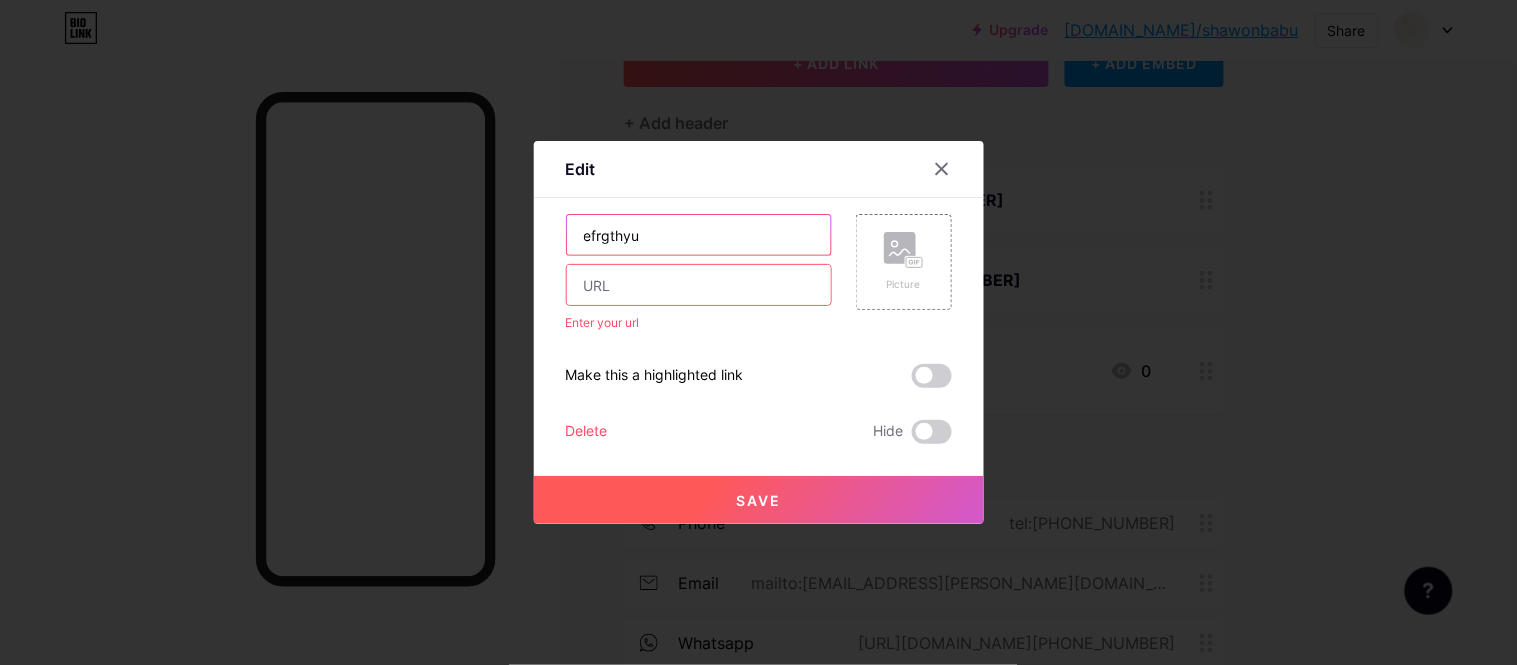drag, startPoint x: 741, startPoint y: 241, endPoint x: 262, endPoint y: 242, distance: 479.00104 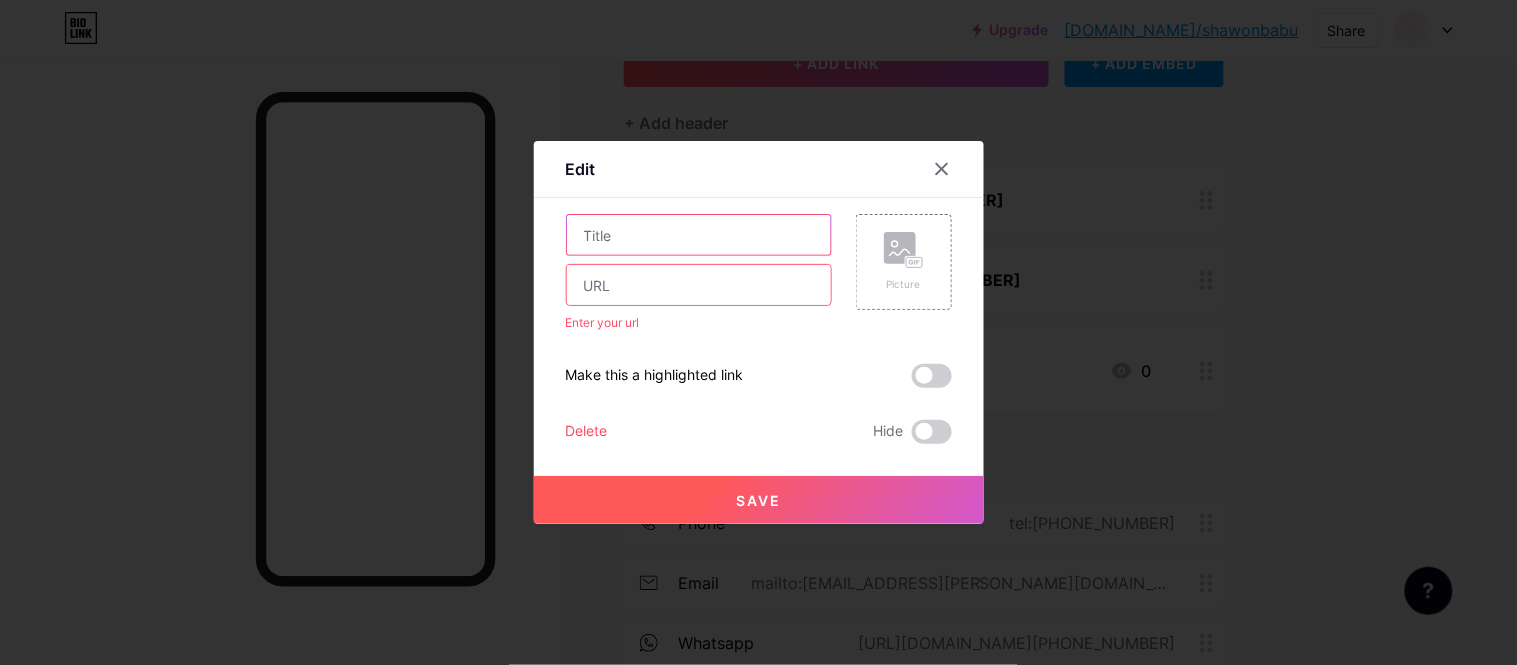 click at bounding box center [699, 235] 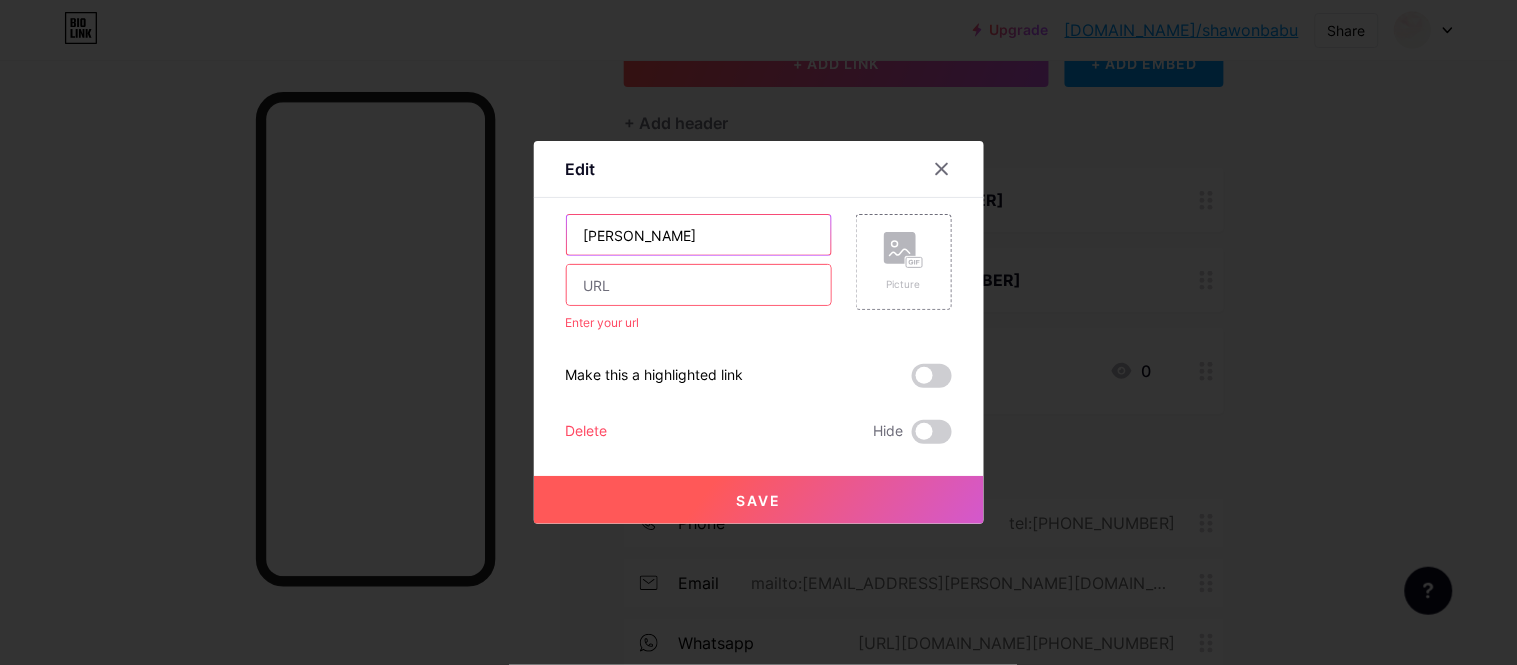 type on "[PERSON_NAME]" 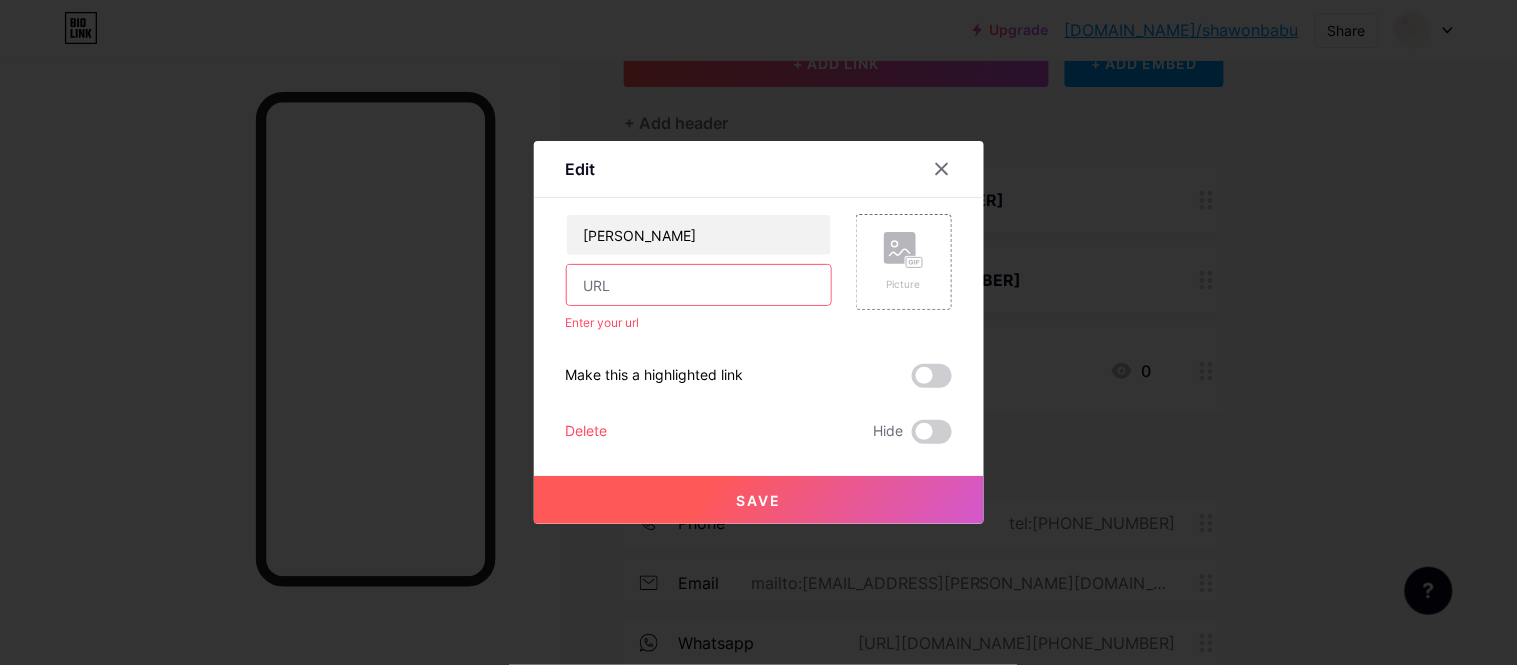 click at bounding box center (699, 285) 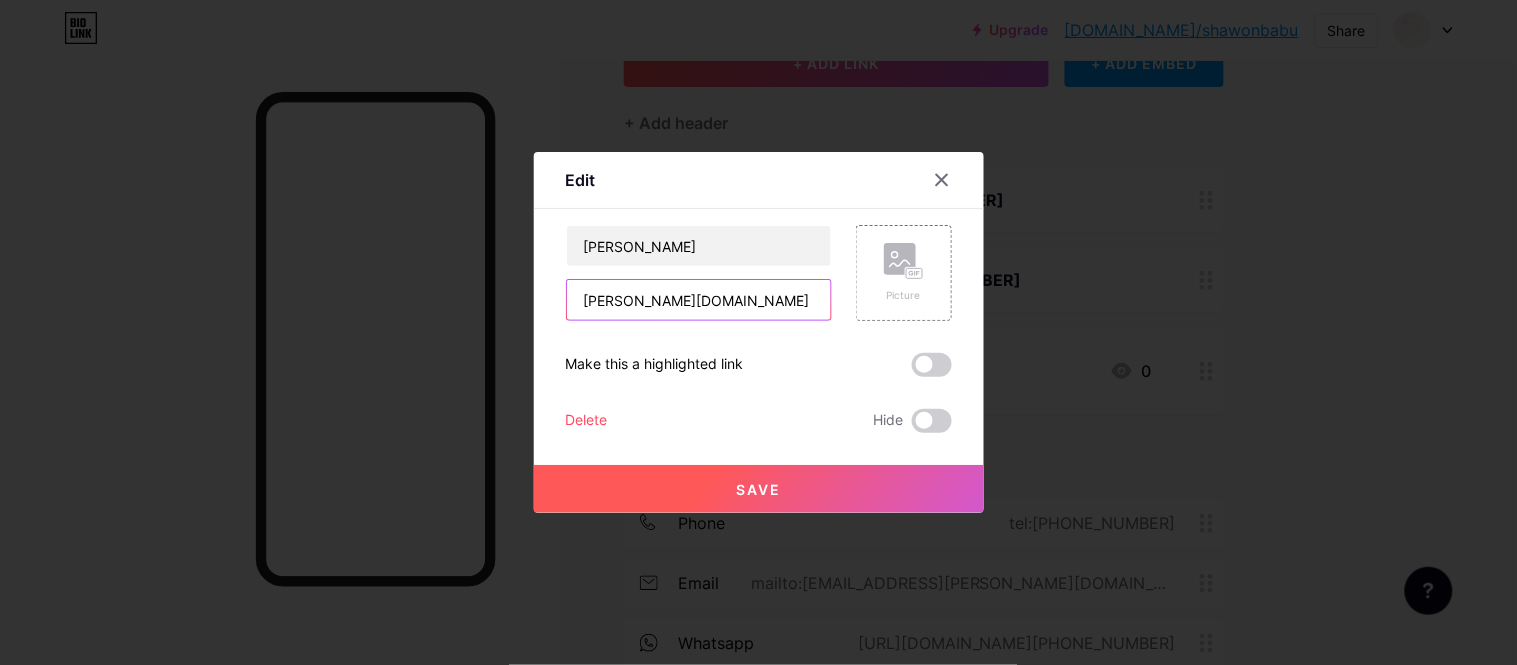 type on "[PERSON_NAME][DOMAIN_NAME]" 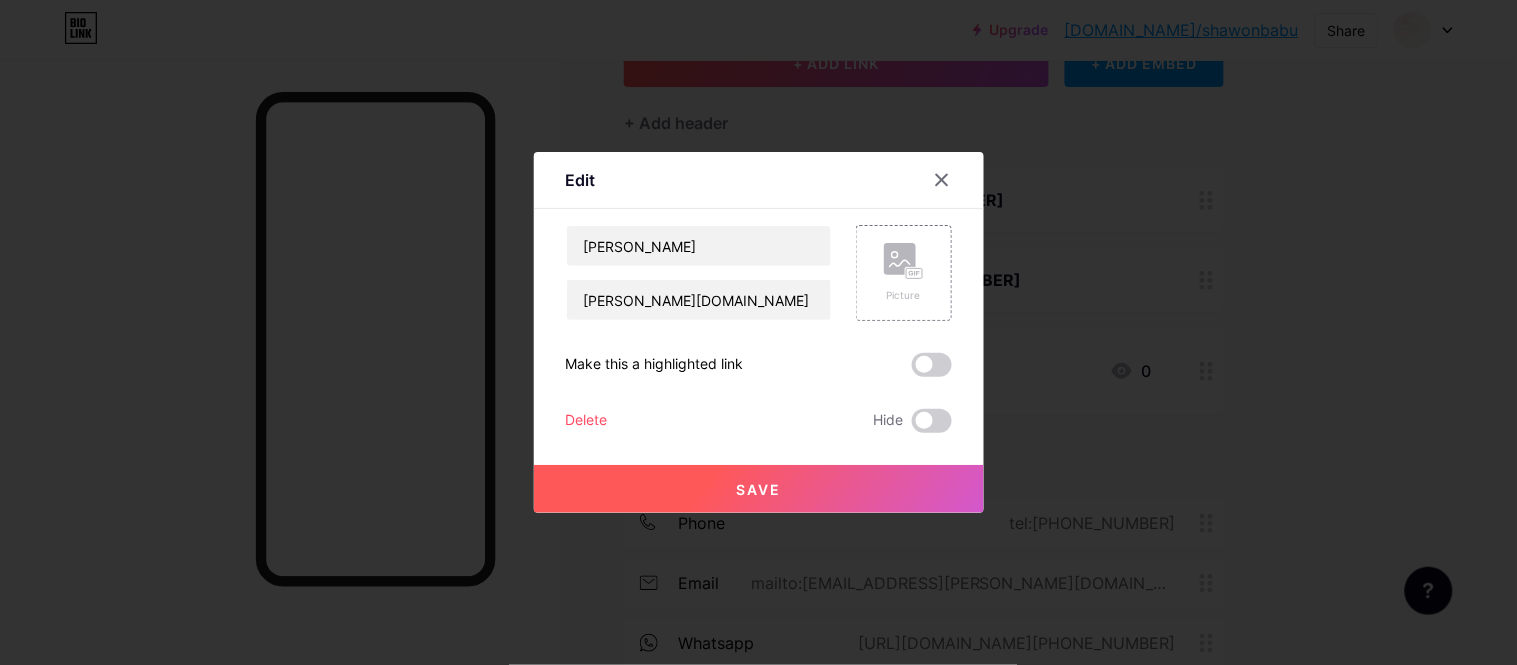click on "Save" at bounding box center [759, 489] 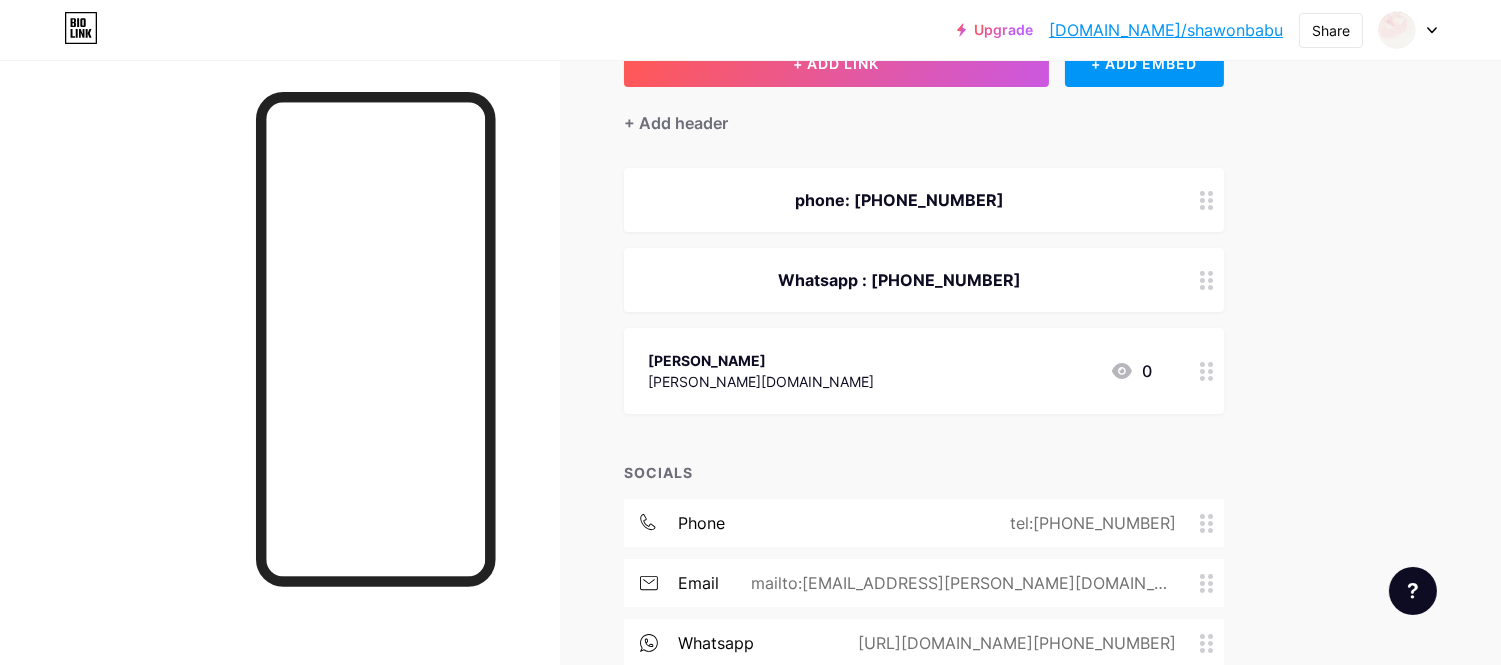 drag, startPoint x: 1193, startPoint y: 634, endPoint x: 1187, endPoint y: 542, distance: 92.19544 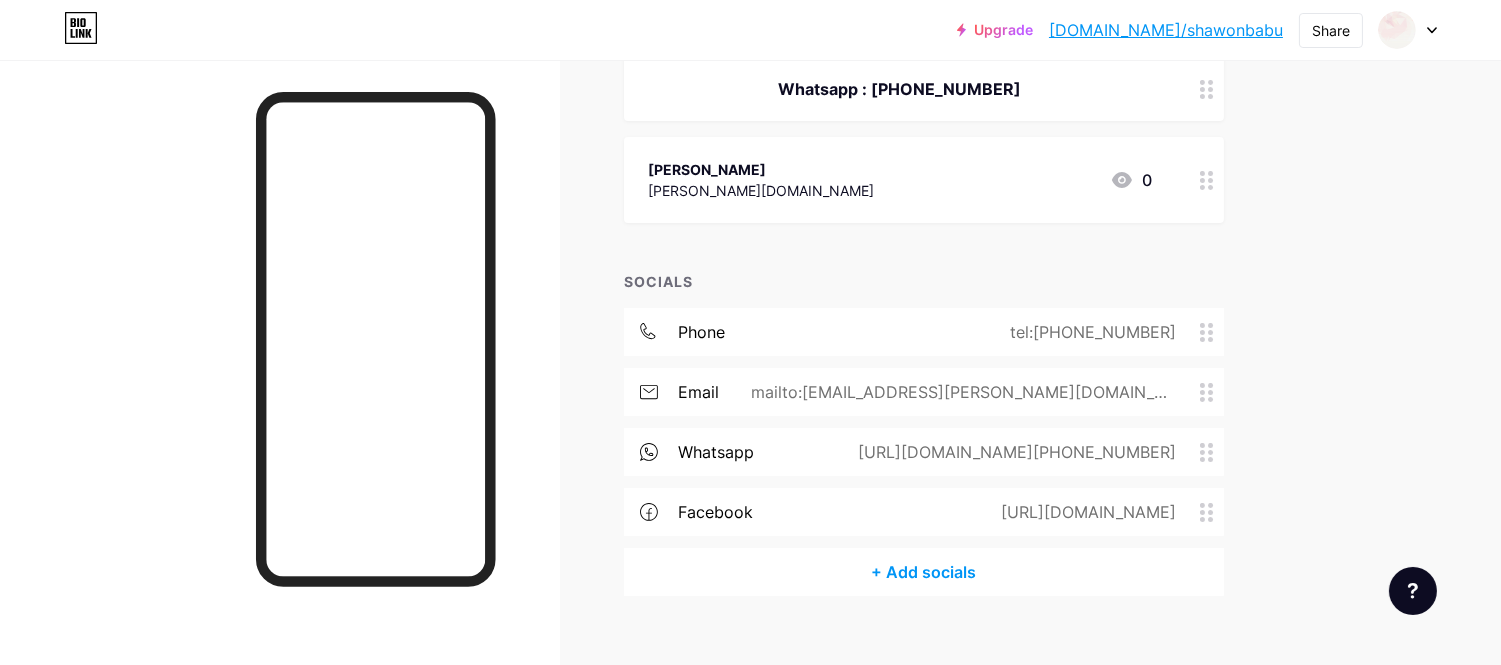 scroll, scrollTop: 344, scrollLeft: 0, axis: vertical 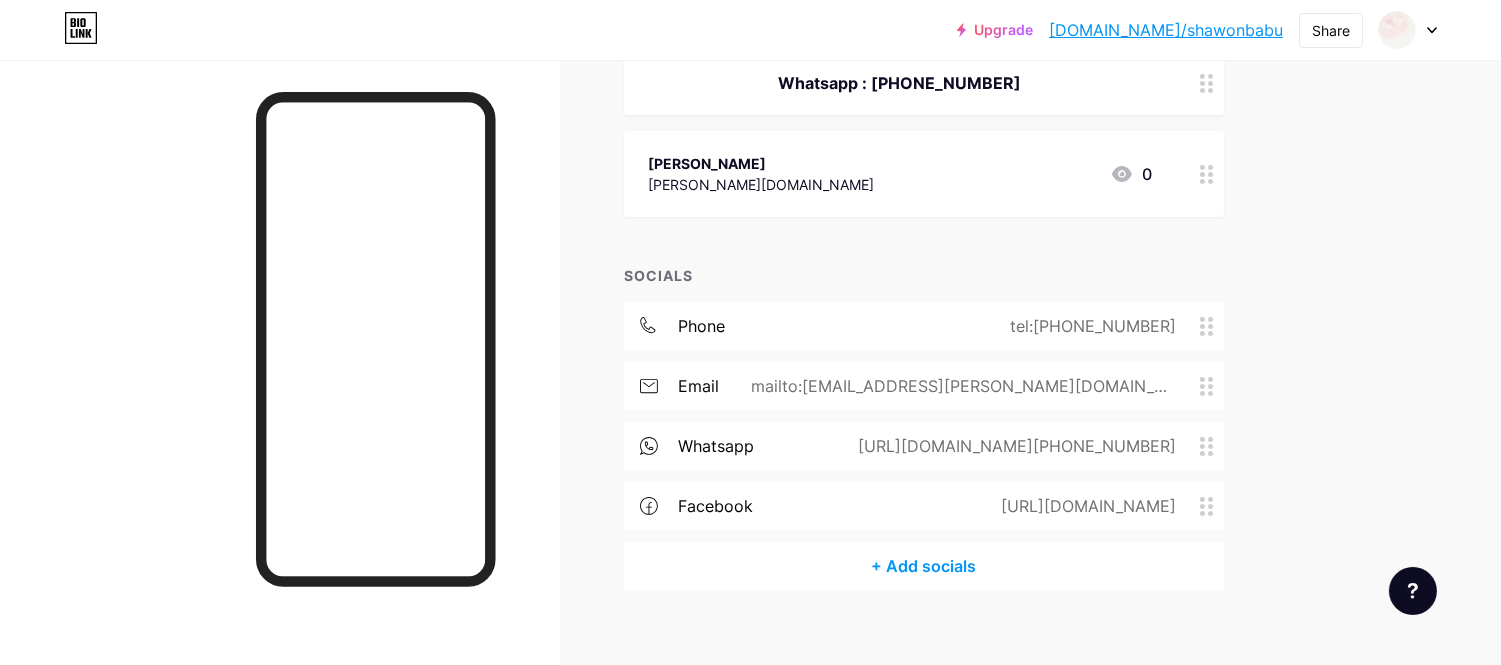 click on "Upgrade   [DOMAIN_NAME]/shawon...   [DOMAIN_NAME]/shawonbabu   Share               Switch accounts     [PERSON_NAME]   [DOMAIN_NAME]/shawonbabu       + Add a new page        Account settings   Logout   Link Copied
Links
Posts
Design
Subscribers
NEW
Stats
Settings       + ADD LINK     + ADD EMBED
+ Add header
phone: [PHONE_NUMBER]
Whatsapp : [PHONE_NUMBER]
[GEOGRAPHIC_DATA]
[PERSON_NAME][DOMAIN_NAME]
0
SOCIALS     phone
tel:[PHONE_NUMBER]
email
mailto:[EMAIL_ADDRESS][PERSON_NAME][DOMAIN_NAME]
whatsapp
[URL][DOMAIN_NAME][PHONE_NUMBER]
facebook
[URL][DOMAIN_NAME]               + Add socials" at bounding box center [750, 173] 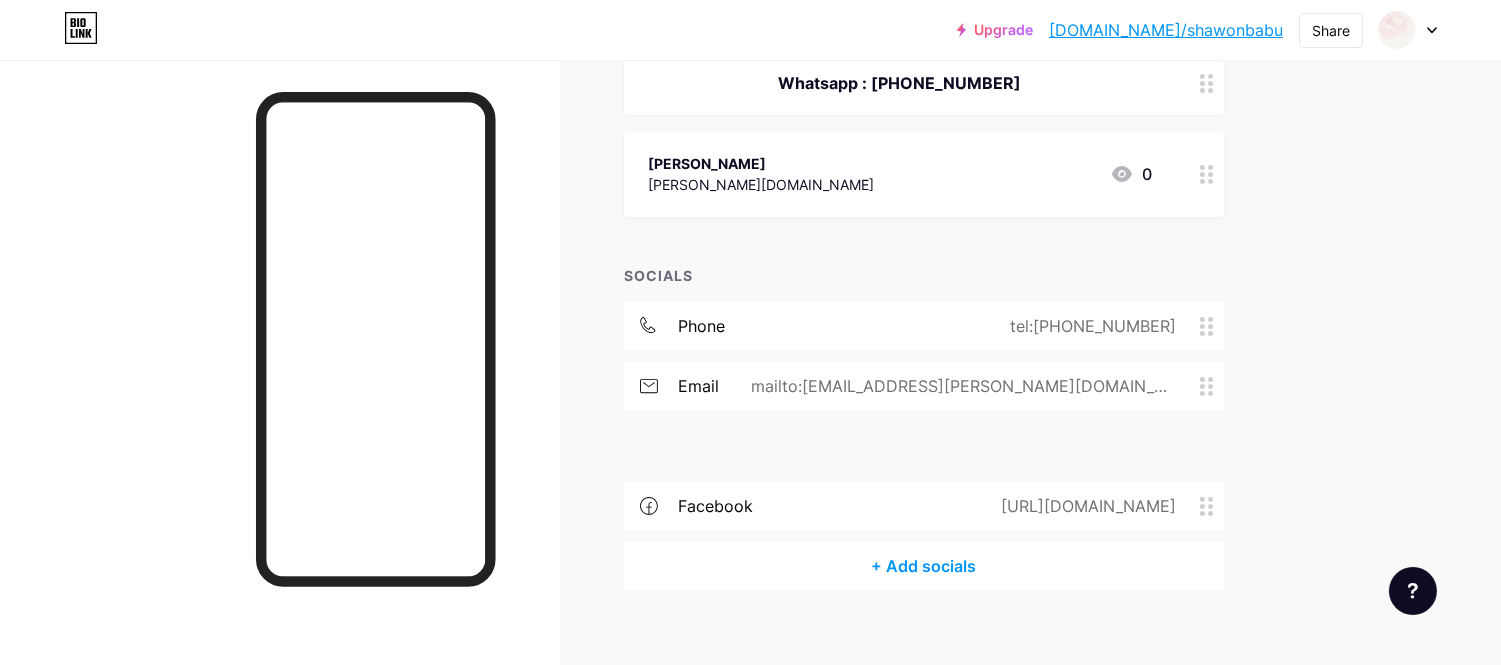 type 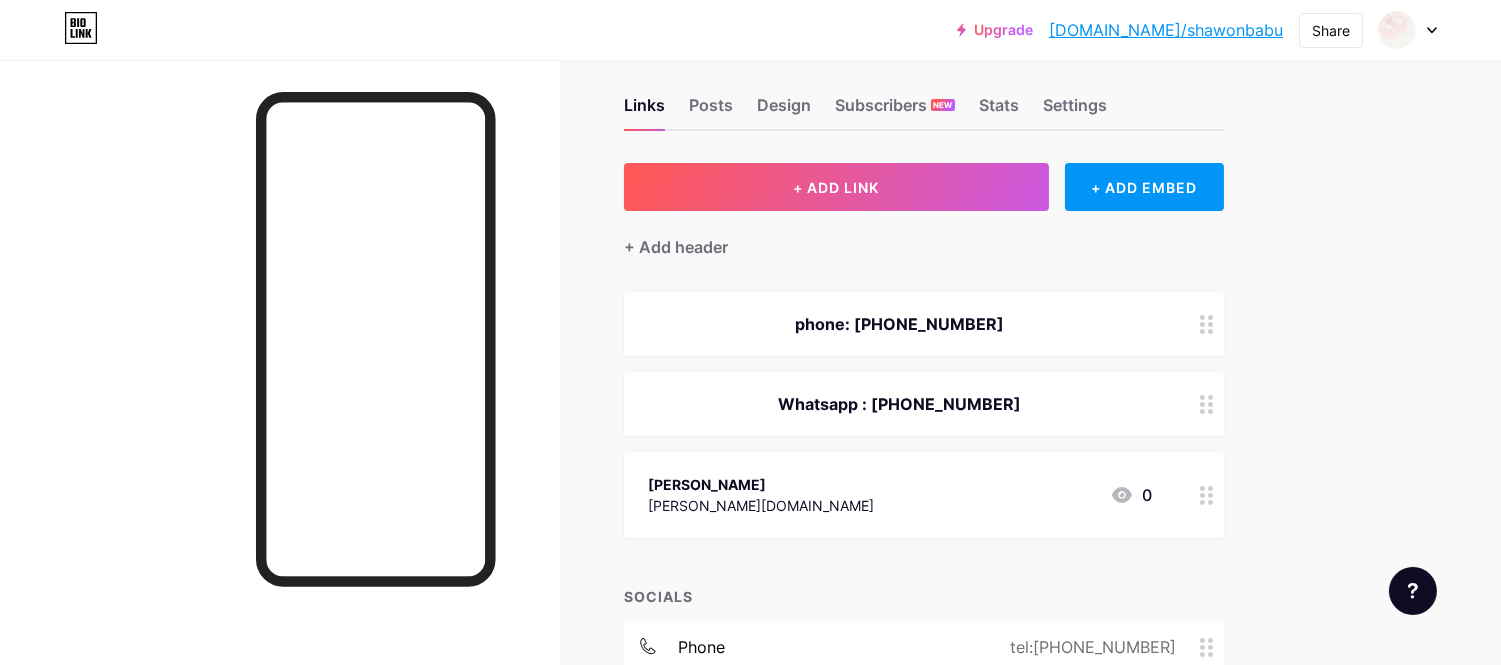 scroll, scrollTop: 0, scrollLeft: 0, axis: both 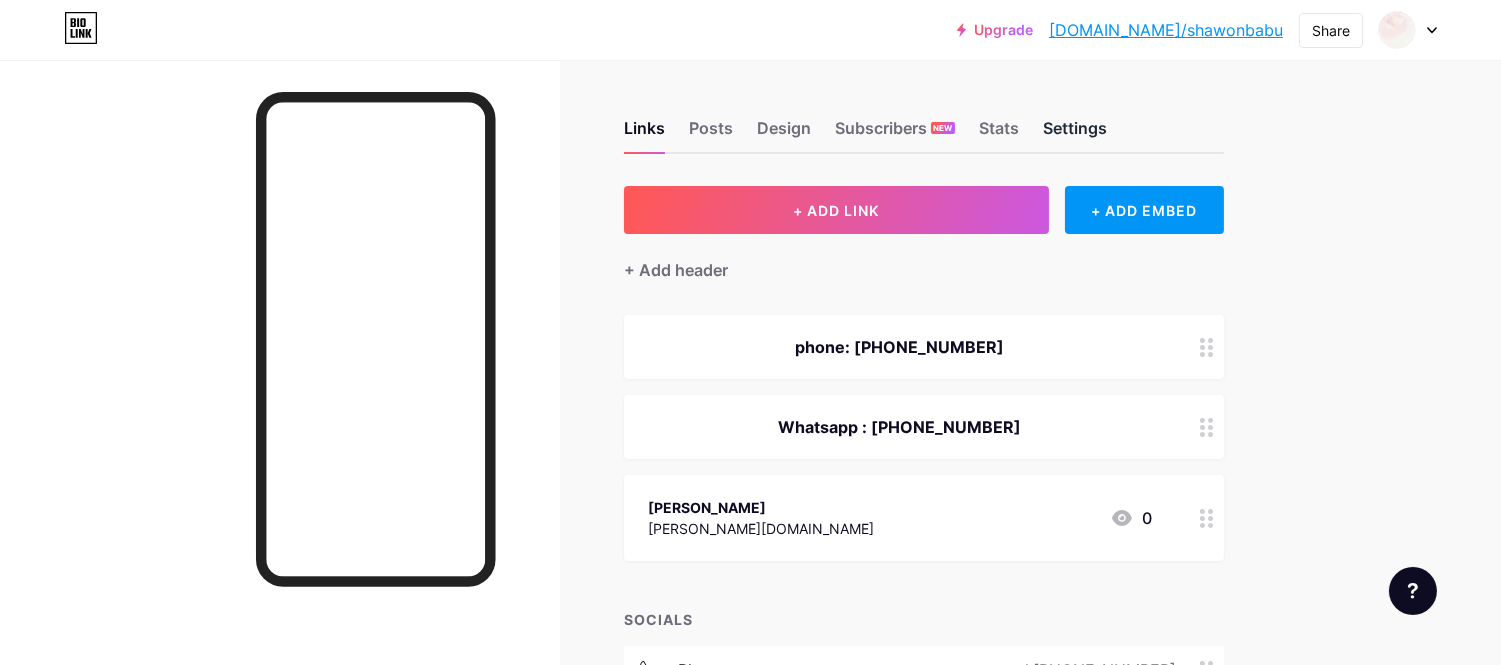 click on "Settings" at bounding box center [1075, 134] 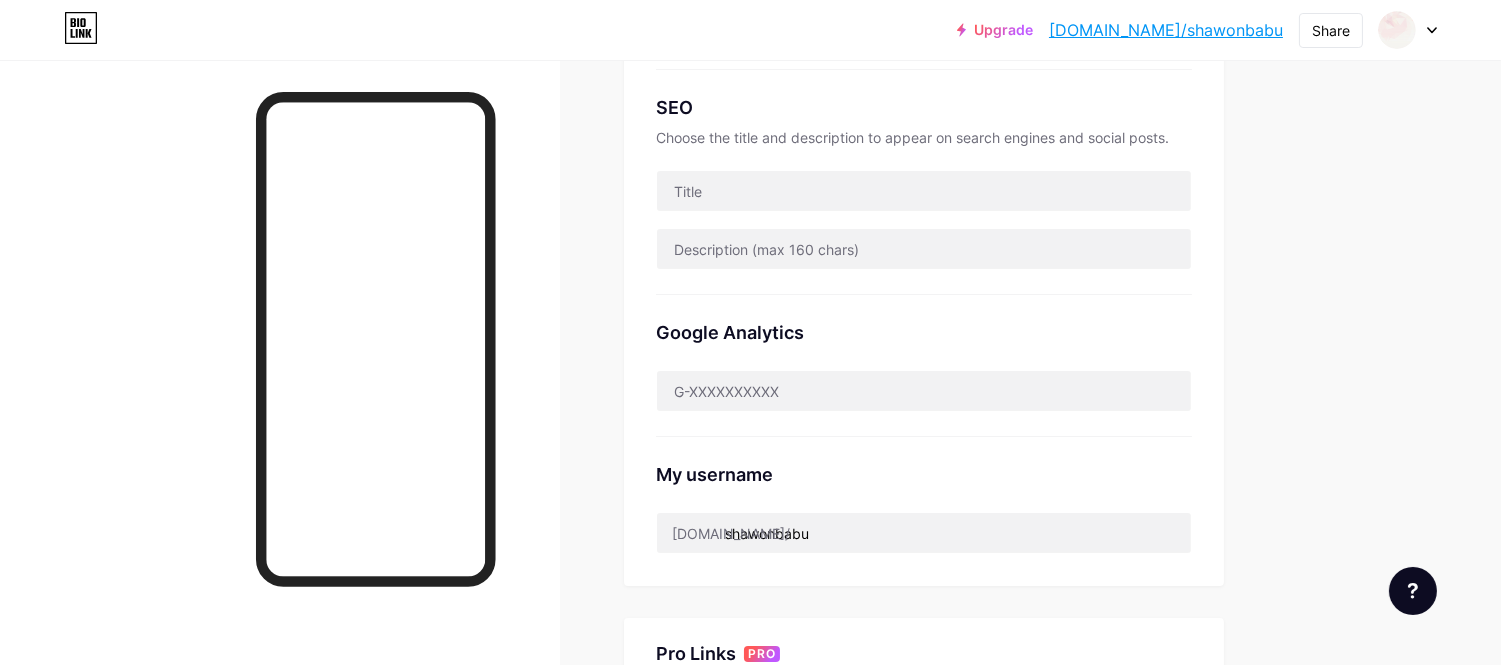 scroll, scrollTop: 0, scrollLeft: 0, axis: both 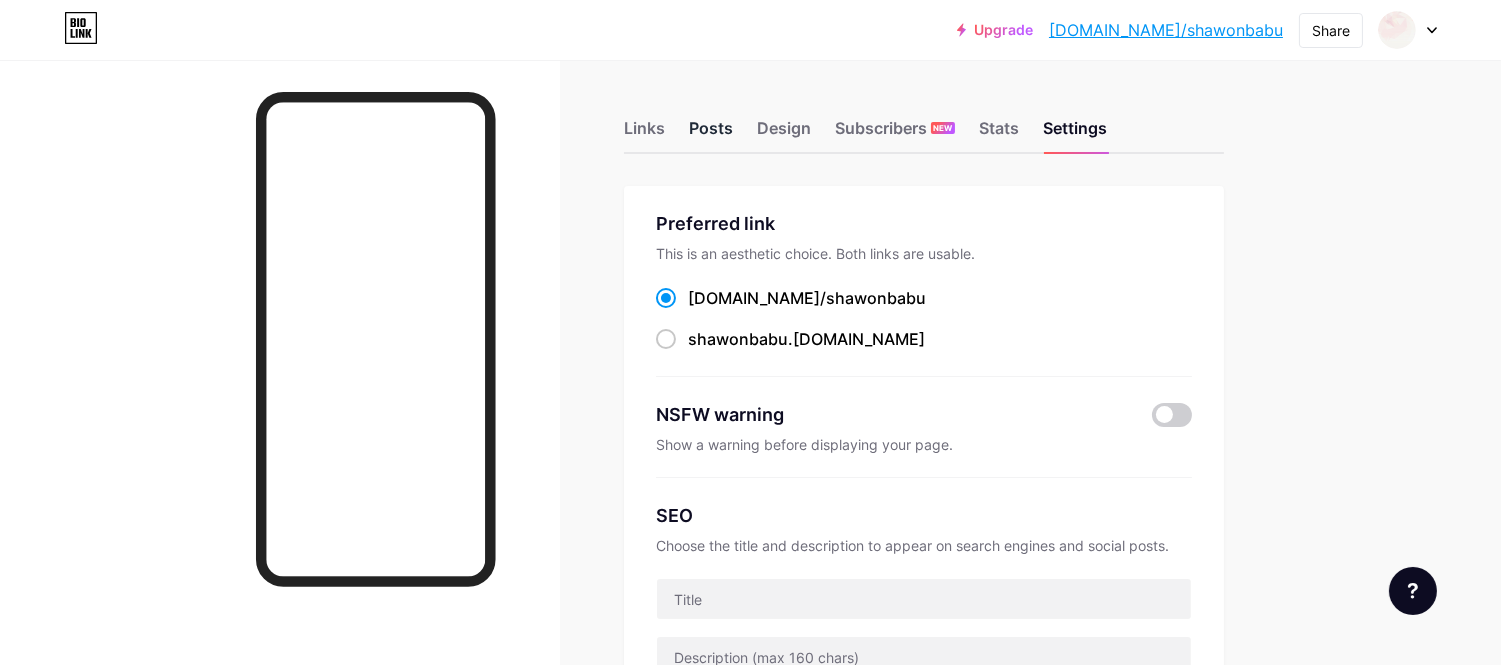 click on "Posts" at bounding box center (711, 134) 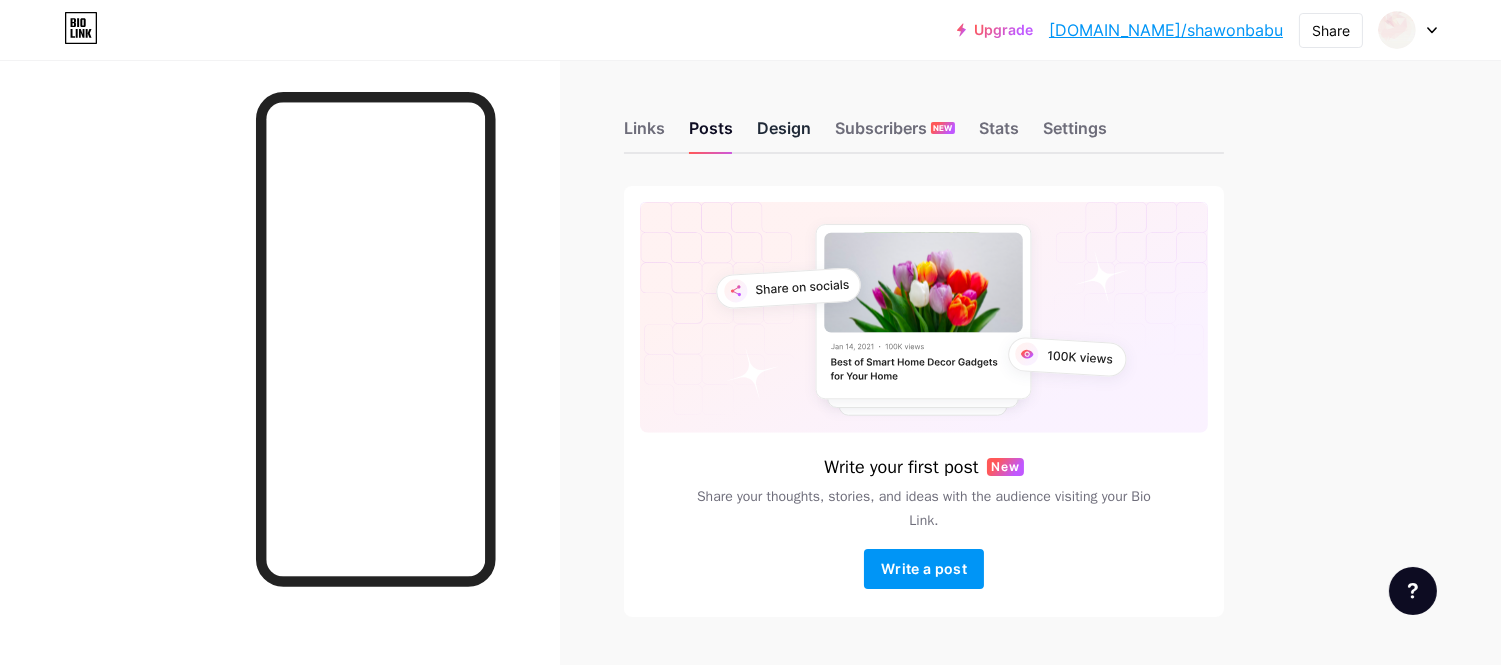 click on "Design" at bounding box center (784, 134) 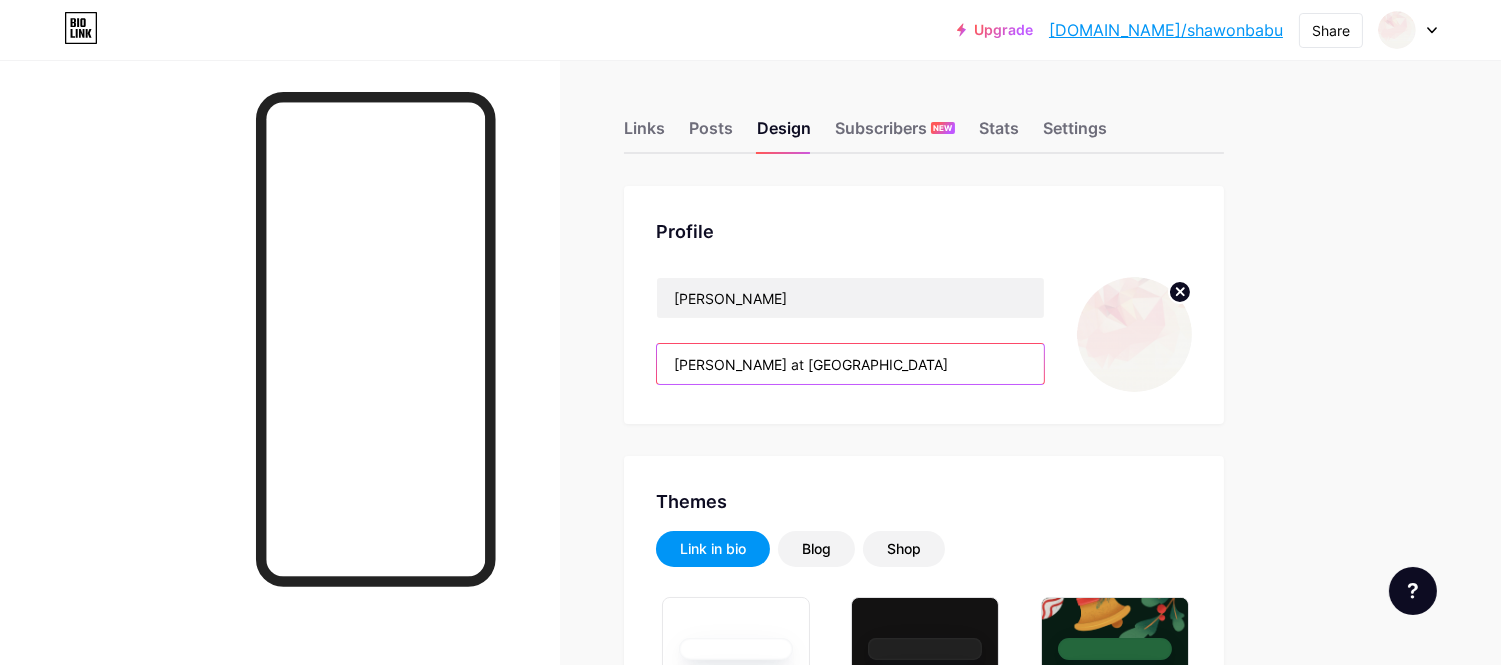 click on "[PERSON_NAME] at [GEOGRAPHIC_DATA]" at bounding box center [850, 364] 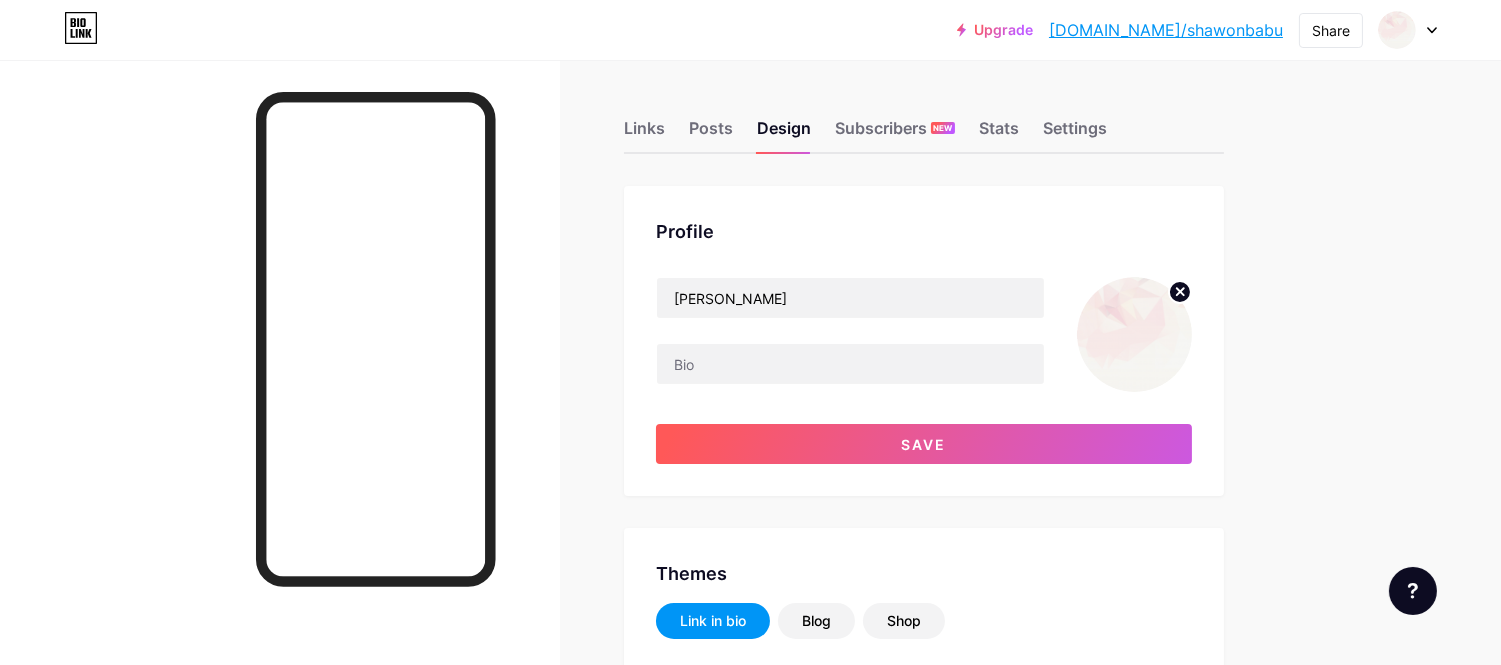 click on "Upgrade   [DOMAIN_NAME]/shawon...   [DOMAIN_NAME]/shawonbabu   Share               Switch accounts     [PERSON_NAME]   [DOMAIN_NAME]/shawonbabu       + Add a new page        Account settings   Logout   Link Copied
Links
Posts
Design
Subscribers
NEW
Stats
Settings     Profile   [PERSON_NAME]                       Save     Themes   Link in bio   Blog   Shop       Basics       Carbon       Xmas 23       Pride       Glitch       Winter · Live       Glassy · Live       Chameleon · Live       Rainy Night · Live       Neon · Live       Summer       Retro       Strawberry · Live       Desert       Sunny       Autumn       Leaf       Clear Sky       Blush       Unicorn       Minimal       Cloudy       Shadow     Create your own           Changes saved       Position to display socials                 Top                     Bottom" at bounding box center [750, 1734] 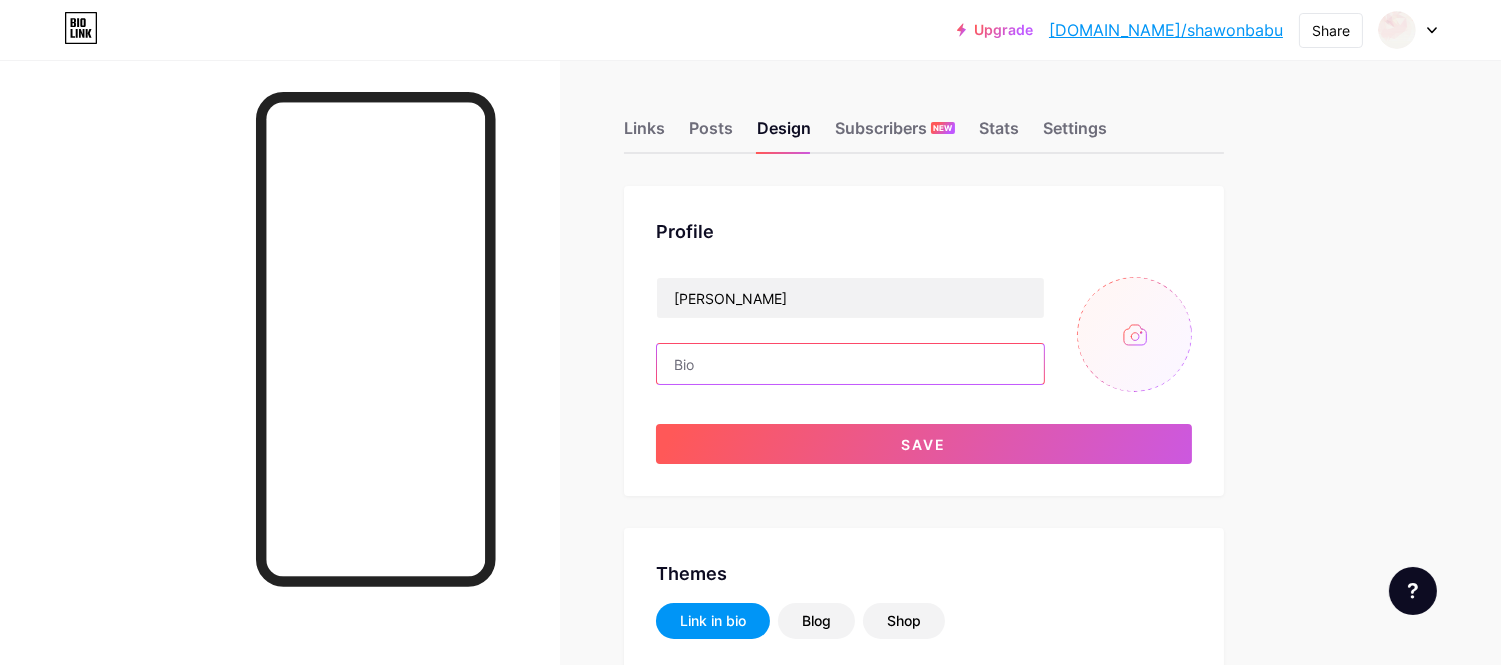 click at bounding box center (850, 364) 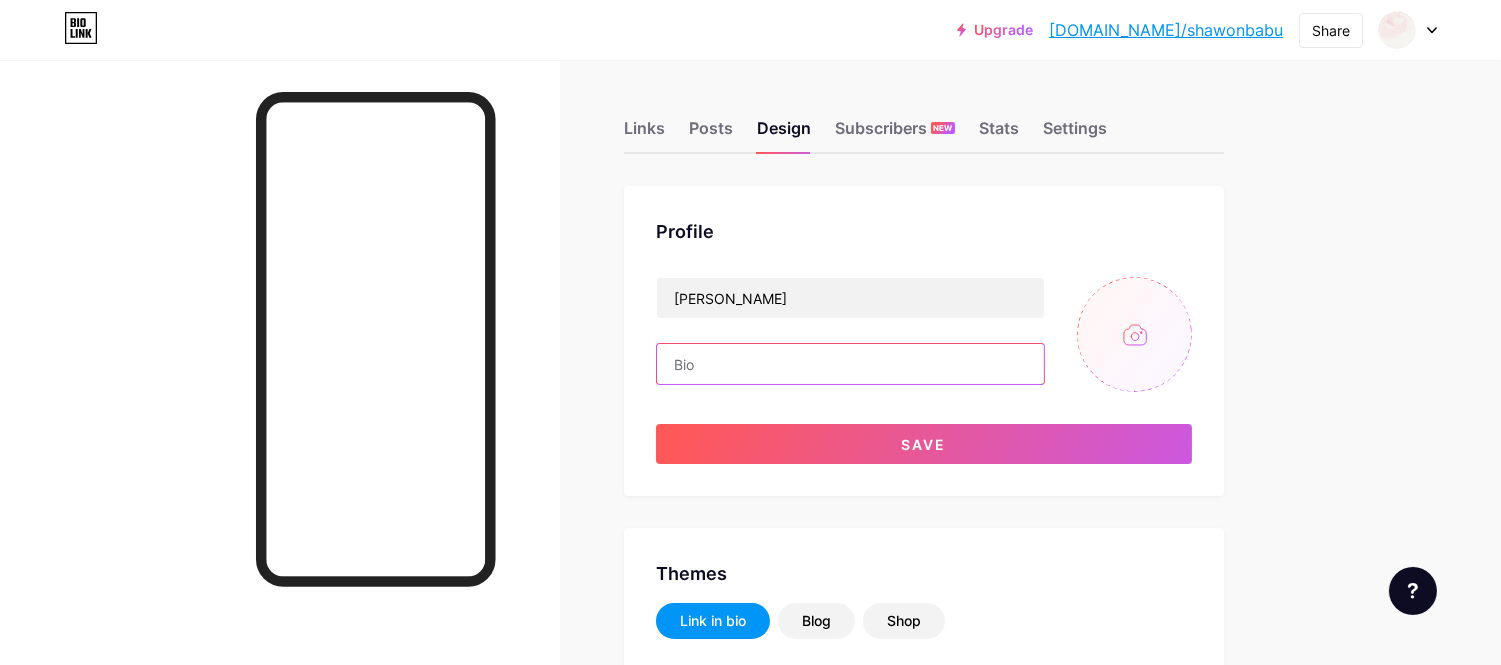 click at bounding box center (850, 364) 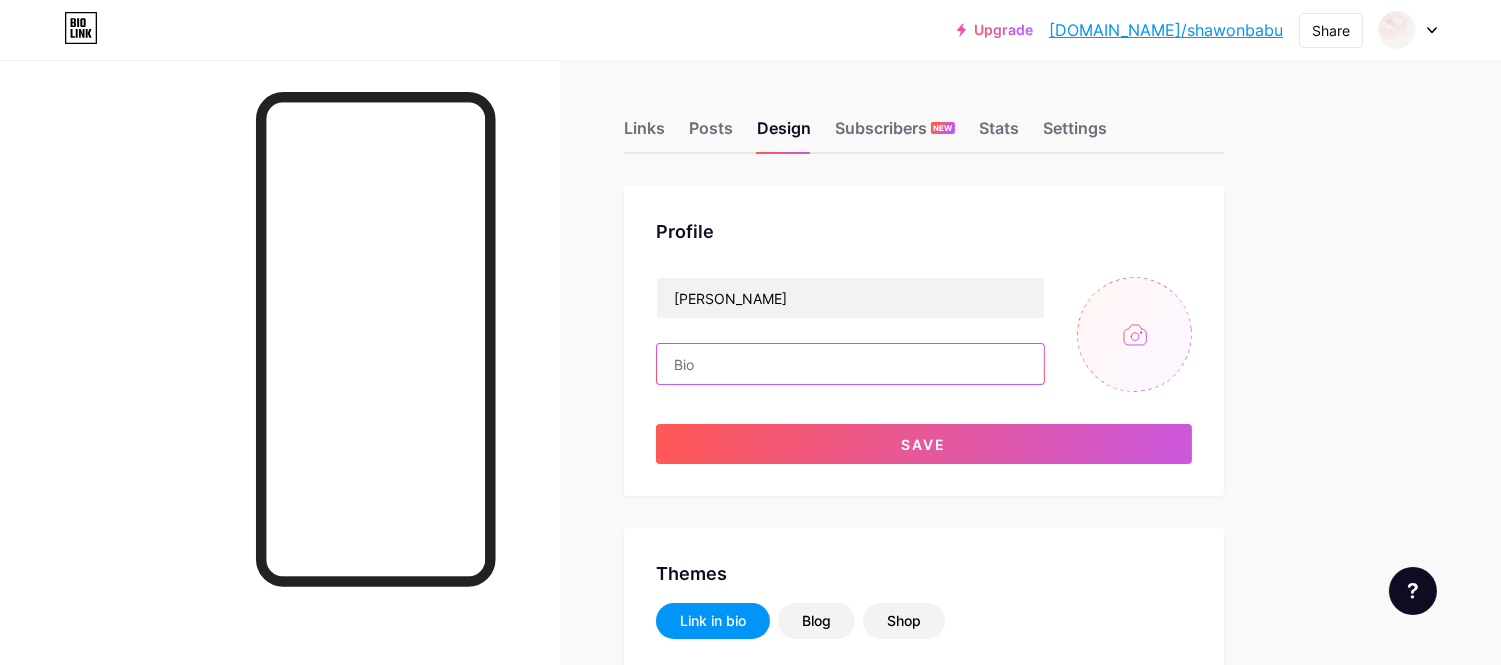 paste on "Regional IT Officer" 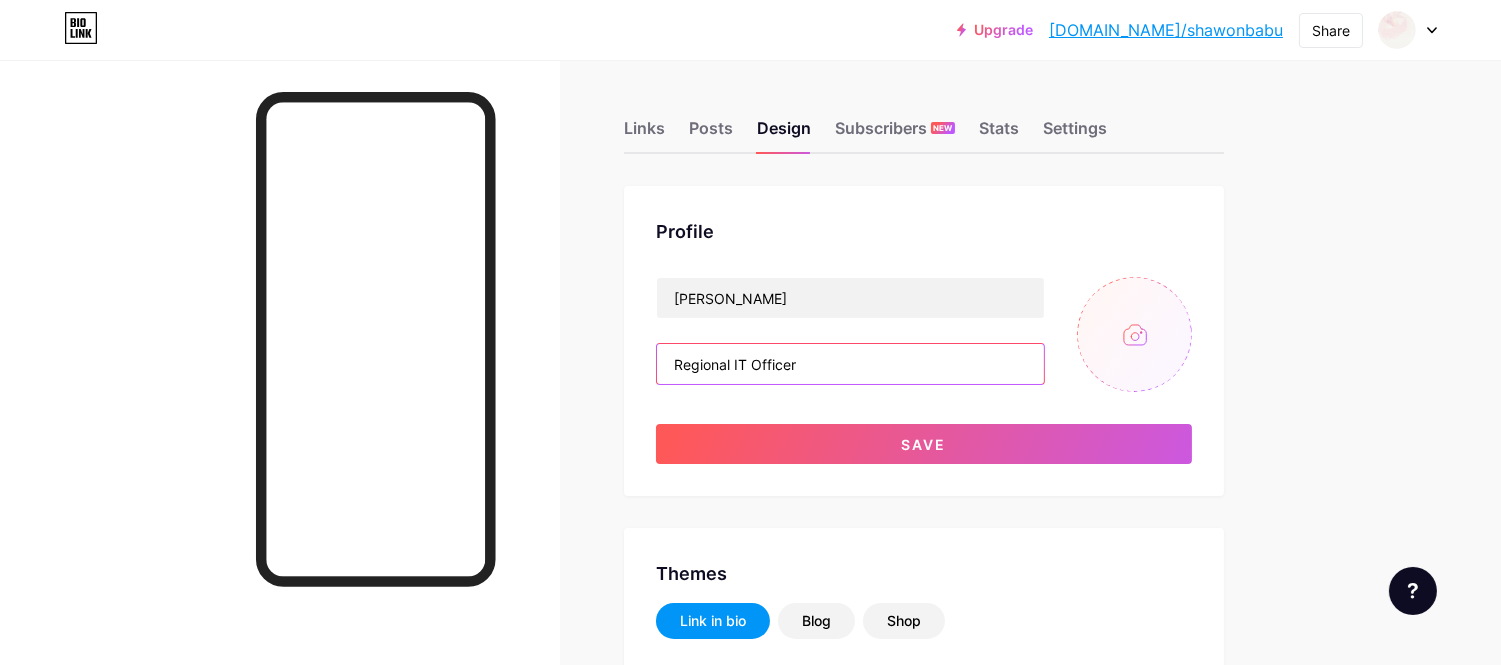 drag, startPoint x: 744, startPoint y: 365, endPoint x: 734, endPoint y: 355, distance: 14.142136 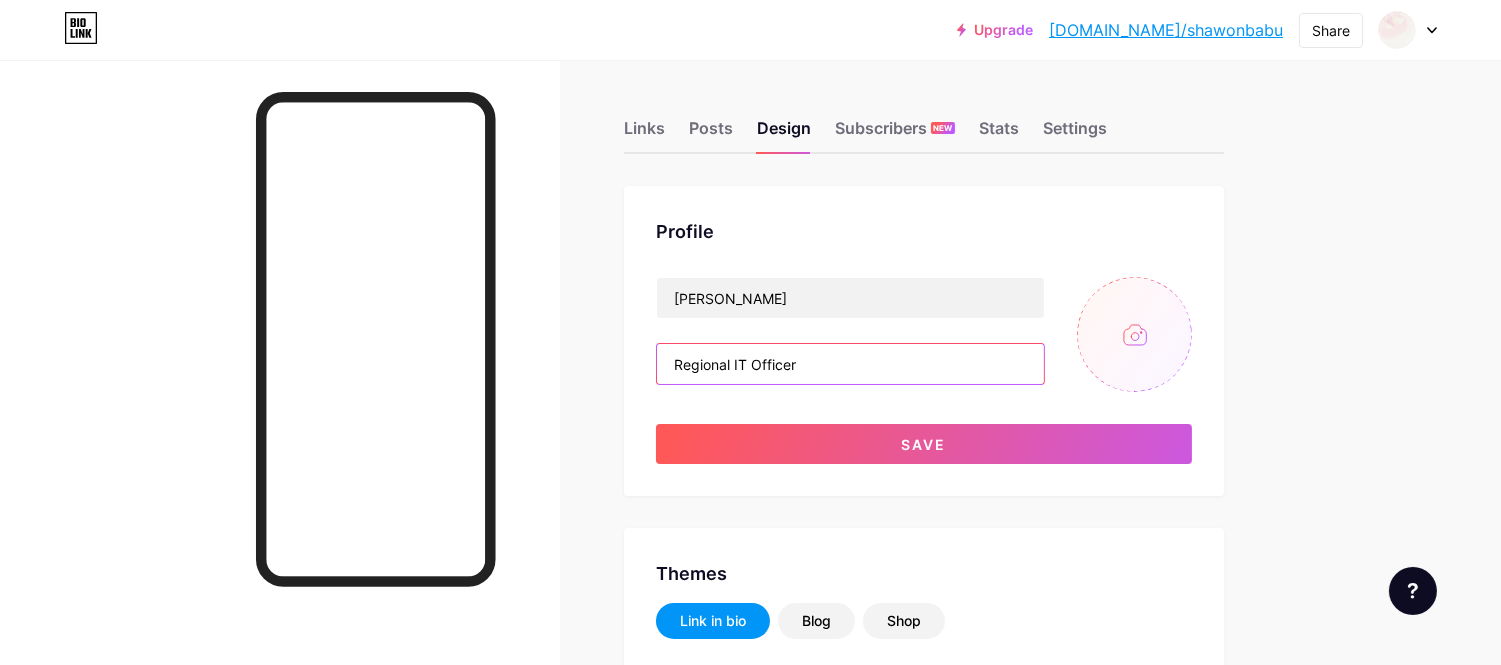 click on "Regional IT Officer" at bounding box center (850, 364) 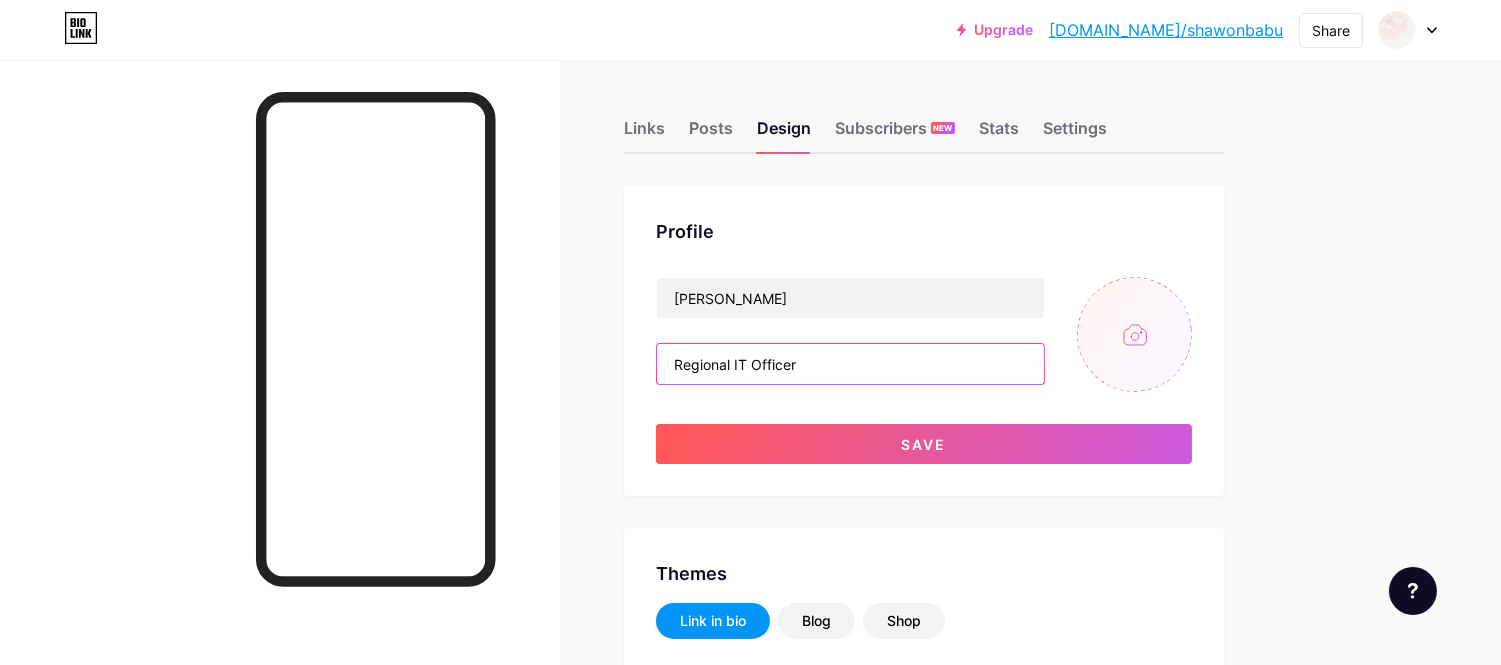 paste on "nformation Technology" 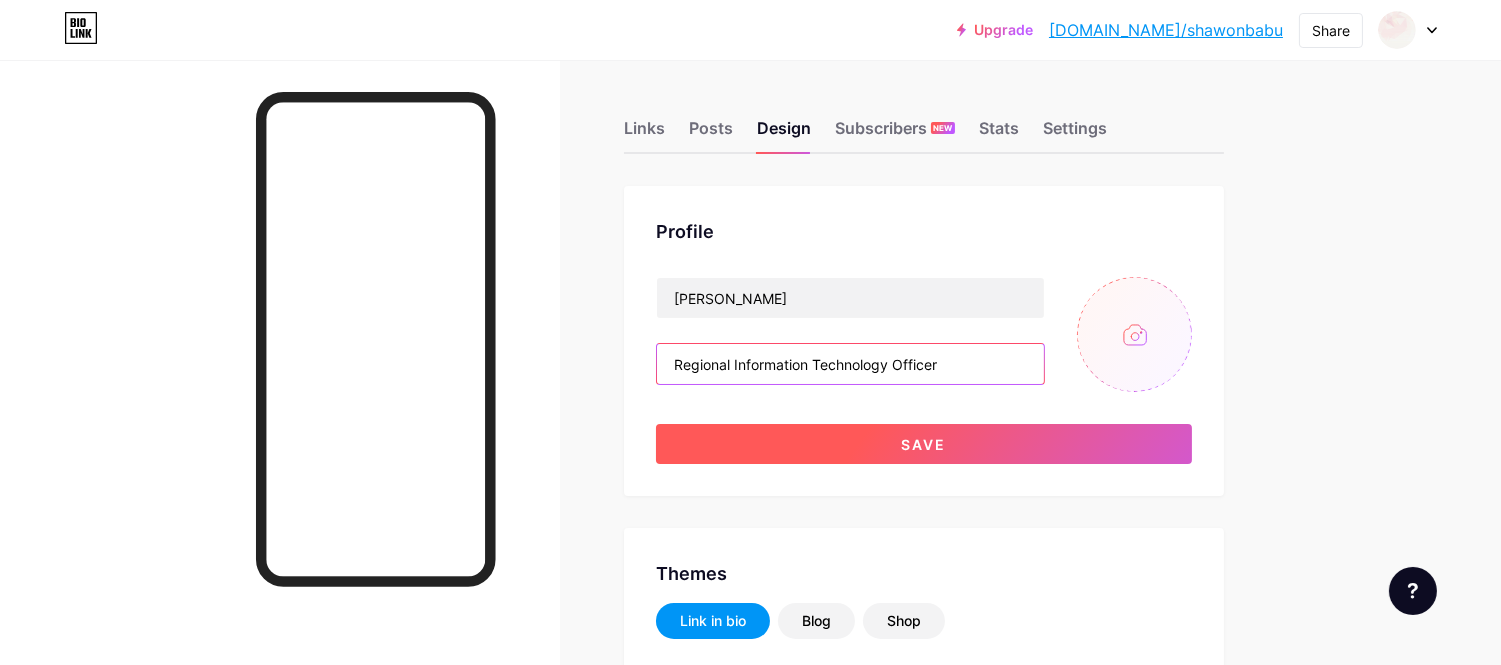 type on "Regional Information Technology Officer" 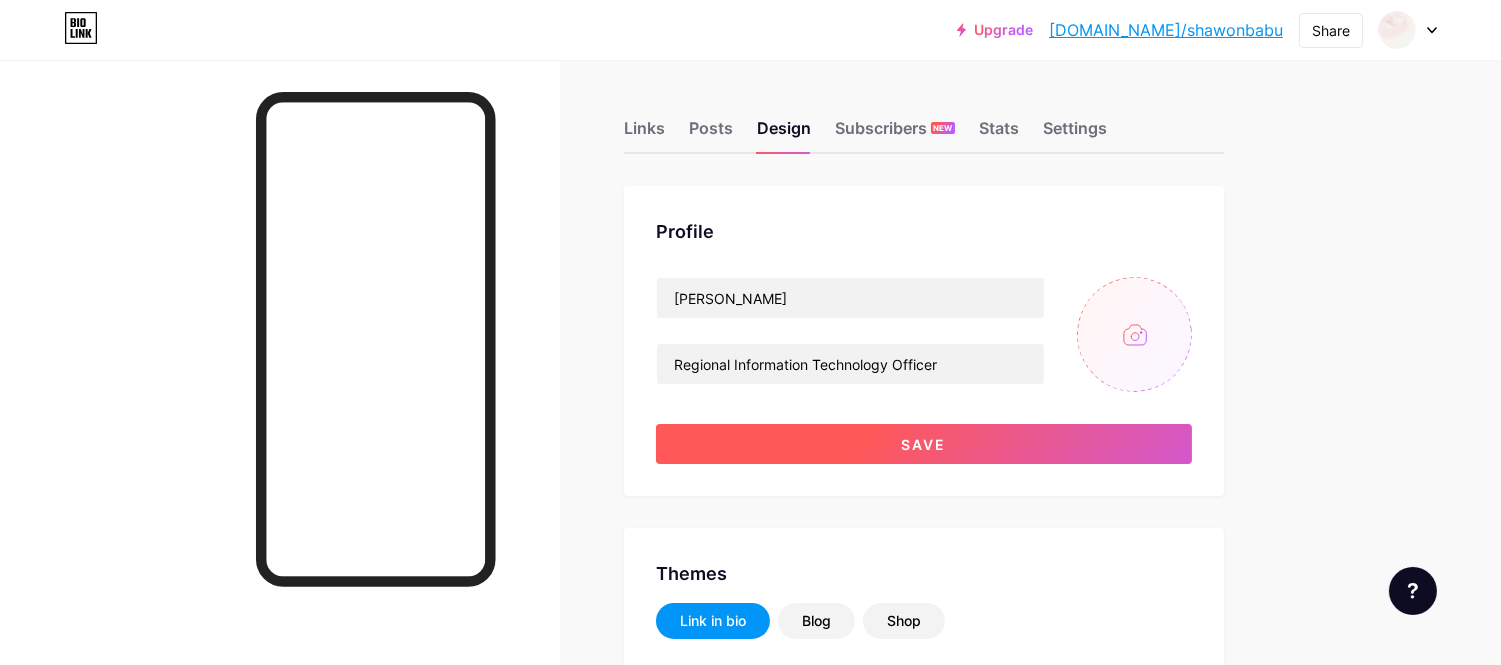 click on "Save" at bounding box center (924, 444) 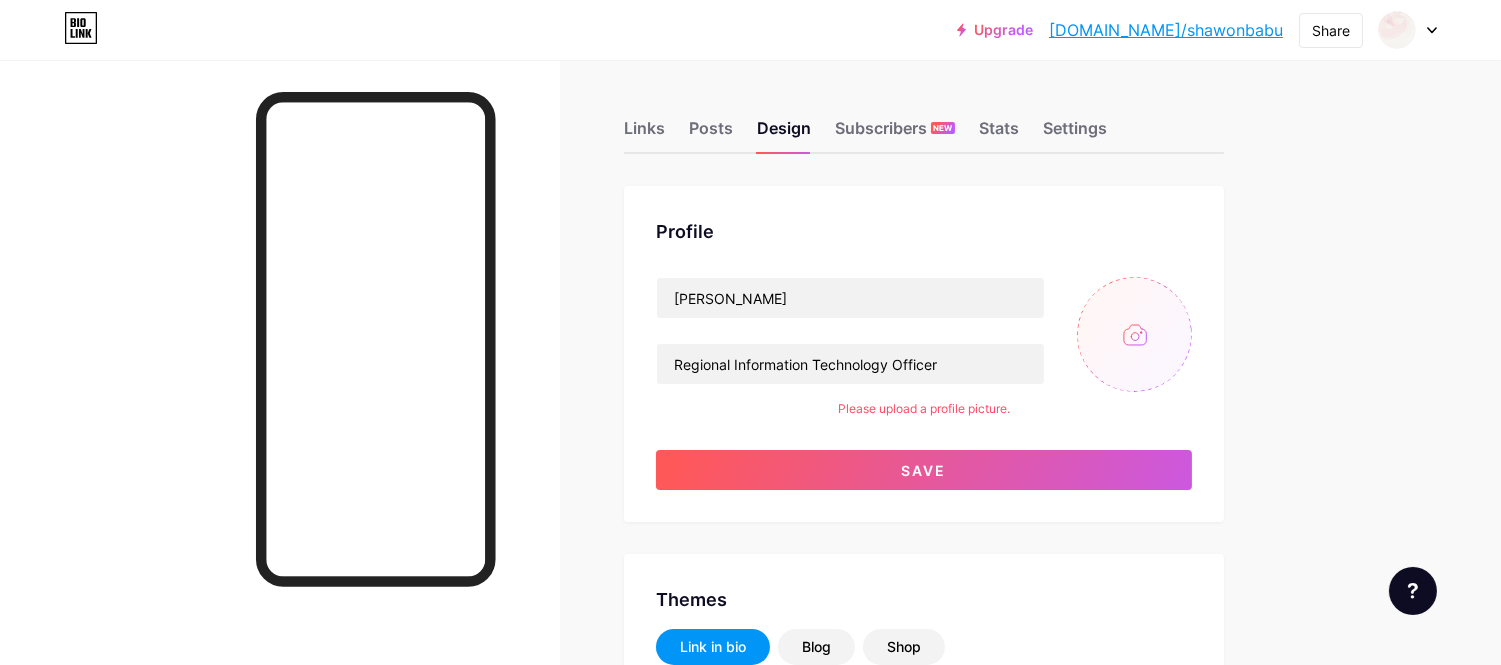 click at bounding box center (1134, 334) 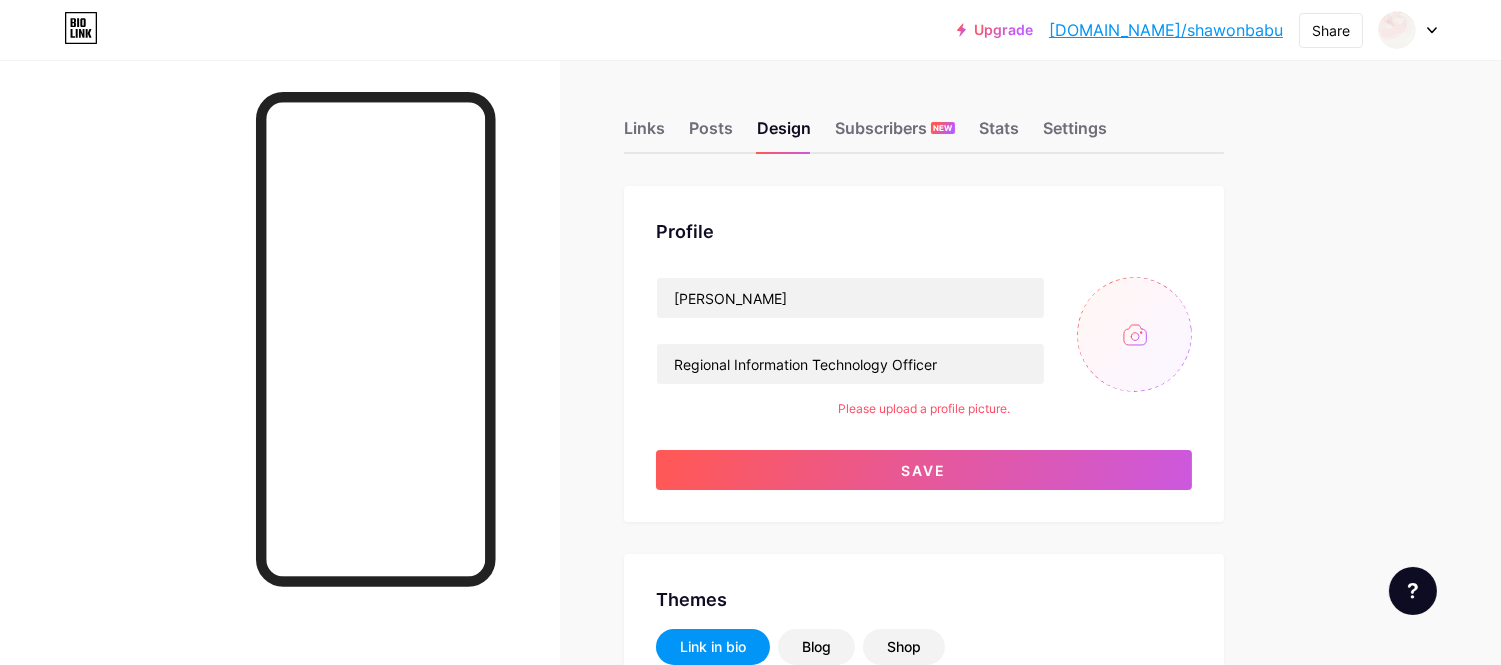 type on "C:\fakepath\Screenshot [DATE] 133916.png" 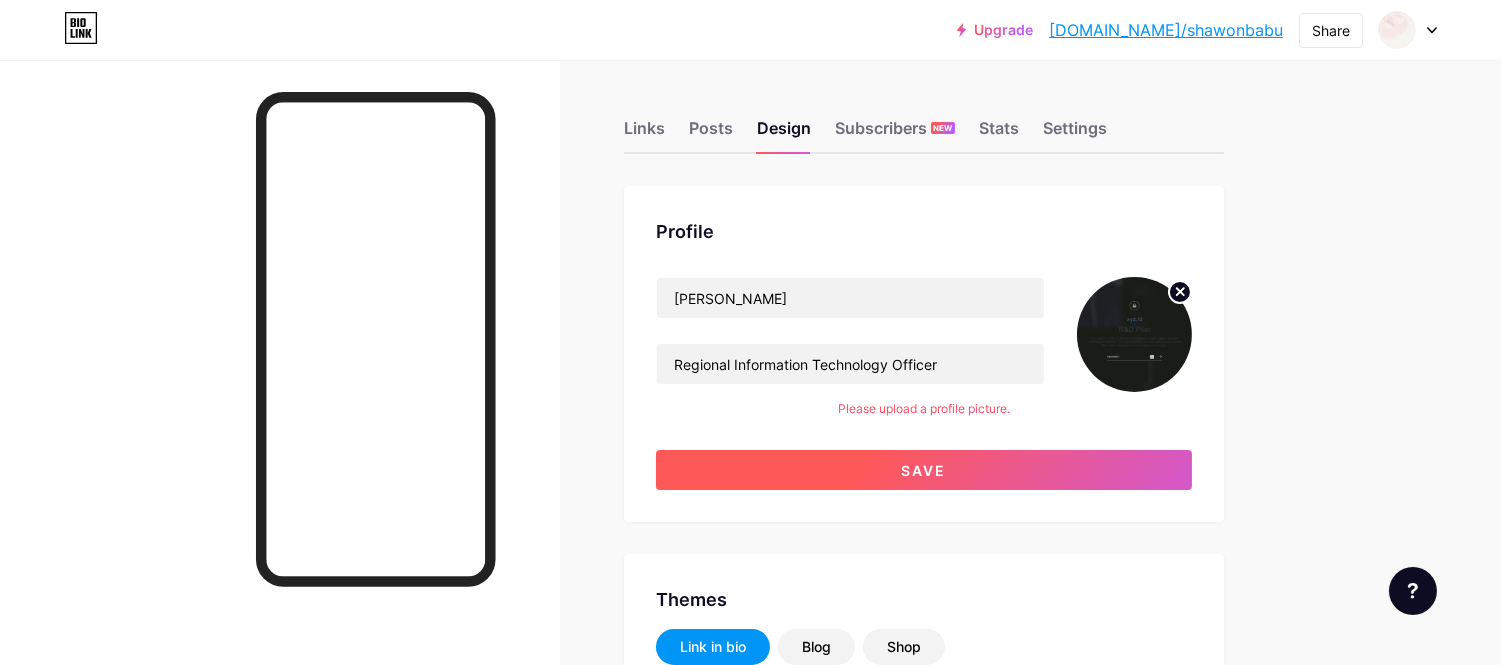 click on "Save" at bounding box center (924, 470) 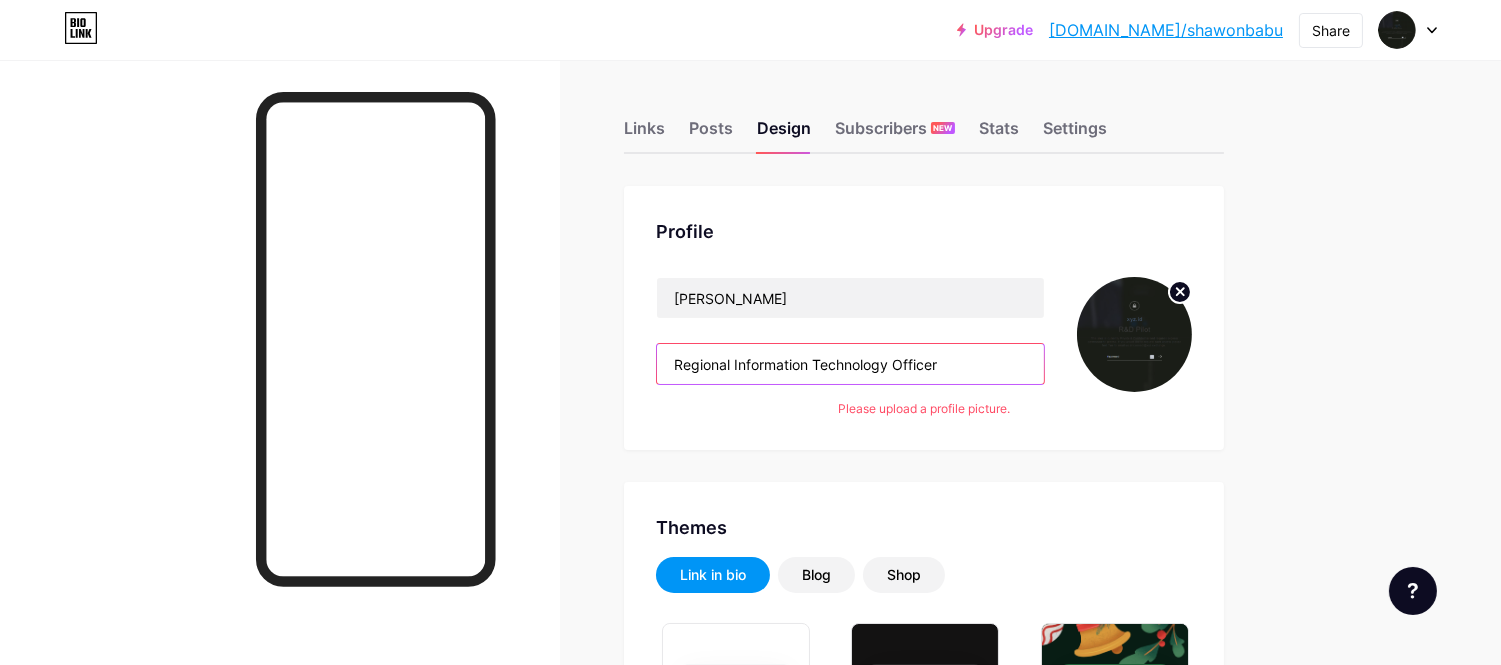 click on "Regional Information Technology Officer" at bounding box center [850, 364] 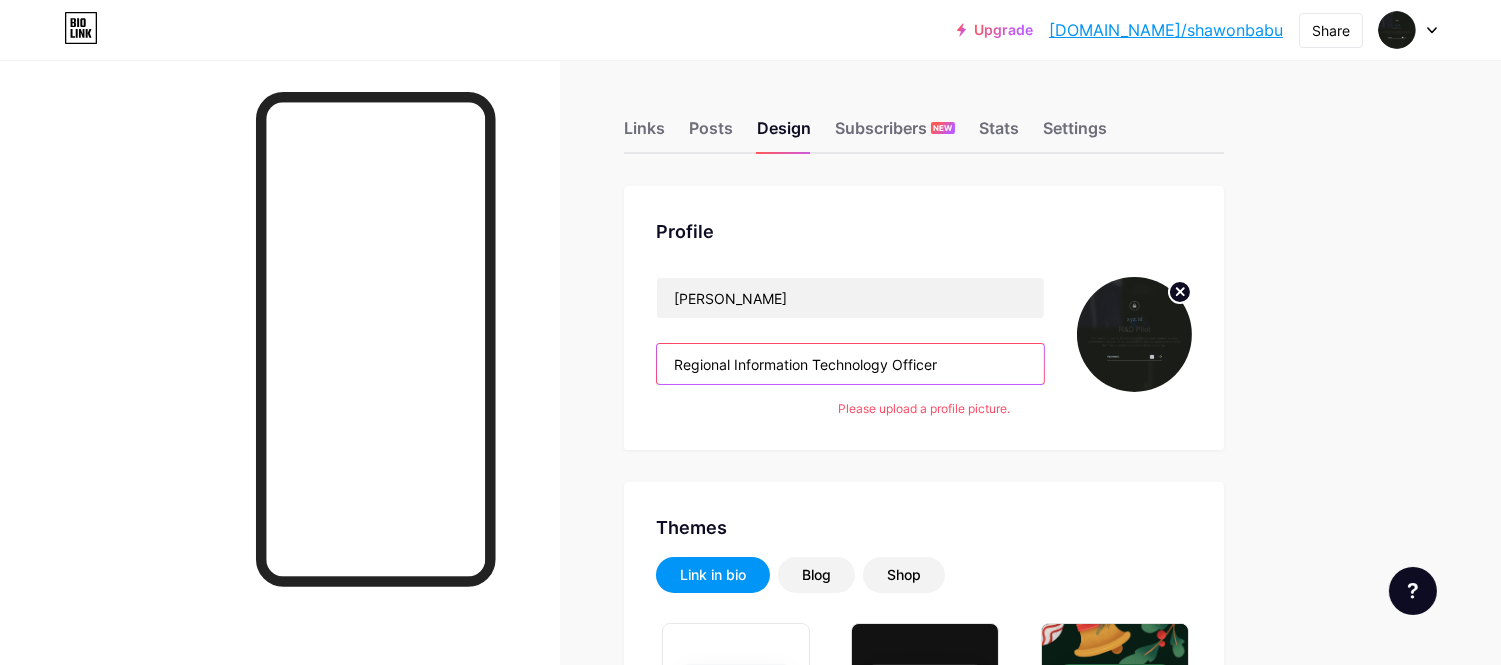 paste on "আঞ্চলিক তথ্য প্রযুক্তি কর্মকর্তা" 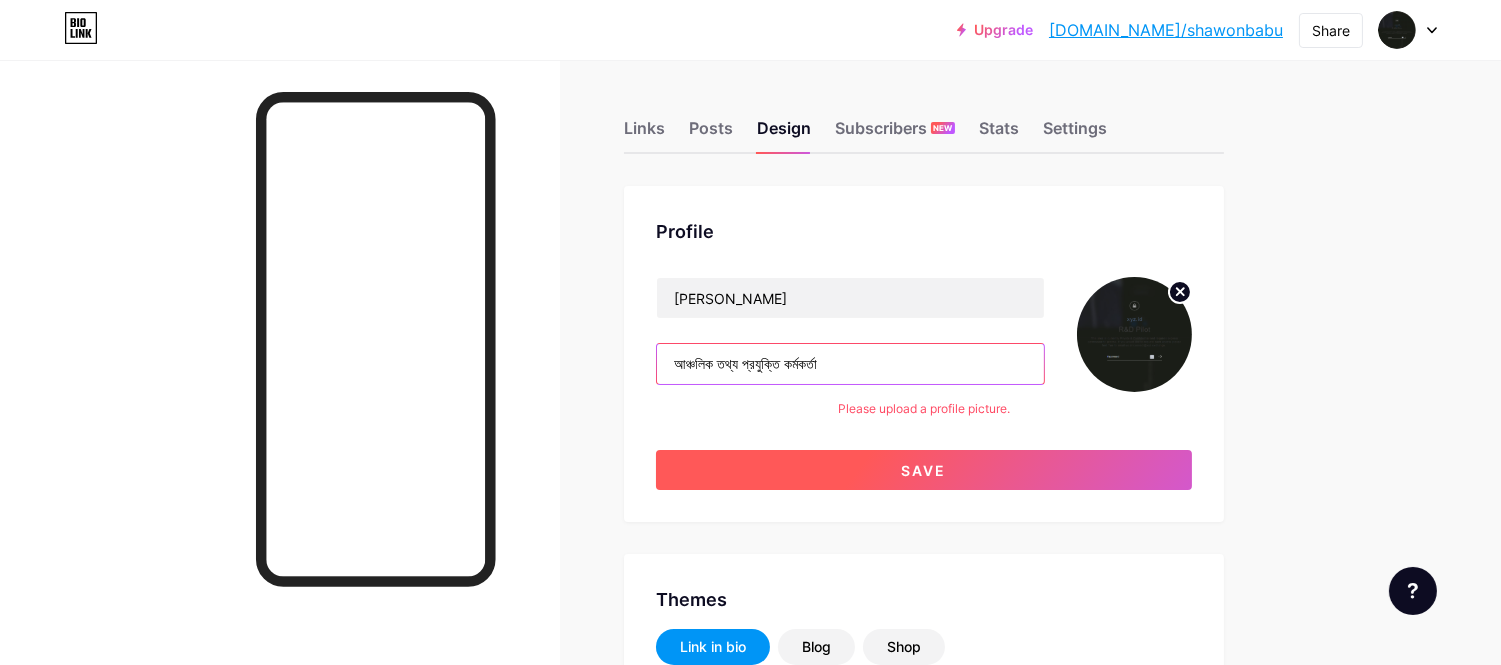 type on "আঞ্চলিক তথ্য প্রযুক্তি কর্মকর্তা" 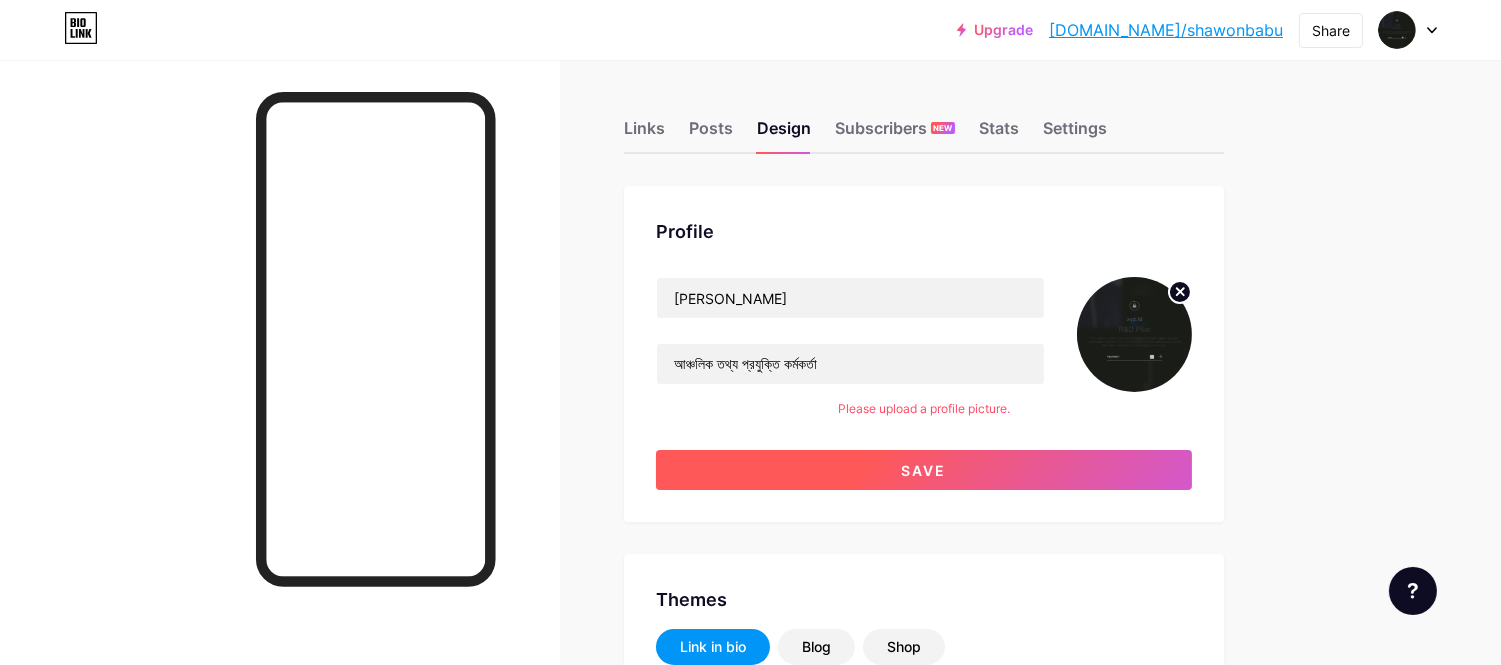 click on "Save" at bounding box center [924, 470] 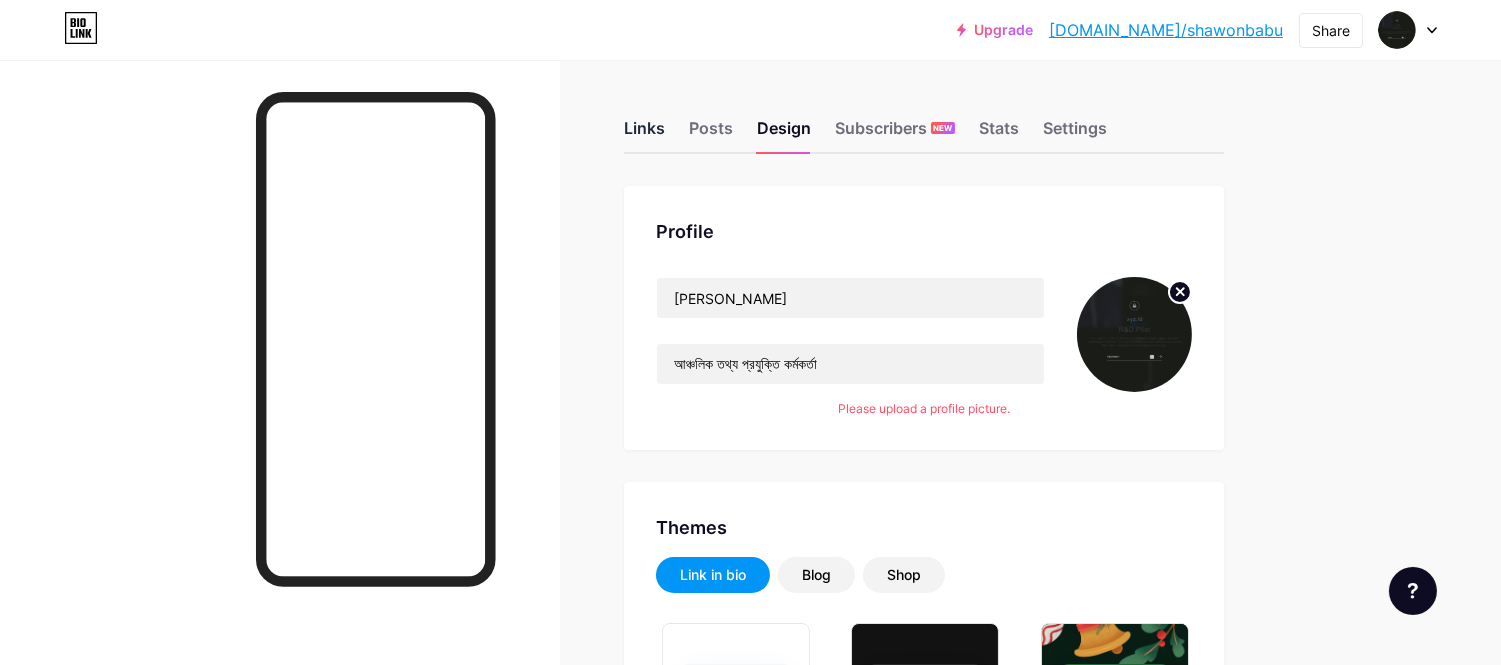 click on "Links" at bounding box center (644, 134) 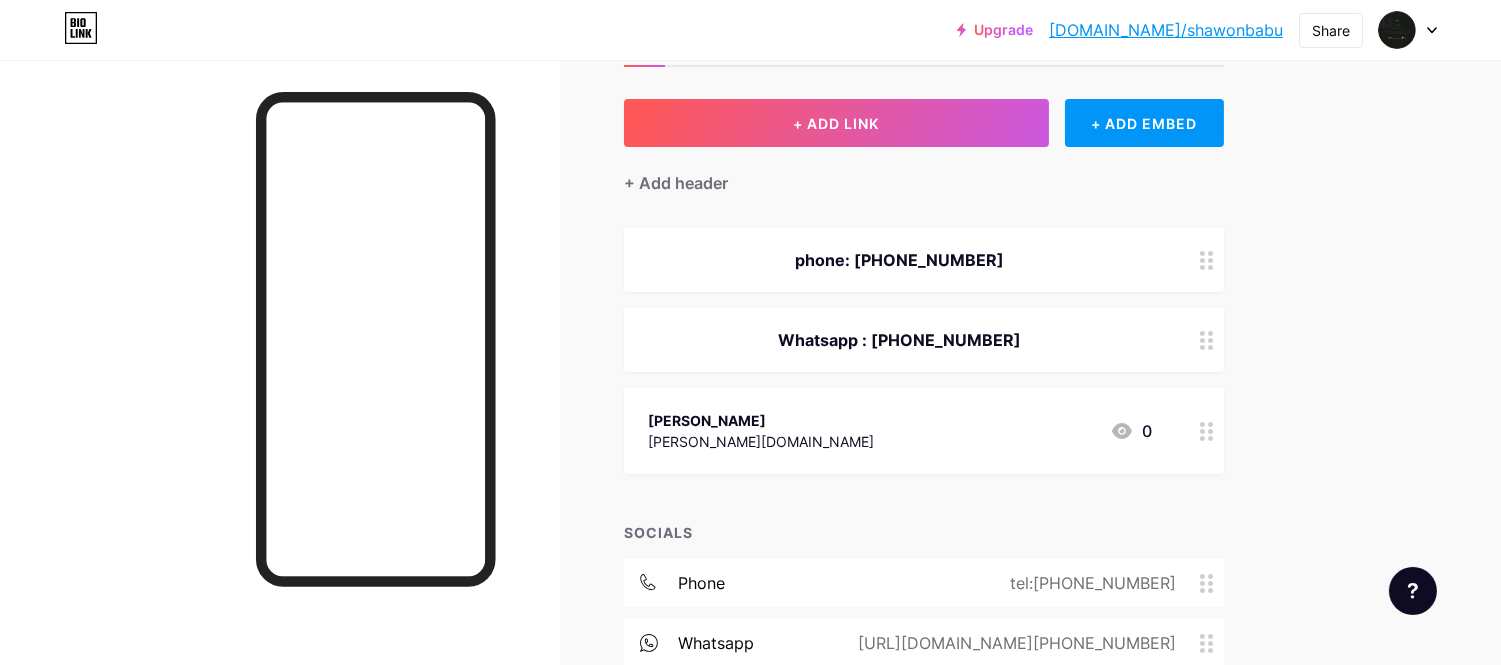 scroll, scrollTop: 0, scrollLeft: 0, axis: both 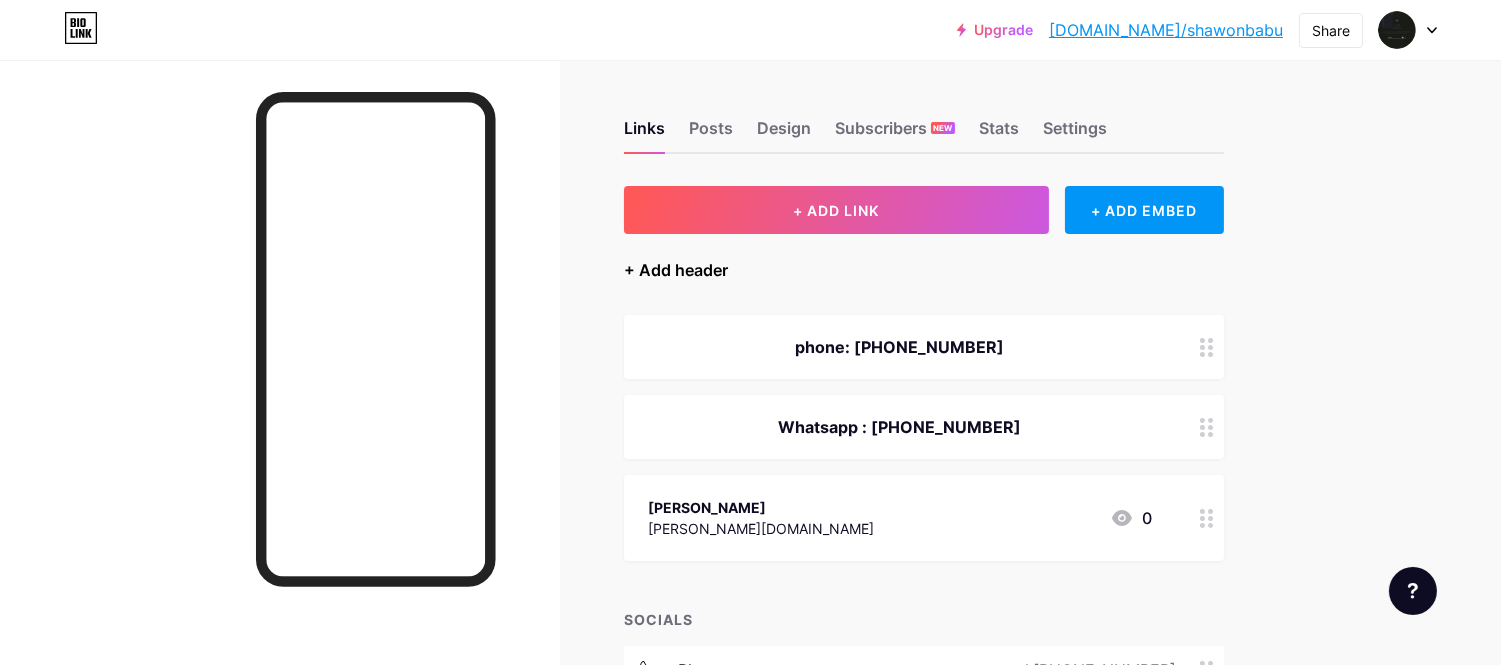 click on "+ Add header" at bounding box center [676, 270] 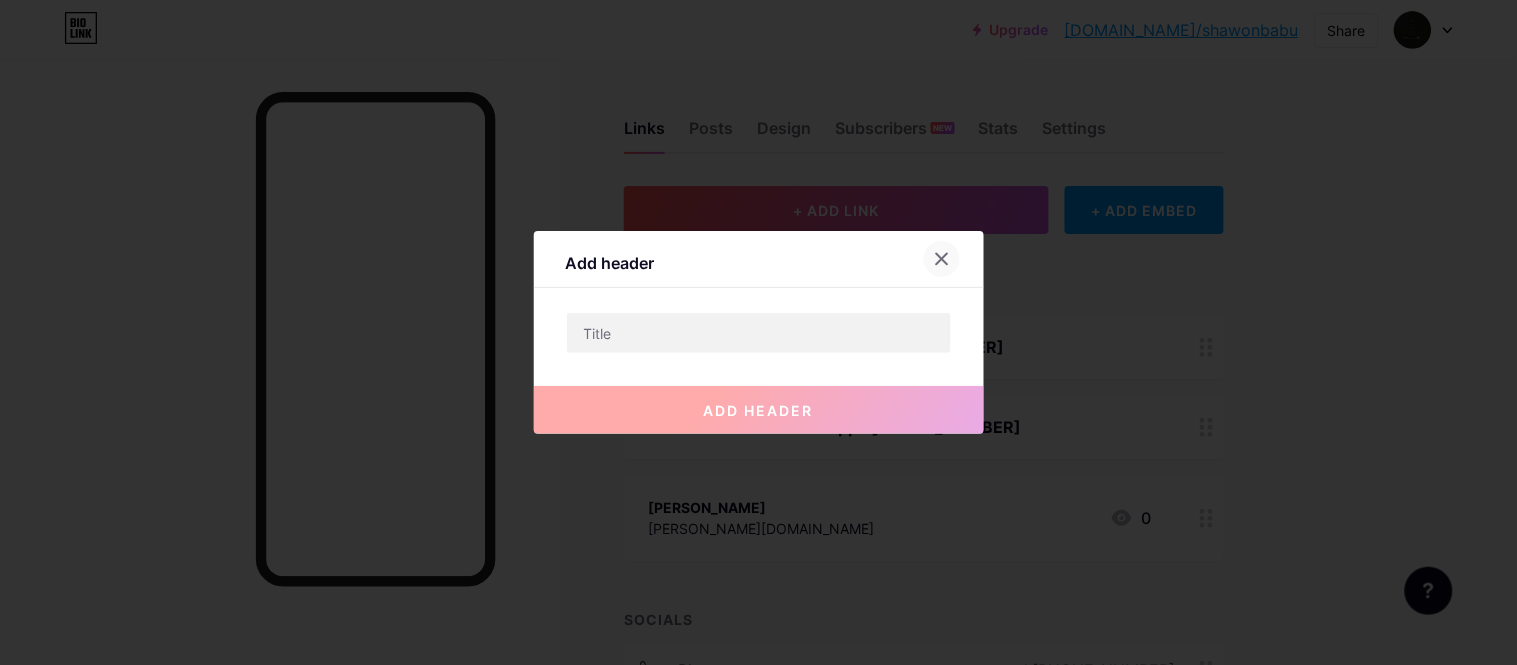 click 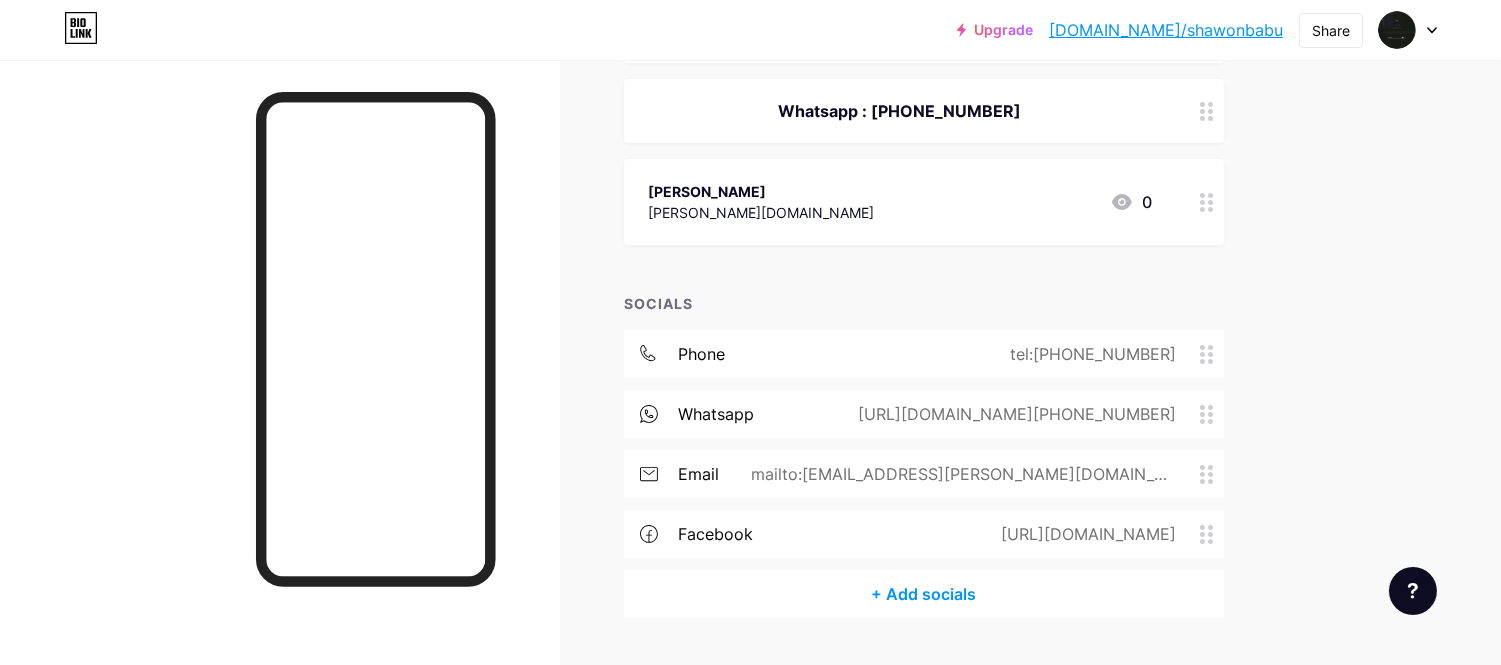 scroll, scrollTop: 366, scrollLeft: 0, axis: vertical 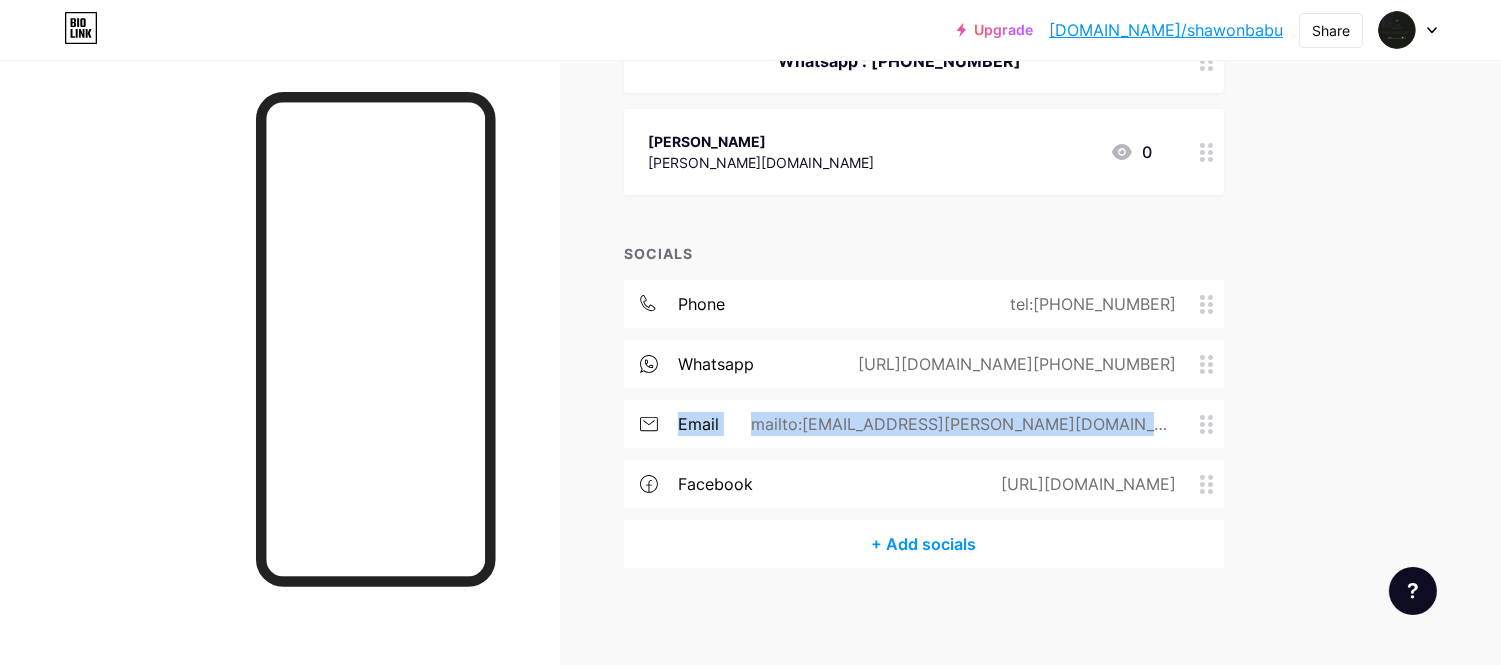 drag, startPoint x: 673, startPoint y: 420, endPoint x: 1205, endPoint y: 412, distance: 532.0601 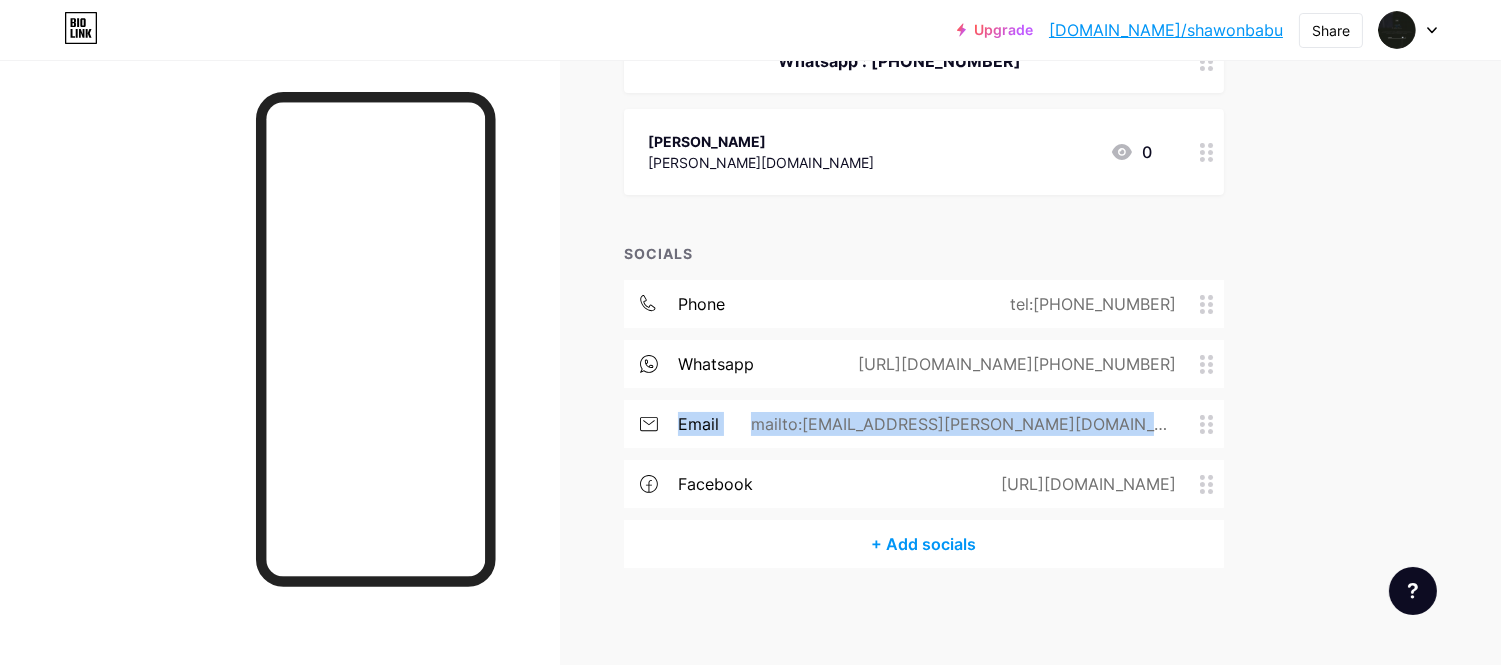 click on "email
mailto:[EMAIL_ADDRESS][PERSON_NAME][DOMAIN_NAME]" at bounding box center [924, 424] 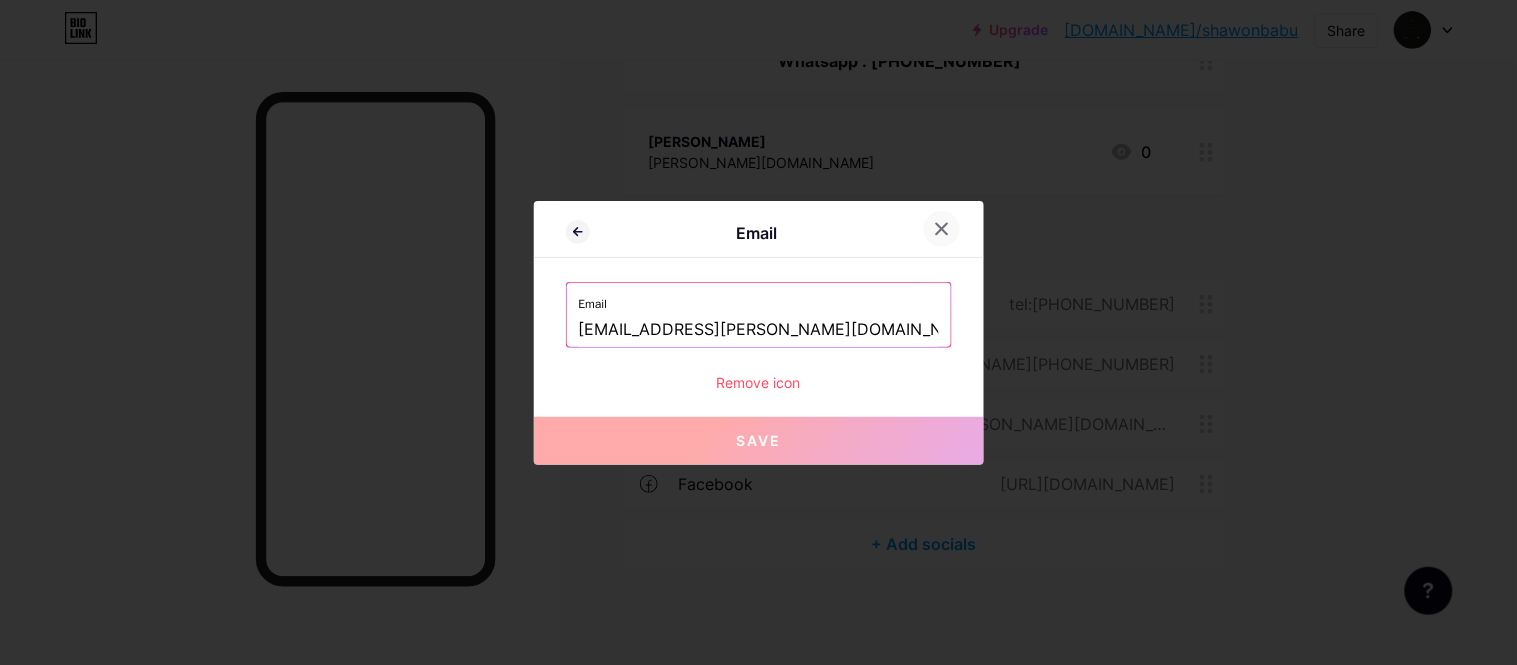 click 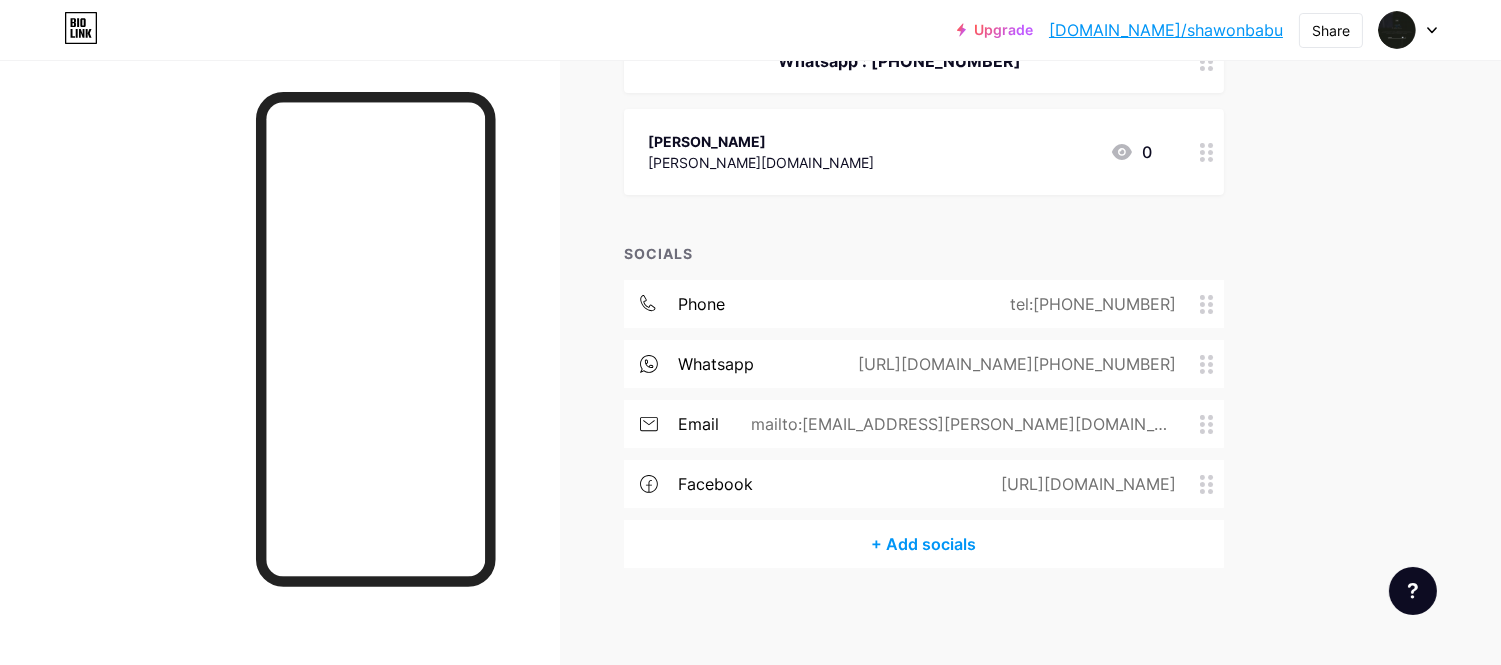 drag, startPoint x: 675, startPoint y: 413, endPoint x: 1177, endPoint y: 428, distance: 502.22406 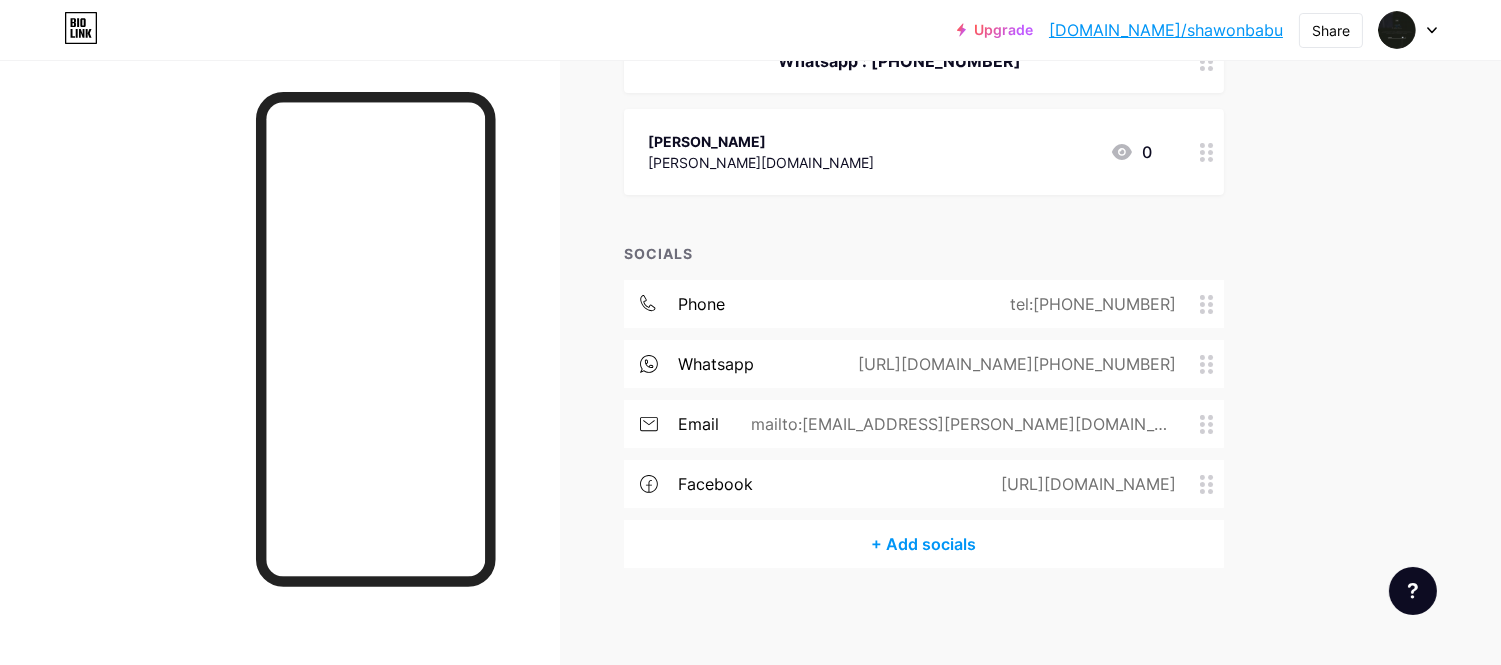click on "email
mailto:[EMAIL_ADDRESS][PERSON_NAME][DOMAIN_NAME]" at bounding box center (924, 424) 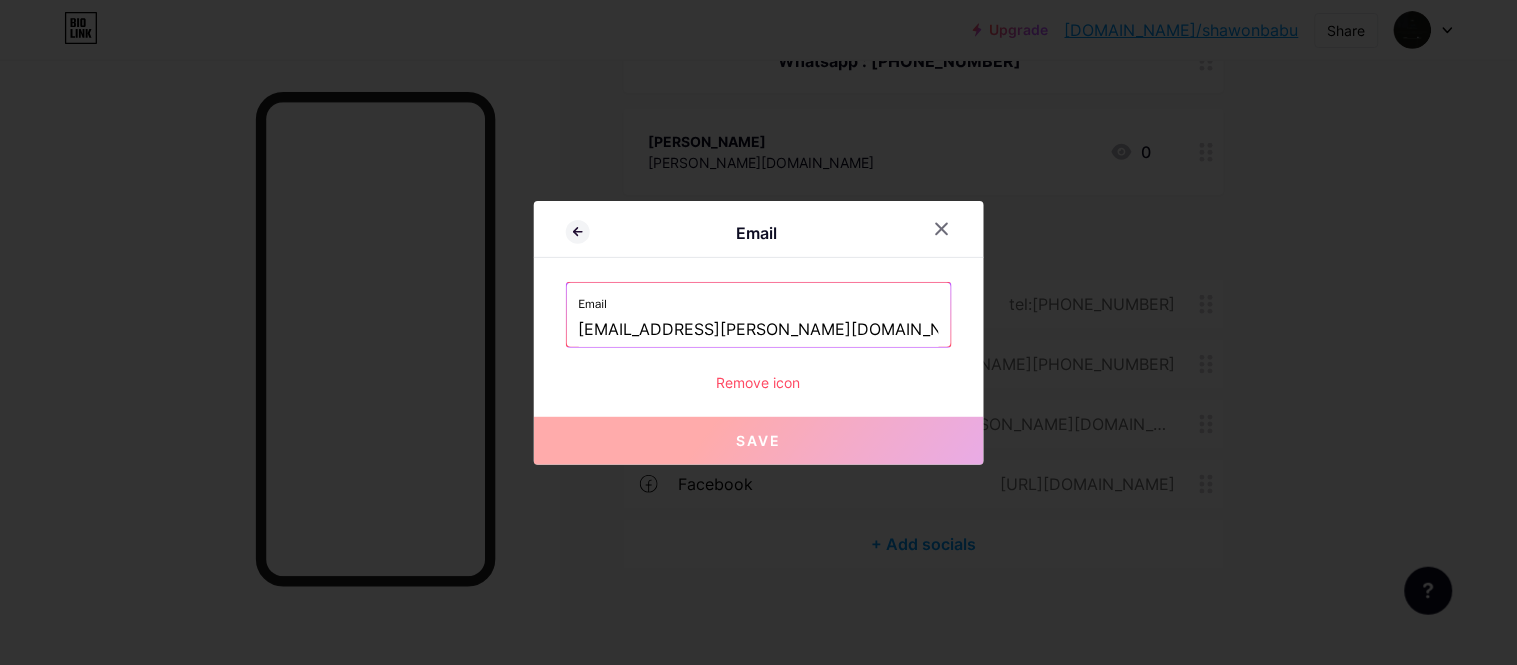drag, startPoint x: 830, startPoint y: 320, endPoint x: 451, endPoint y: 331, distance: 379.1596 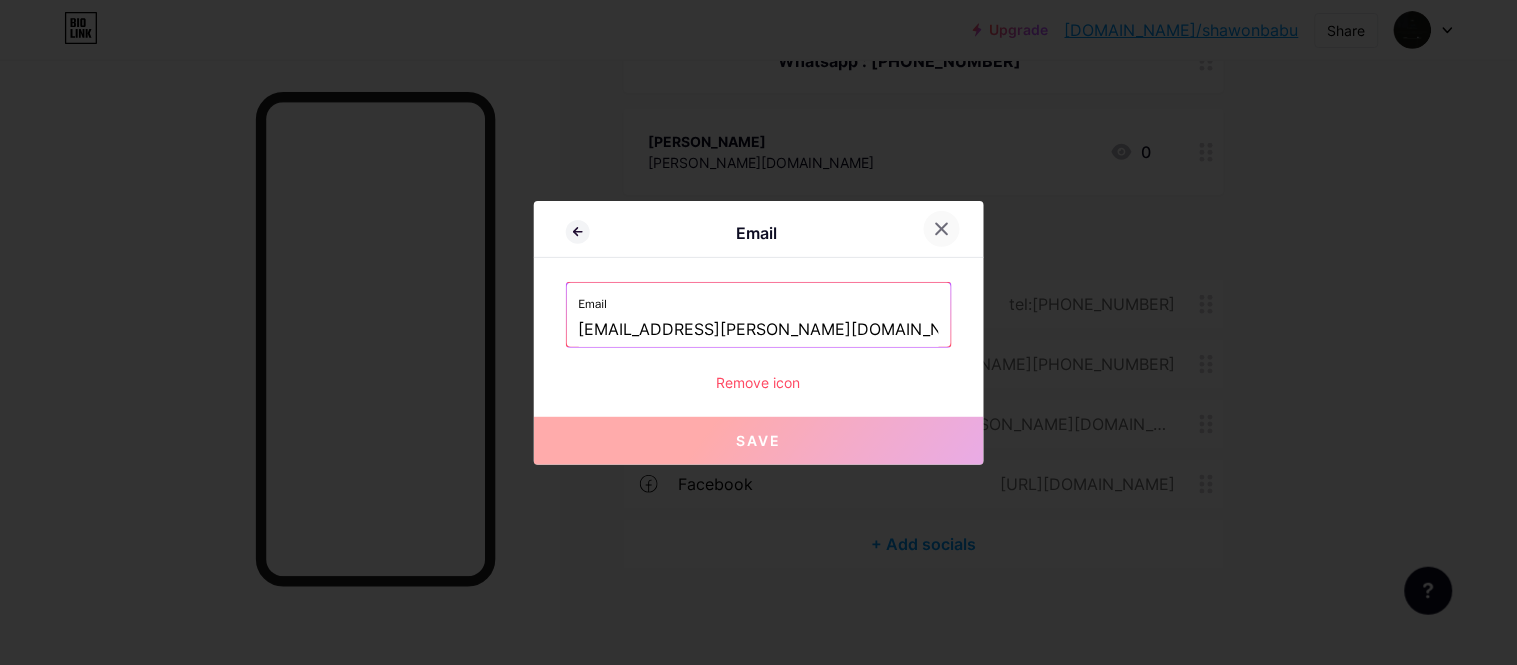click 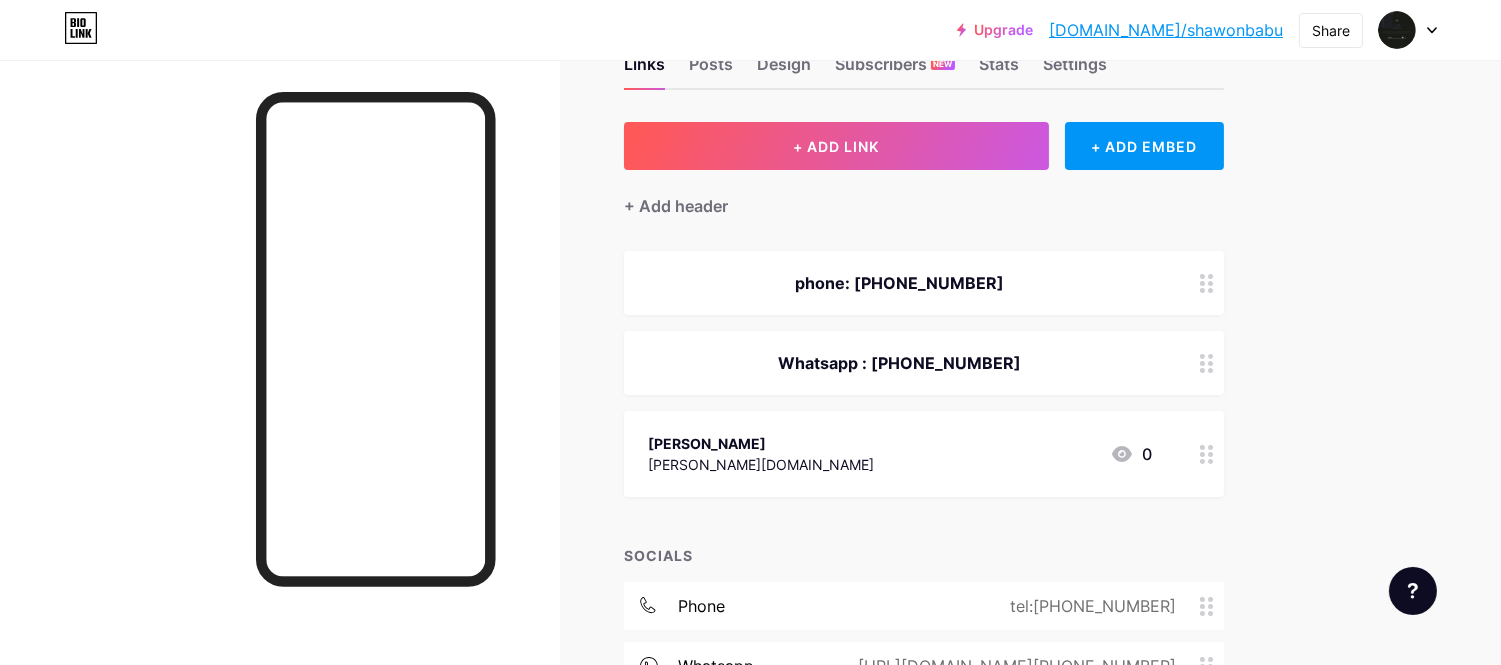 scroll, scrollTop: 58, scrollLeft: 0, axis: vertical 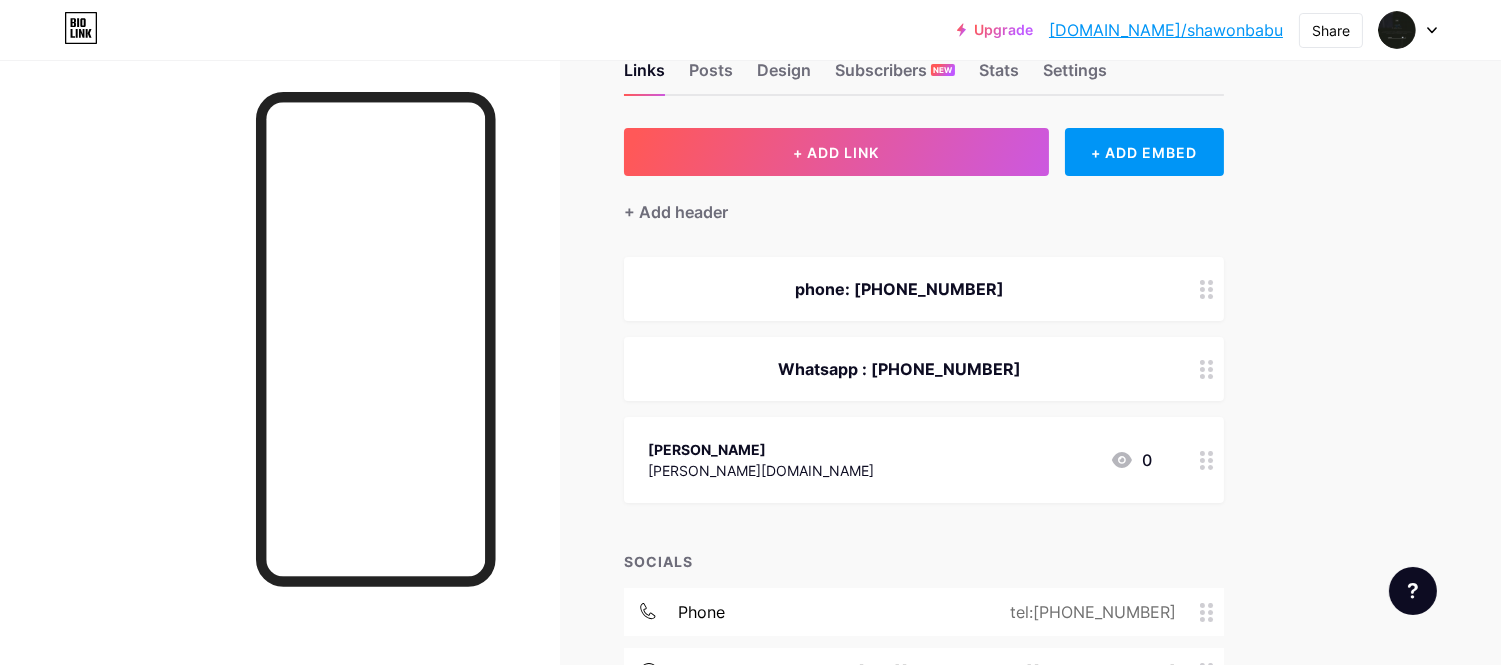 click on "+ Add header" at bounding box center [924, 200] 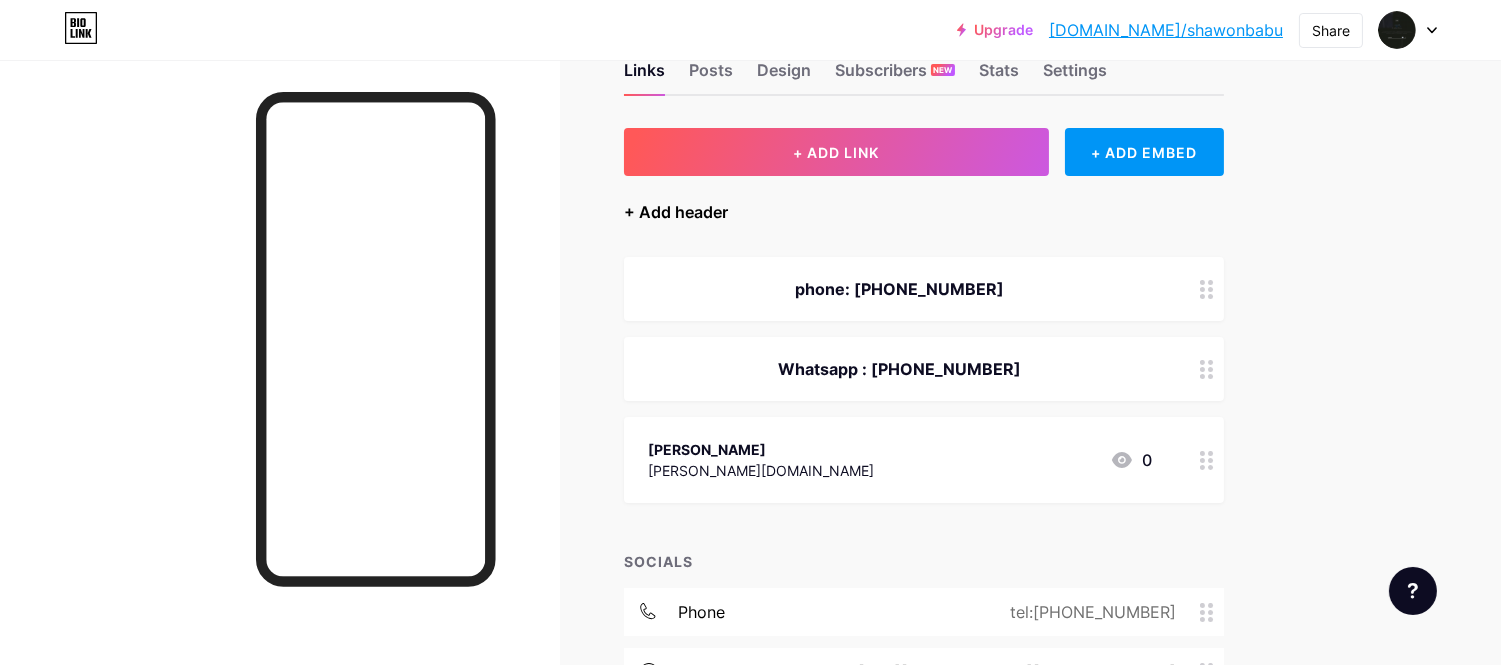 click on "+ Add header" at bounding box center (676, 212) 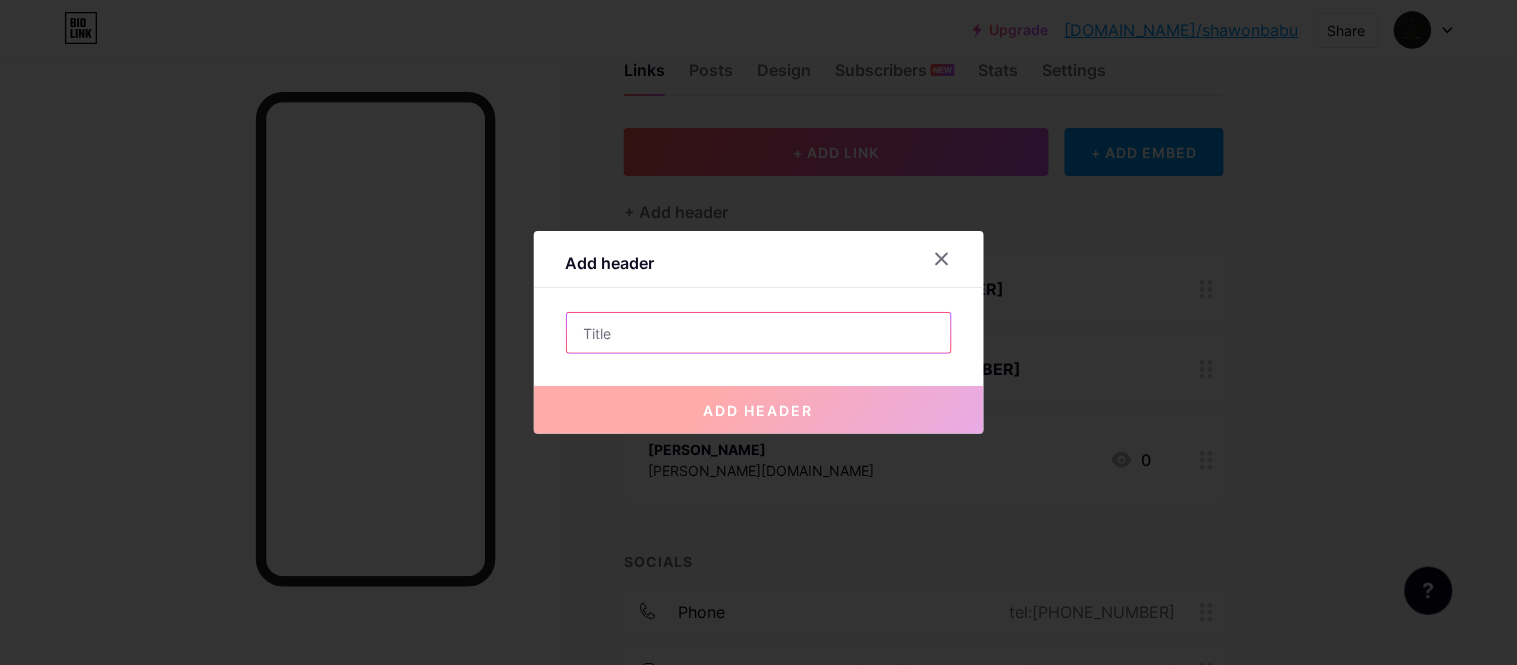click at bounding box center [759, 333] 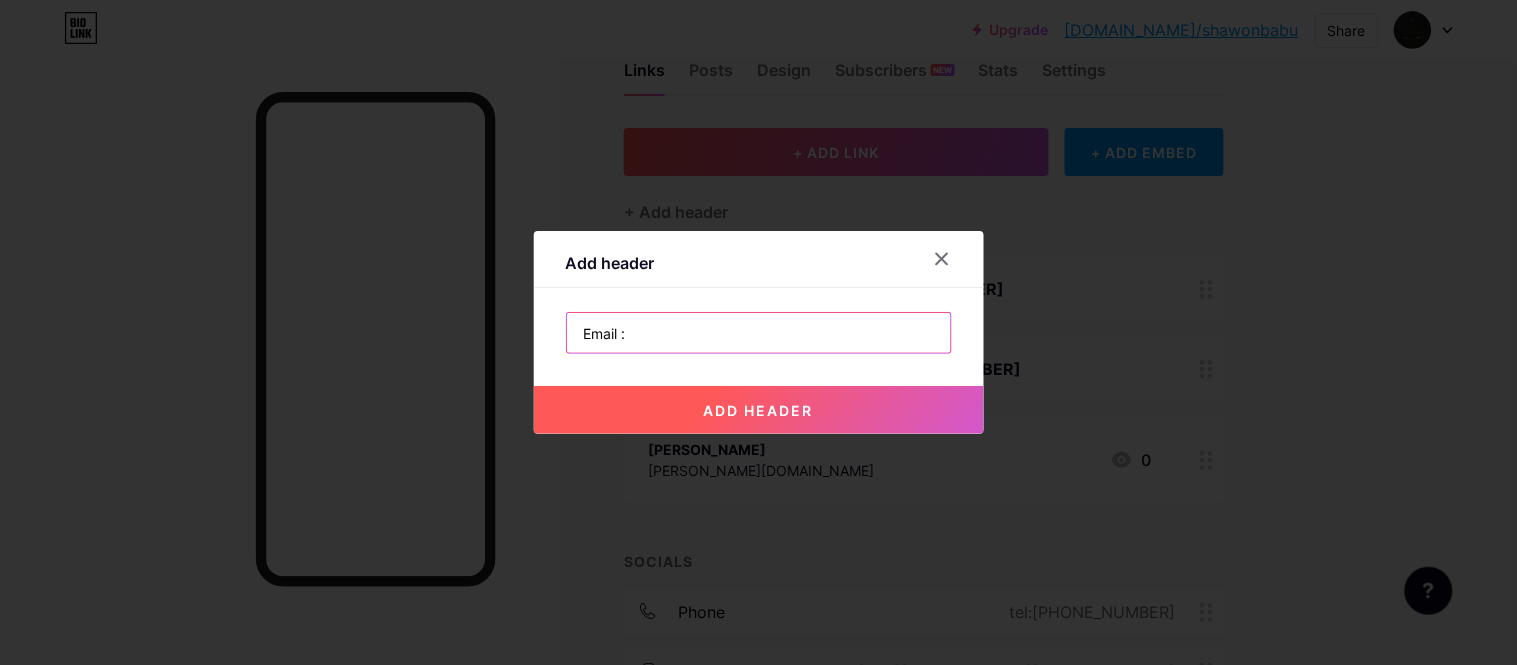 paste on "[EMAIL_ADDRESS][PERSON_NAME][DOMAIN_NAME]" 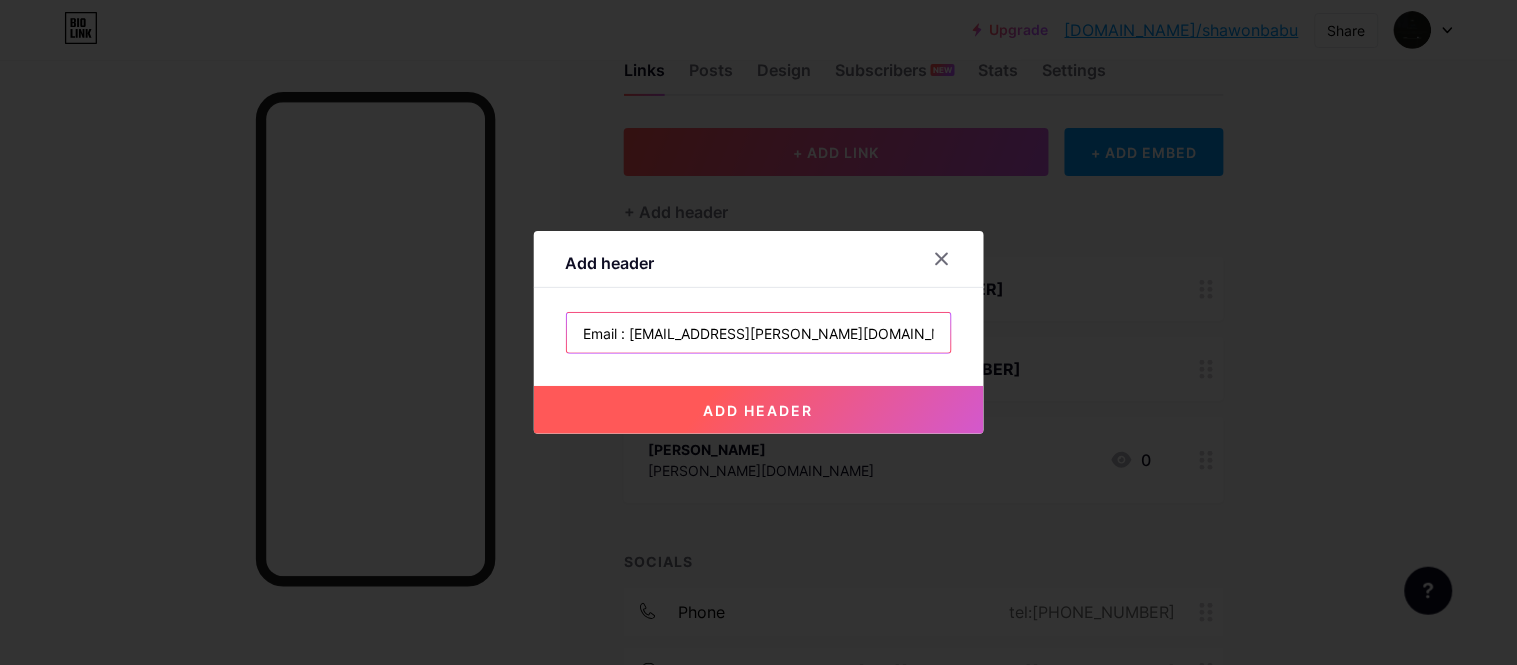 type on "Email : [EMAIL_ADDRESS][PERSON_NAME][DOMAIN_NAME]" 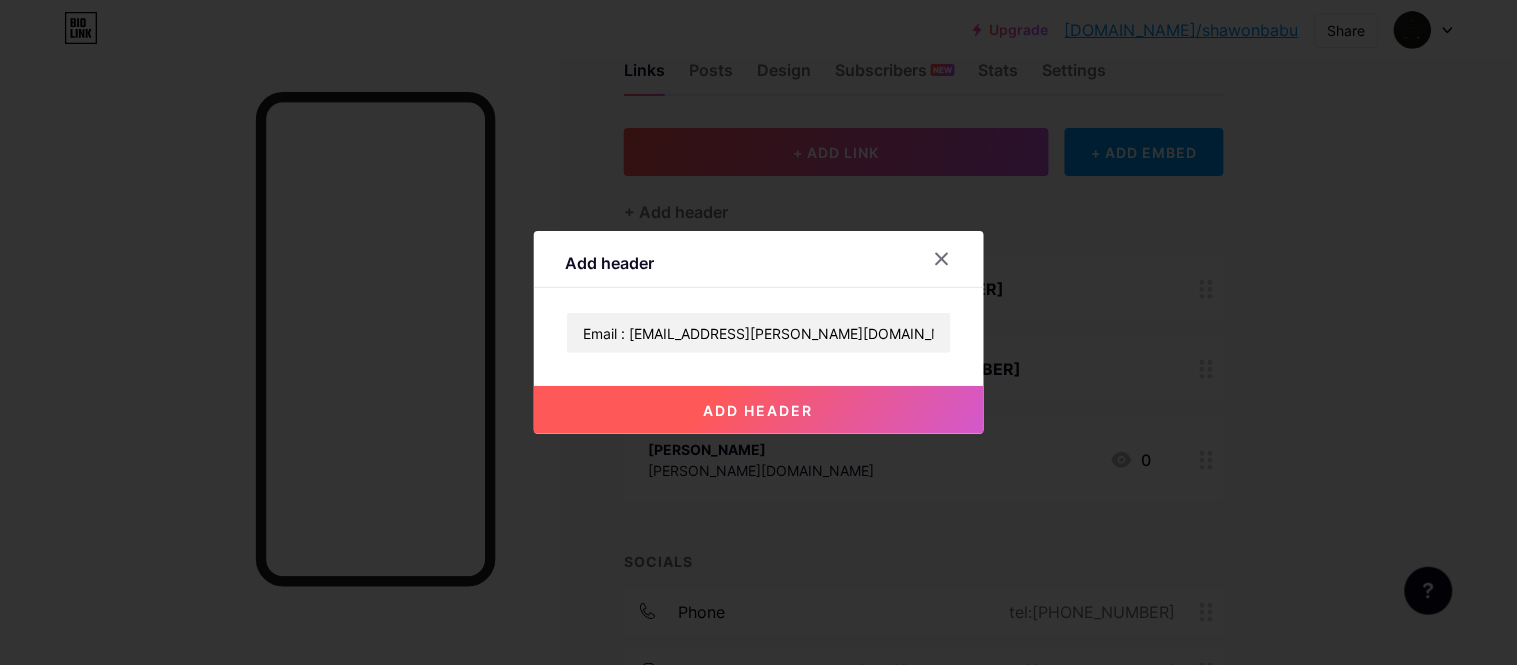 click on "add header" at bounding box center [759, 410] 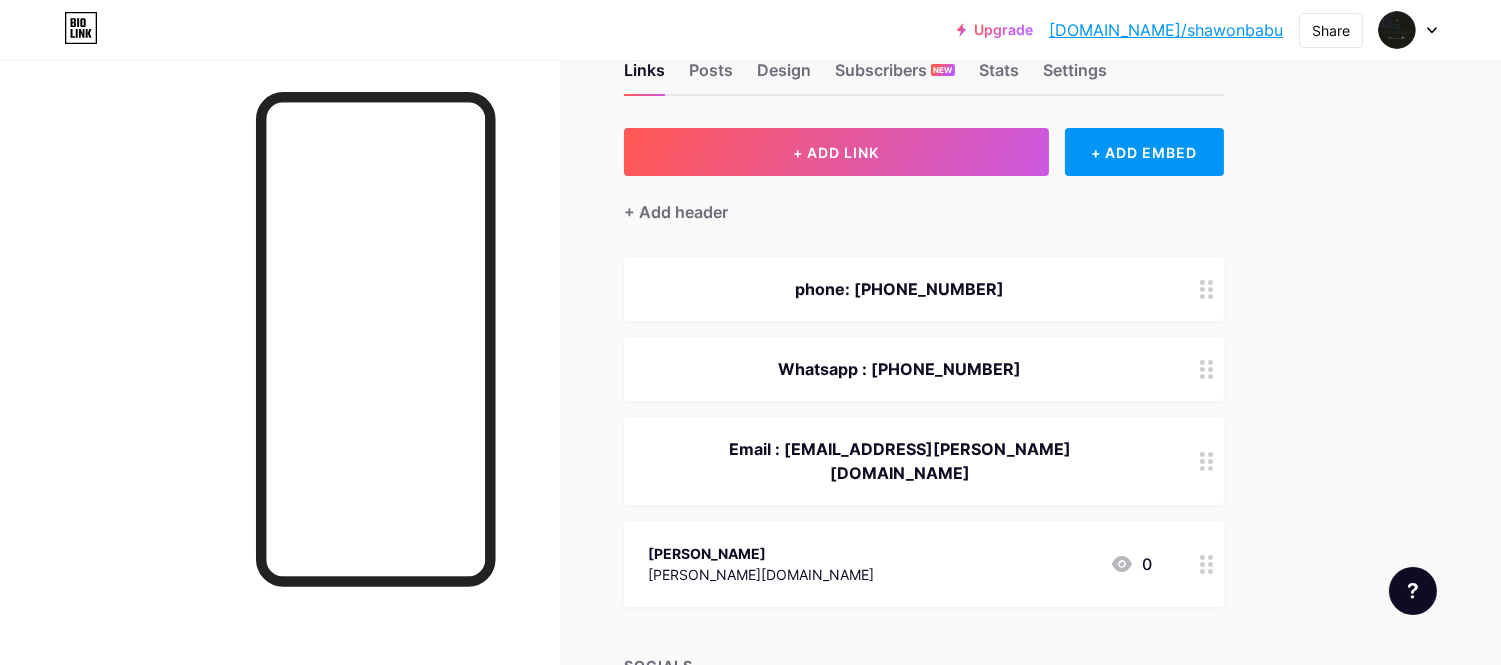 click on "[PERSON_NAME]
[PERSON_NAME][DOMAIN_NAME]
0" at bounding box center (900, 564) 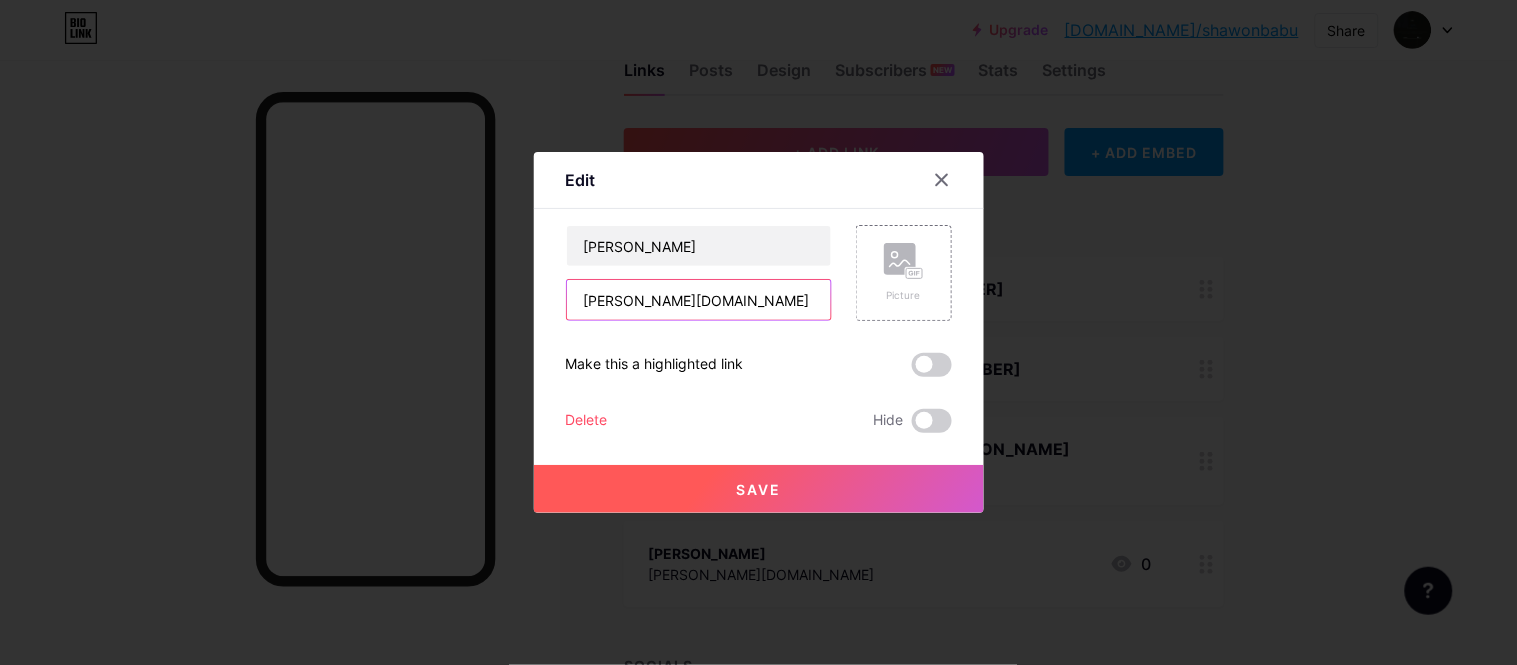 drag, startPoint x: 713, startPoint y: 303, endPoint x: 346, endPoint y: 303, distance: 367 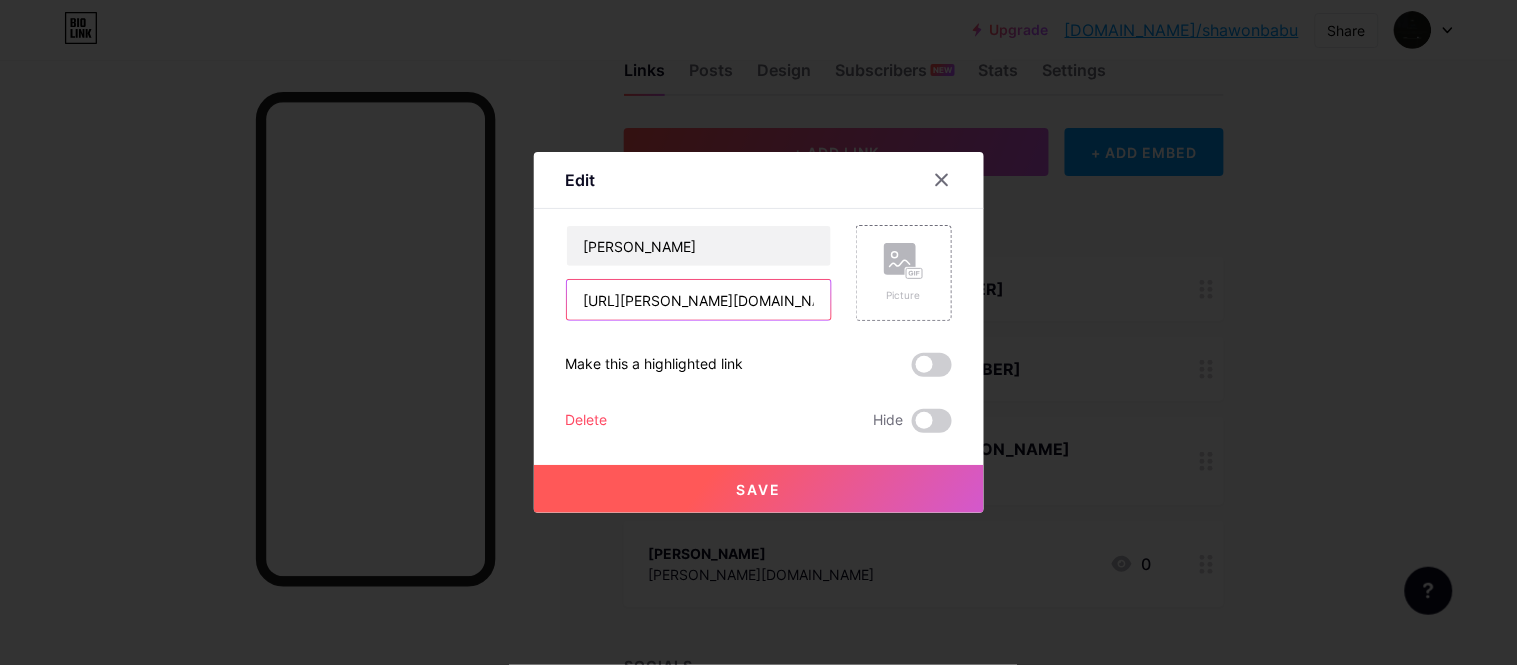 type on "[URL][PERSON_NAME][DOMAIN_NAME]" 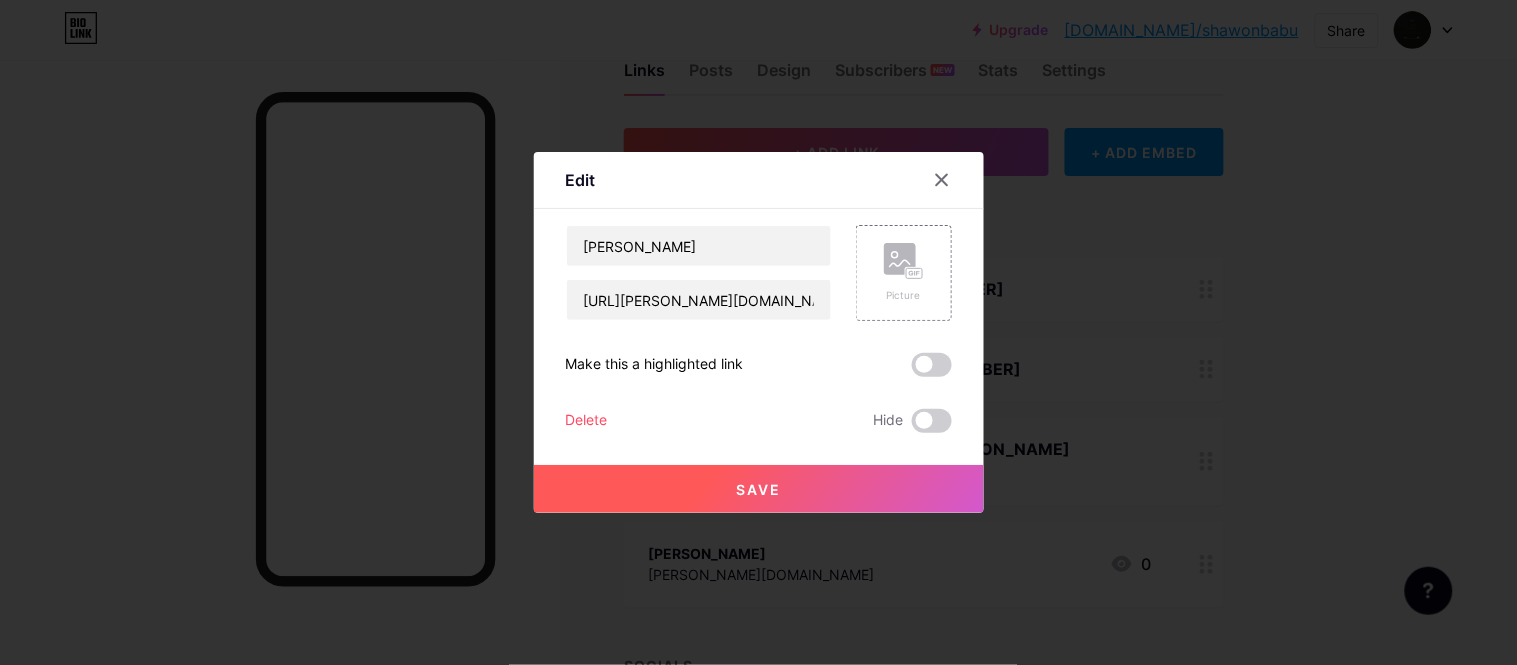 click on "Save" at bounding box center (758, 489) 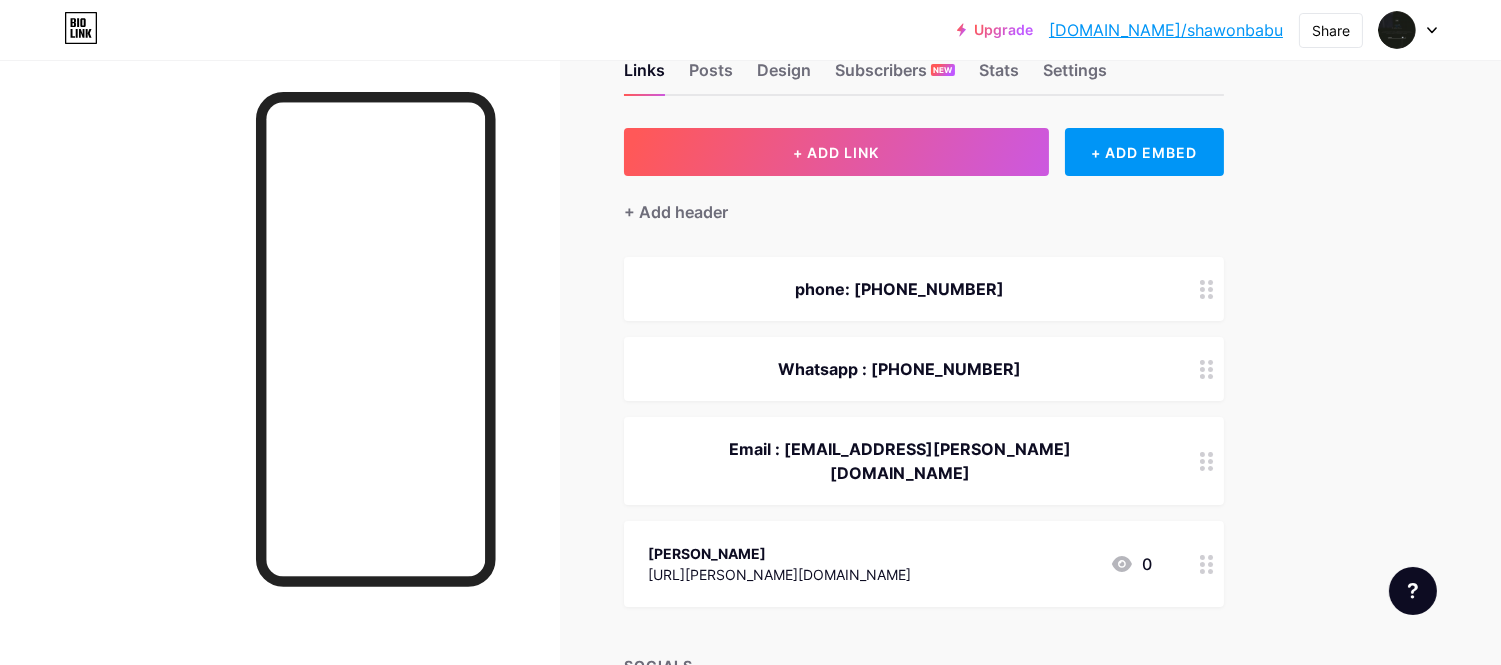 click on "Email : [EMAIL_ADDRESS][PERSON_NAME][DOMAIN_NAME]" at bounding box center (900, 461) 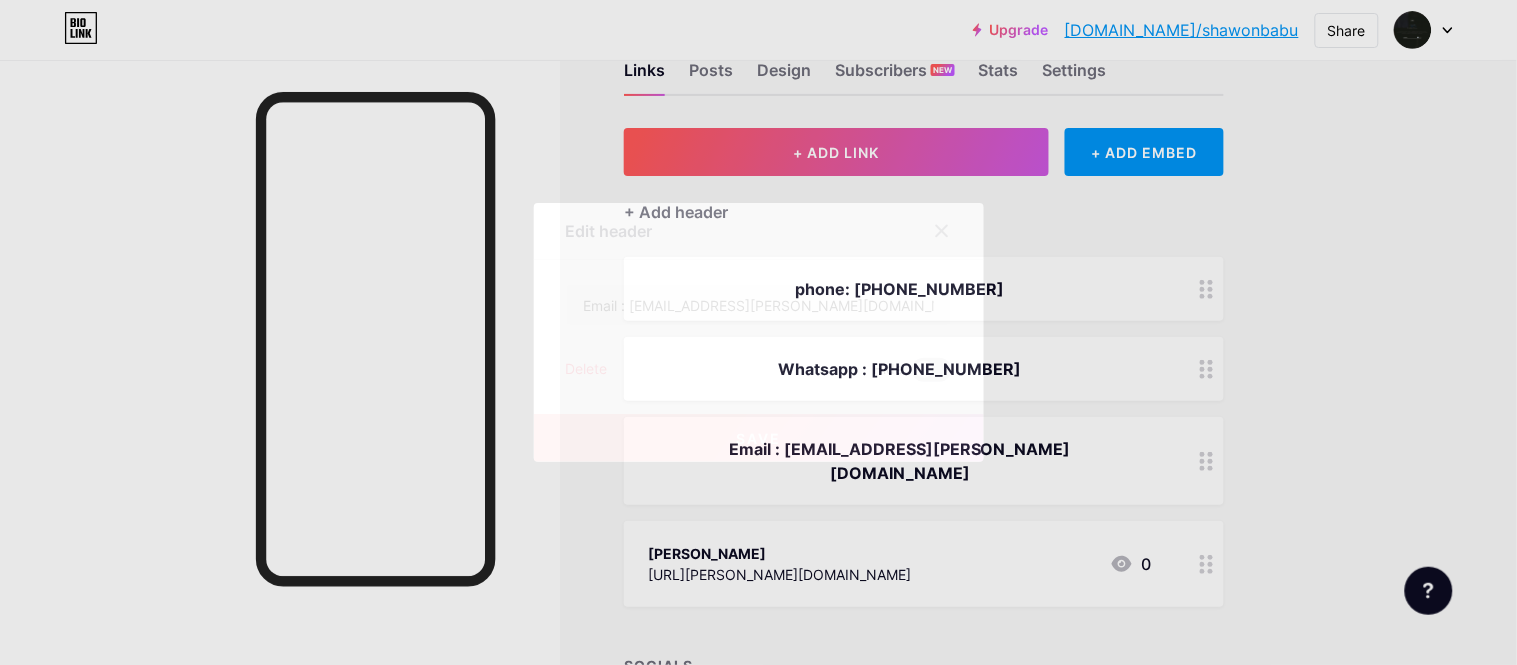 click on "Delete" at bounding box center (587, 370) 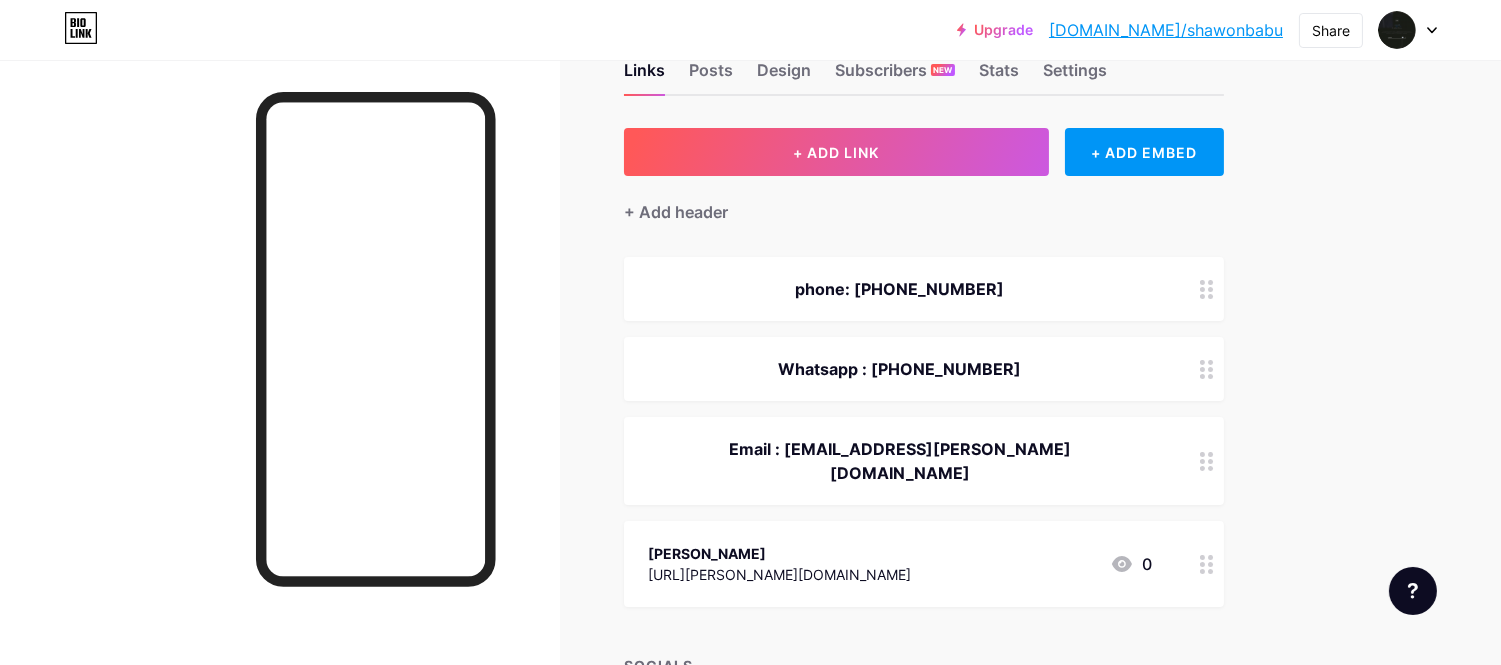 click on "Confirm" at bounding box center [862, 409] 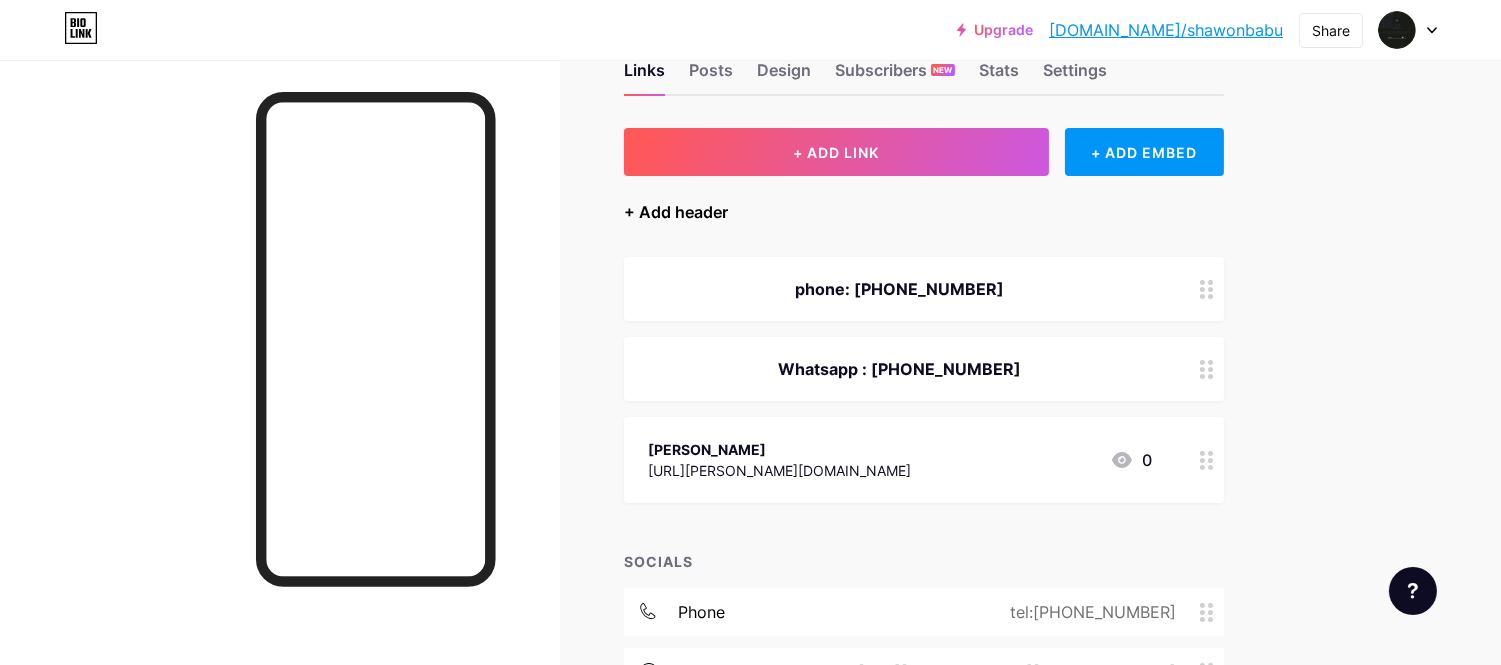 click on "+ Add header" at bounding box center (676, 212) 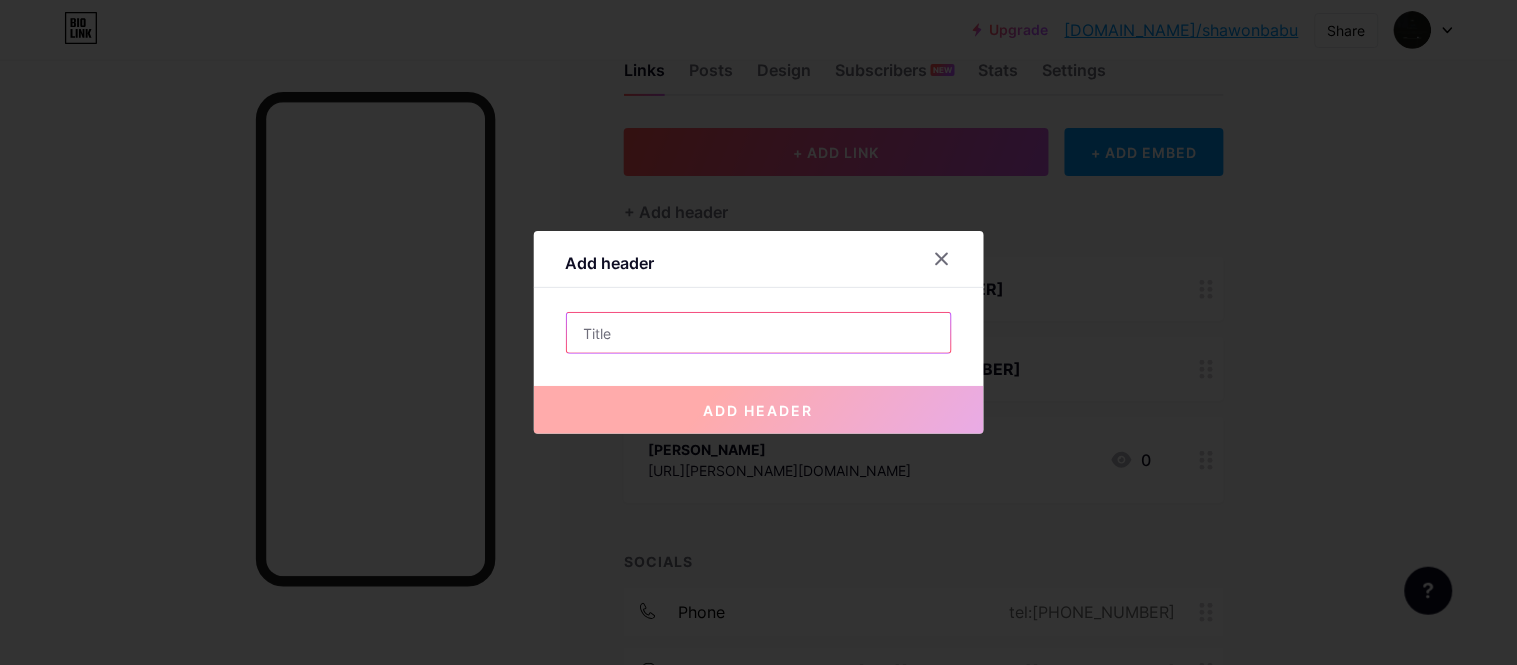 paste on "প্রয়োজনীয় লিংক:" 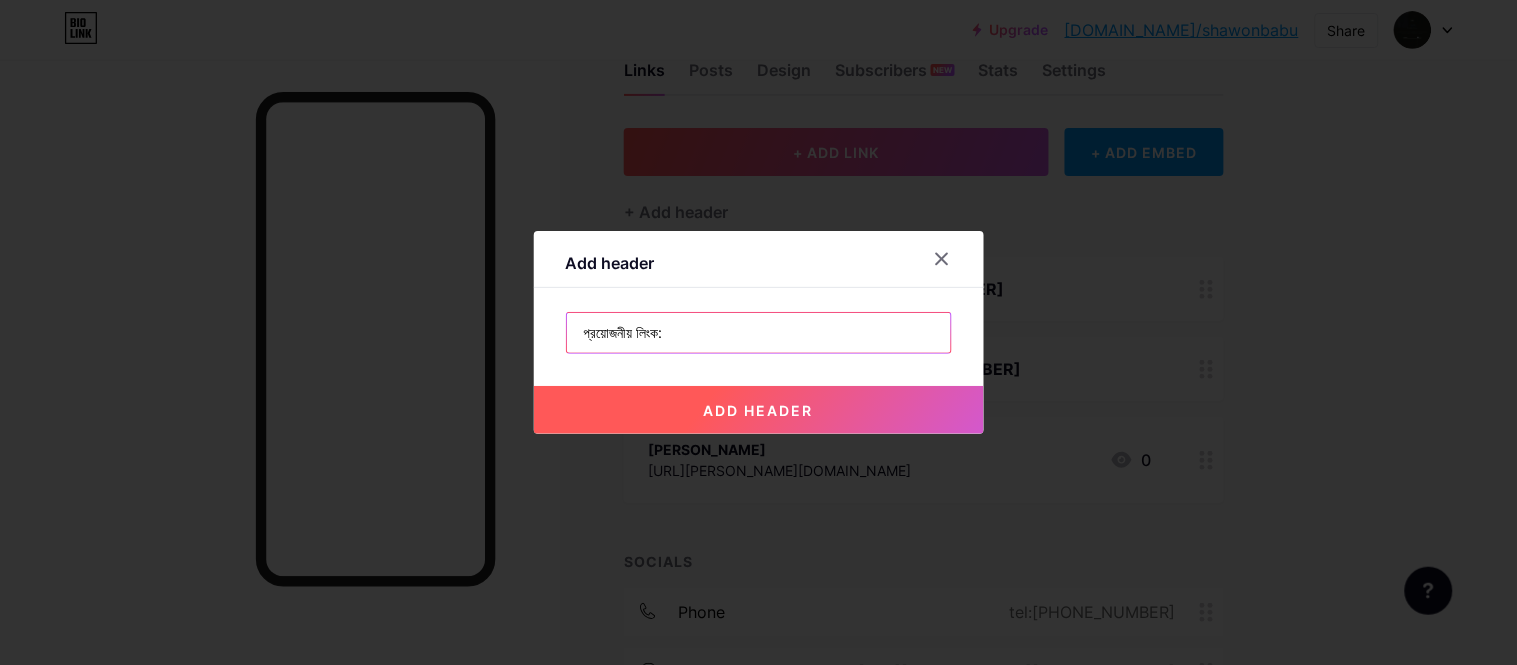 type on "প্রয়োজনীয় লিংক:" 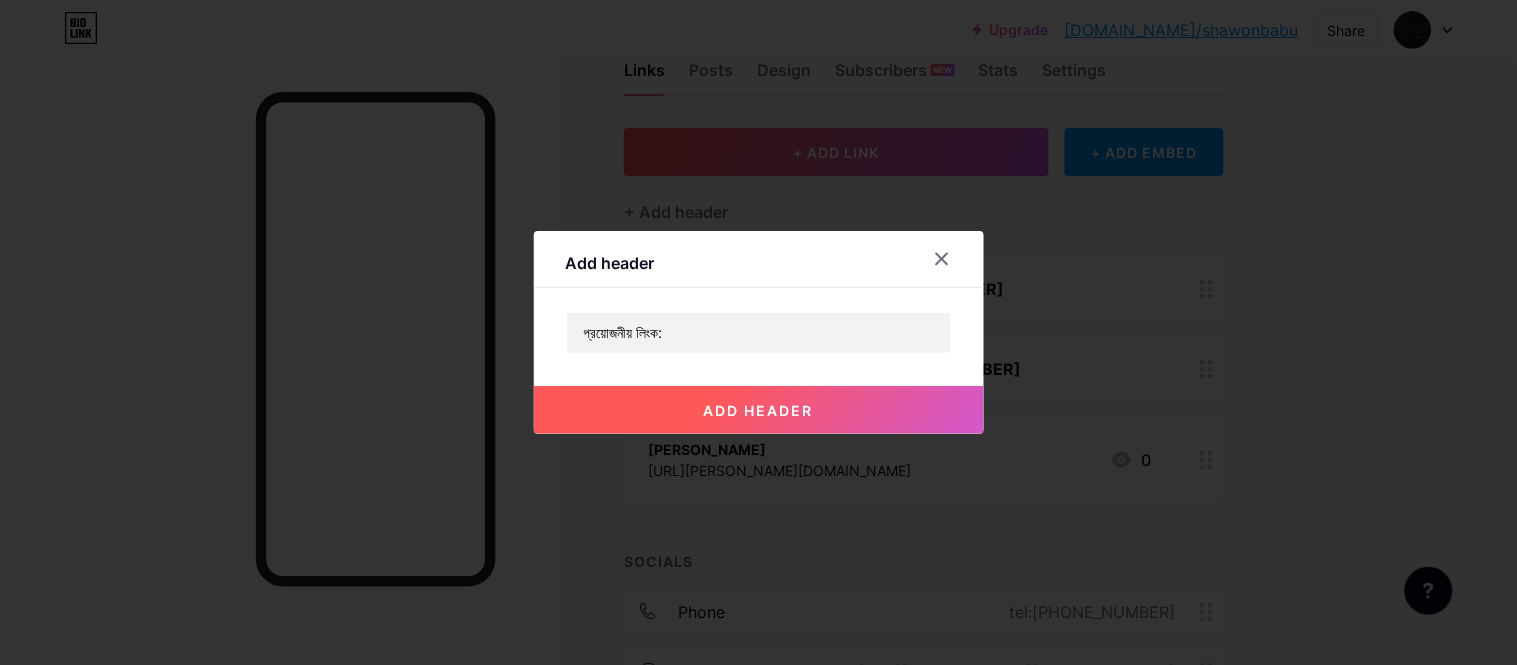 click on "add header" at bounding box center [759, 410] 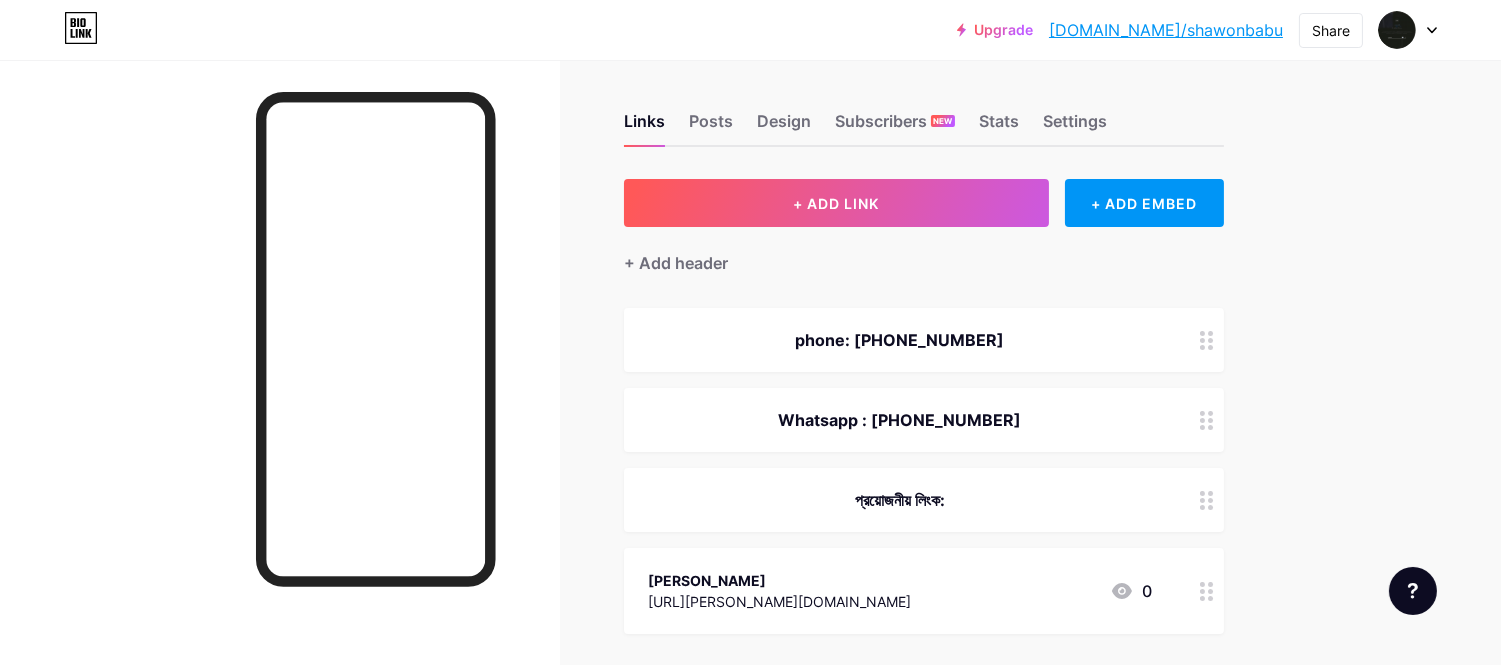 scroll, scrollTop: 0, scrollLeft: 0, axis: both 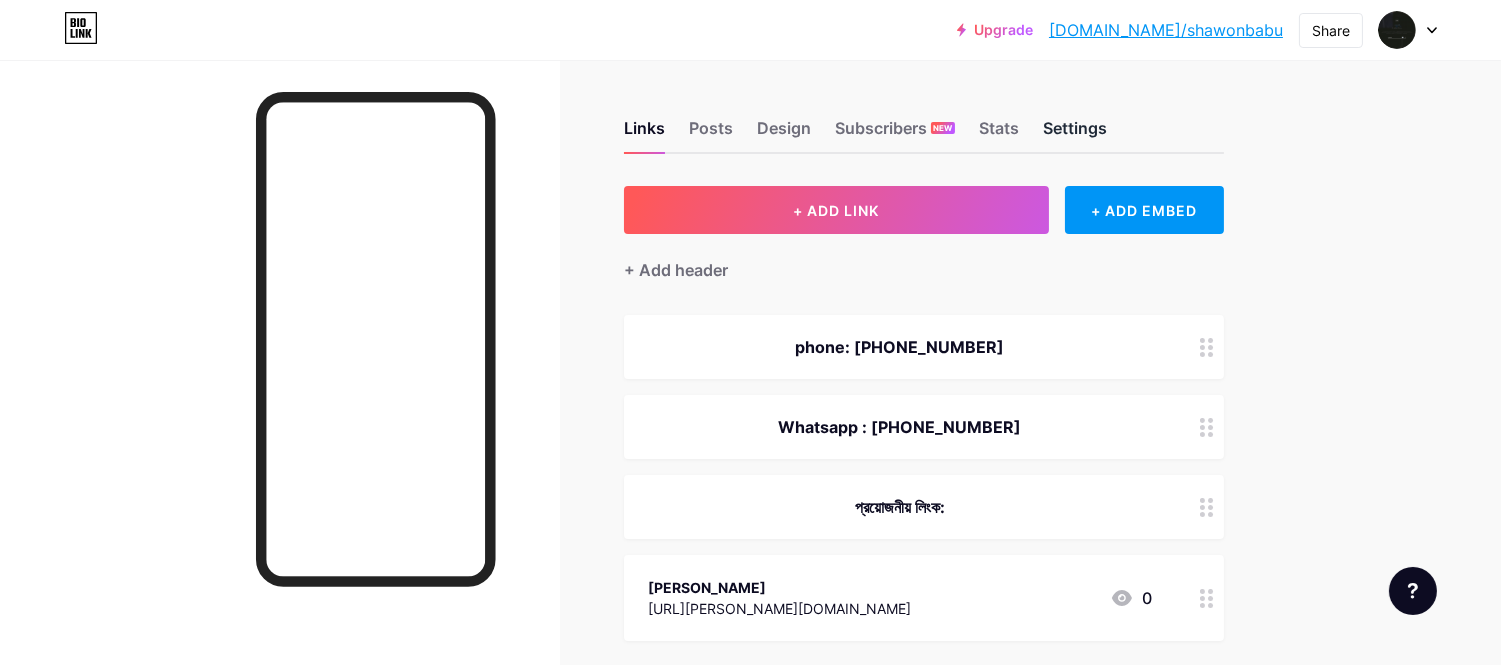 click on "Settings" at bounding box center [1075, 134] 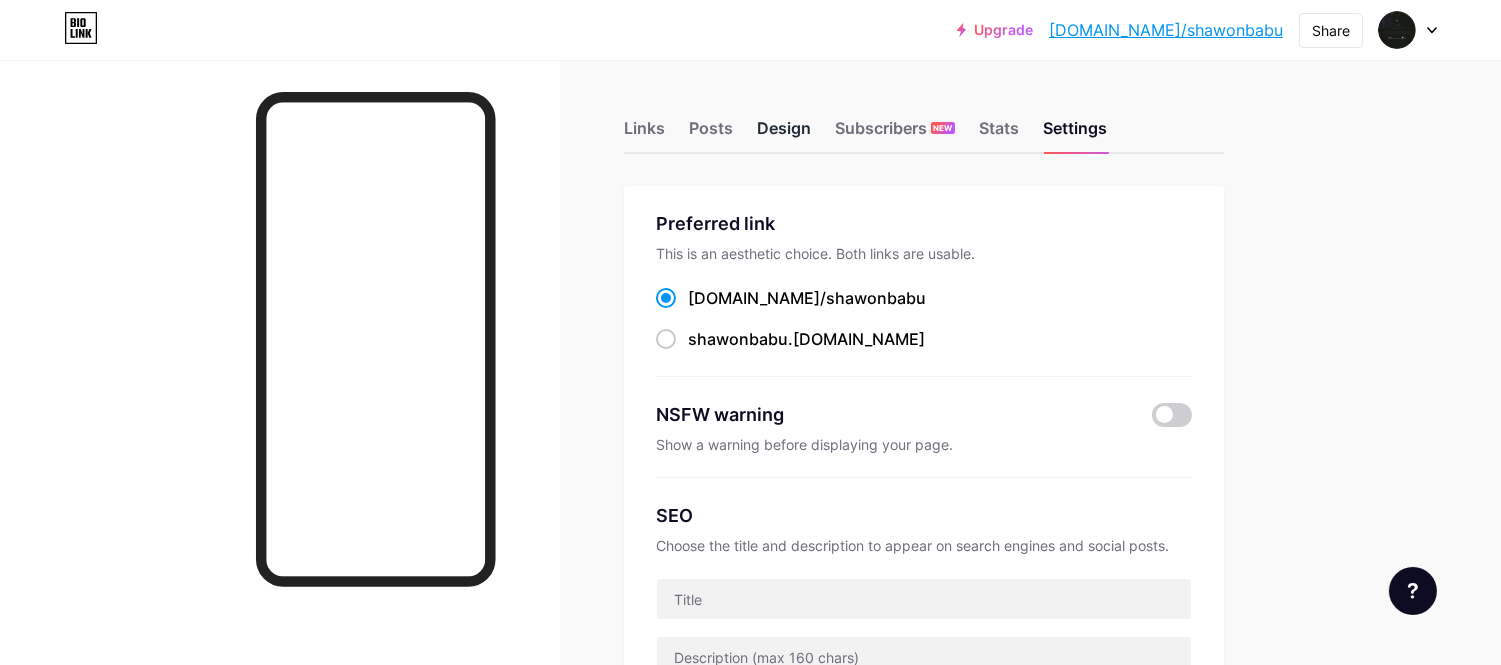 click on "Design" at bounding box center (784, 134) 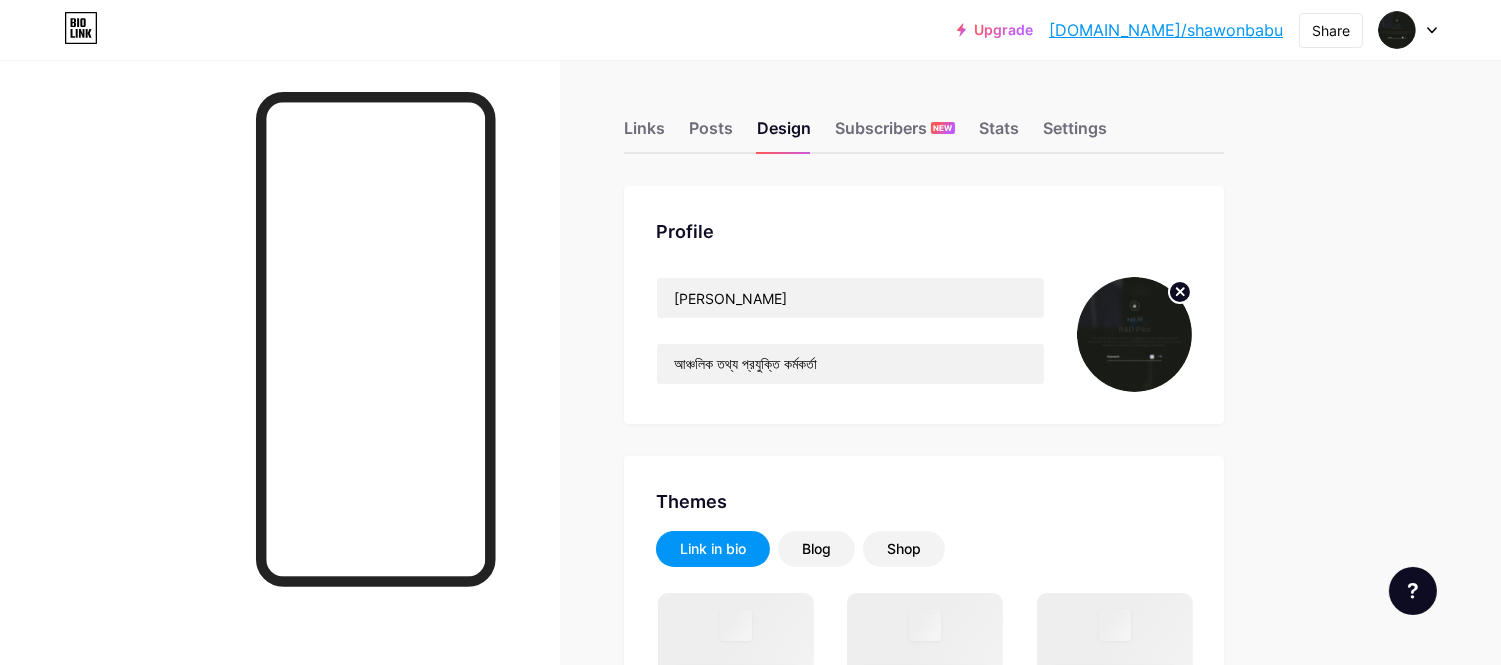 click 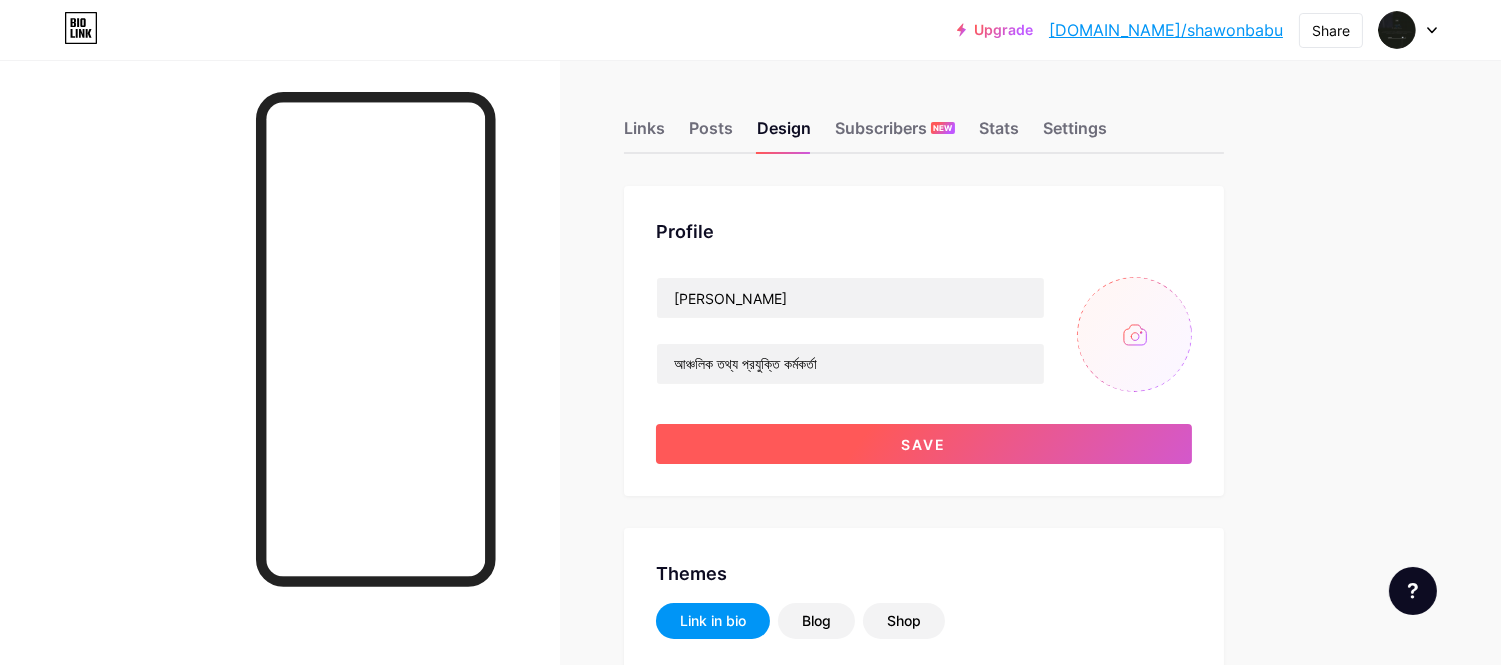 click on "Save" at bounding box center (924, 444) 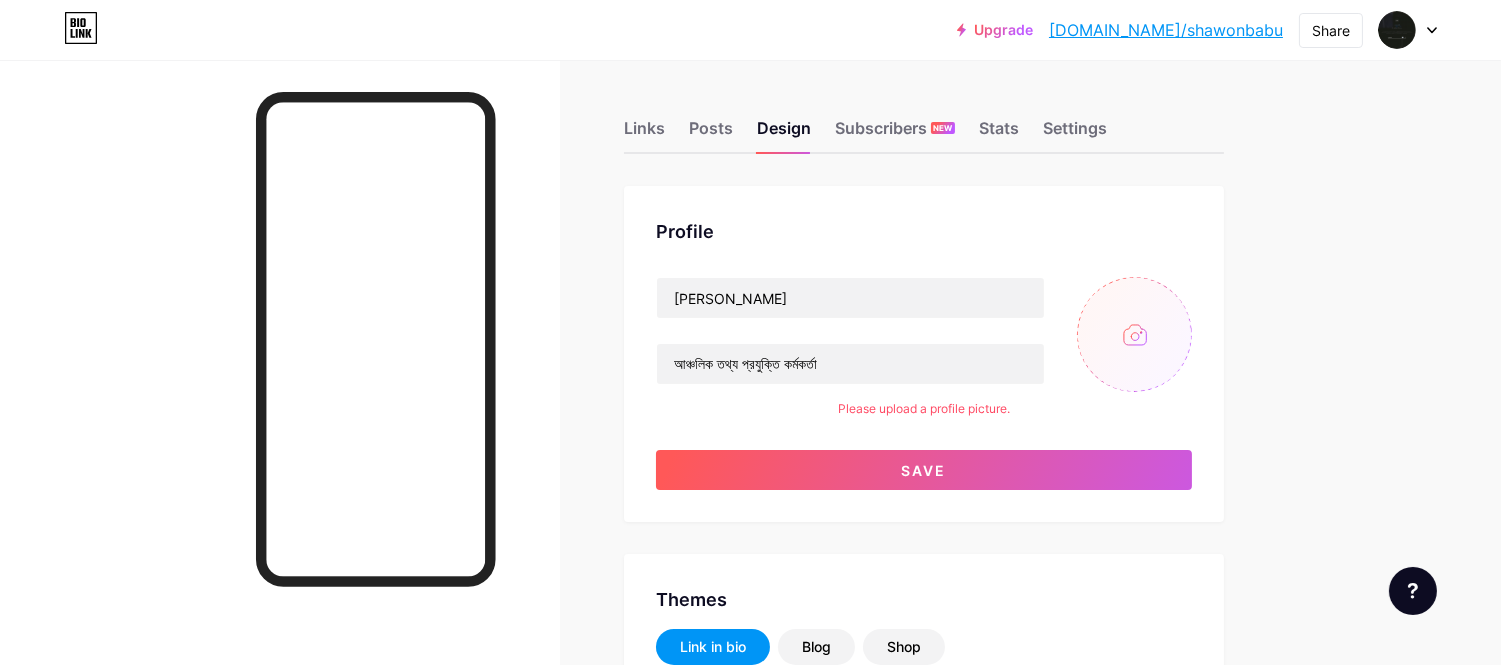 click at bounding box center (1134, 334) 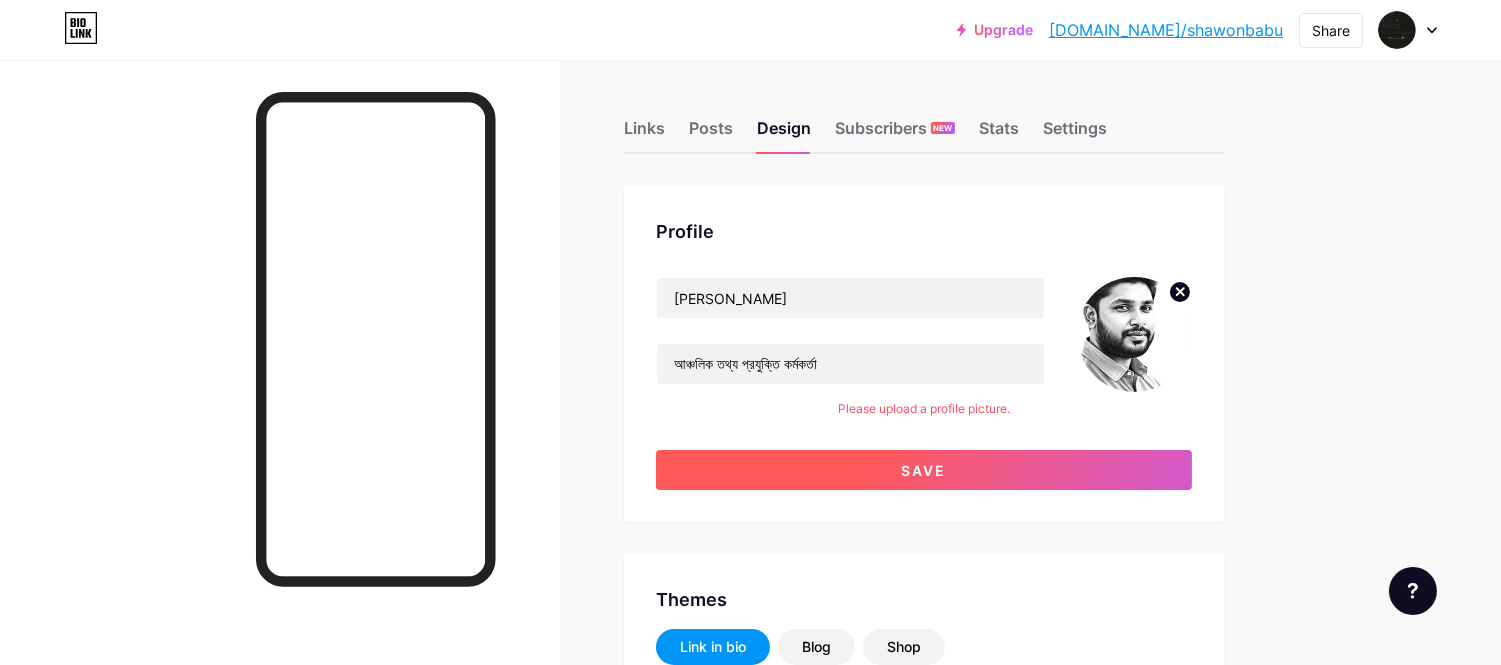 click on "Save" at bounding box center [924, 470] 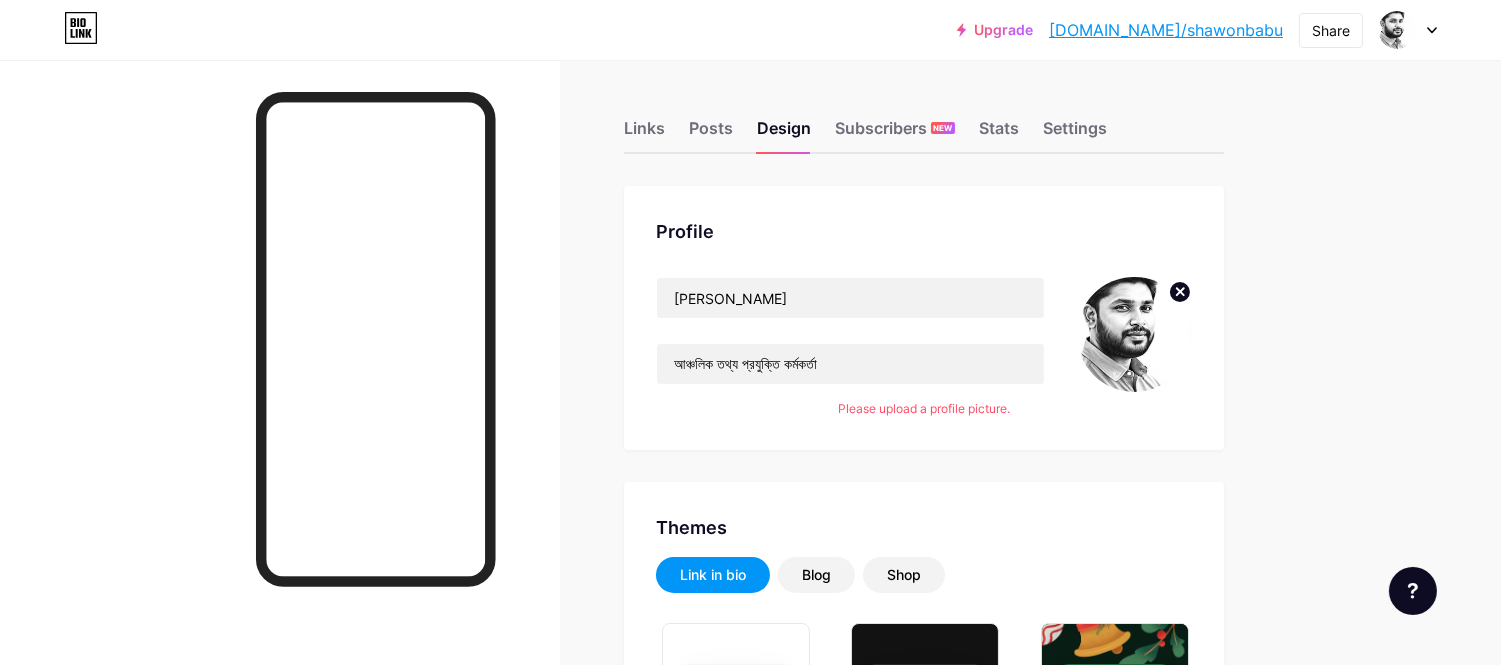 click 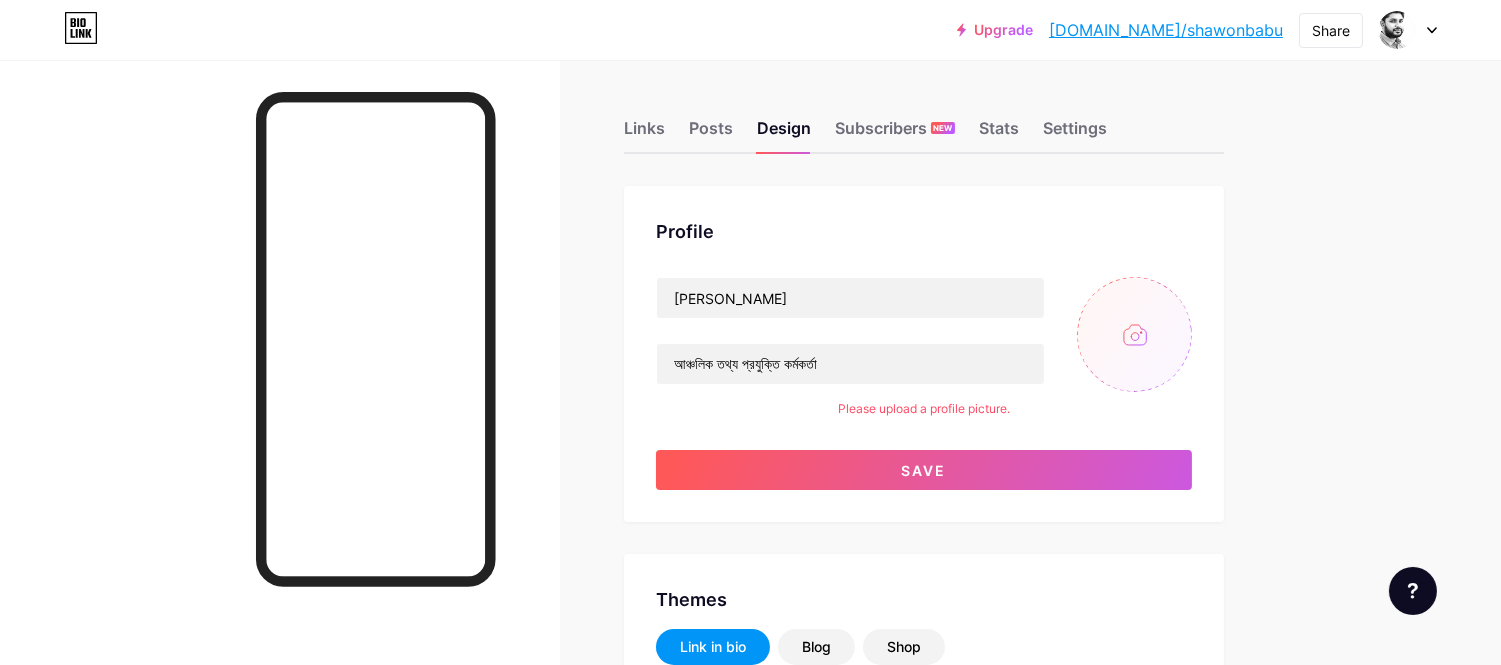 click at bounding box center [1134, 334] 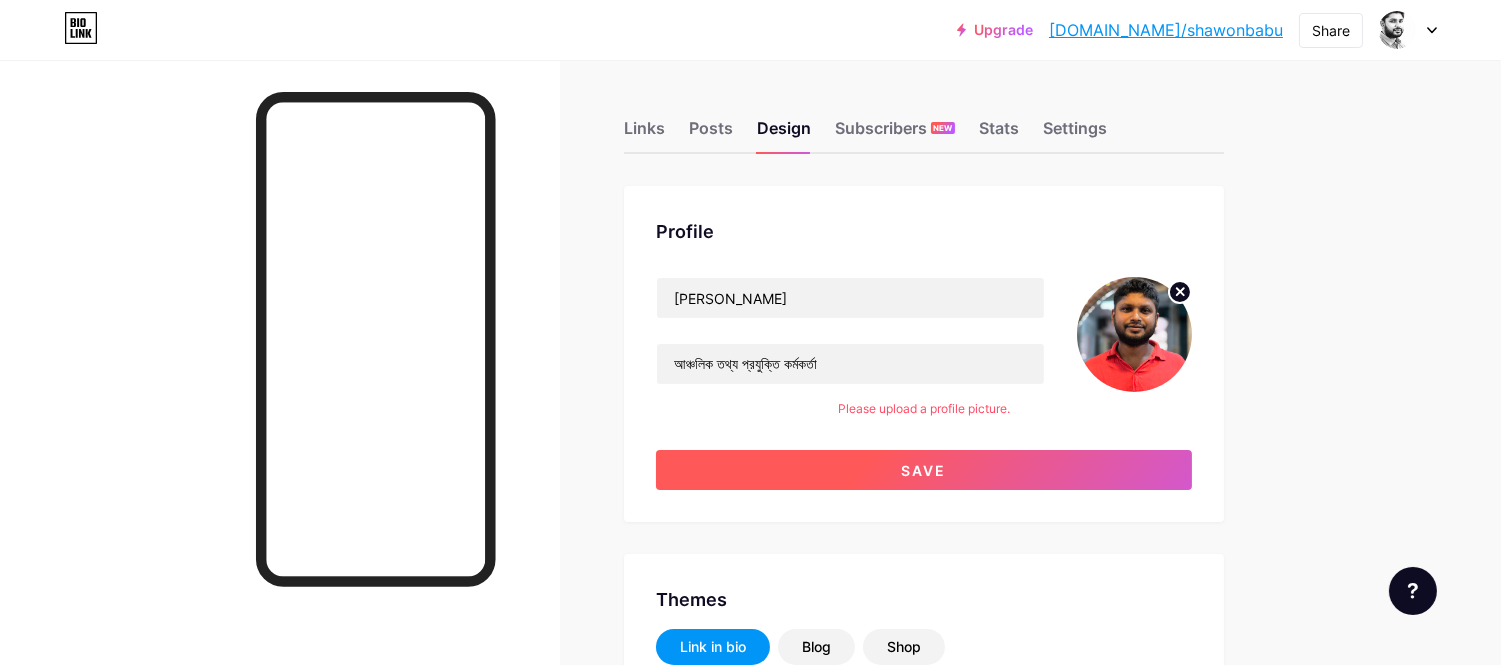 click on "Save" at bounding box center [924, 470] 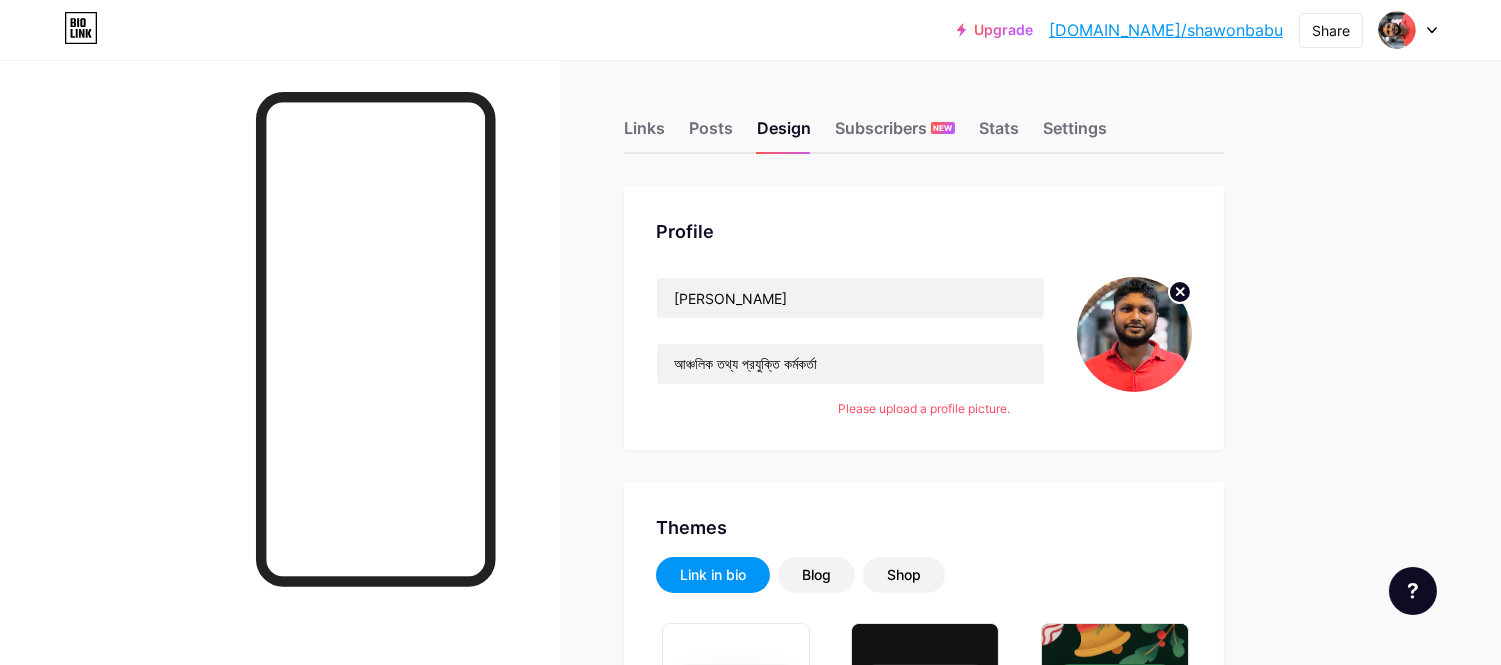 click 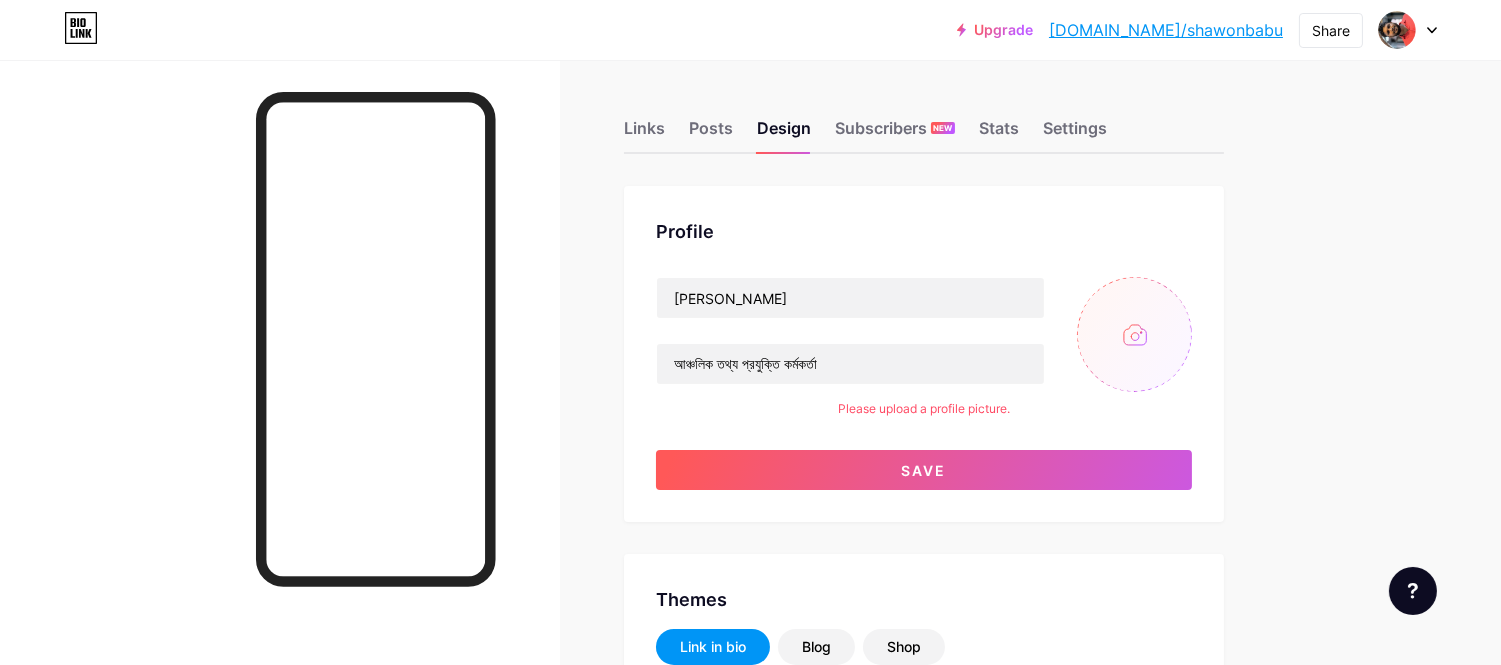 click at bounding box center (1134, 334) 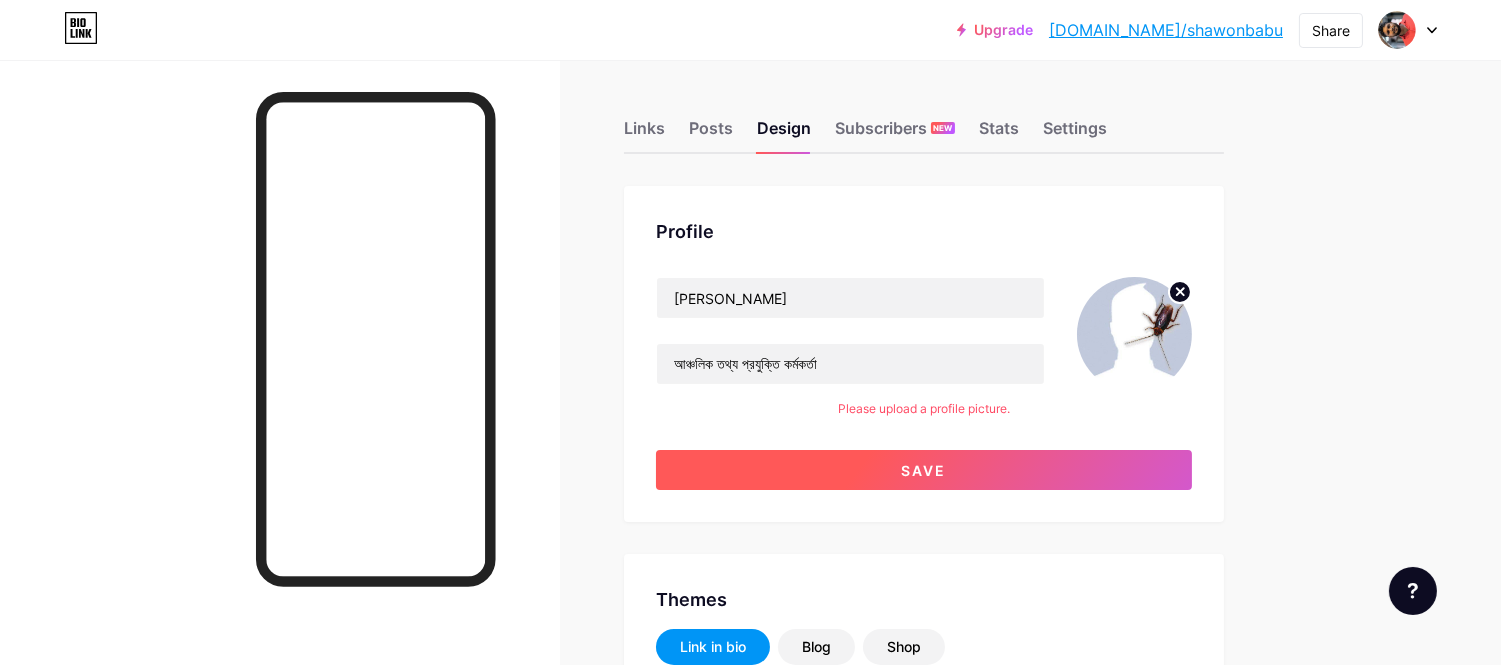 click on "Save" at bounding box center (924, 470) 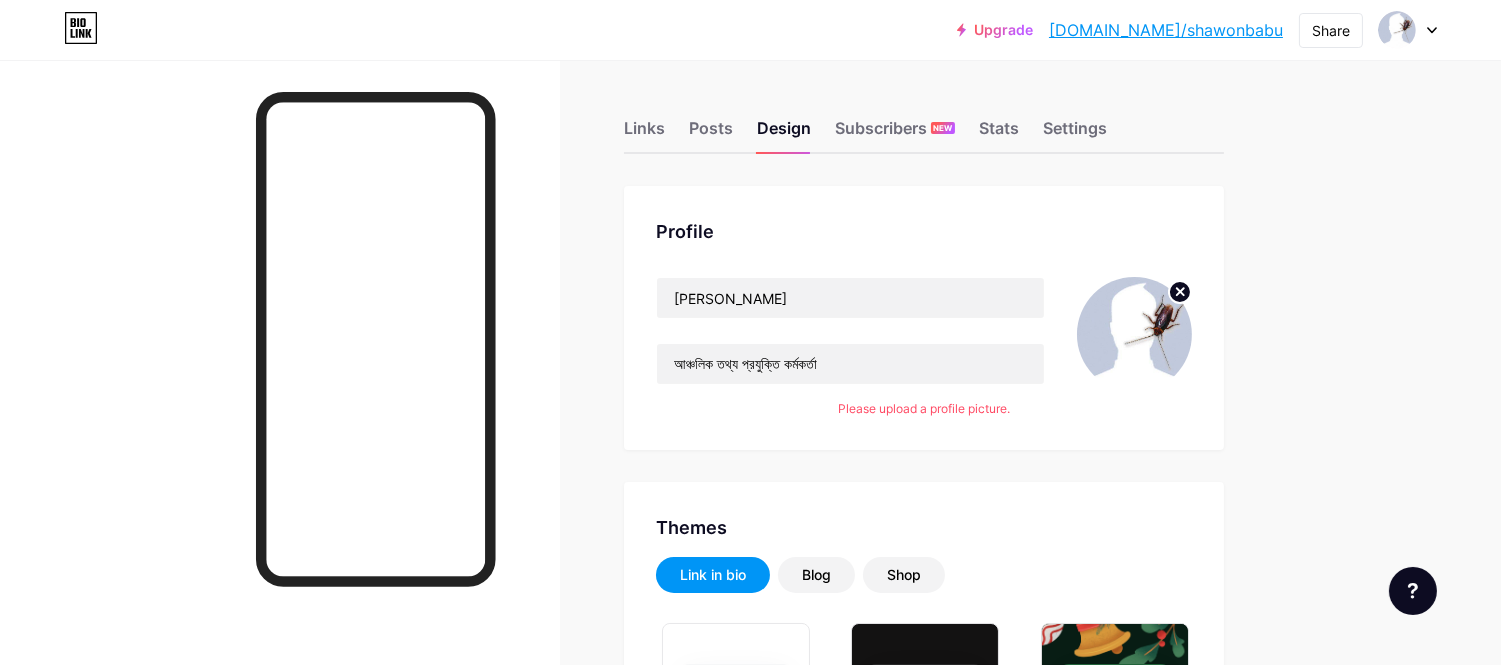 click 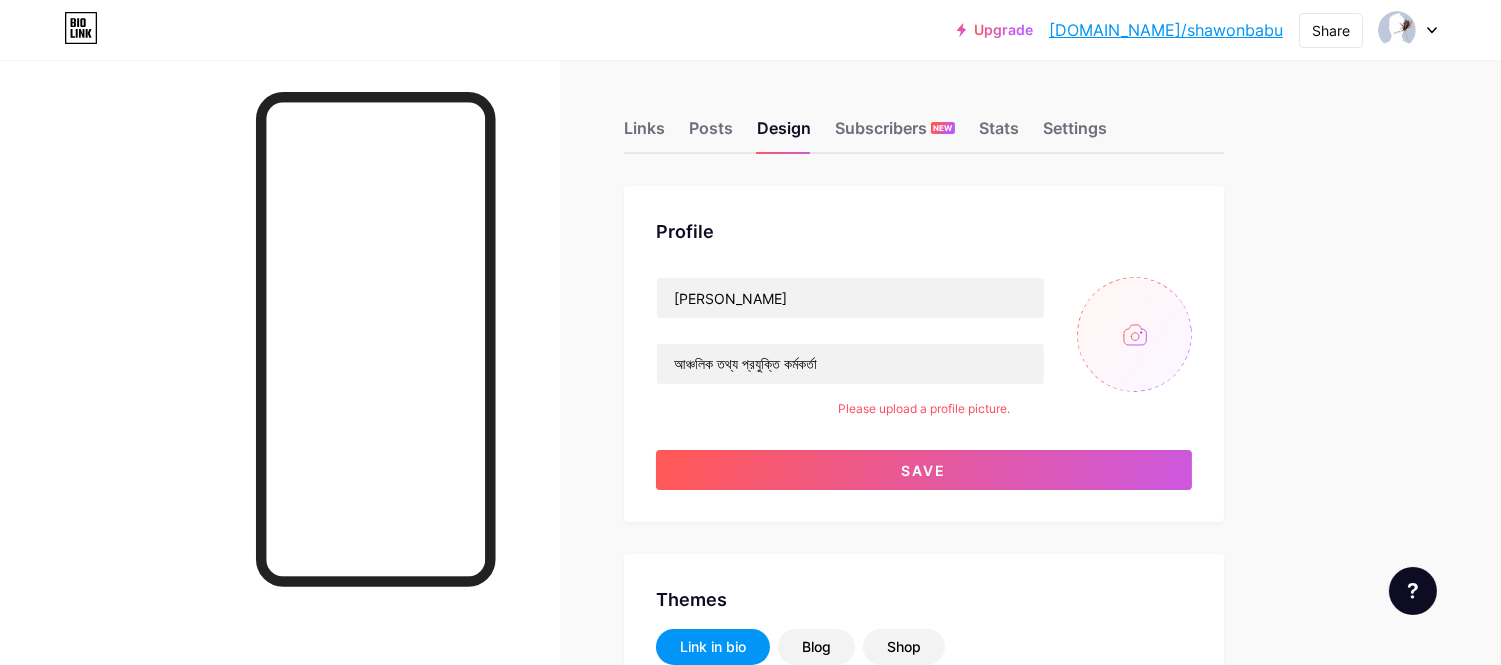 click at bounding box center (1134, 334) 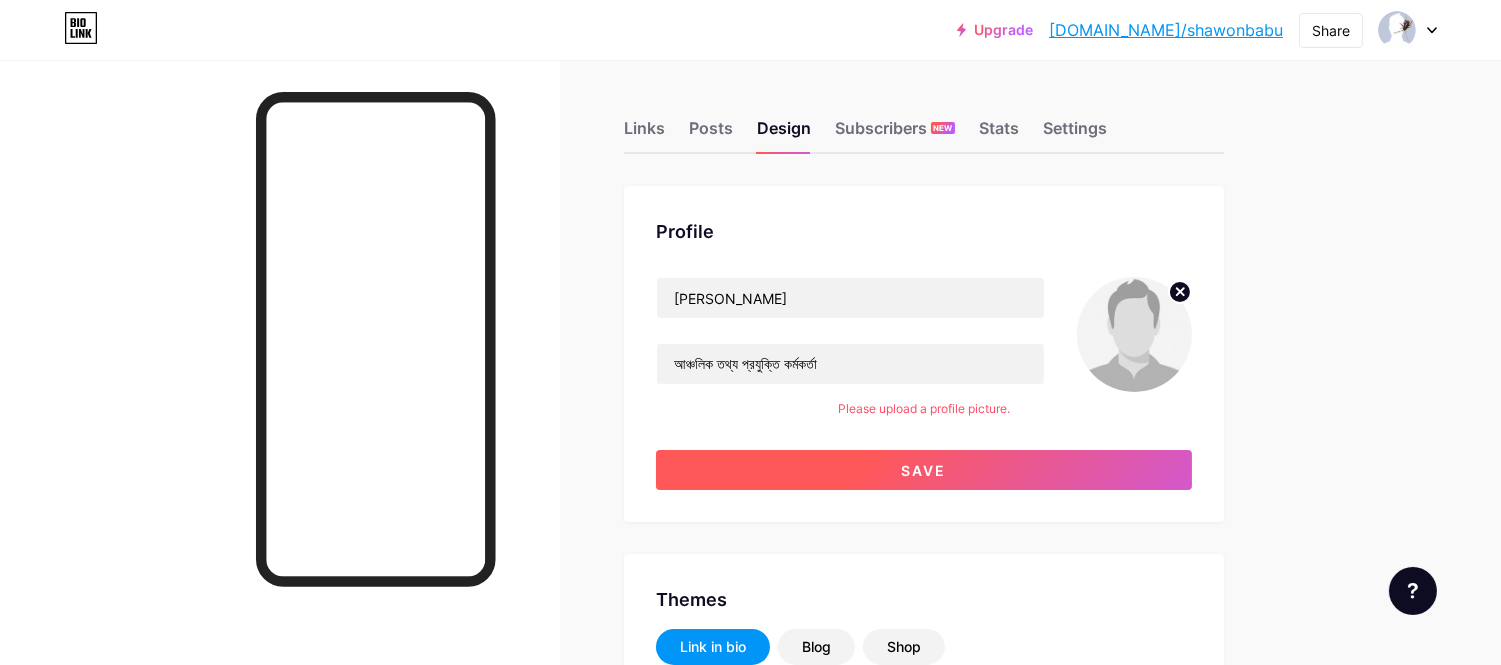 click on "Save" at bounding box center [924, 470] 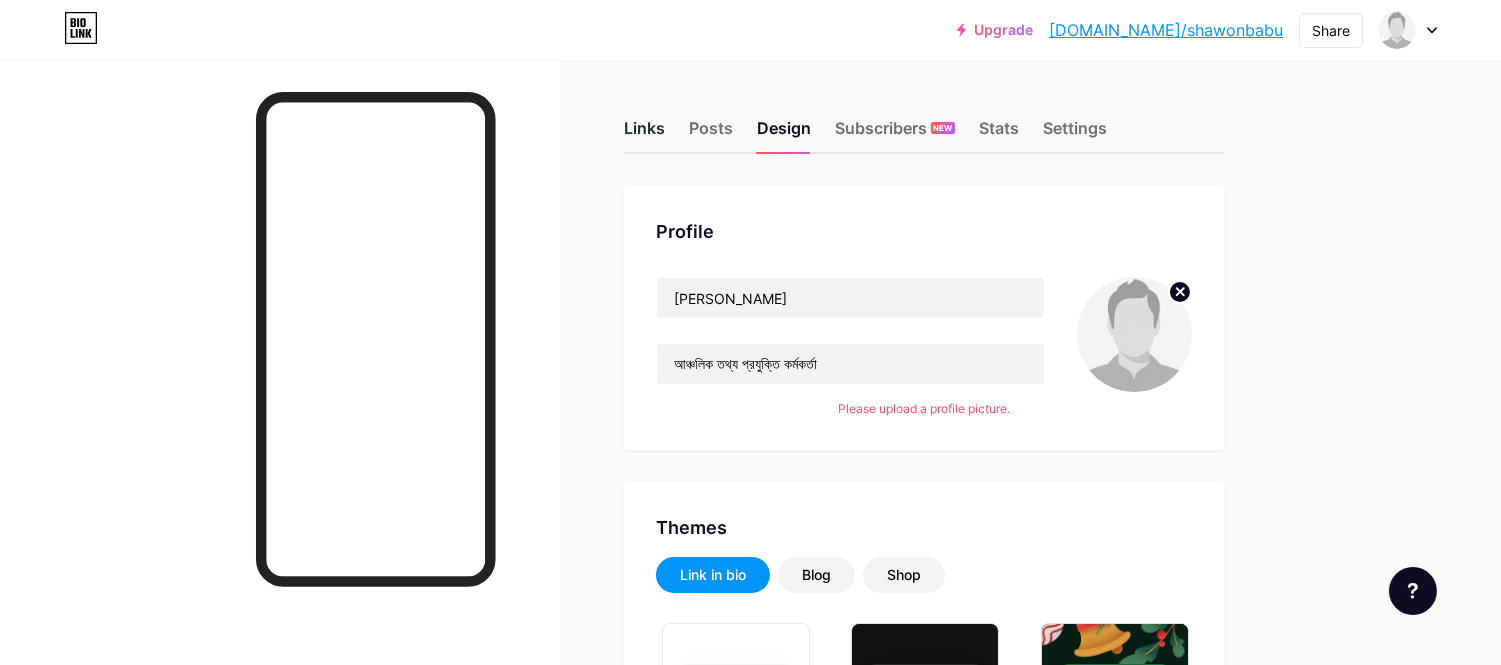 click on "Links" at bounding box center [644, 134] 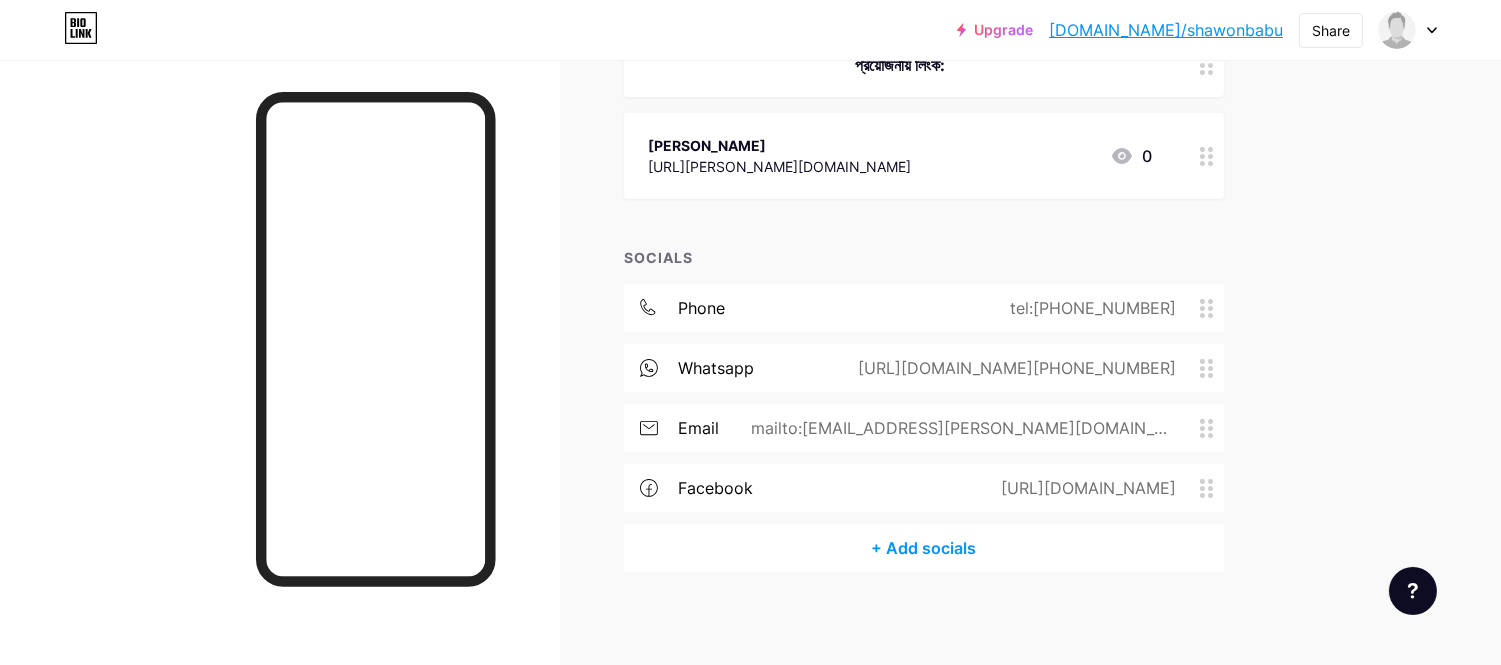 scroll, scrollTop: 446, scrollLeft: 0, axis: vertical 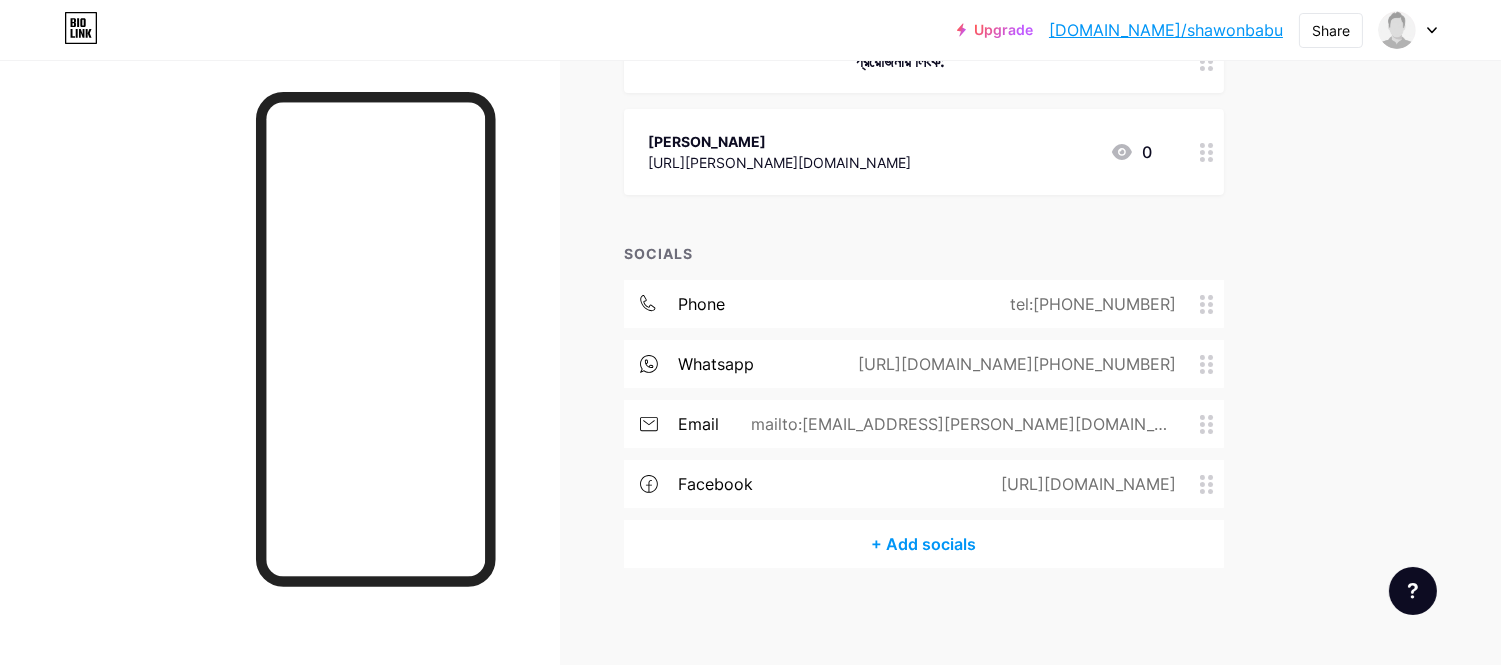 click 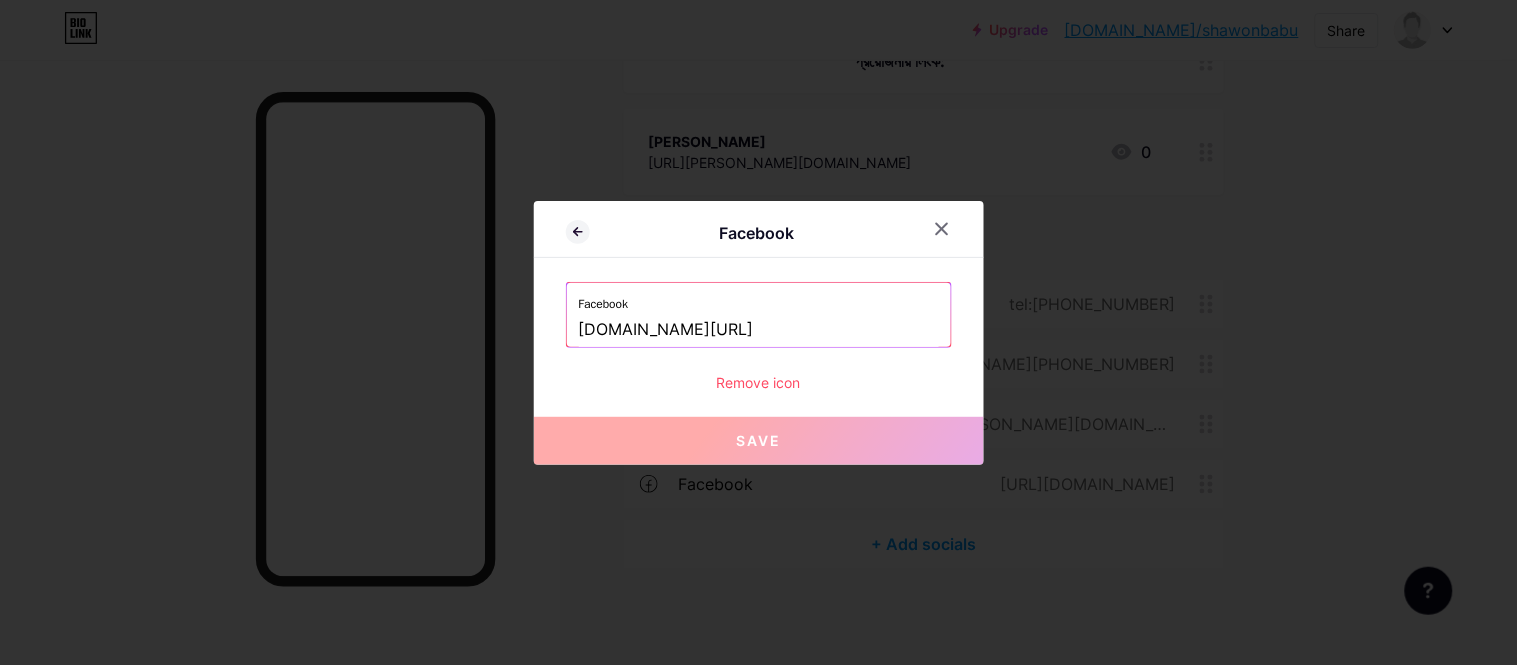 click on "Remove icon" at bounding box center (759, 382) 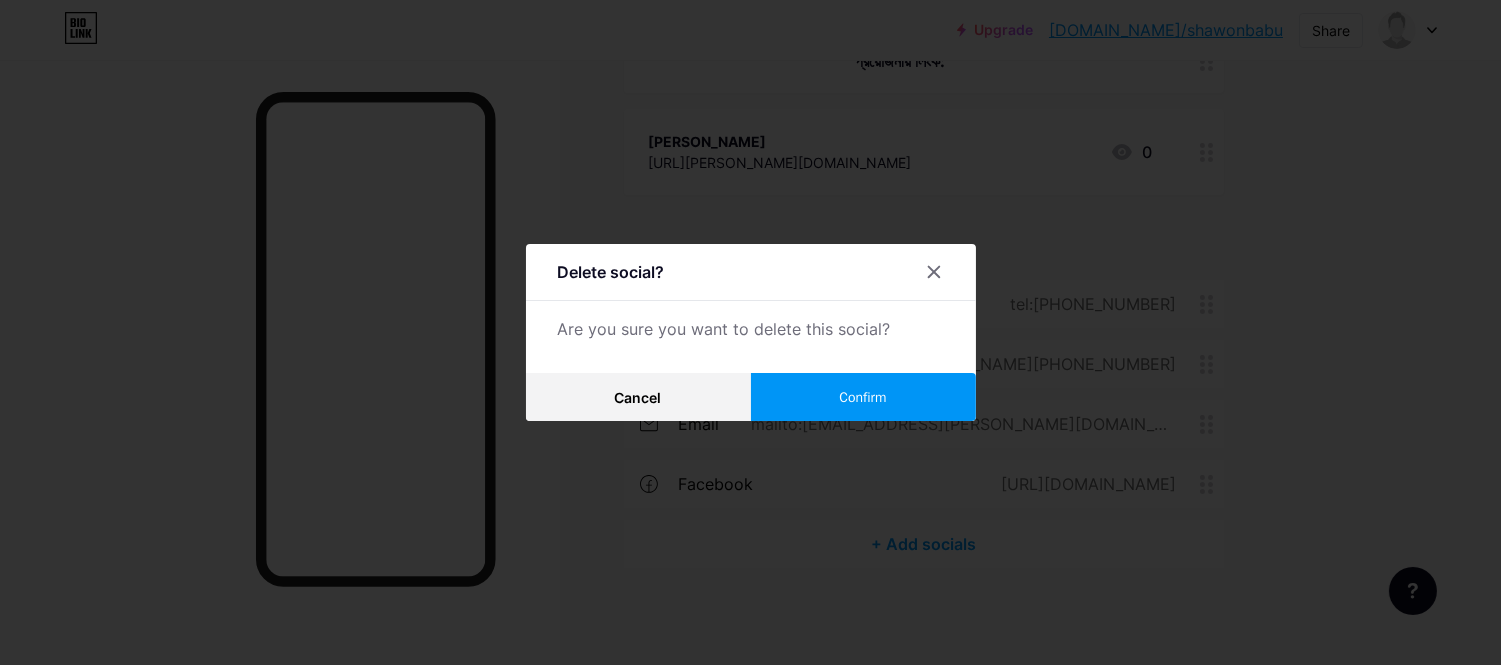 click on "Confirm" at bounding box center [862, 397] 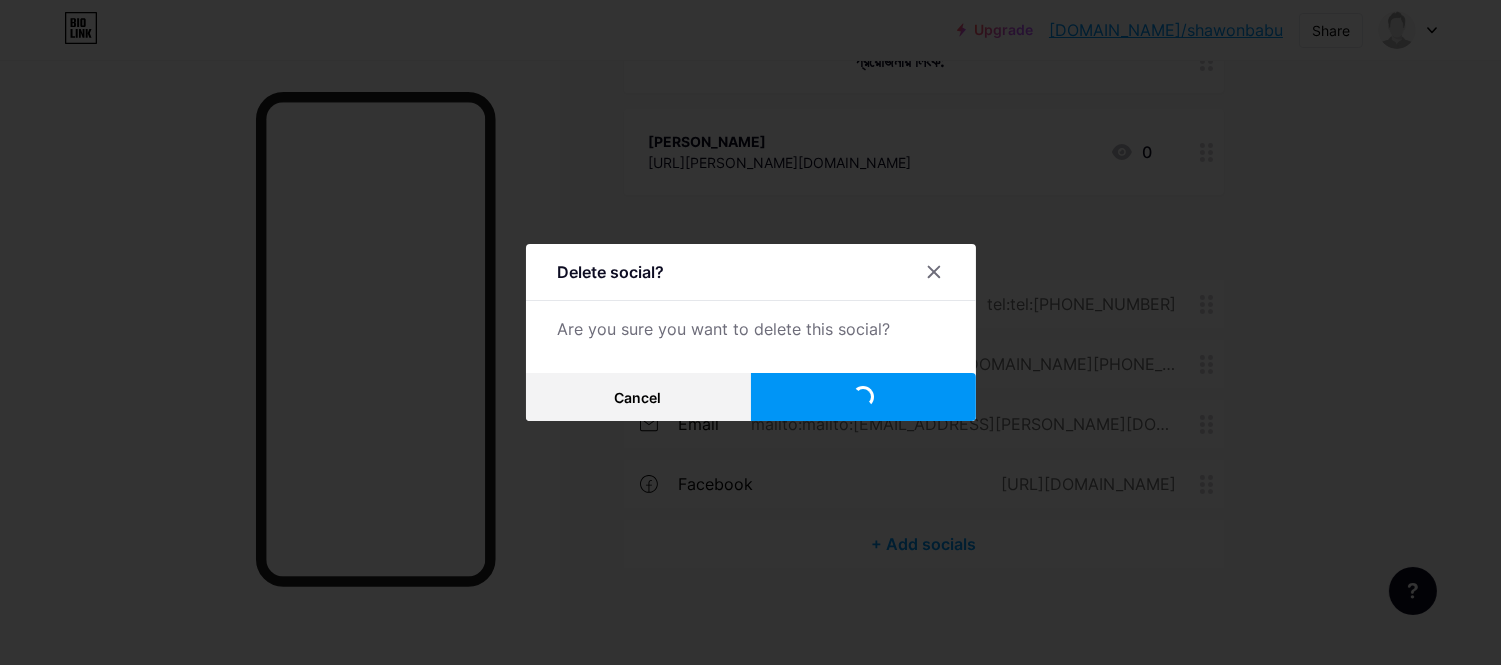 scroll, scrollTop: 386, scrollLeft: 0, axis: vertical 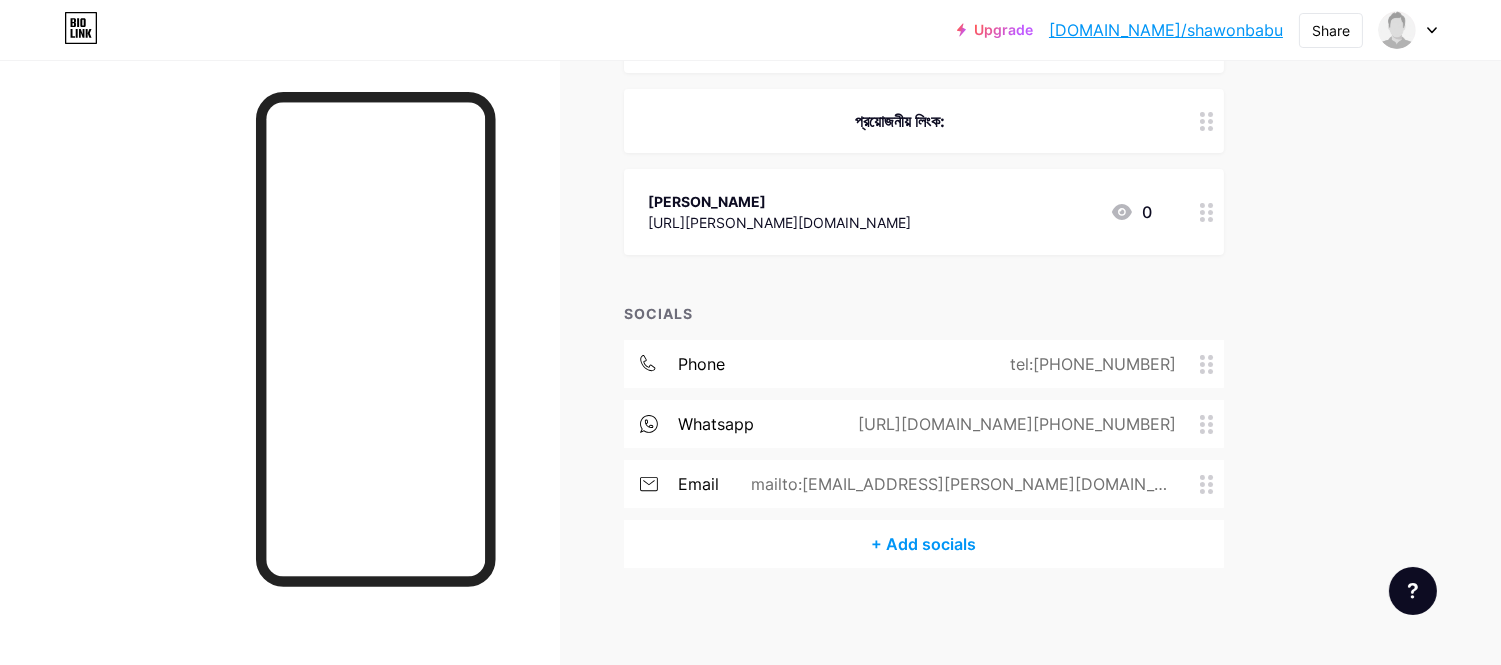 click 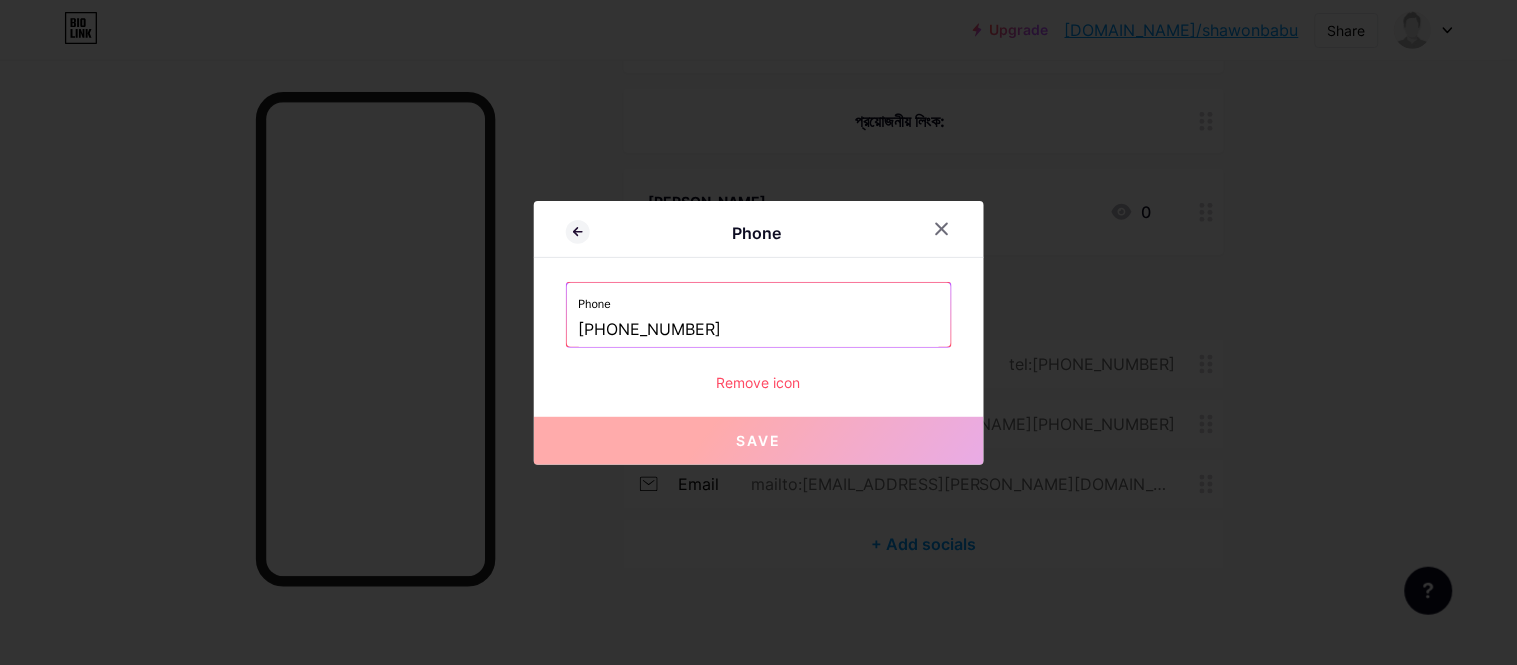 click on "Remove icon" at bounding box center [759, 382] 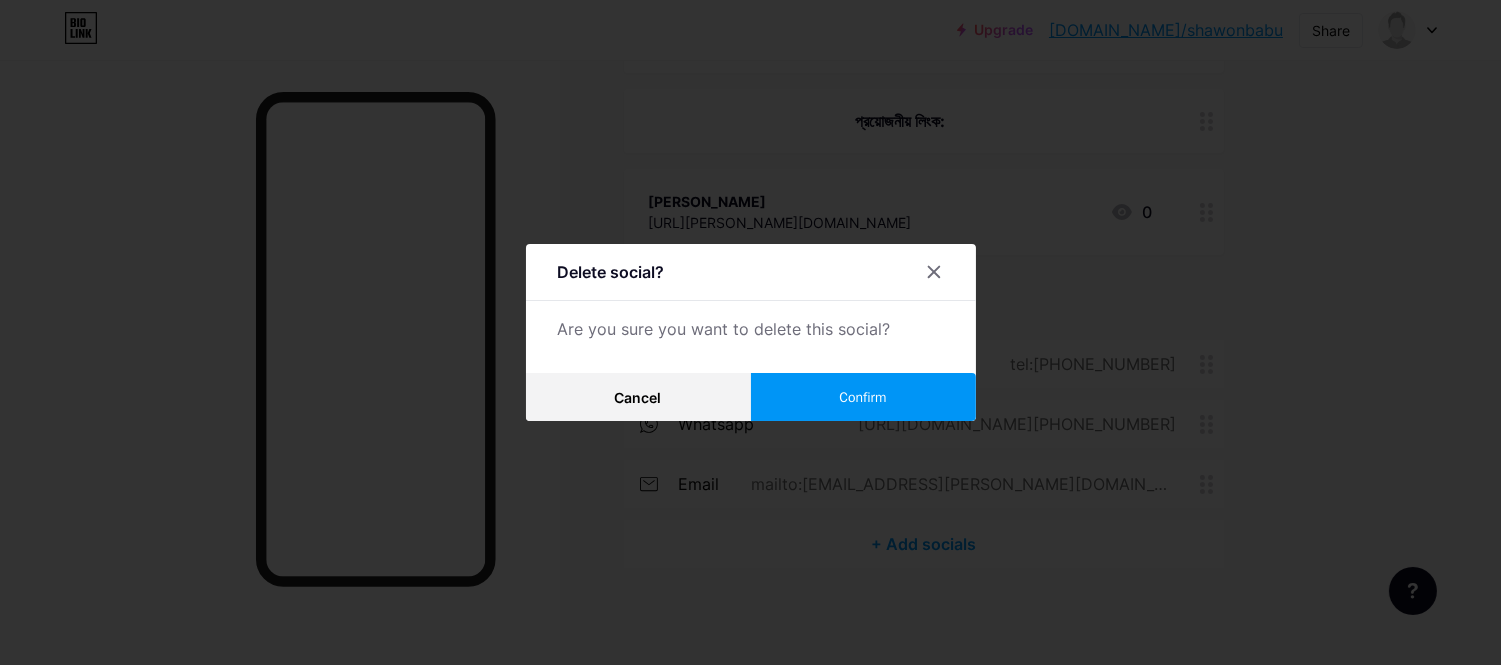click on "Confirm" at bounding box center (863, 397) 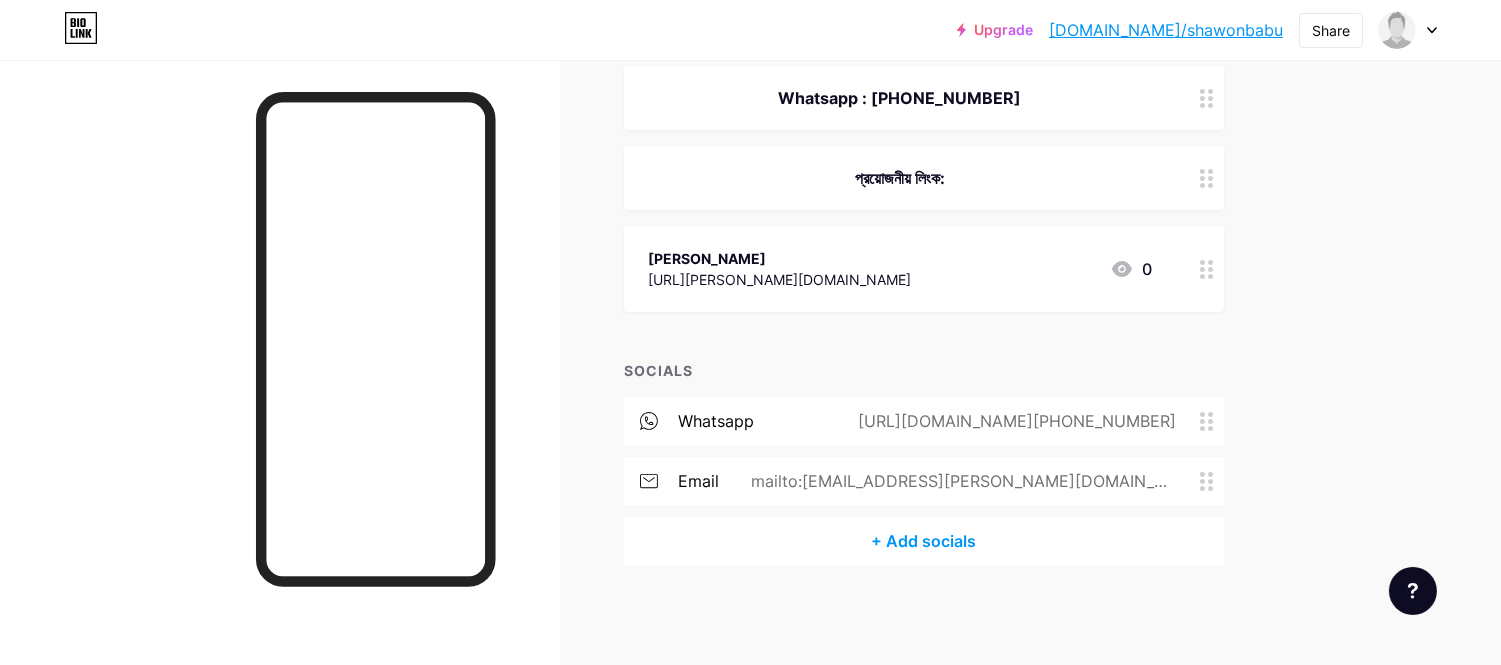 scroll, scrollTop: 326, scrollLeft: 0, axis: vertical 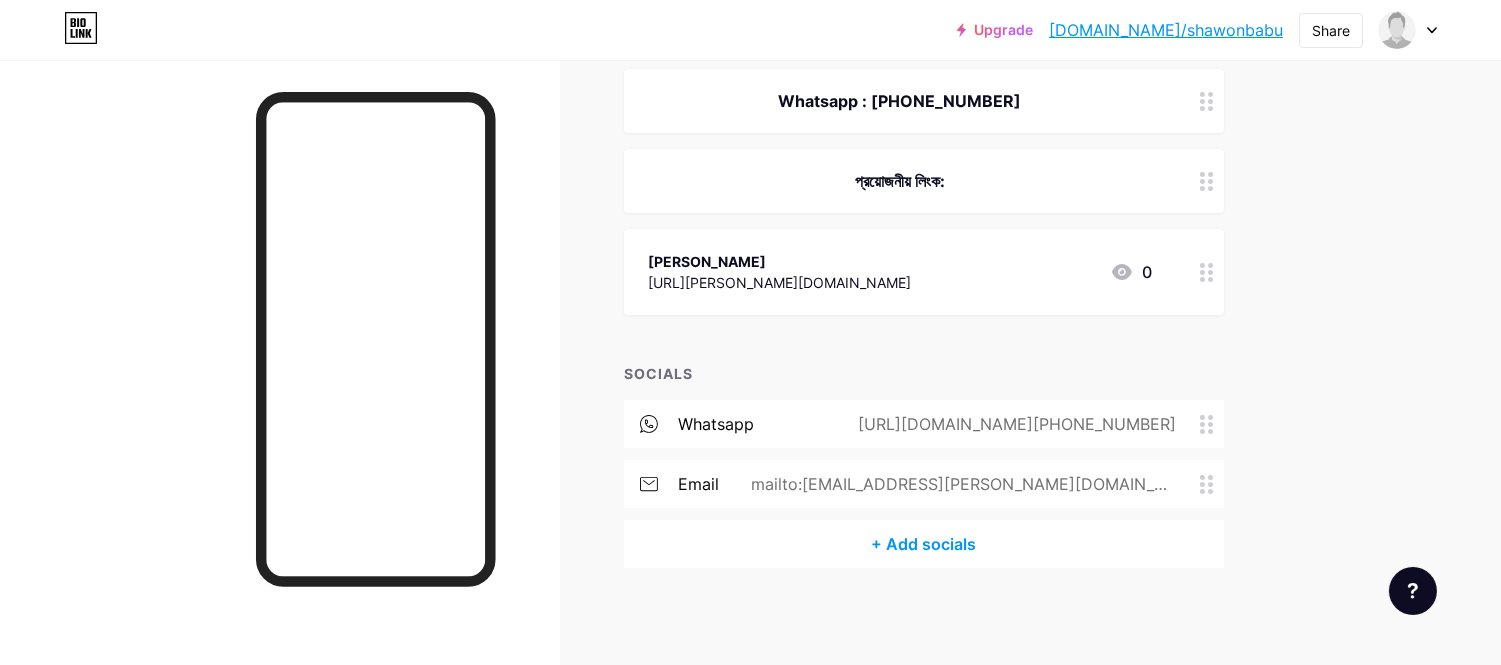 click 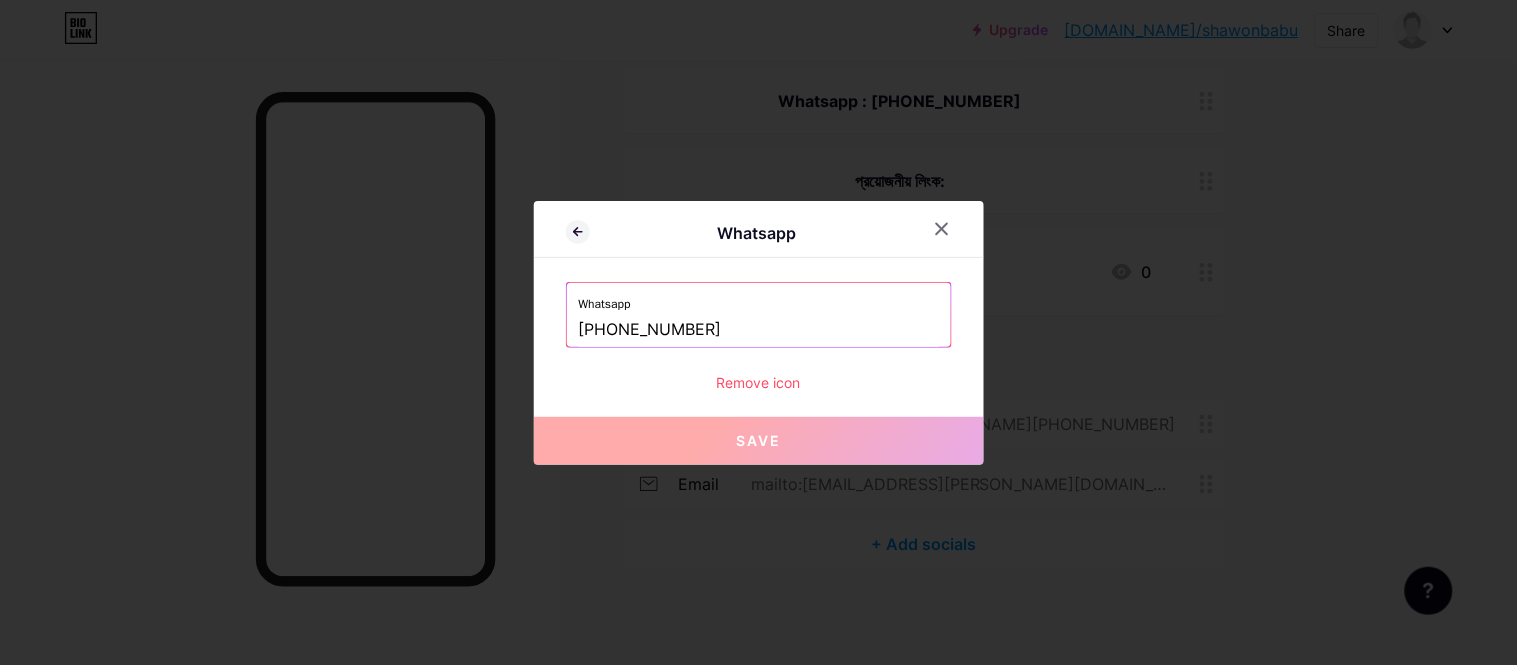 click on "Remove icon" at bounding box center (759, 382) 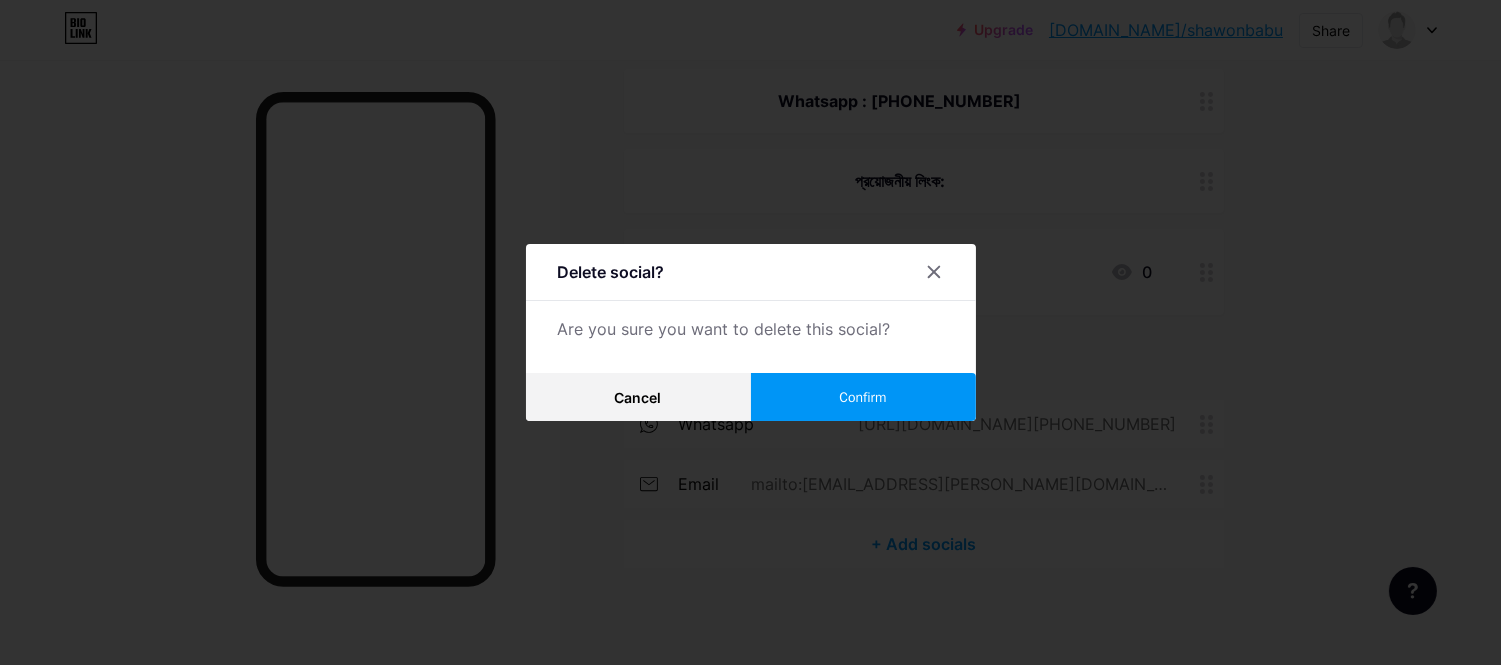 click on "Confirm" at bounding box center (863, 397) 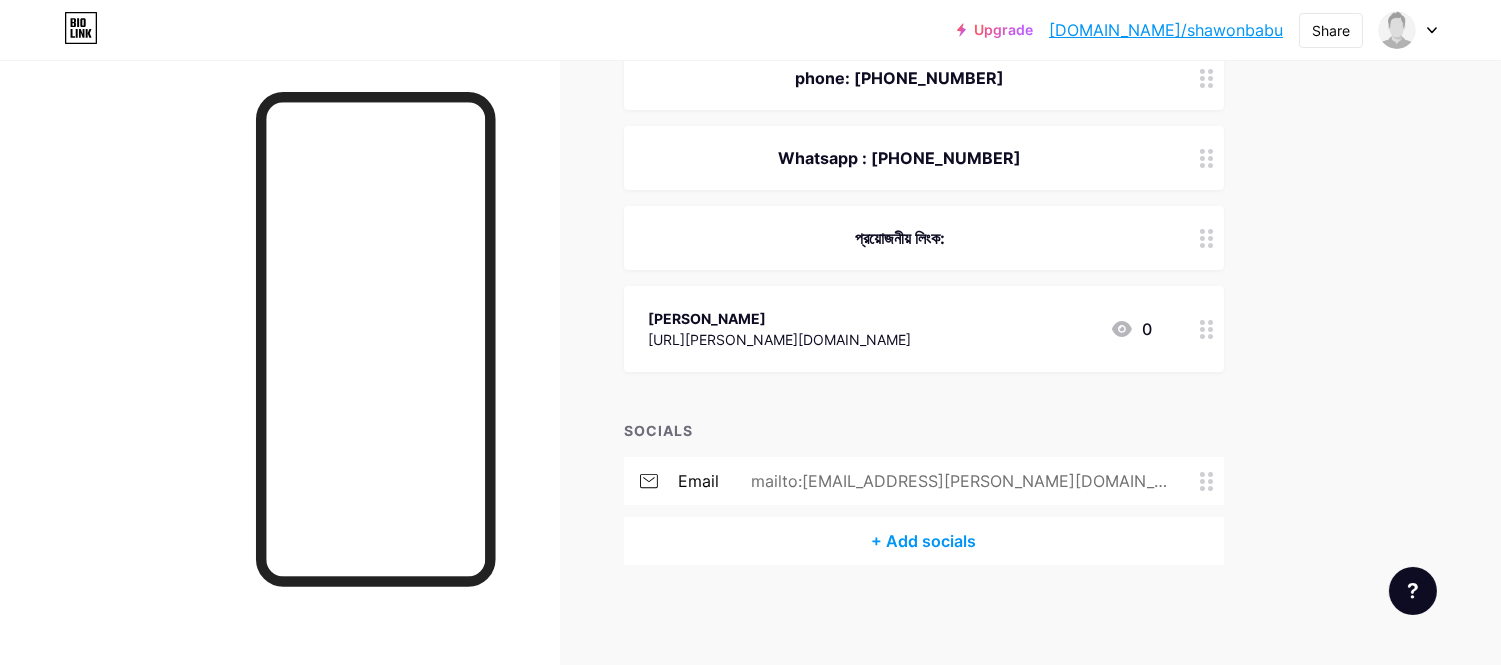 scroll, scrollTop: 266, scrollLeft: 0, axis: vertical 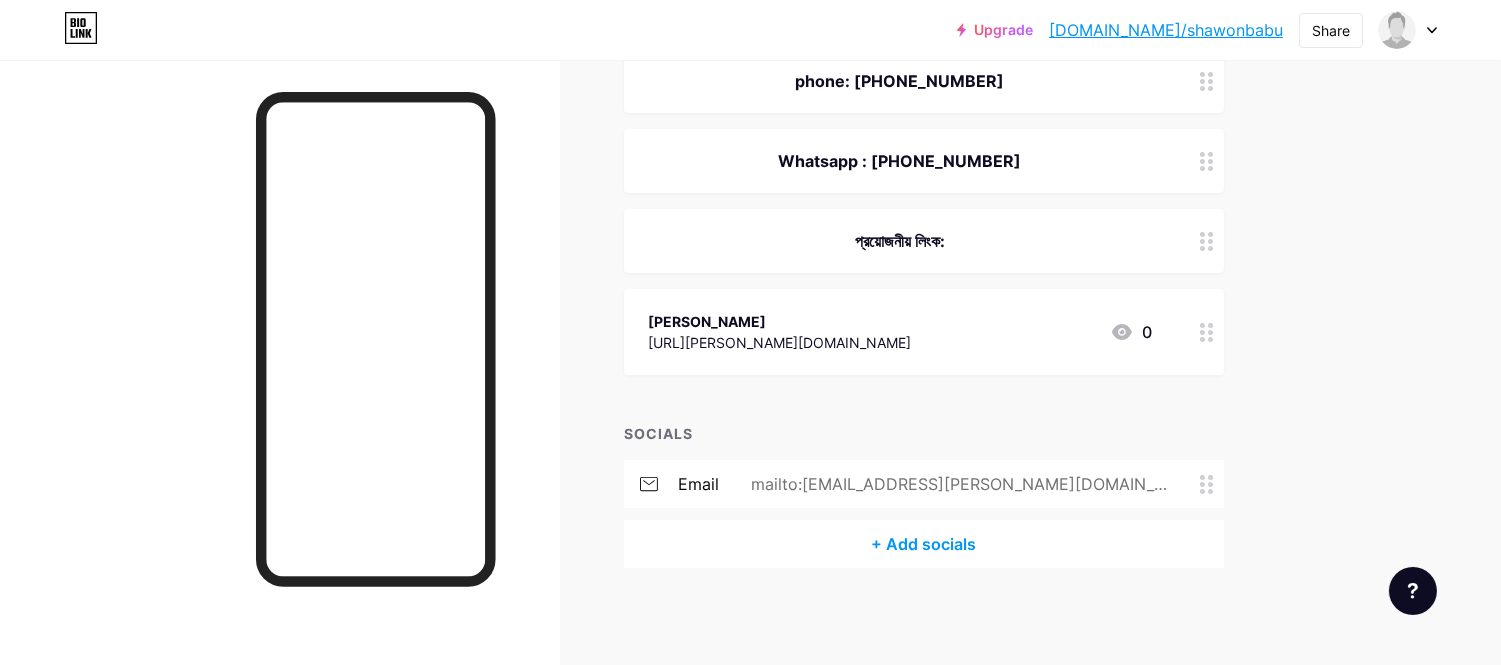 click 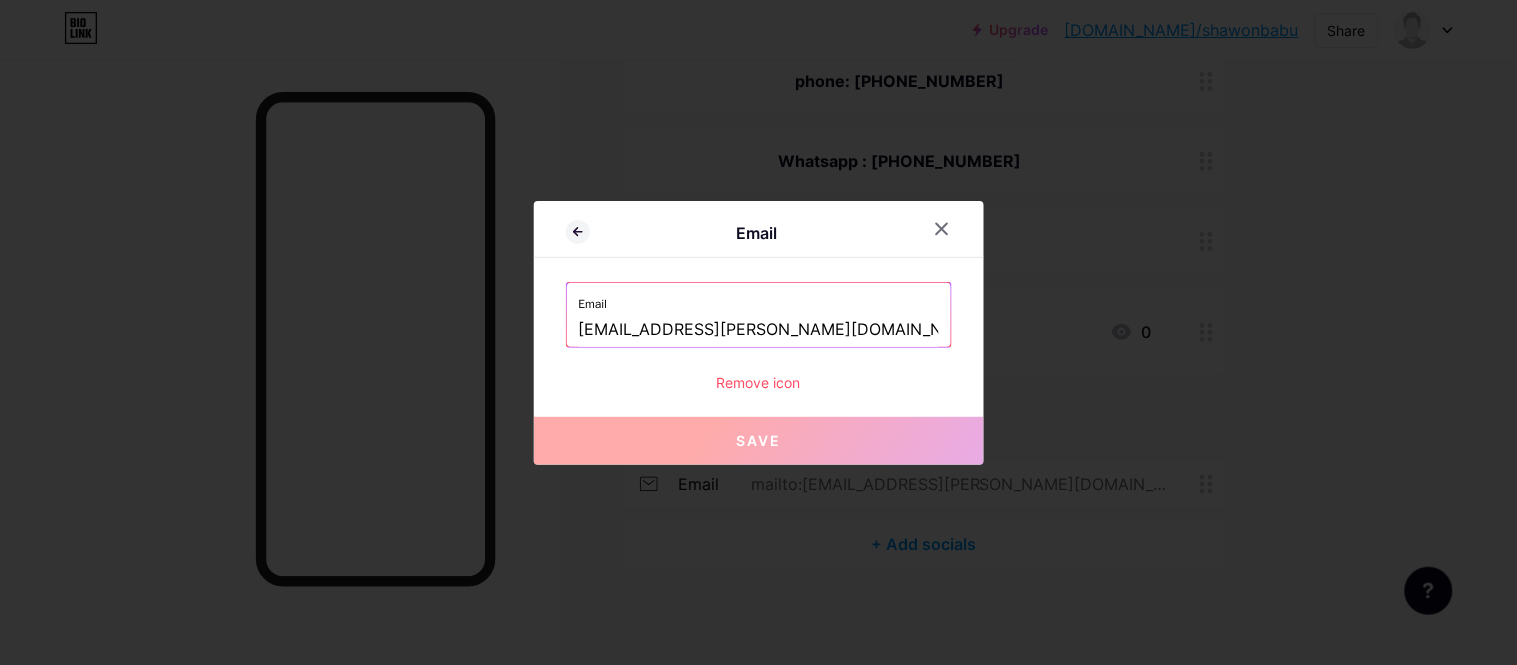 click on "Remove icon" at bounding box center (759, 382) 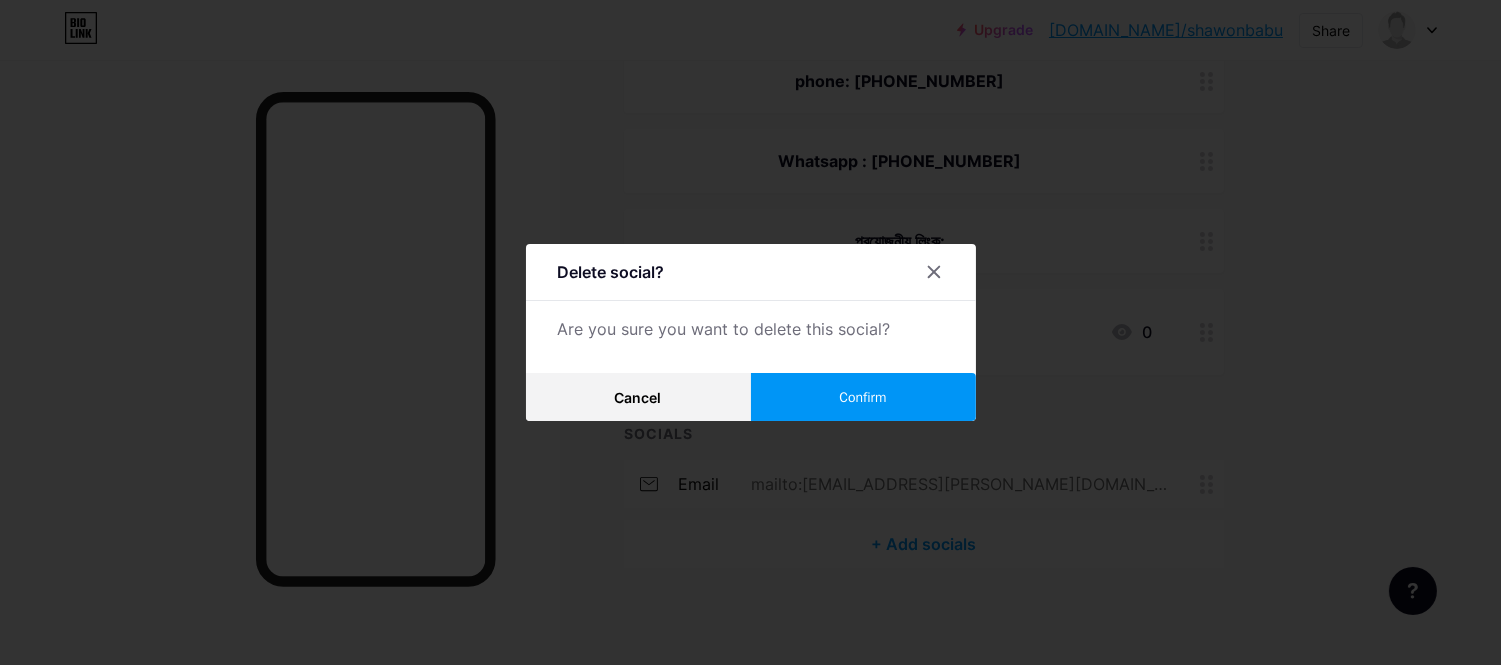 click on "Confirm" at bounding box center [862, 397] 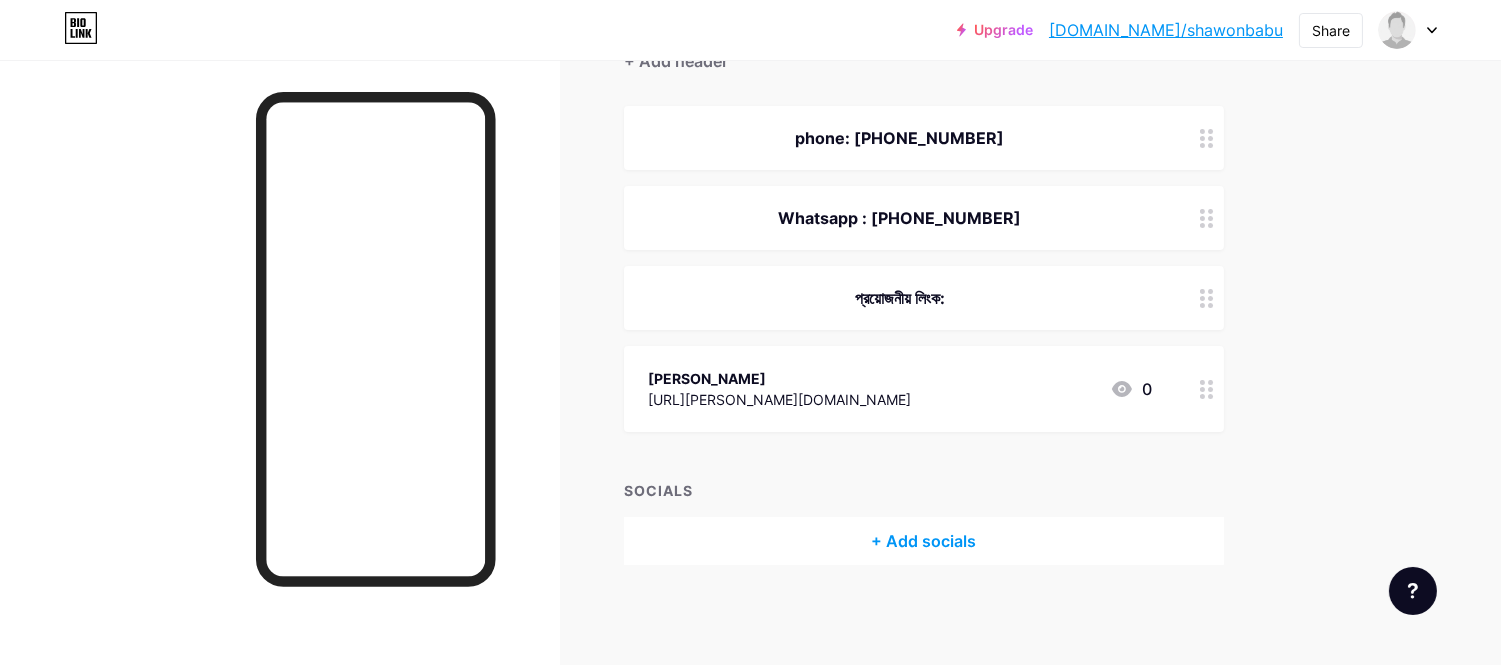 scroll, scrollTop: 206, scrollLeft: 0, axis: vertical 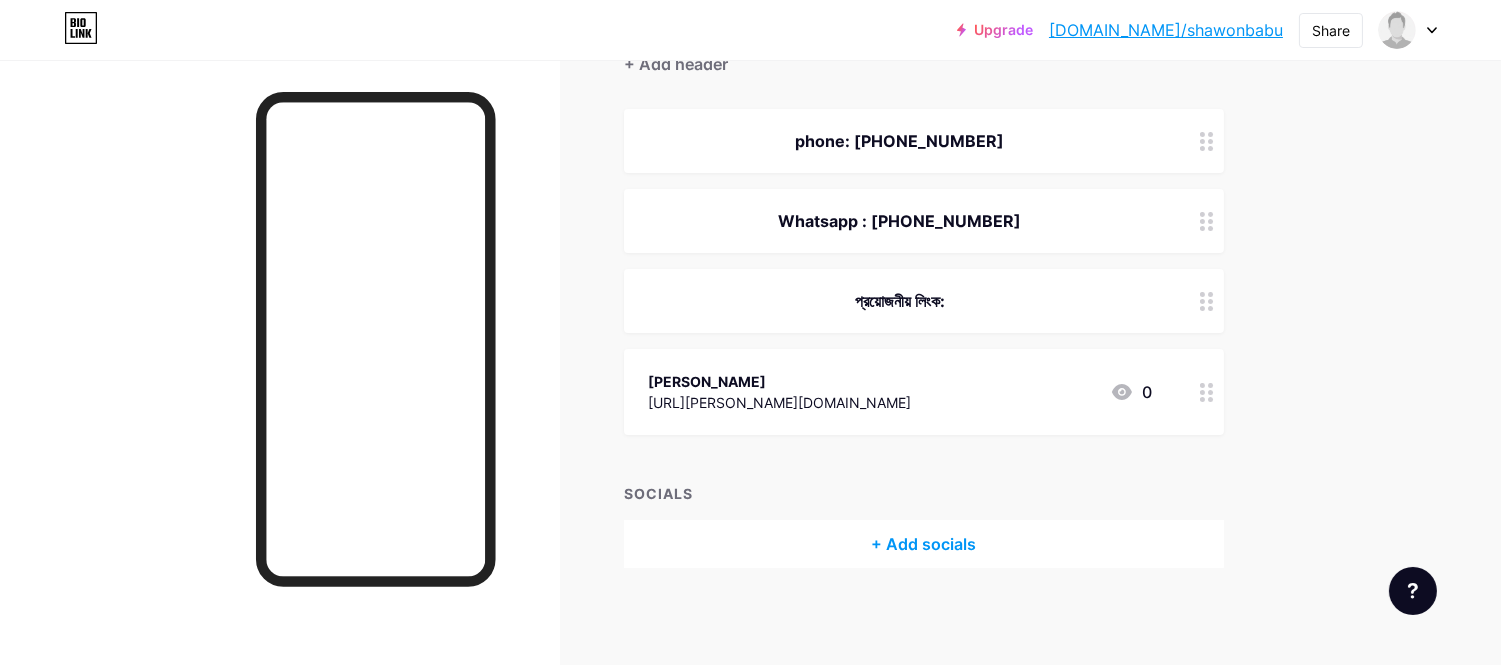 click at bounding box center (1207, 392) 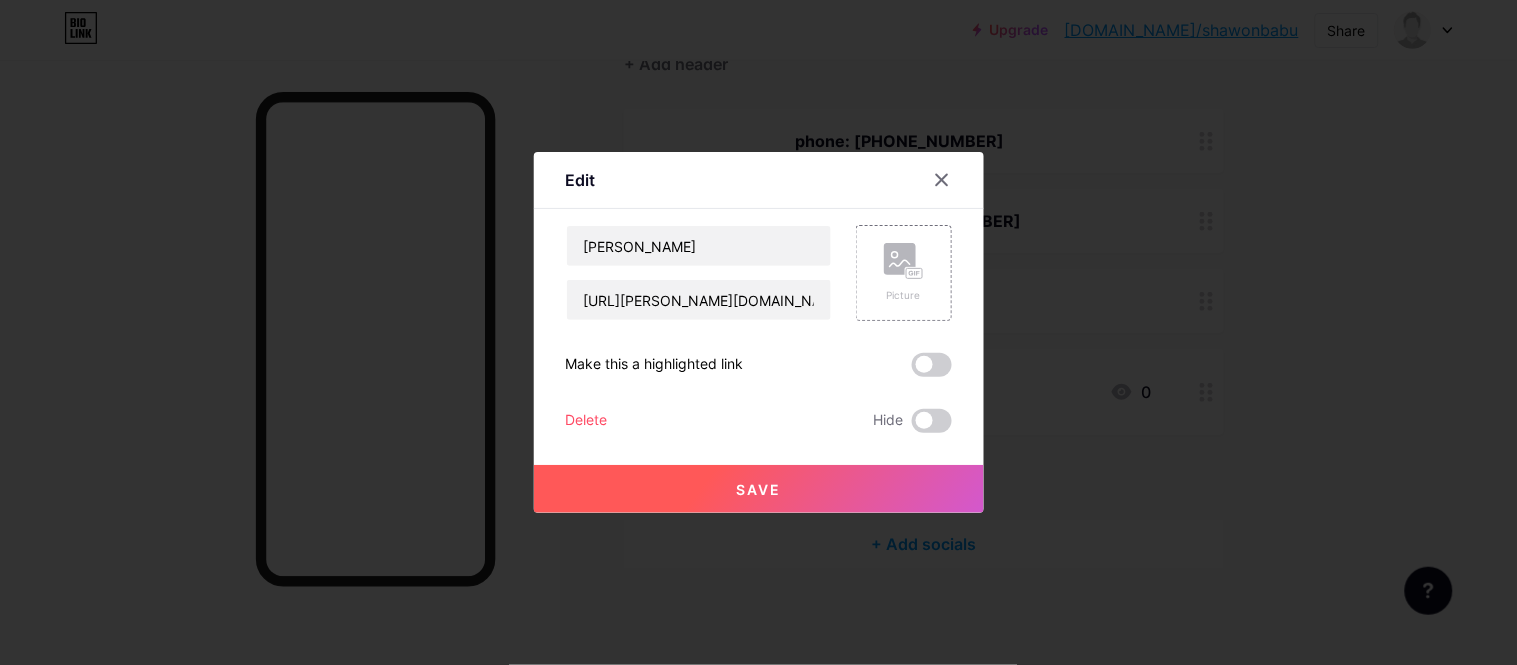 click on "Delete" at bounding box center [587, 421] 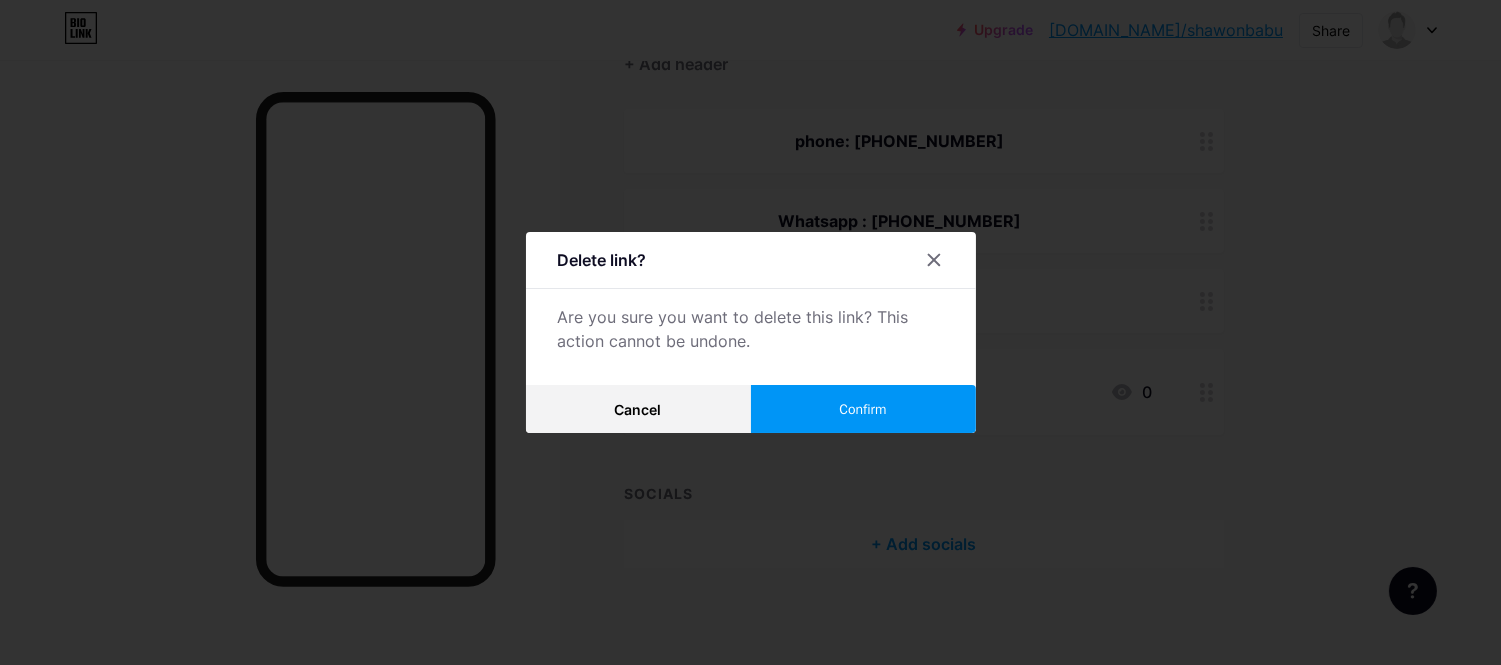 click on "Confirm" at bounding box center [863, 409] 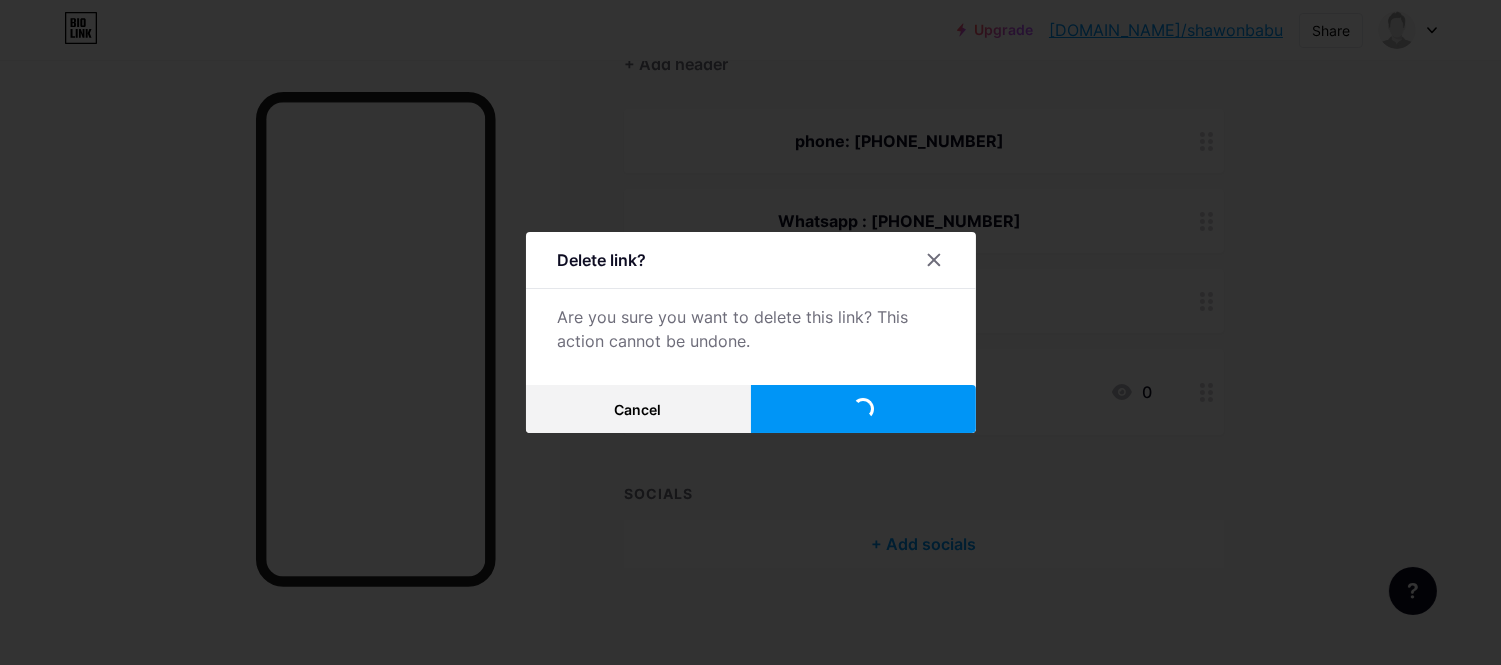 scroll, scrollTop: 104, scrollLeft: 0, axis: vertical 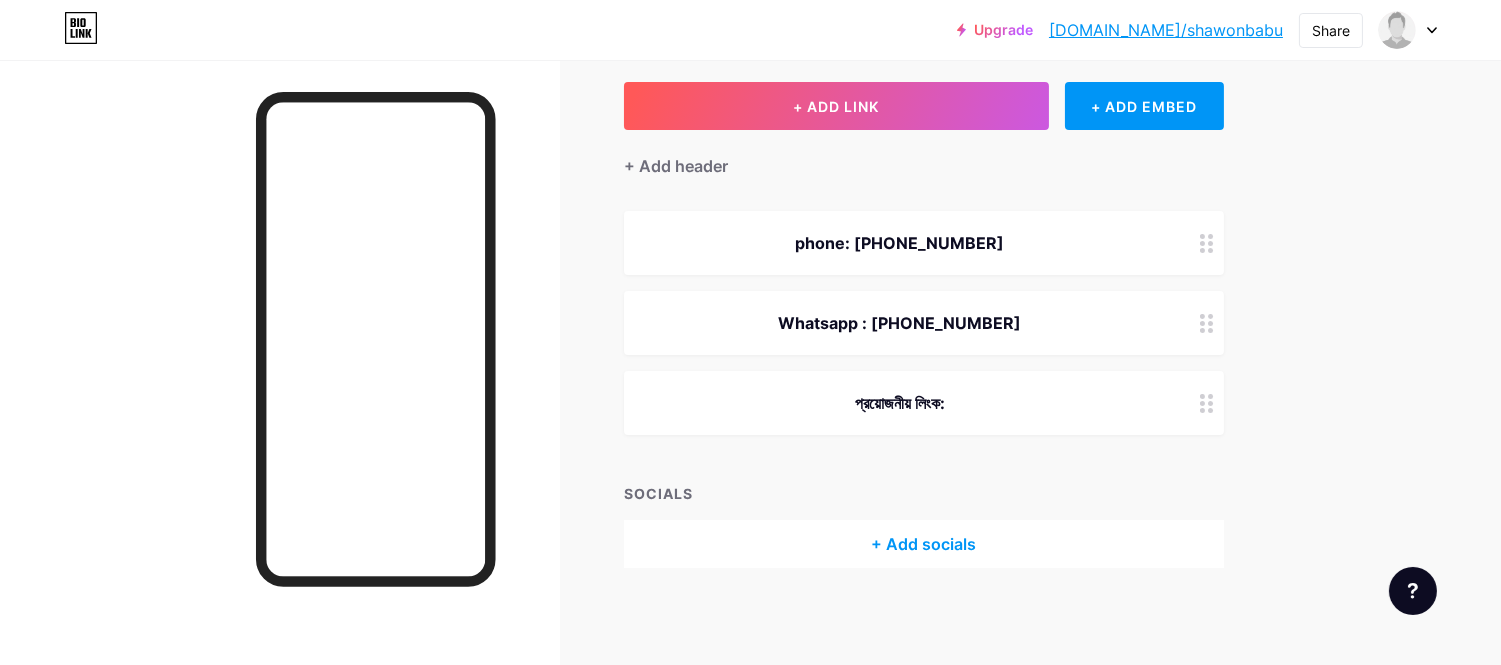 click 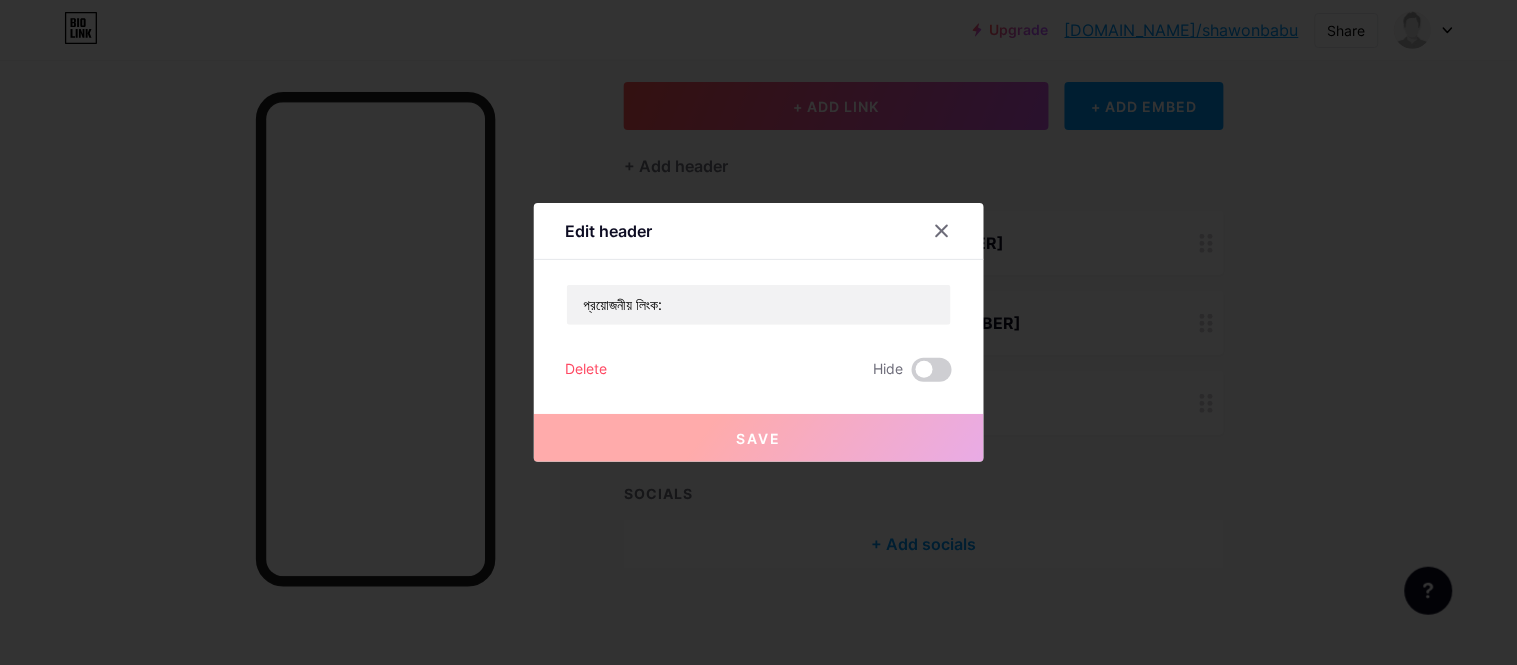 click on "Delete" at bounding box center (587, 370) 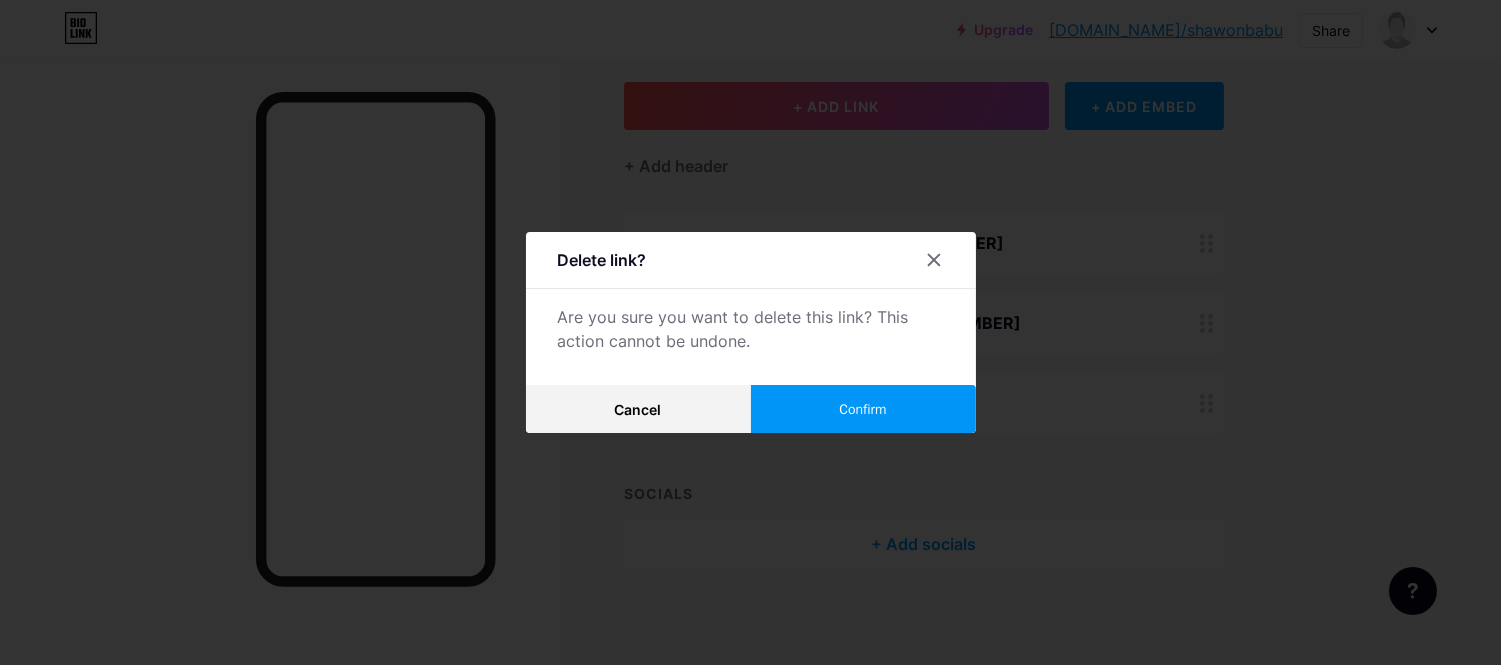 click on "Confirm" at bounding box center (863, 409) 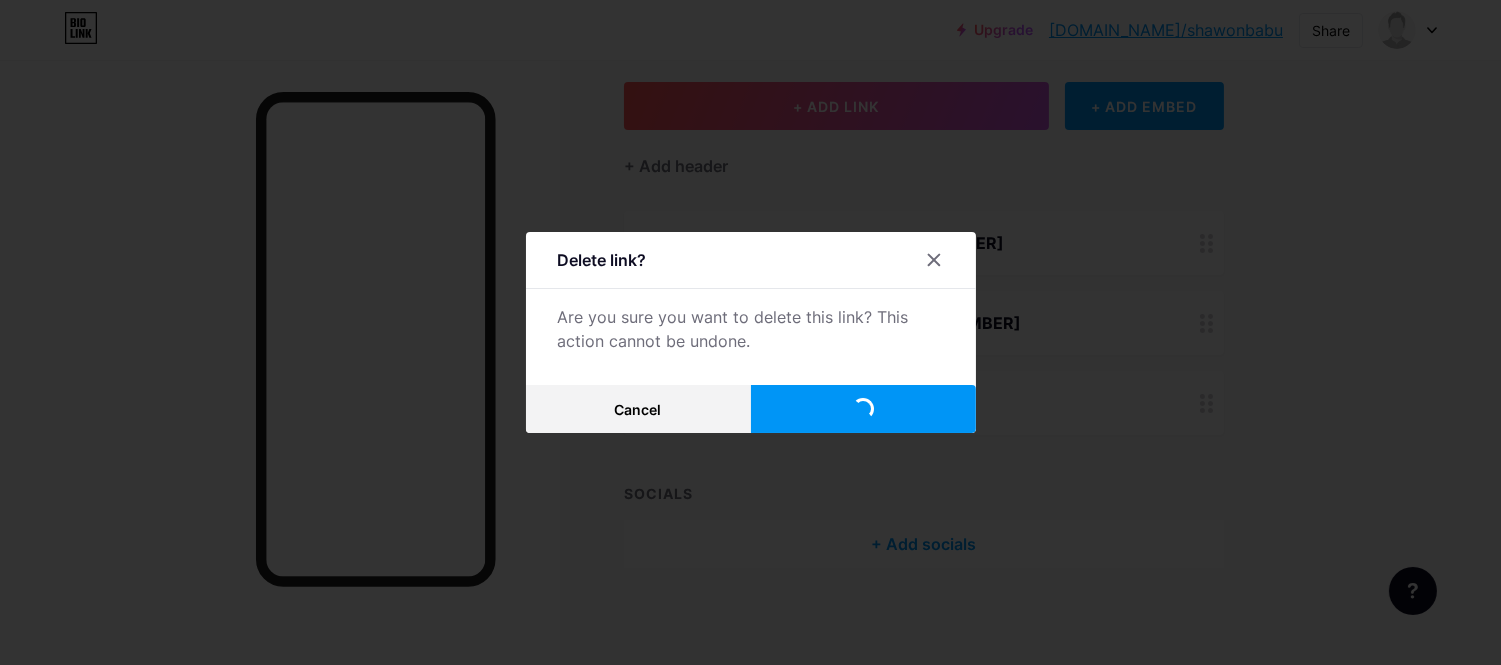 scroll, scrollTop: 24, scrollLeft: 0, axis: vertical 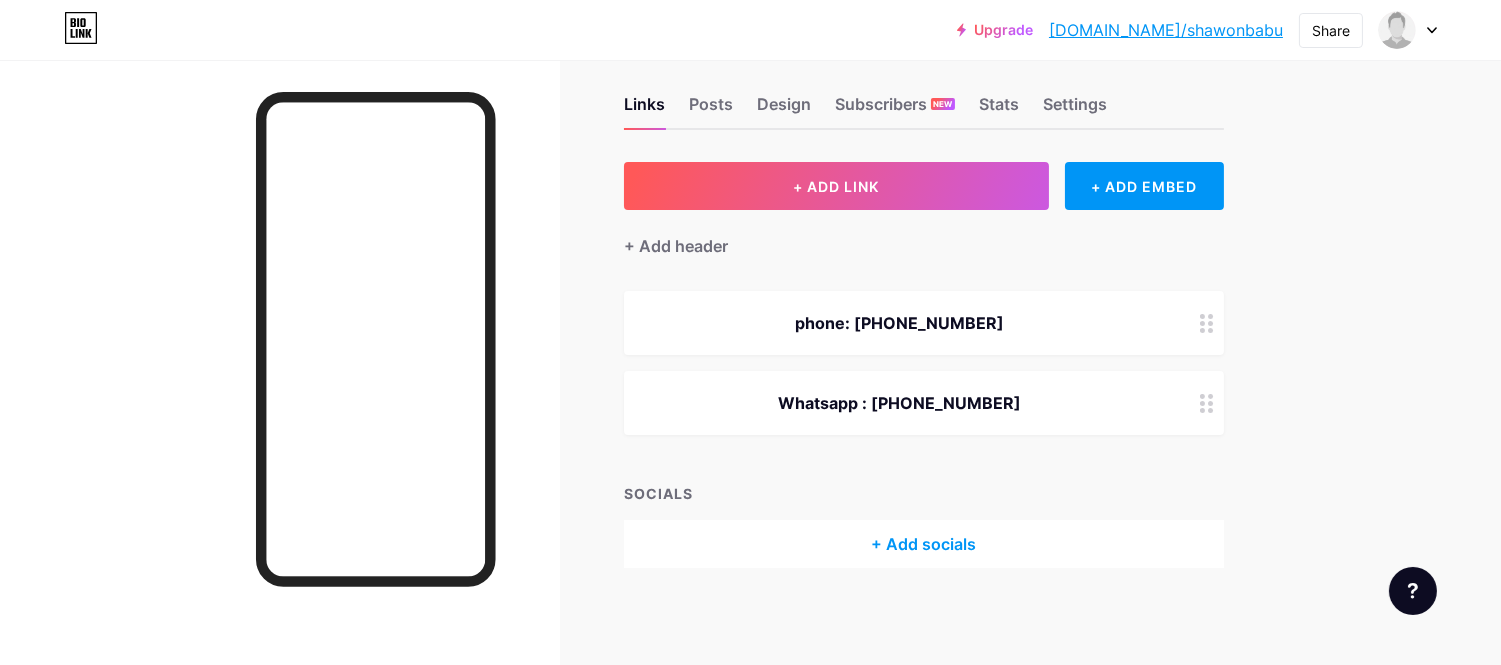 click 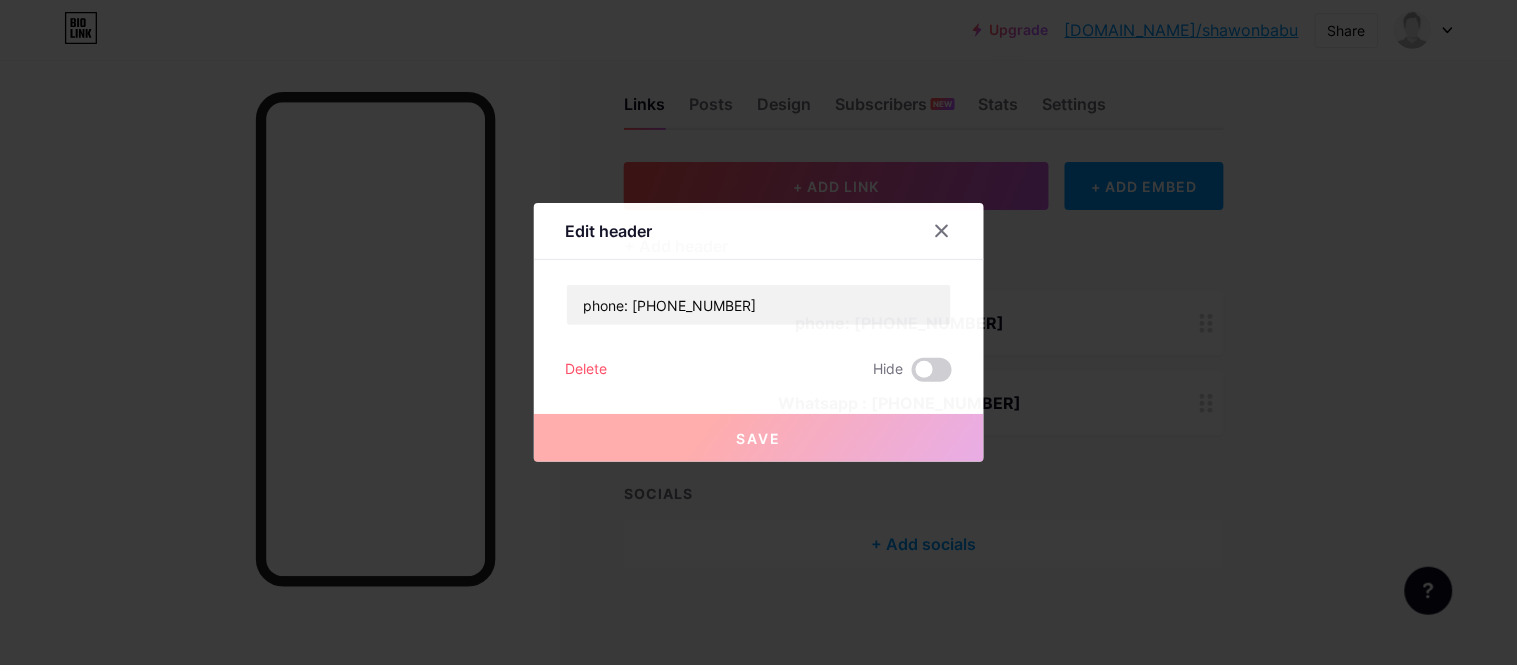 click on "Delete" at bounding box center [587, 370] 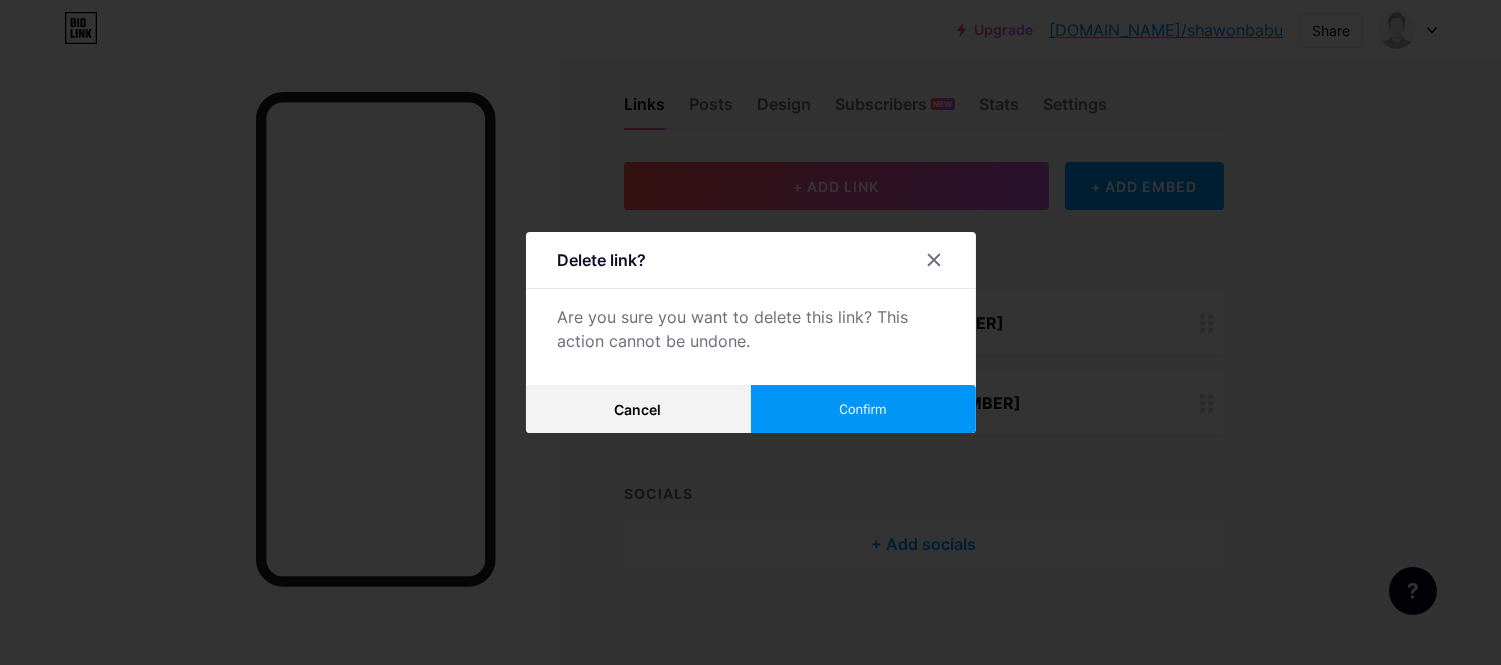 click on "Confirm" at bounding box center (862, 409) 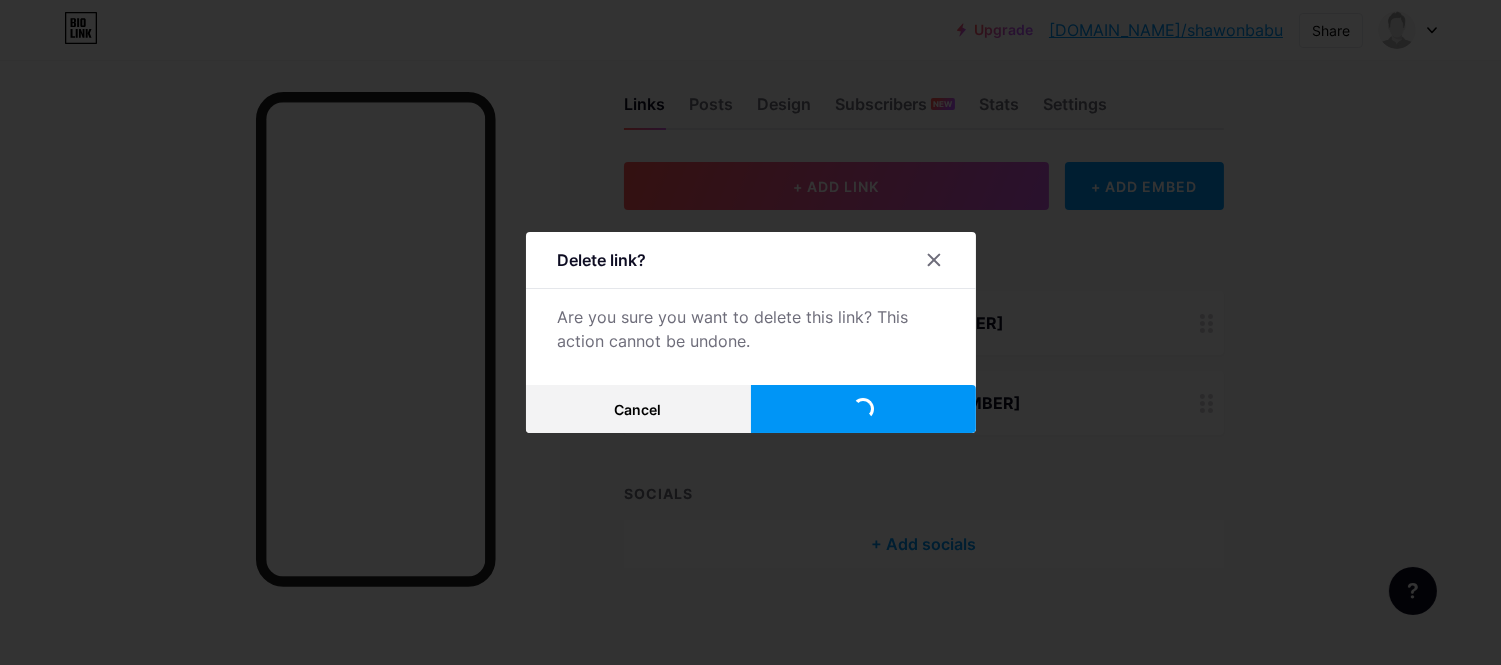 scroll, scrollTop: 0, scrollLeft: 0, axis: both 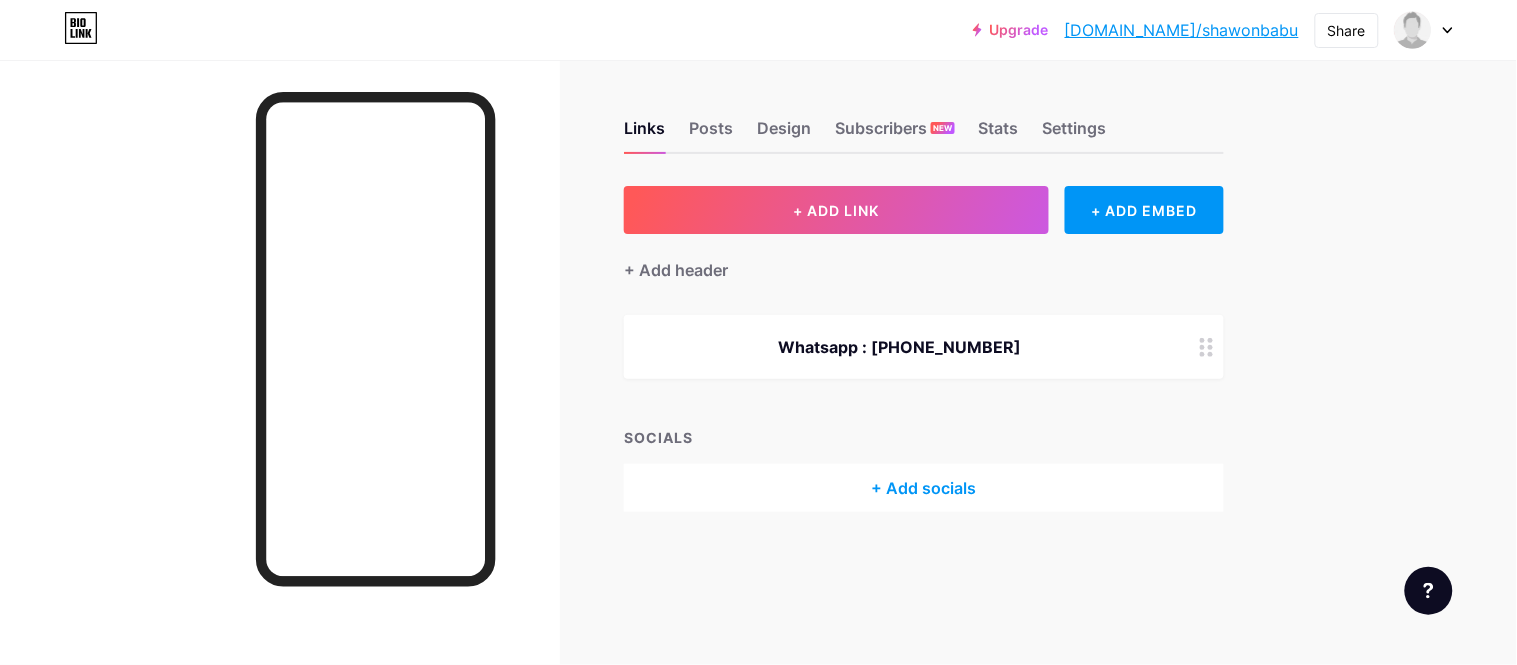 click at bounding box center (1207, 347) 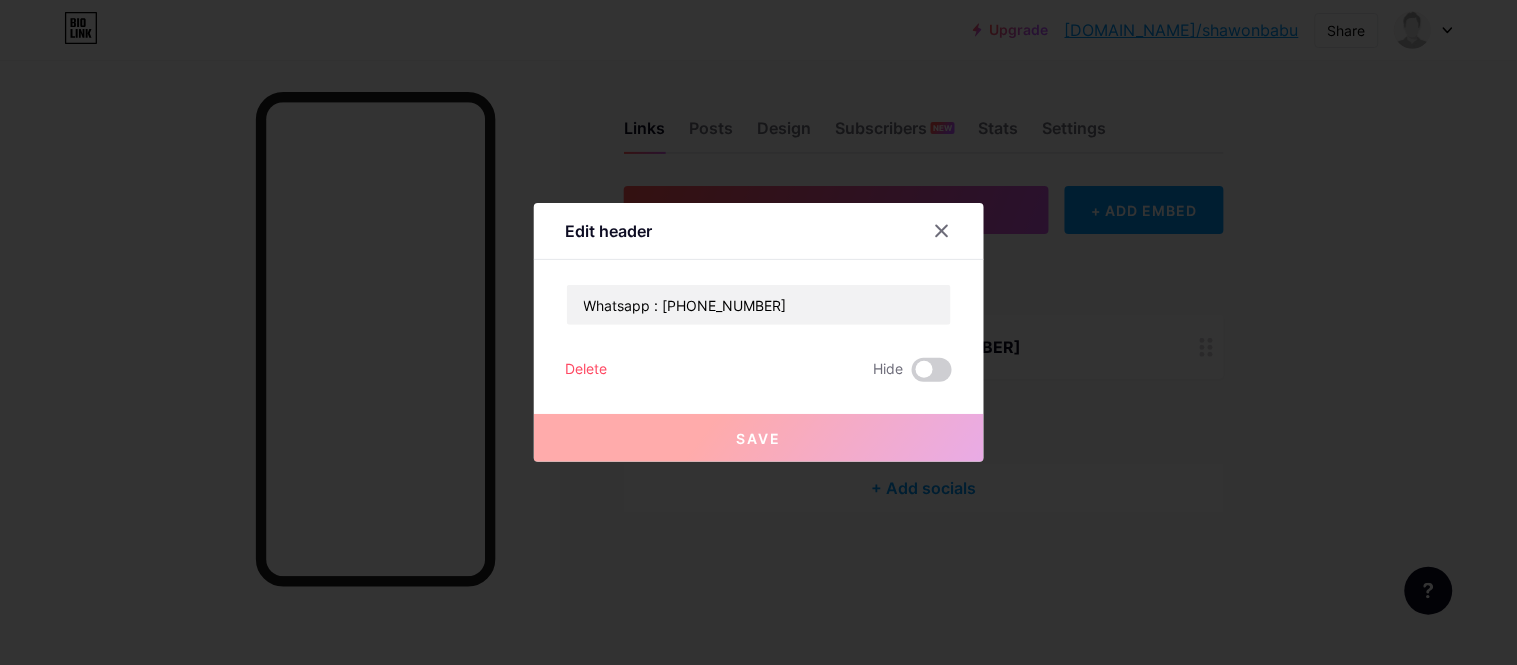 click on "Delete" at bounding box center [587, 370] 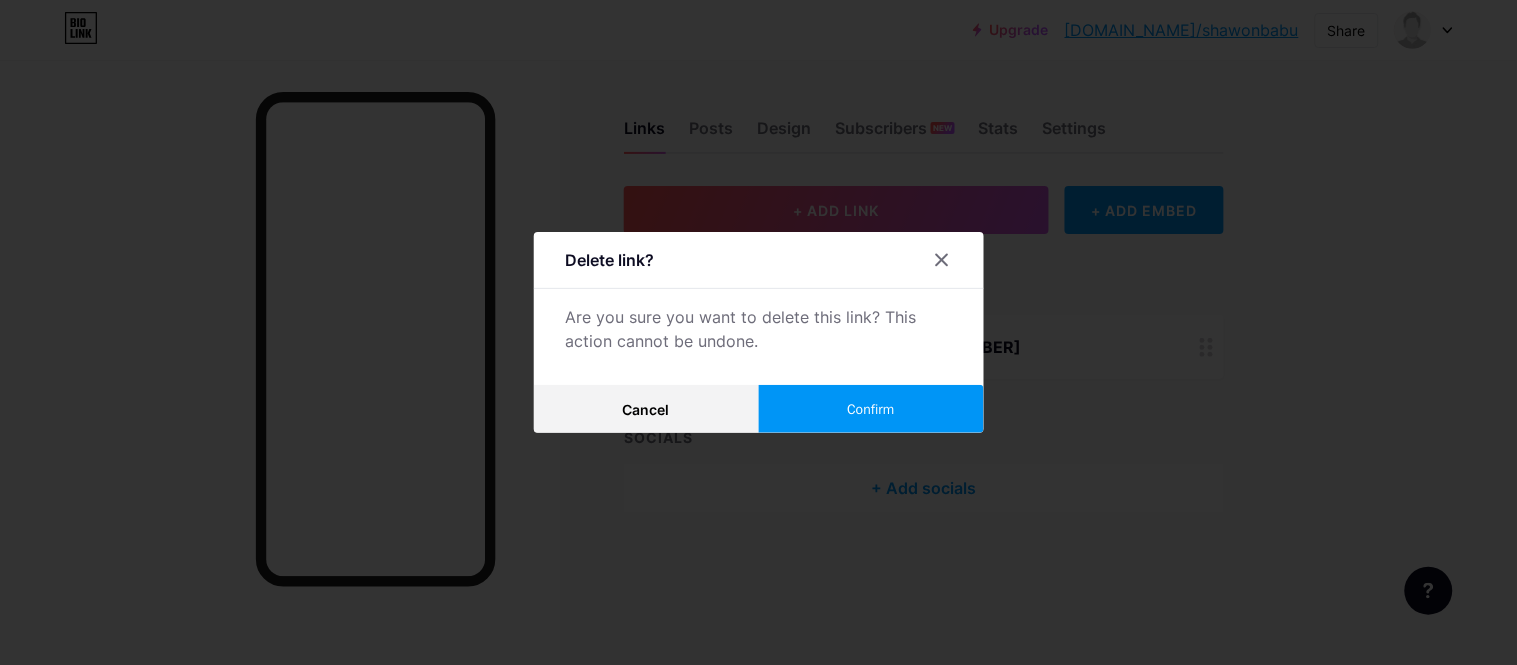 click on "Confirm" at bounding box center [871, 409] 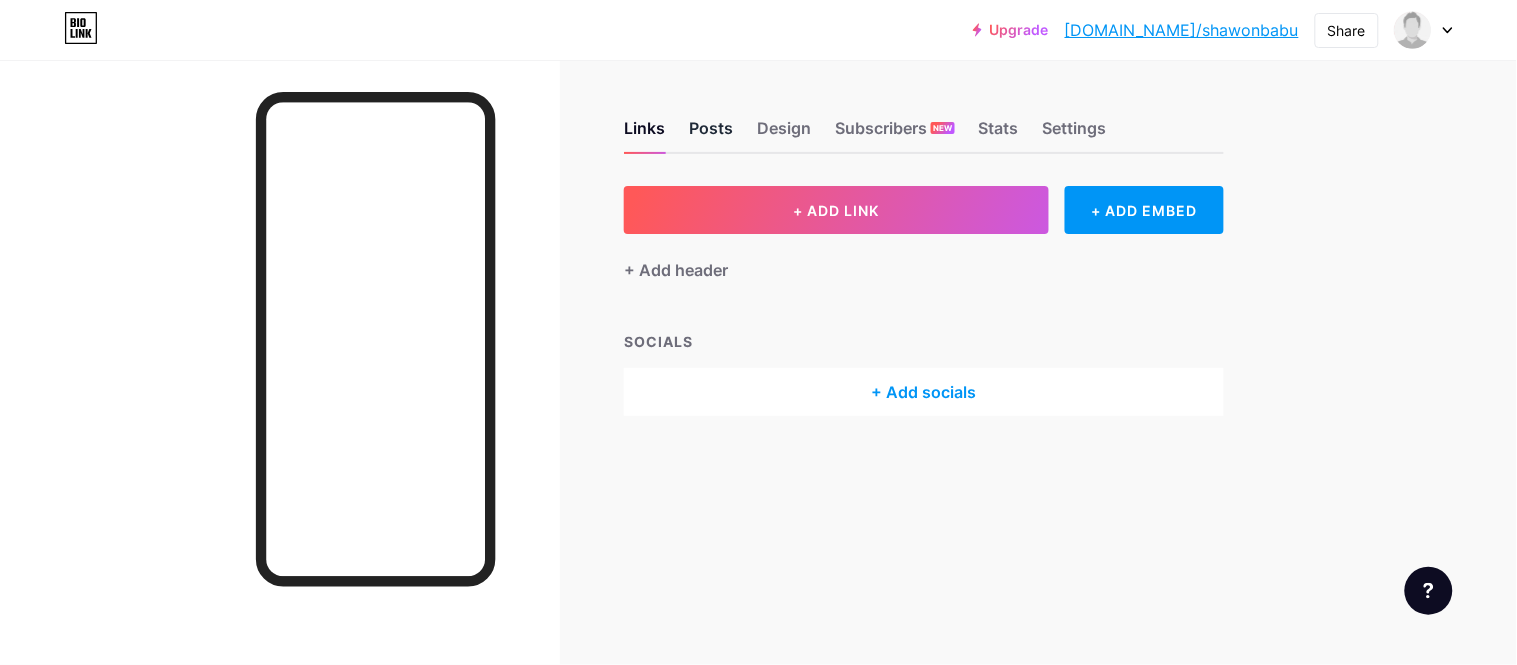 click on "Posts" at bounding box center [711, 134] 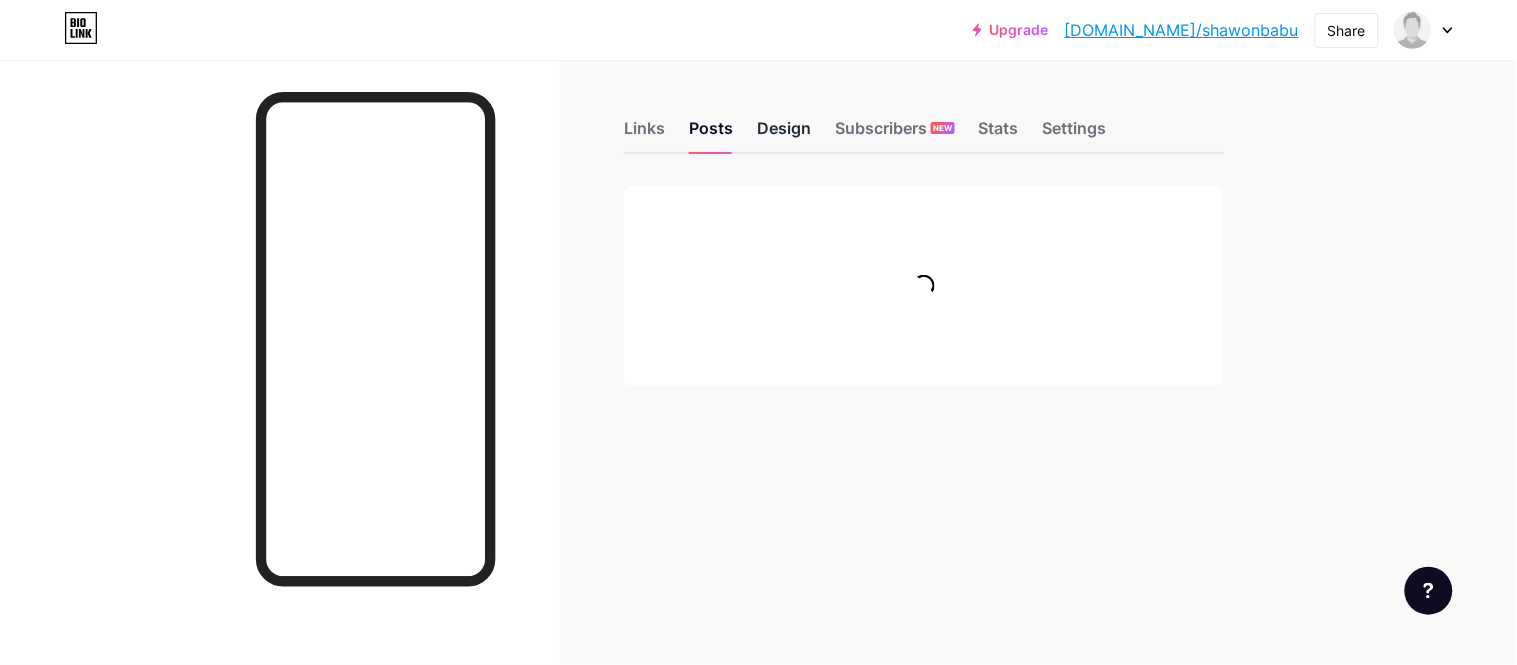 click on "Design" at bounding box center [784, 134] 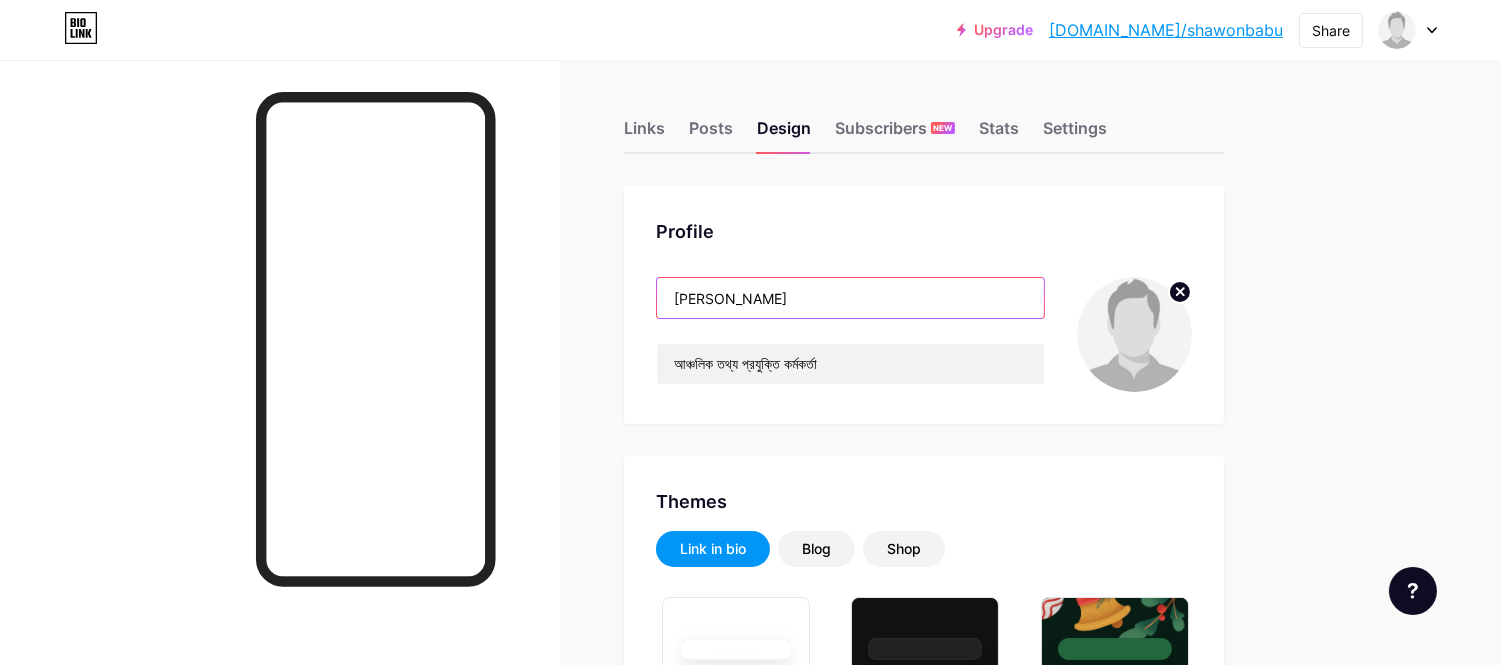 drag, startPoint x: 854, startPoint y: 291, endPoint x: 513, endPoint y: 284, distance: 341.07184 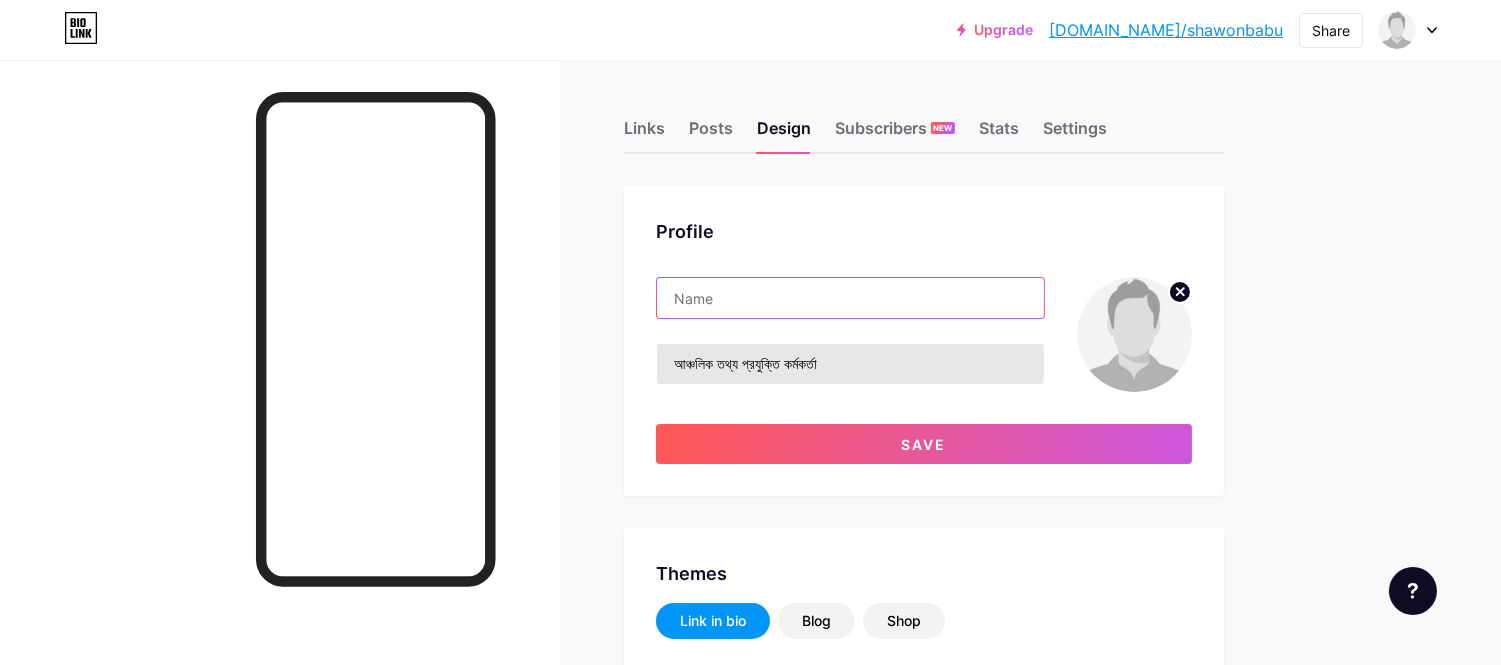 type 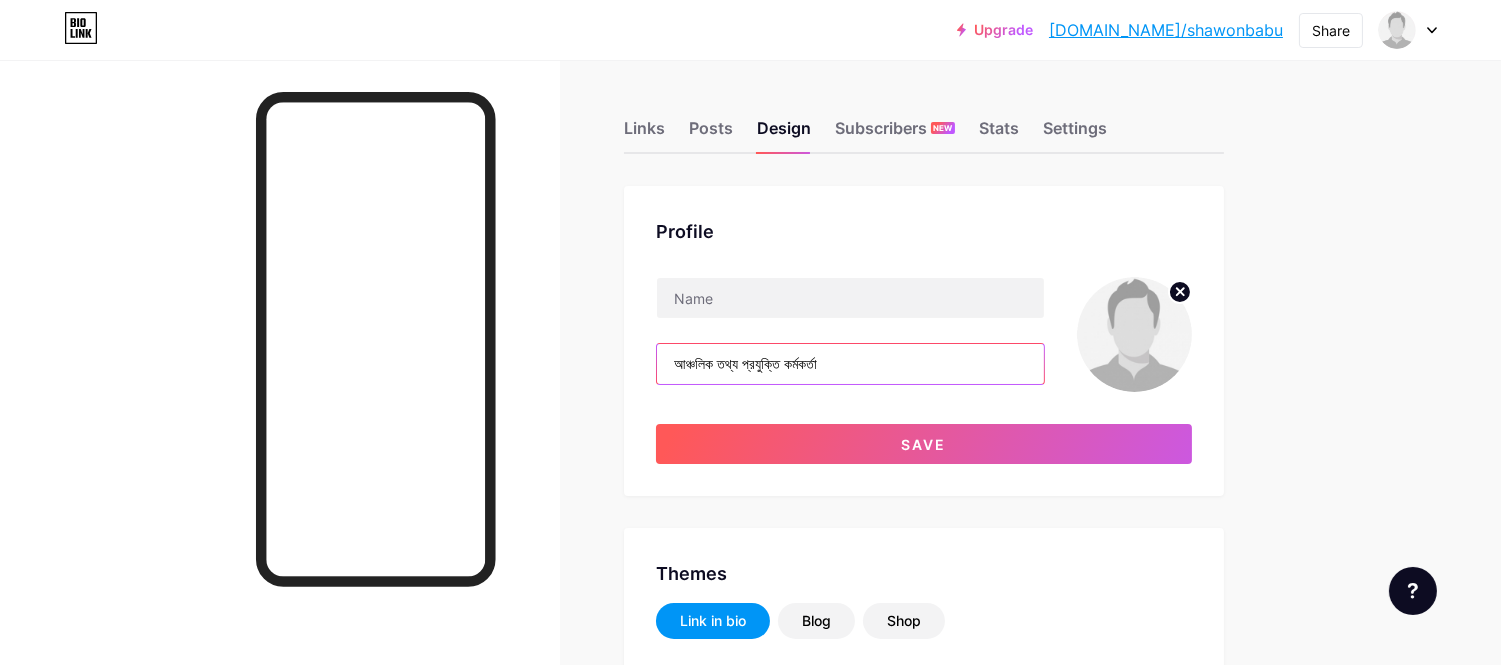 drag, startPoint x: 898, startPoint y: 360, endPoint x: 250, endPoint y: 328, distance: 648.7897 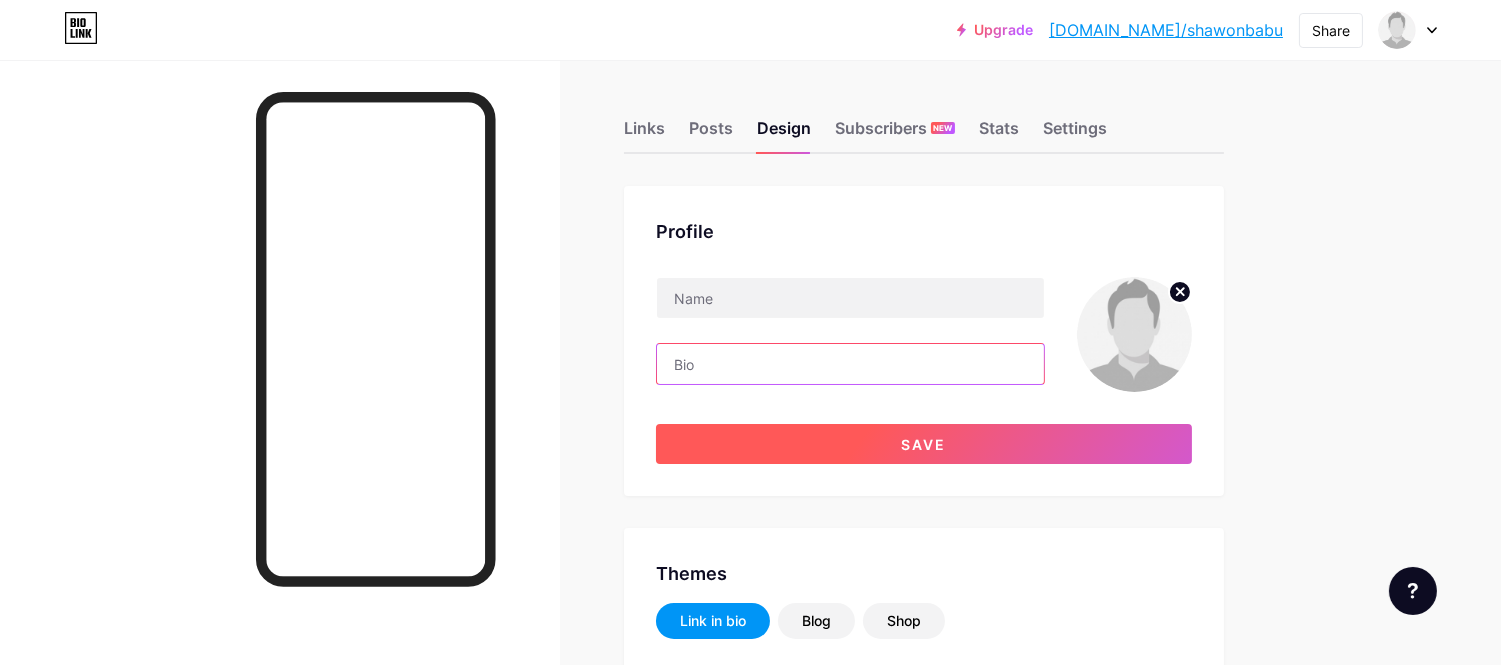 type 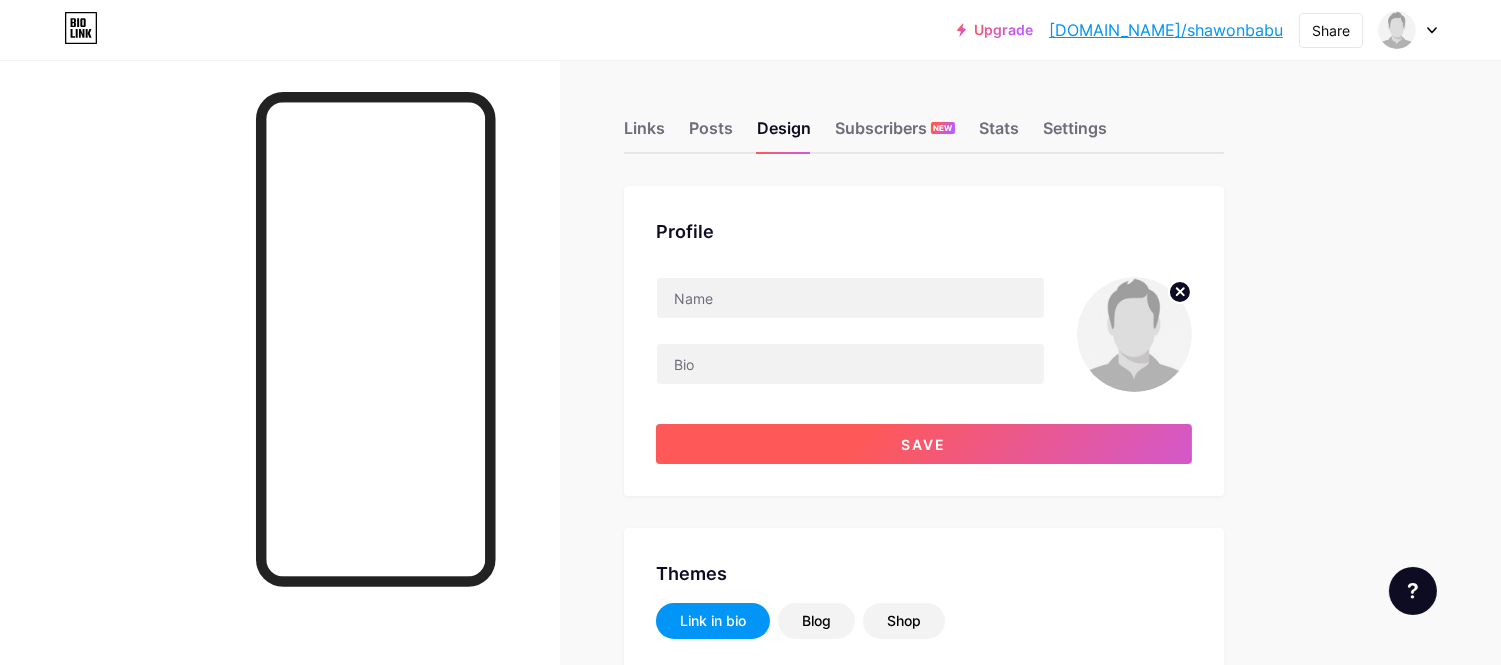 click on "Save" at bounding box center [924, 444] 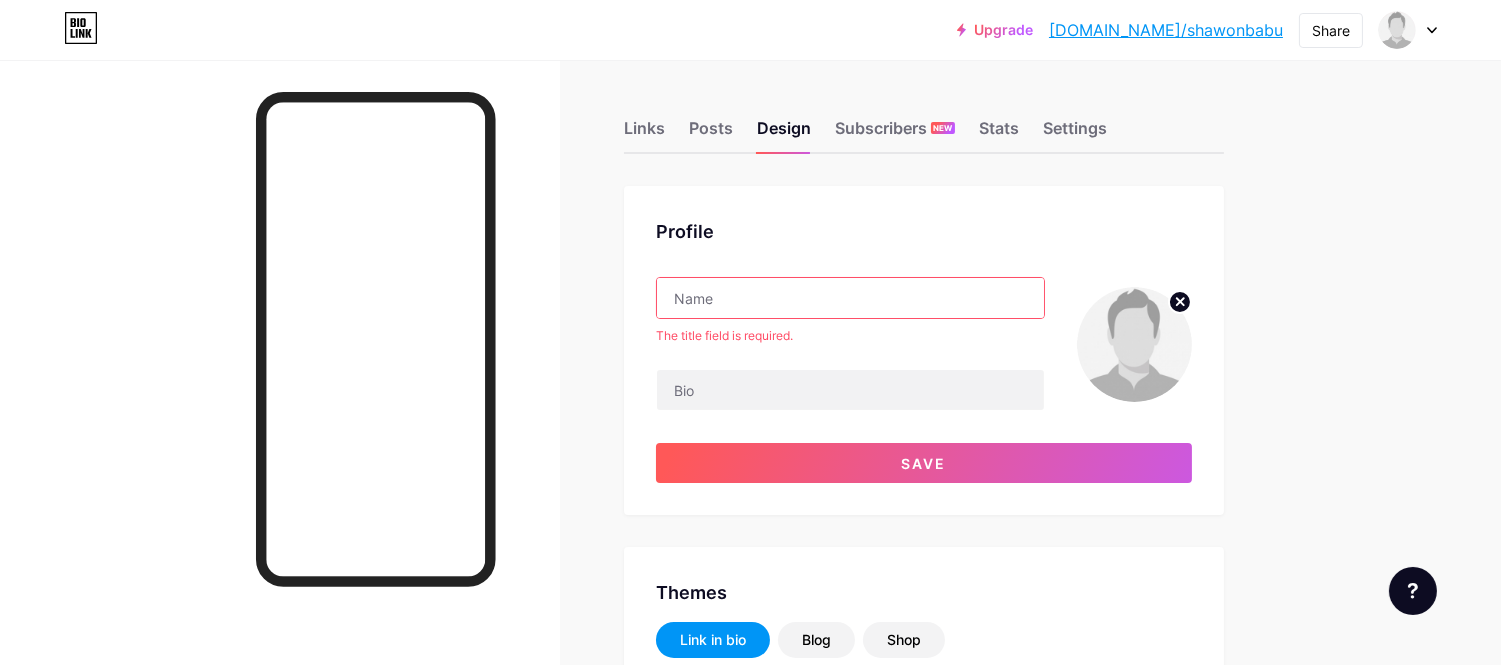 click at bounding box center [850, 298] 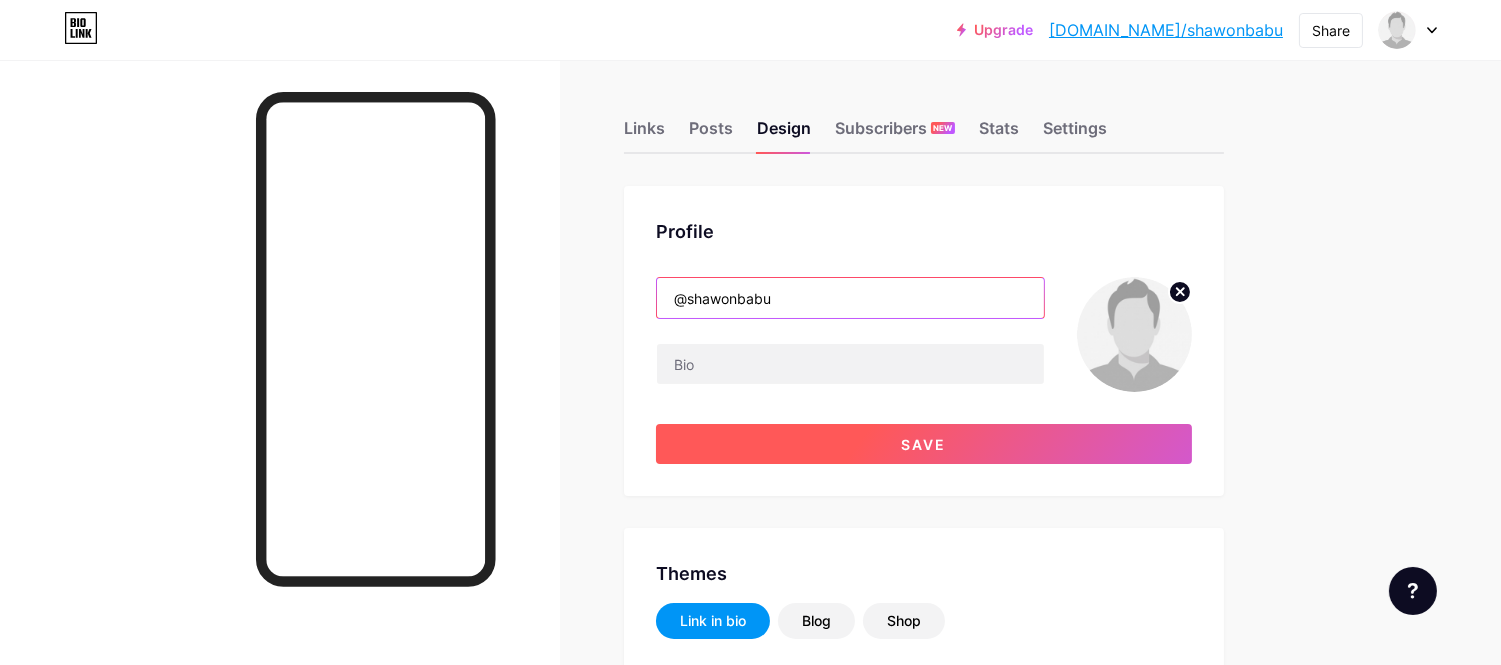 type on "@shawonbabu" 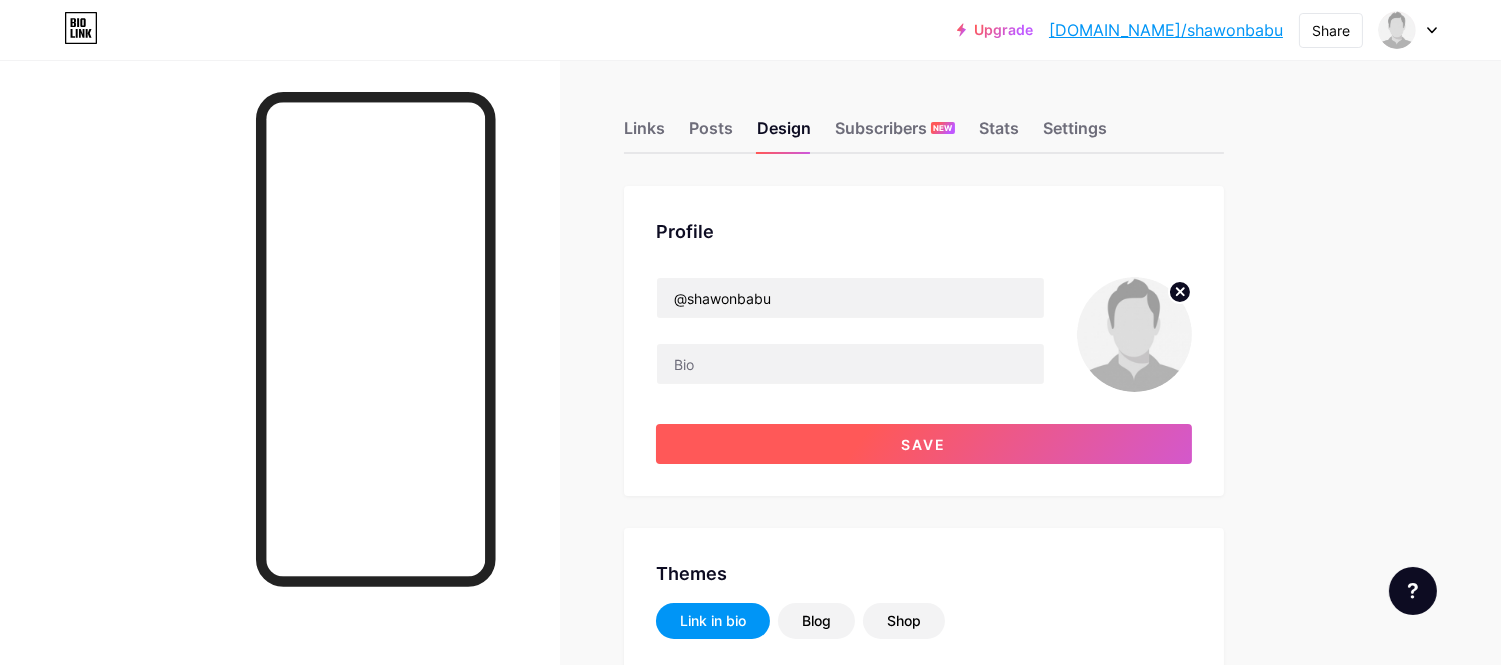 click on "Save" at bounding box center [924, 444] 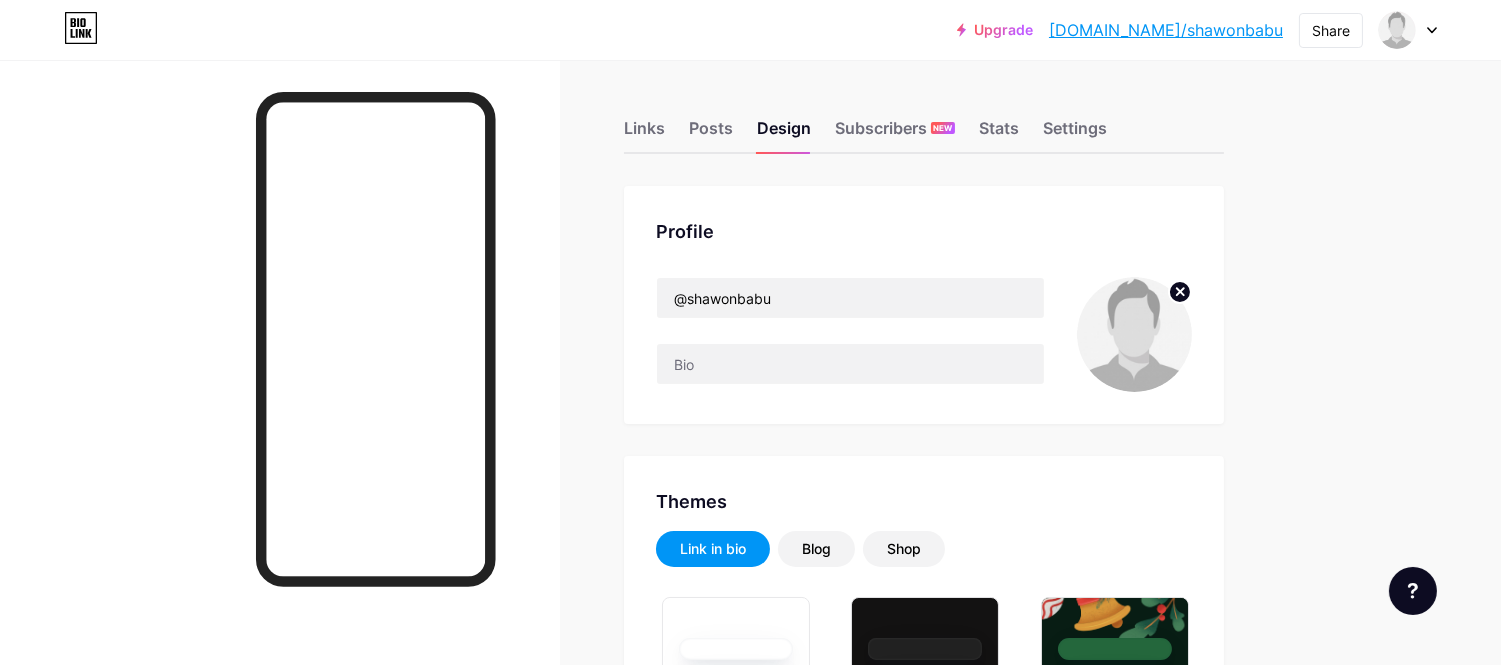 click 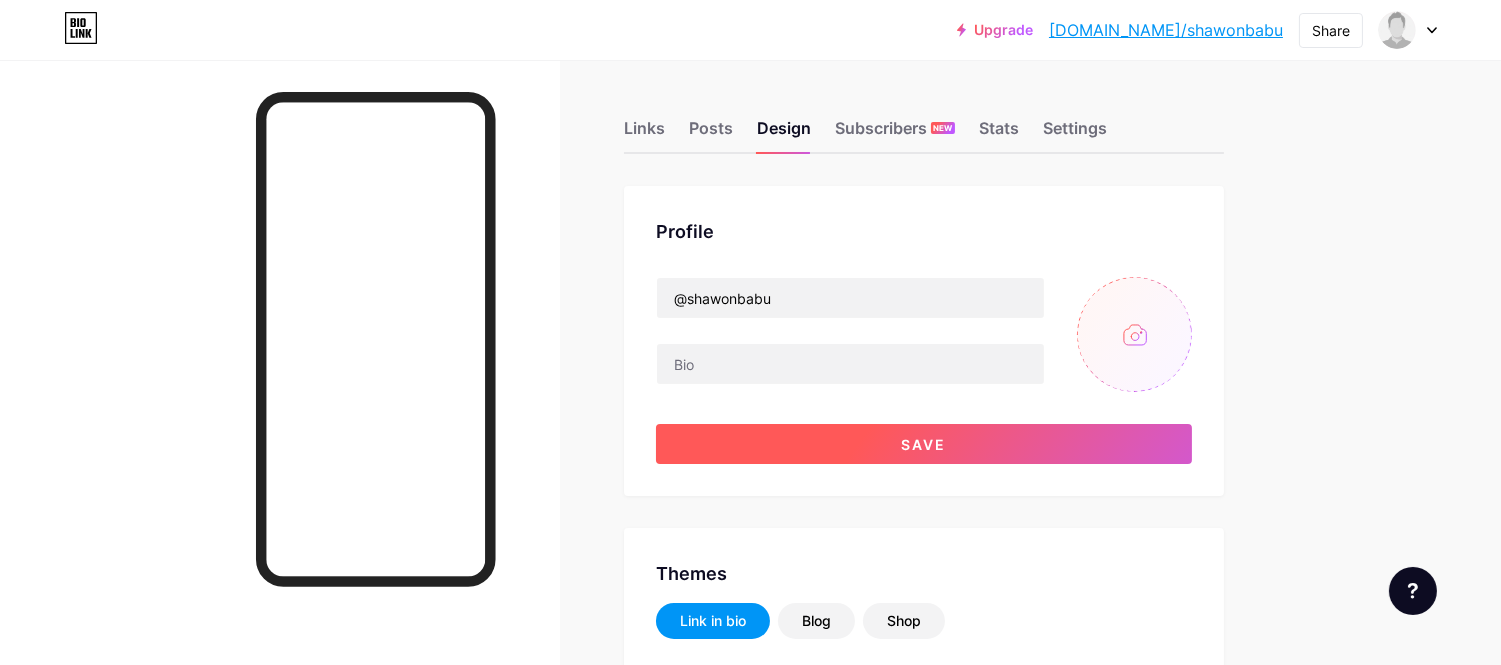 click on "Save" at bounding box center (924, 444) 